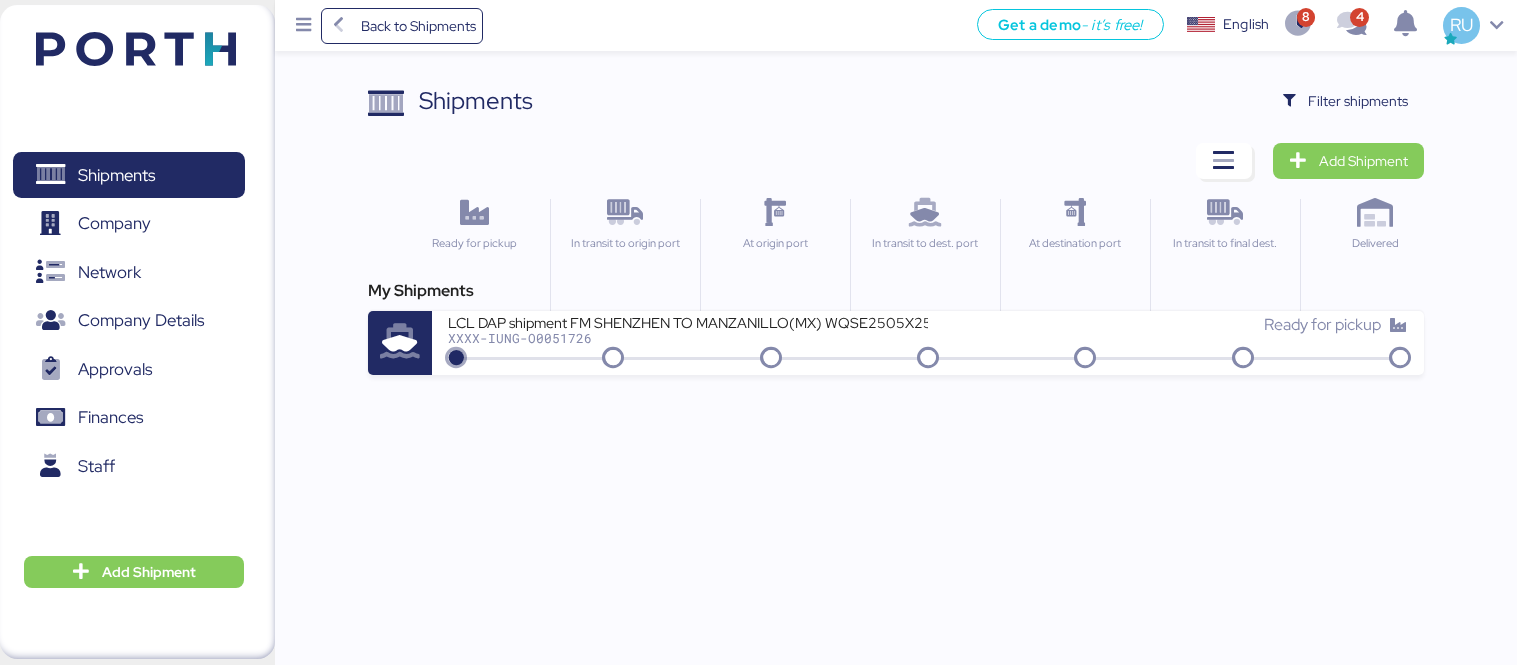 scroll, scrollTop: 0, scrollLeft: 0, axis: both 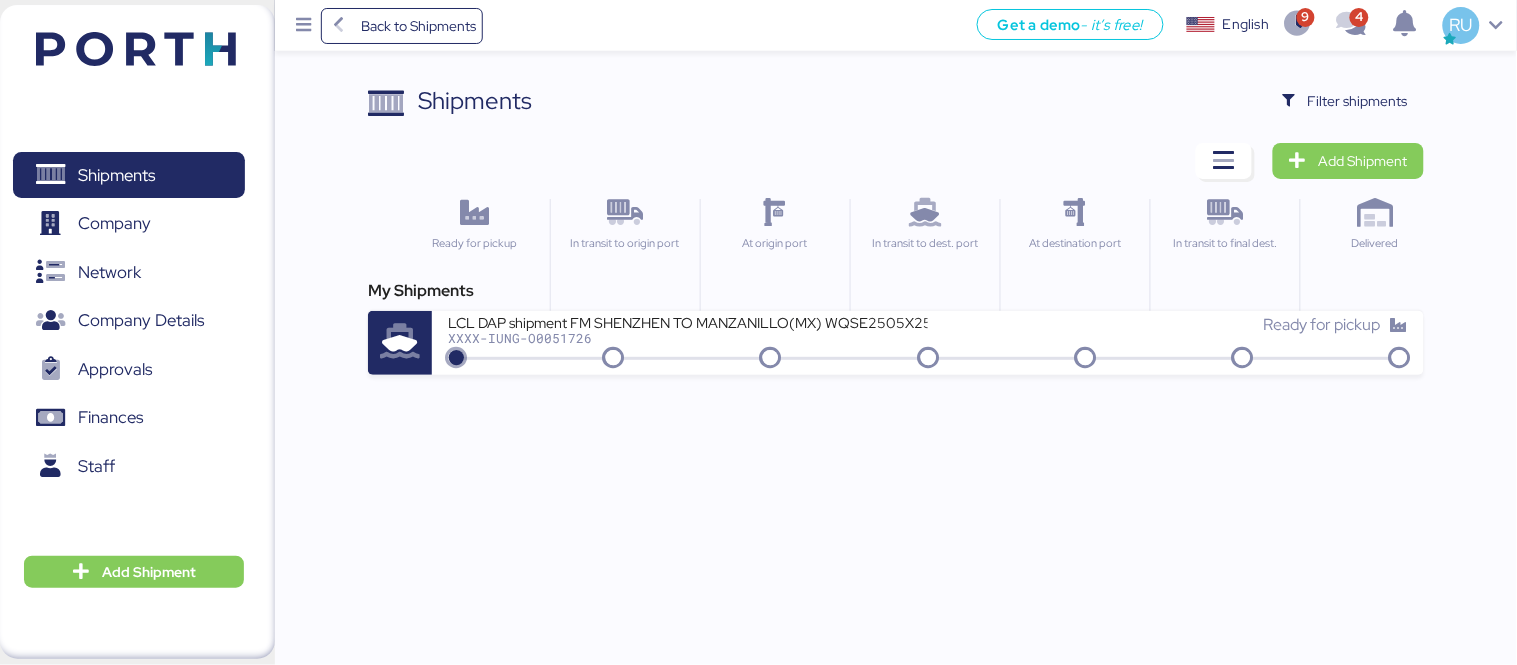 click on "Shipments   Clear Filters   Filter shipments     Add Shipment Ready for pickup In transit to origin port At origin port In transit to dest. port At destination port In transit to final dest. Delivered My Shipments  LCL DAP shipment FM SHENZHEN TO MANZANILLO(MX) WQSE2505X25 XXXX-IUNG-O0051726 Ready for pickup" at bounding box center (896, 229) 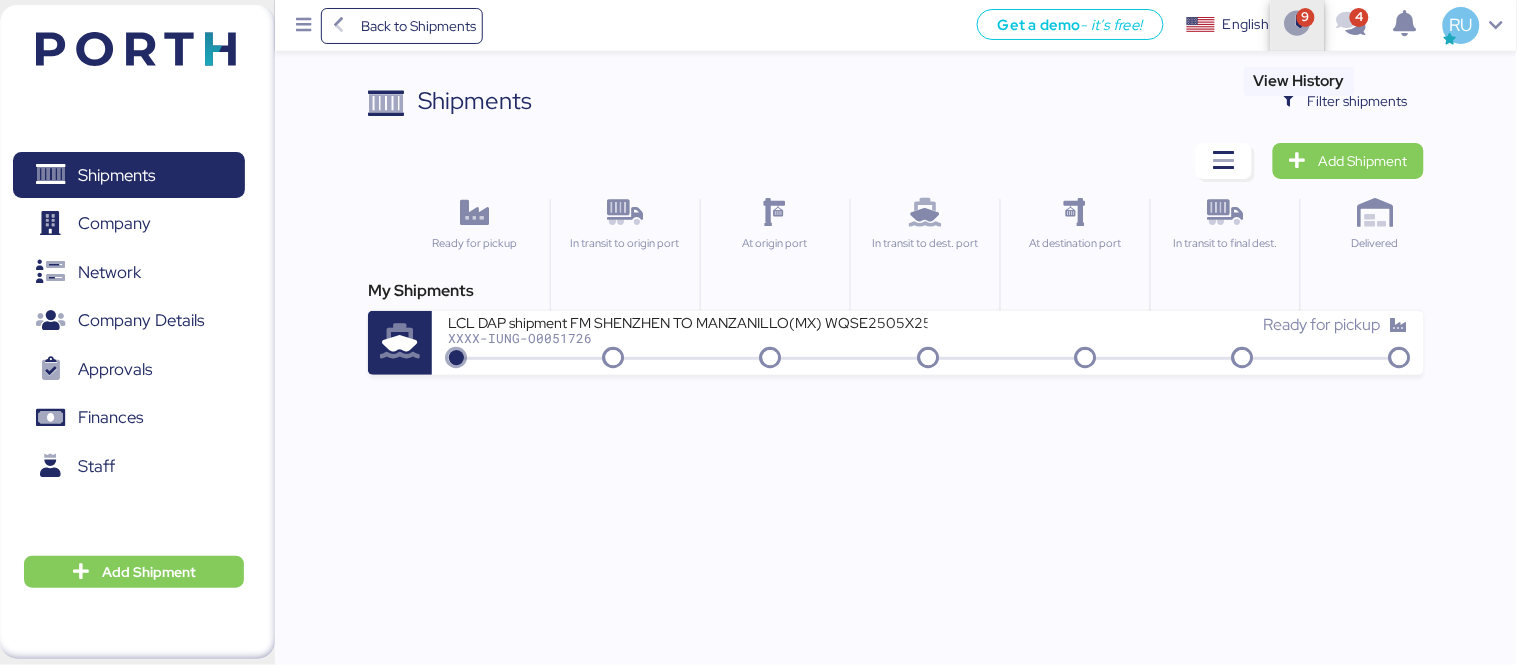 click at bounding box center (1298, 26) 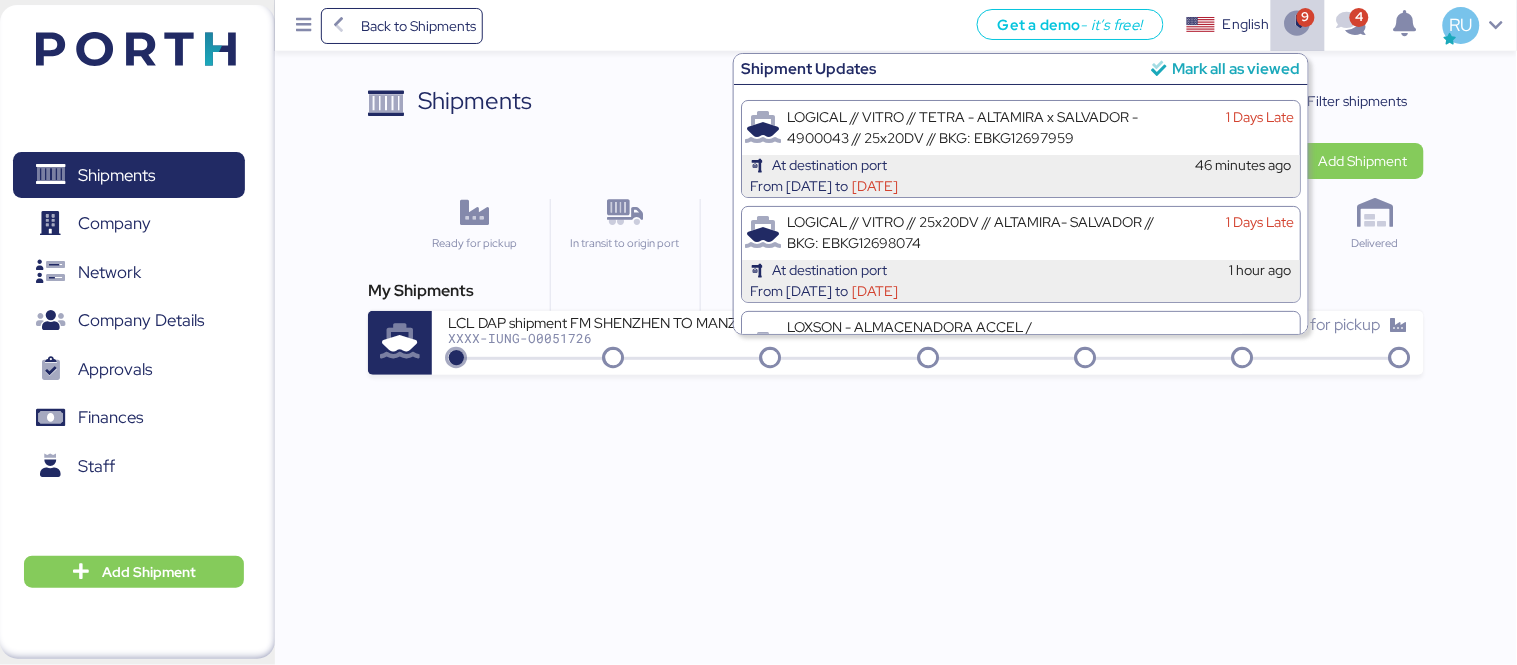 click on "Mark all as viewed" at bounding box center (1236, 68) 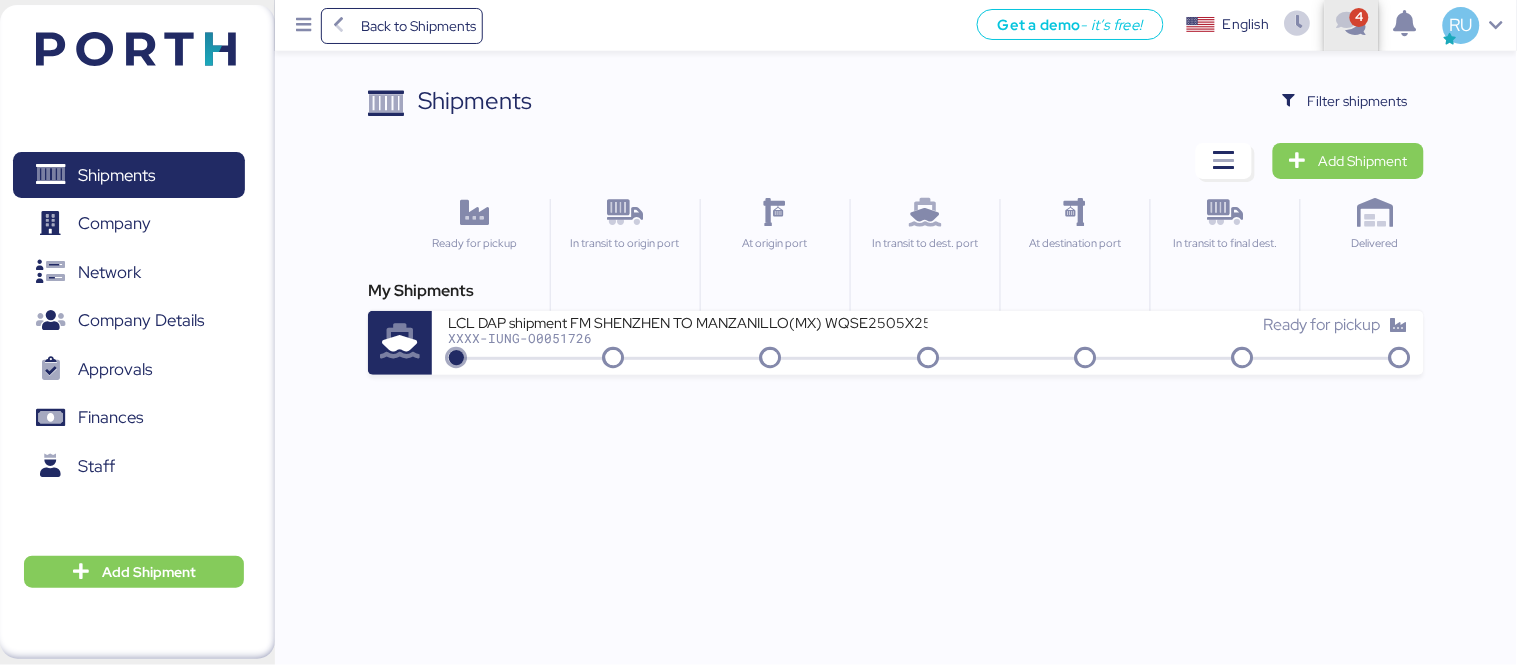 click at bounding box center [1351, 25] 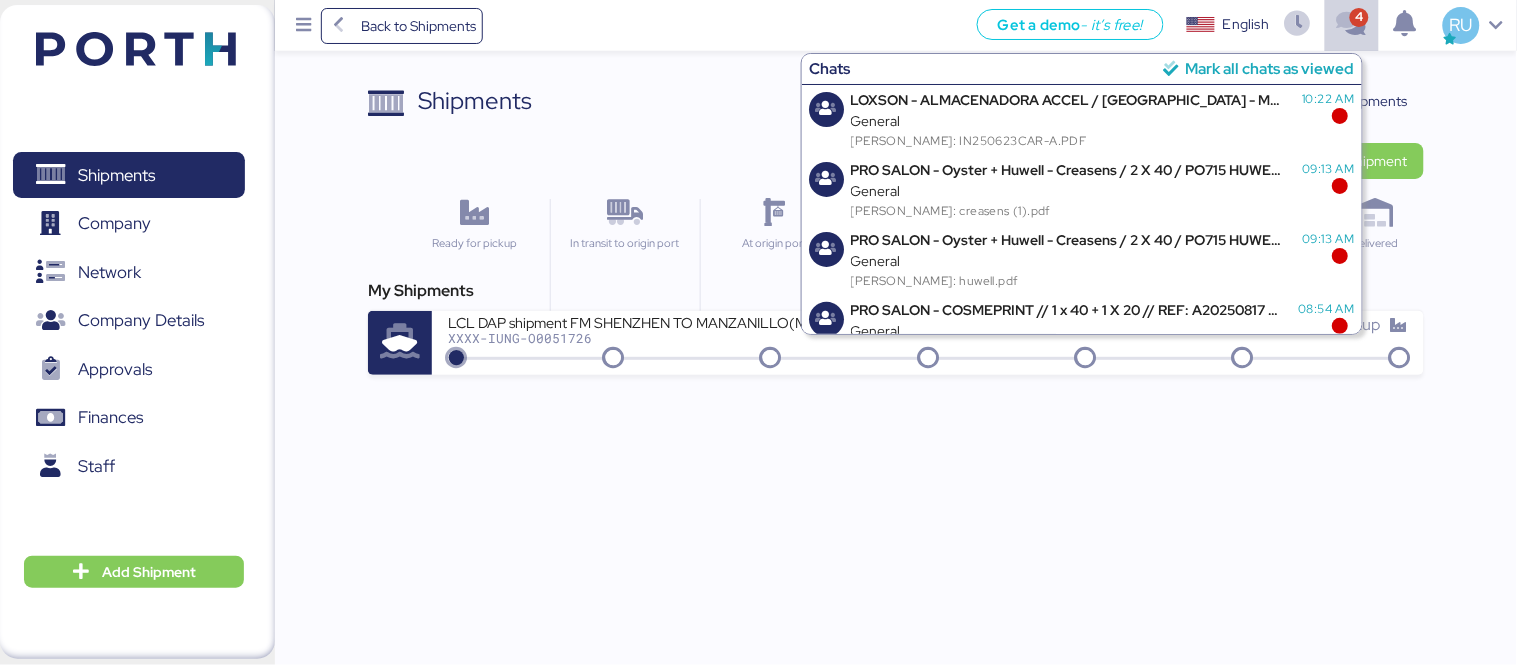 click on "Mark all chats as viewed" at bounding box center (1269, 68) 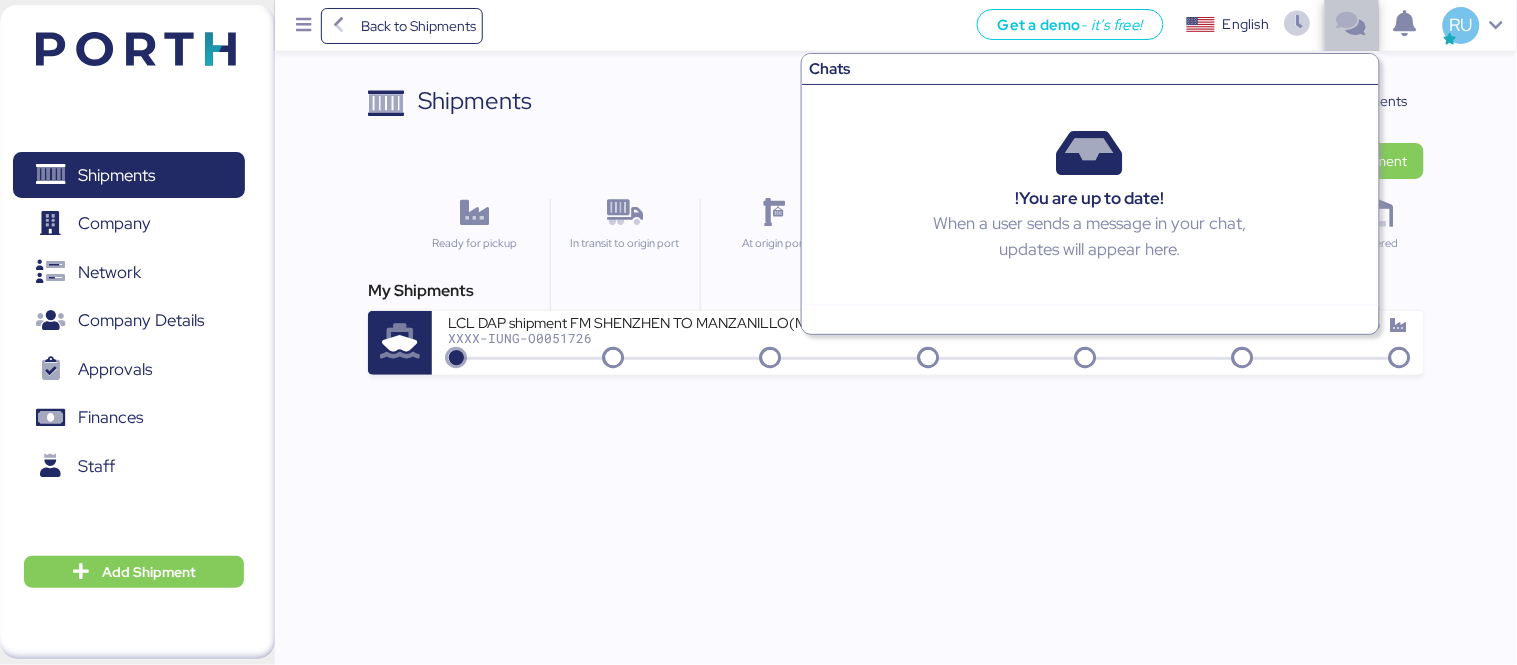 click at bounding box center [1352, 26] 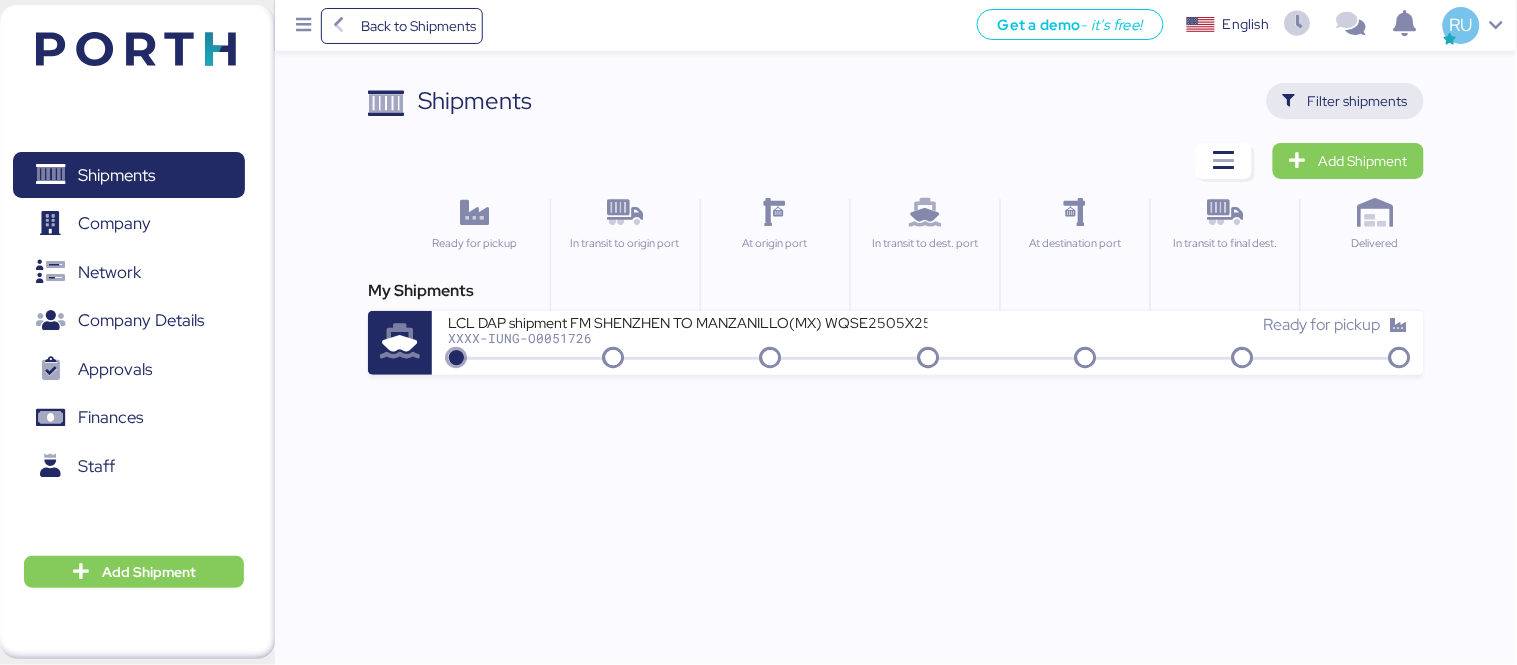 click on "Filter shipments" at bounding box center (1358, 101) 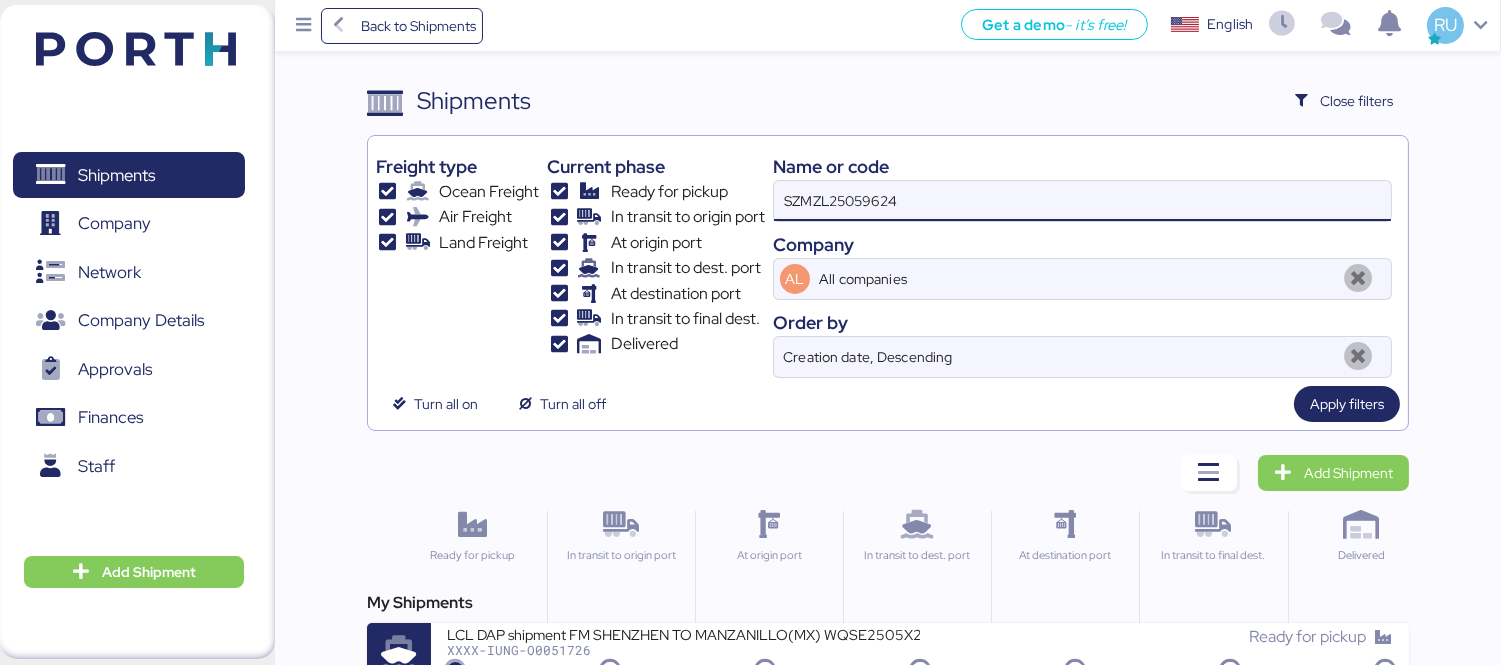click on "SZMZL25059624" at bounding box center (1082, 201) 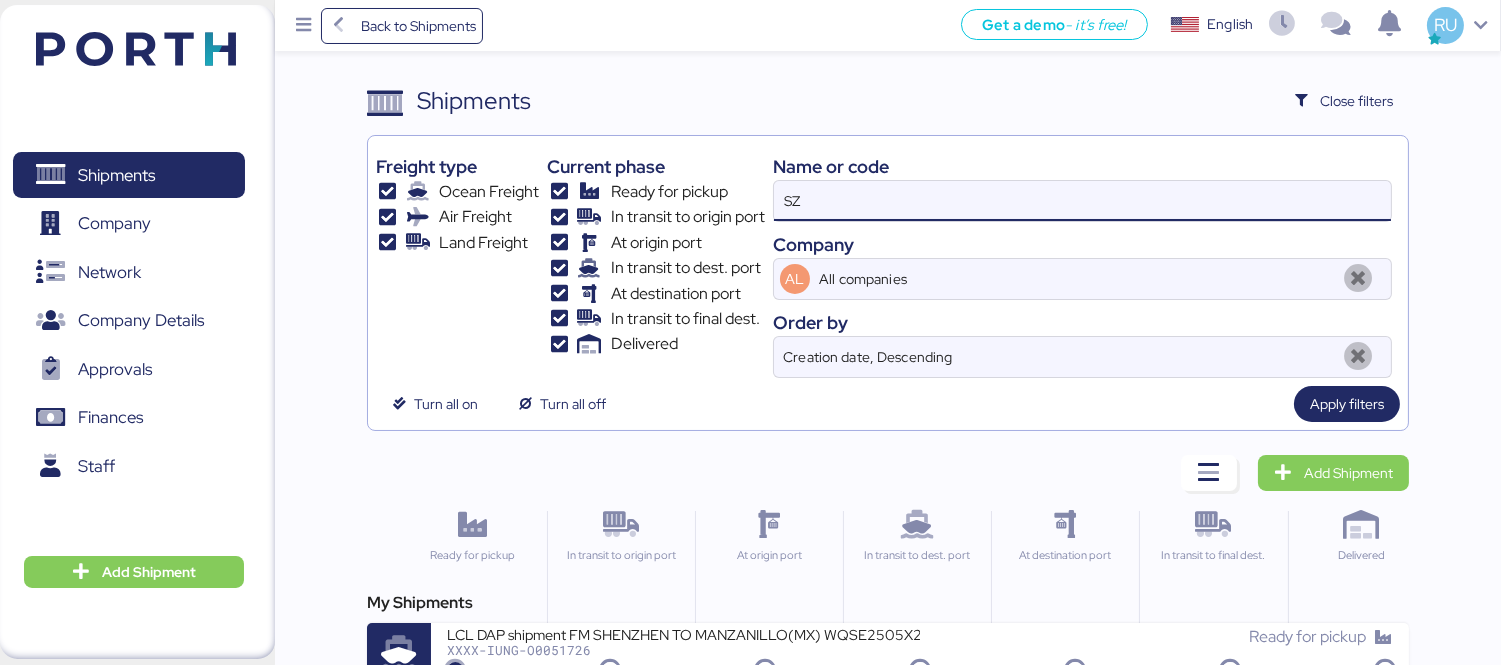 type on "S" 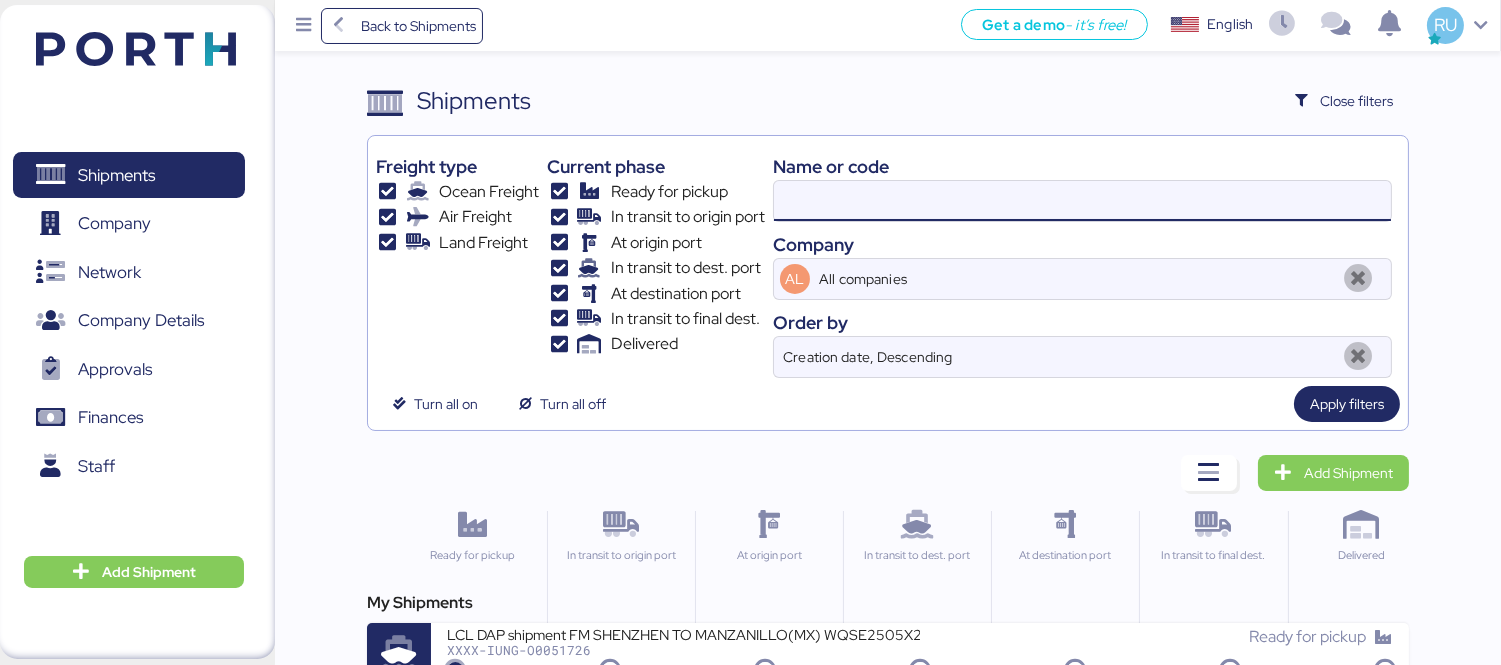 paste on "O0051720" 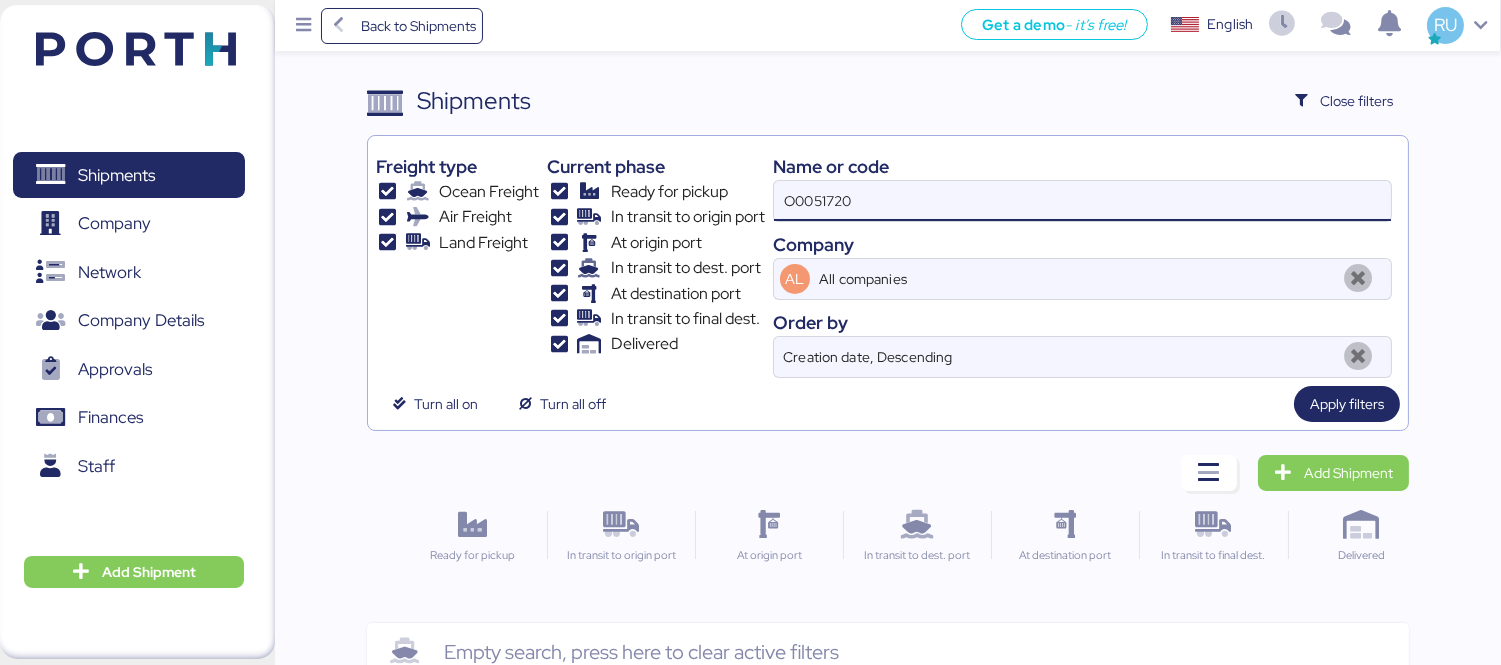 type on "O0051720" 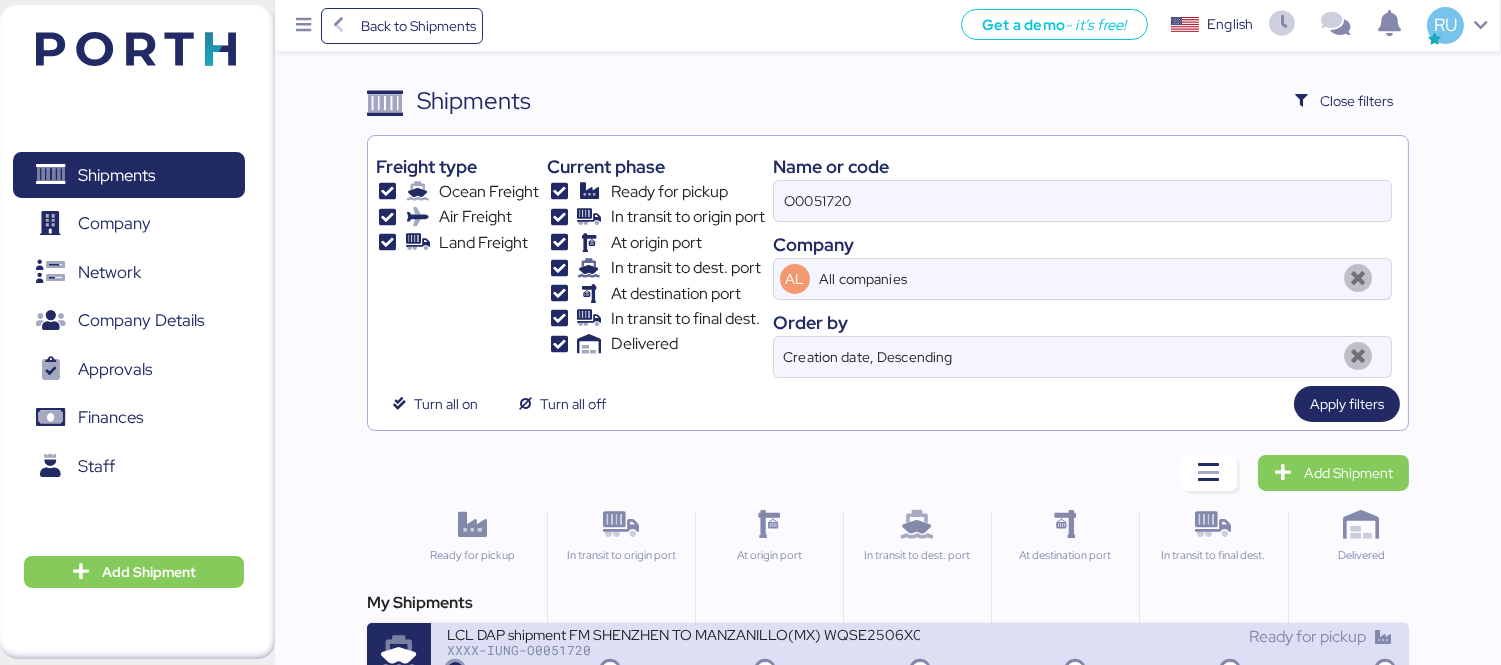 click on "LCL DAP shipment FM SHENZHEN TO MANZANILLO(MX) WQSE2506X06" at bounding box center [683, 633] 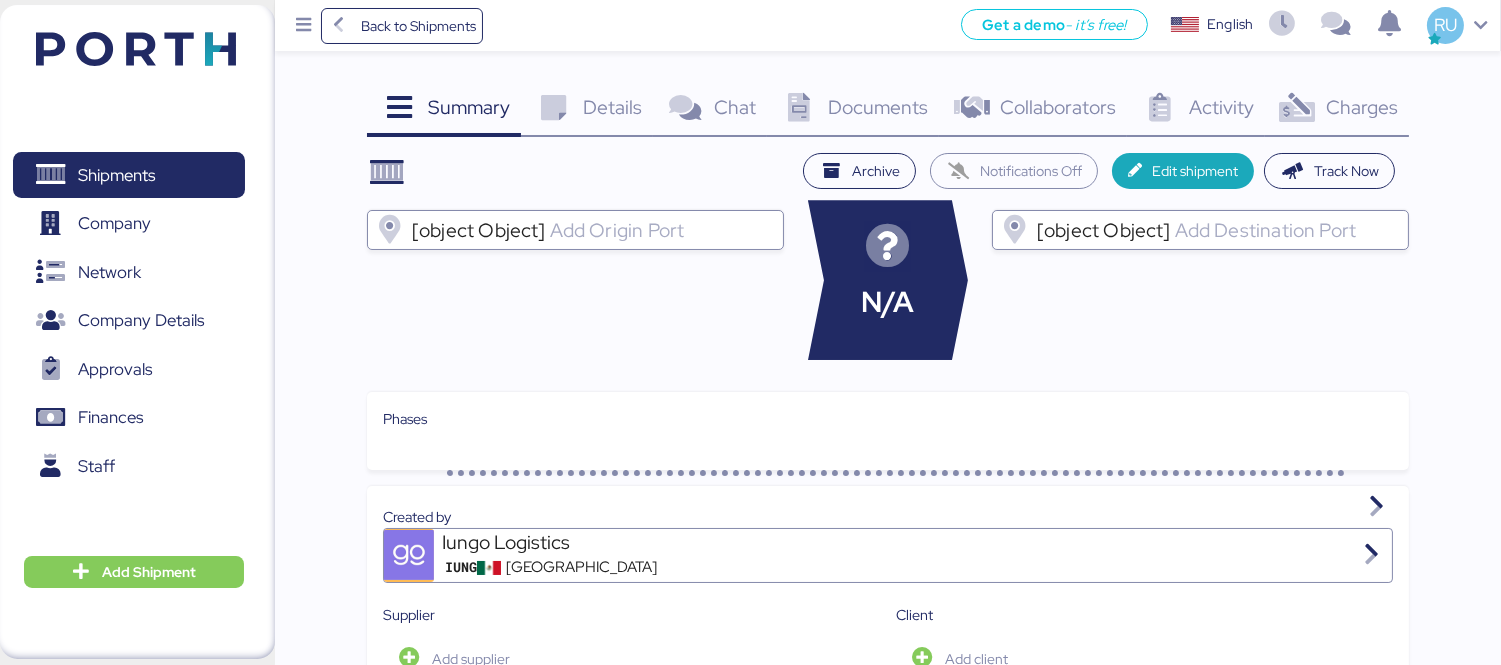 click on "Charges" at bounding box center (1362, 107) 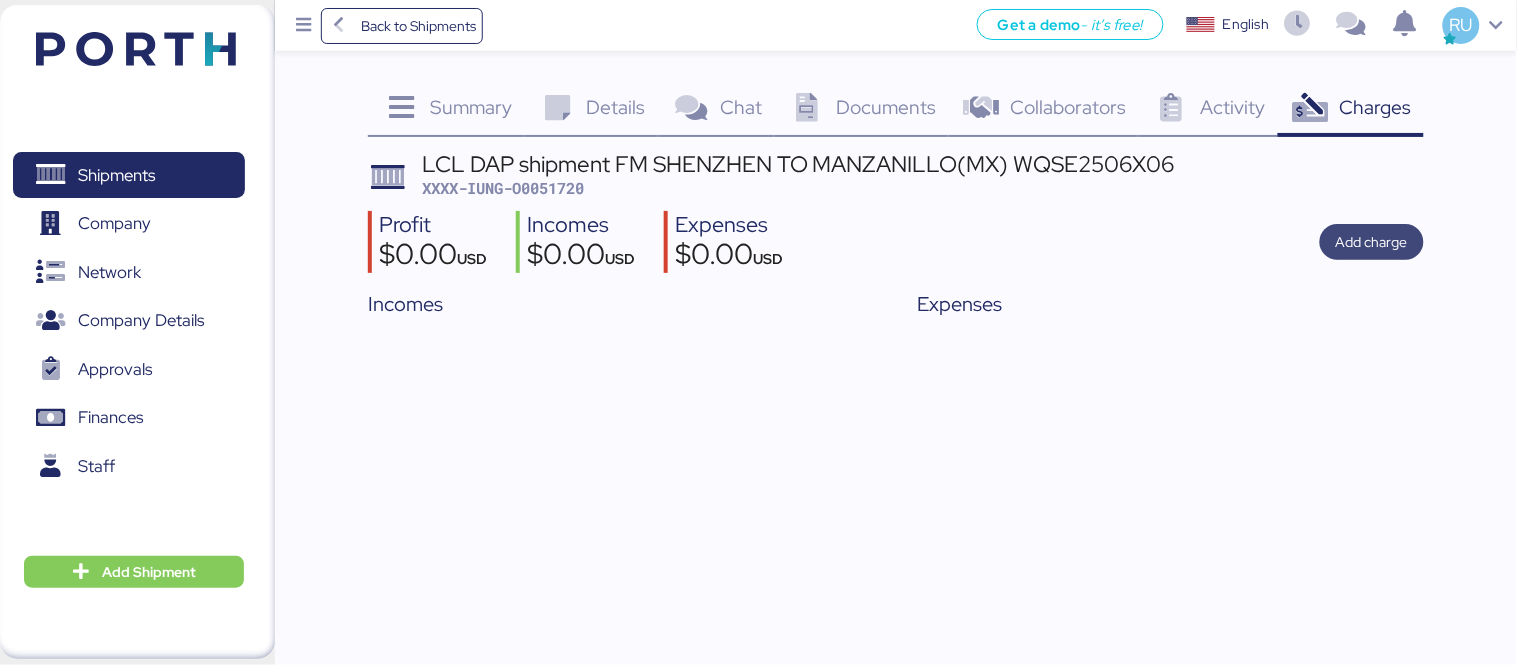 click on "Add charge" at bounding box center (1372, 242) 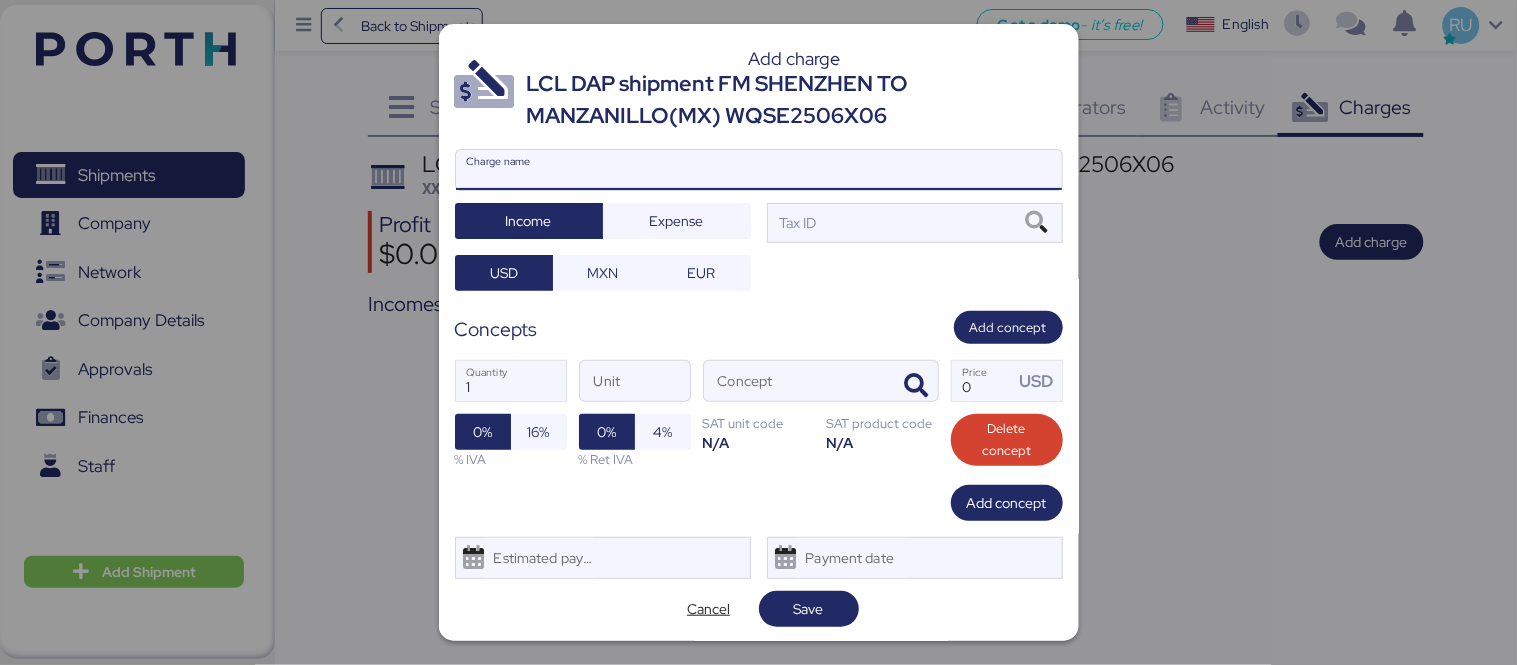 click on "Charge name" at bounding box center [759, 170] 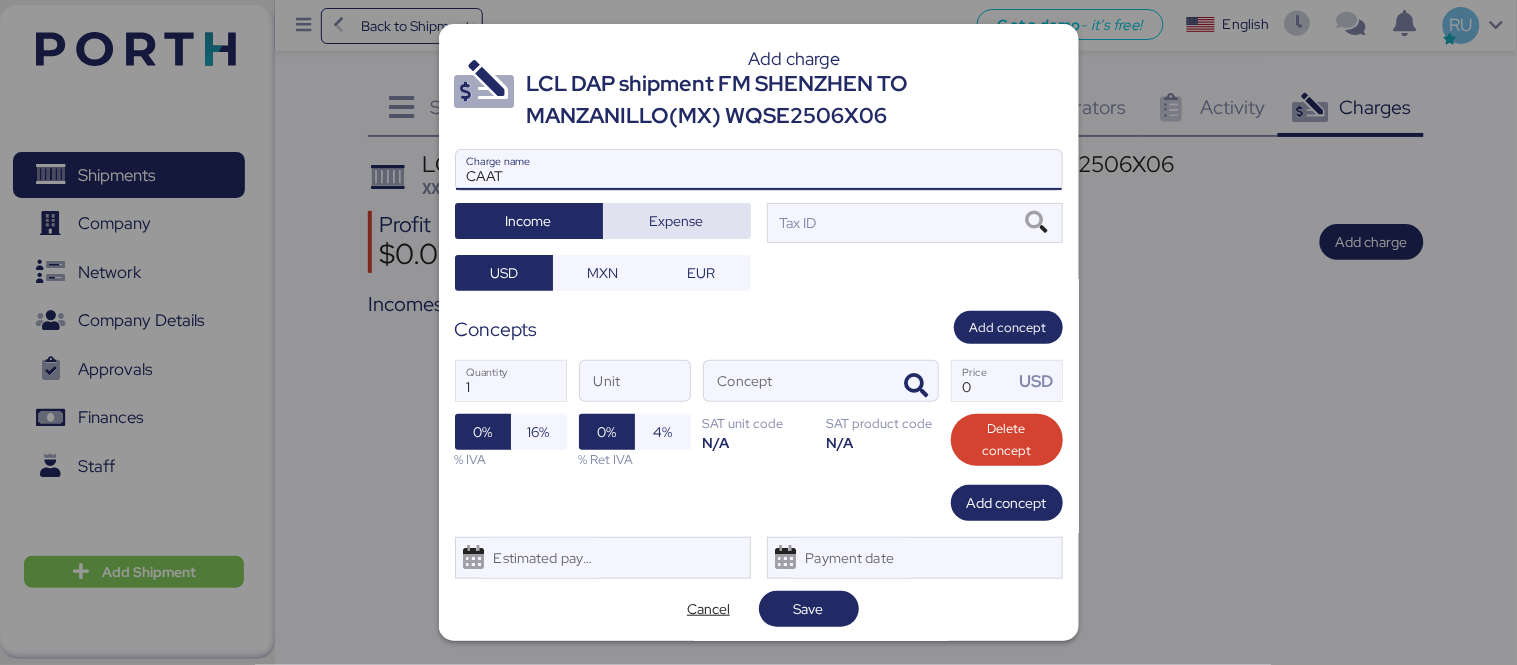 type on "CAAT" 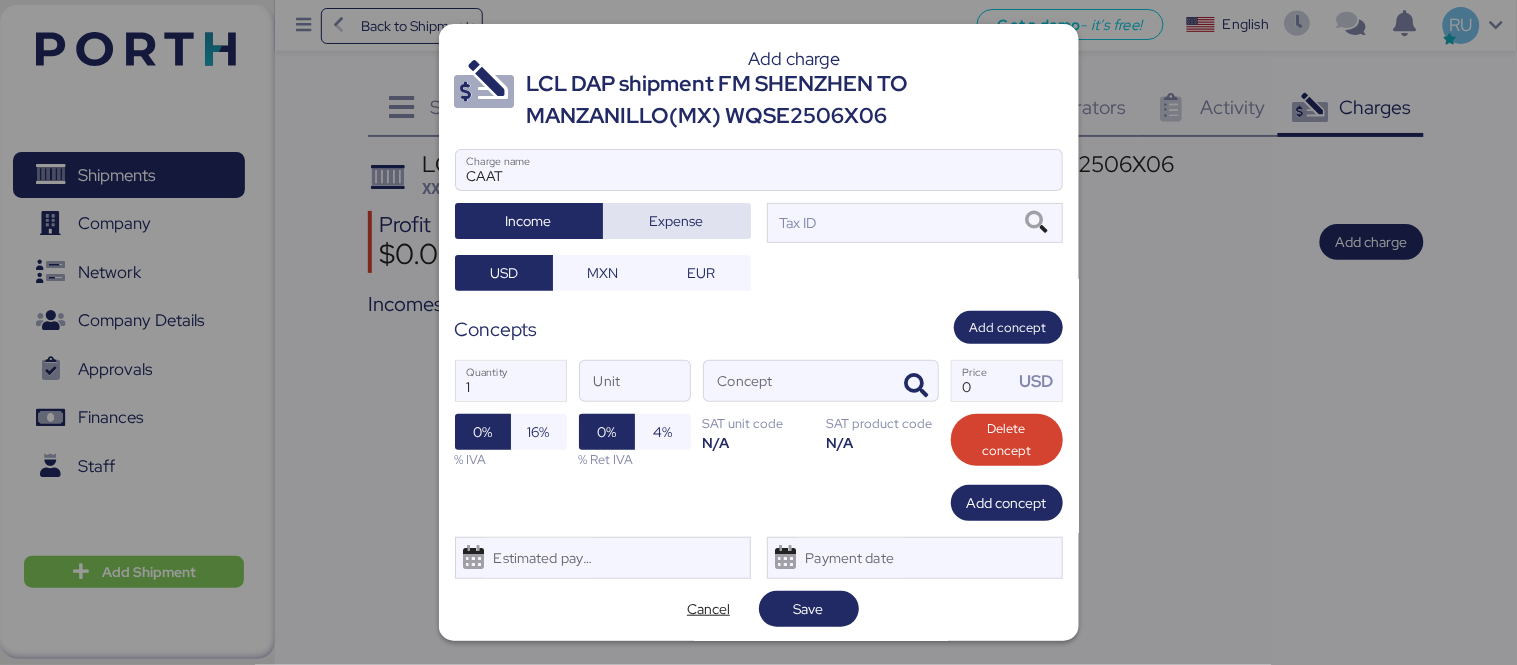 click on "Expense" at bounding box center [677, 221] 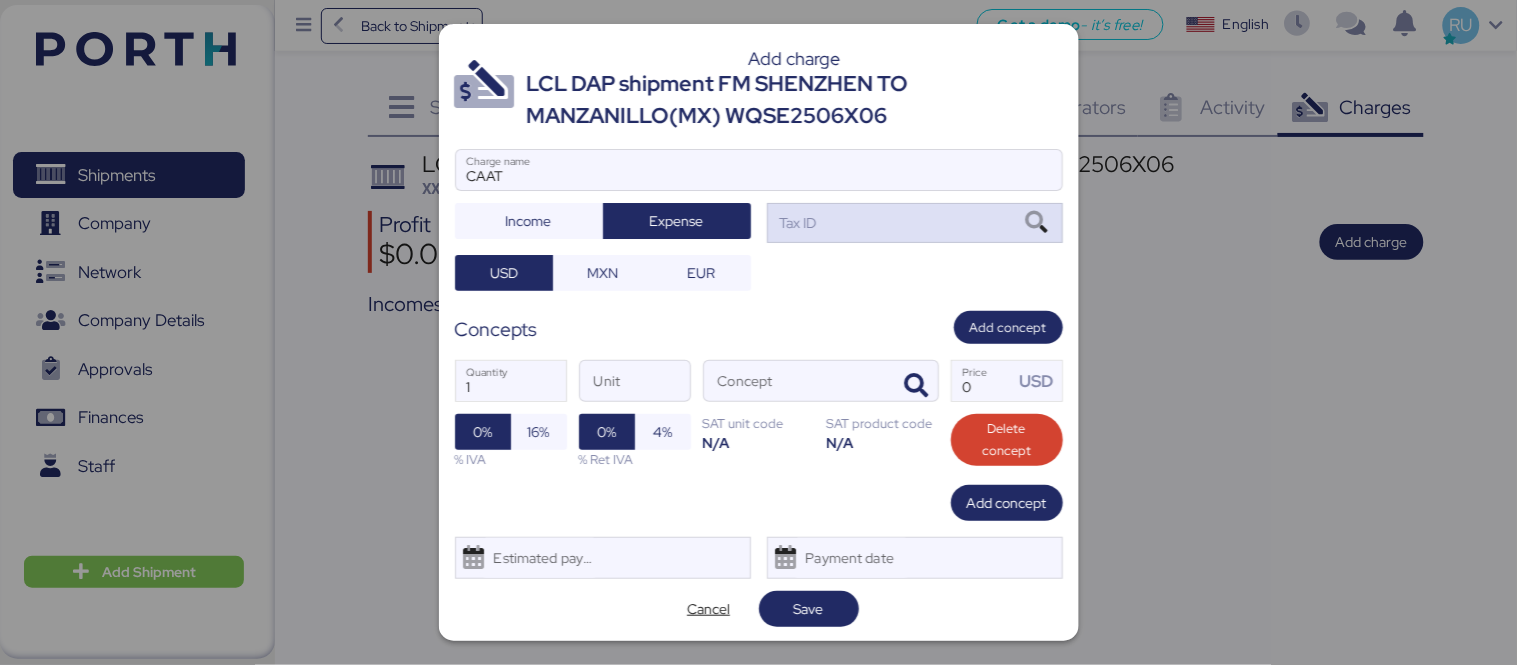 click on "Tax ID" at bounding box center (915, 223) 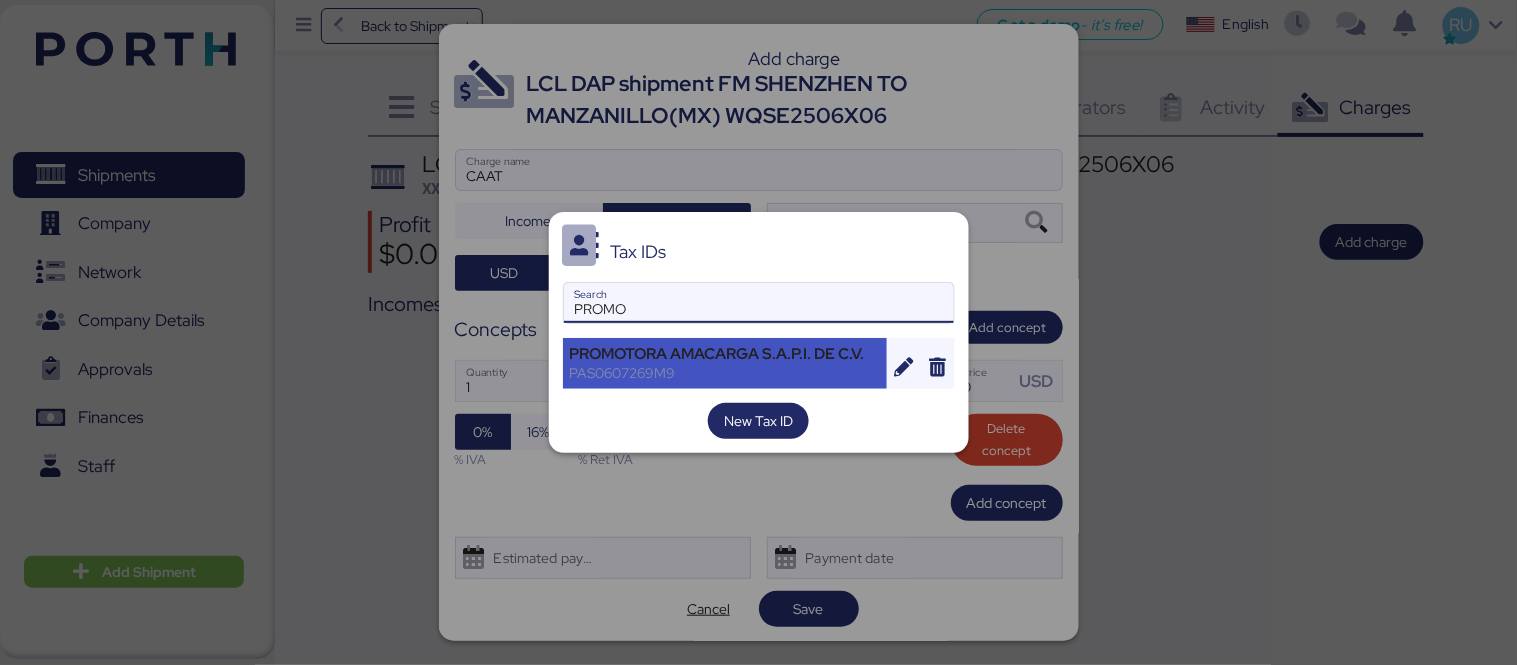 type on "PROMO" 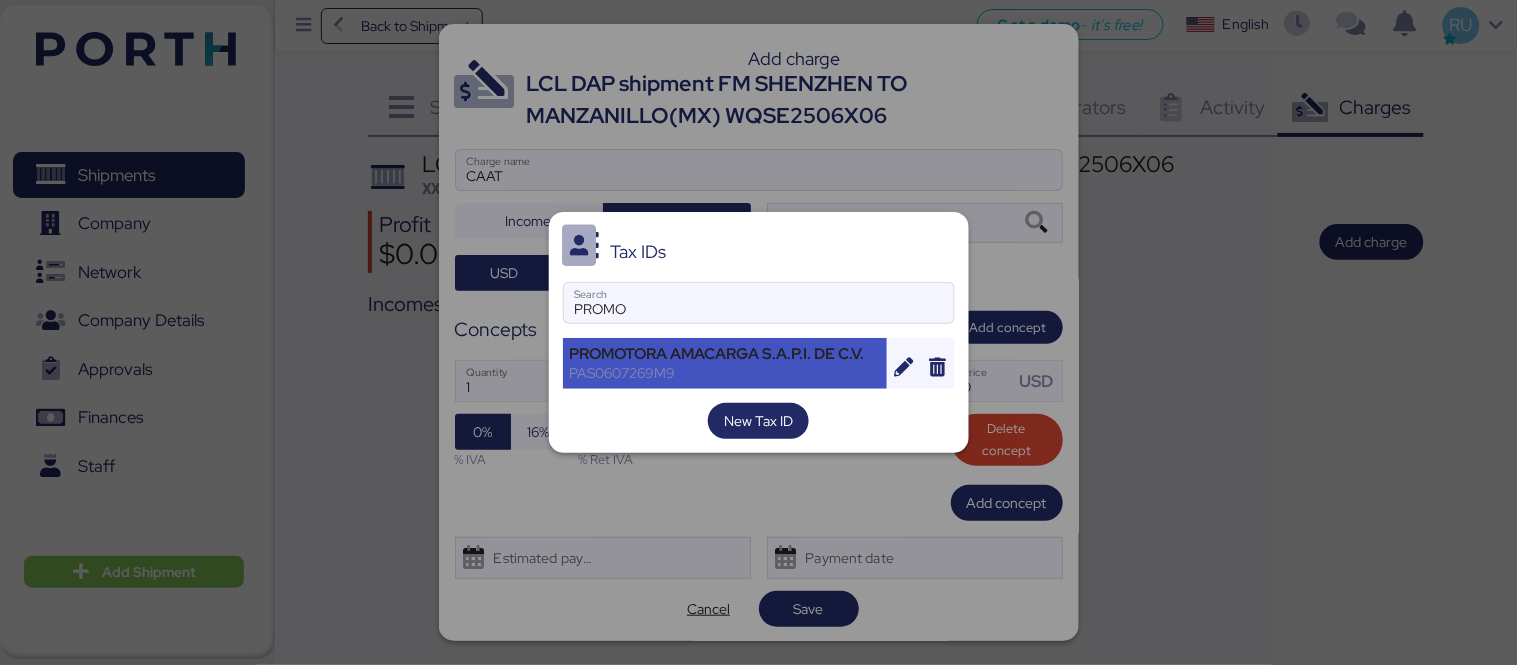 click on "PROMOTORA AMACARGA S.A.P.I. DE C.V." at bounding box center (725, 354) 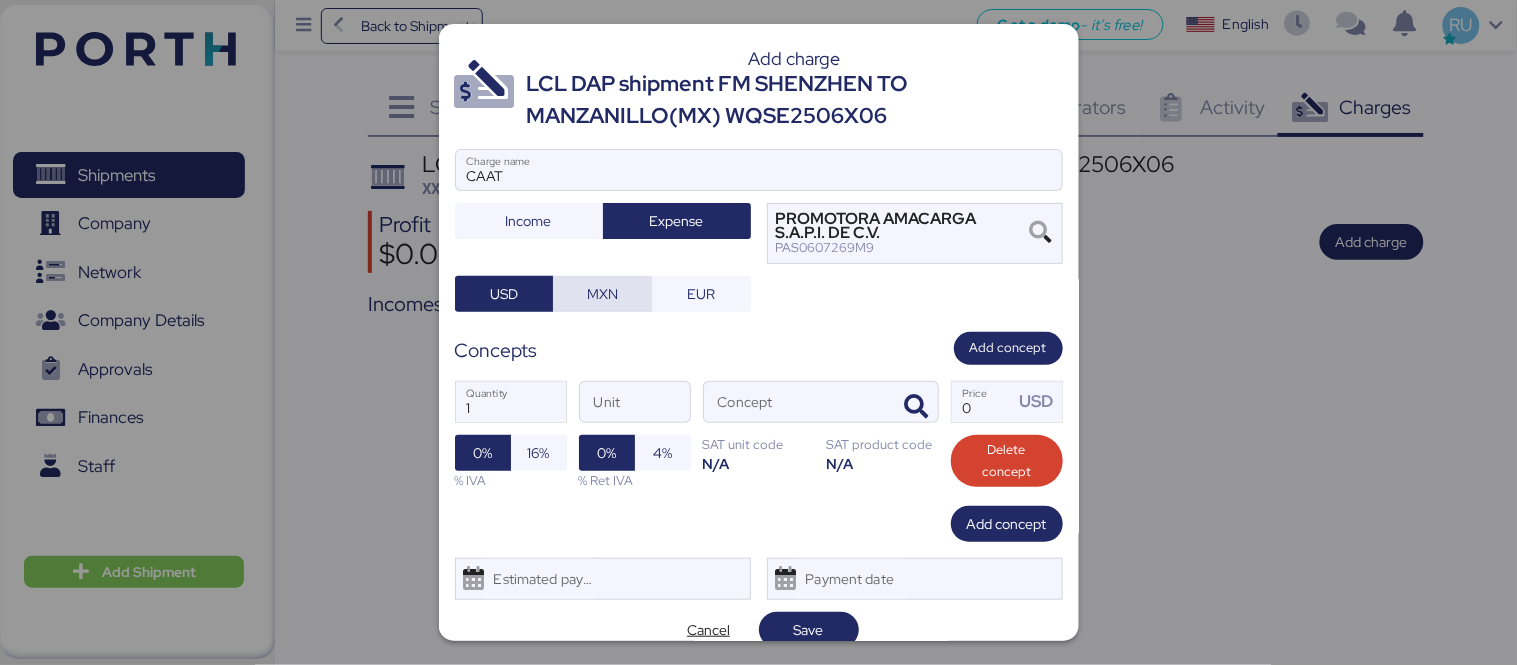 click on "MXN" at bounding box center [602, 294] 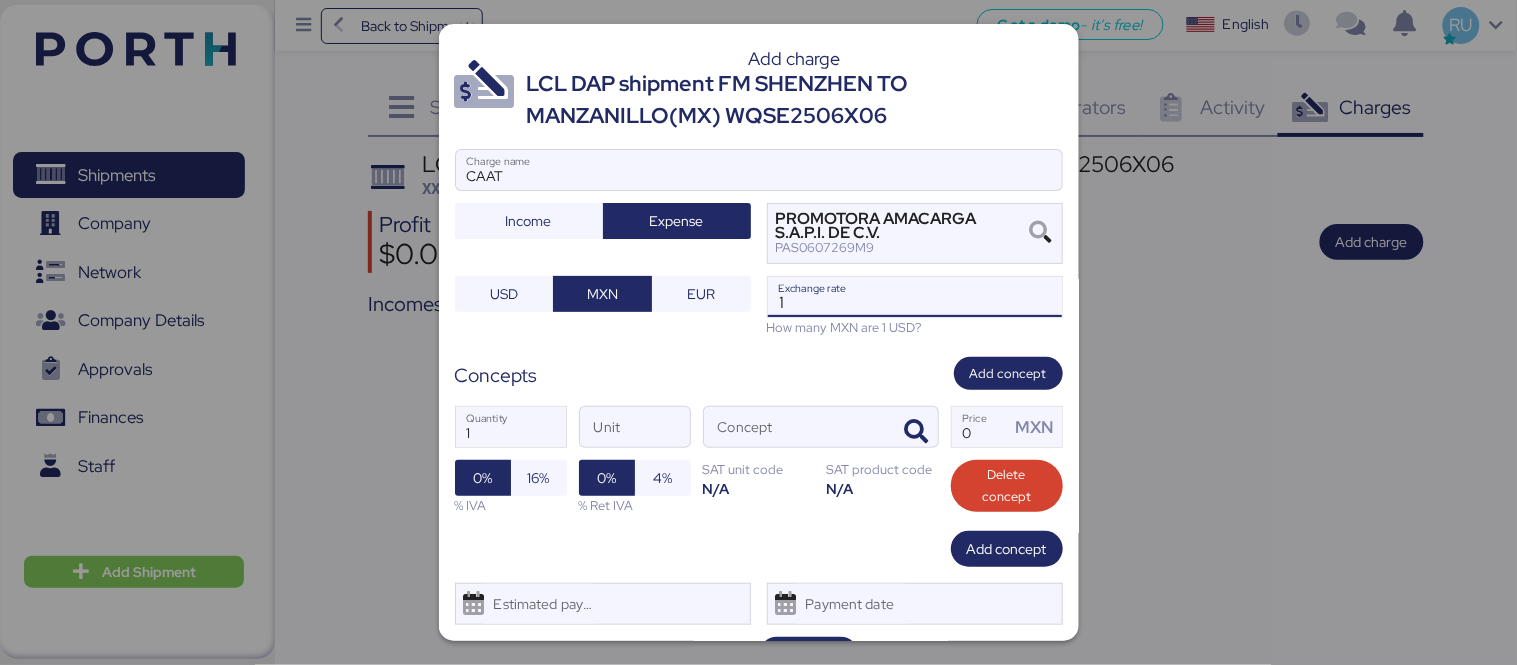 click on "1" at bounding box center [915, 297] 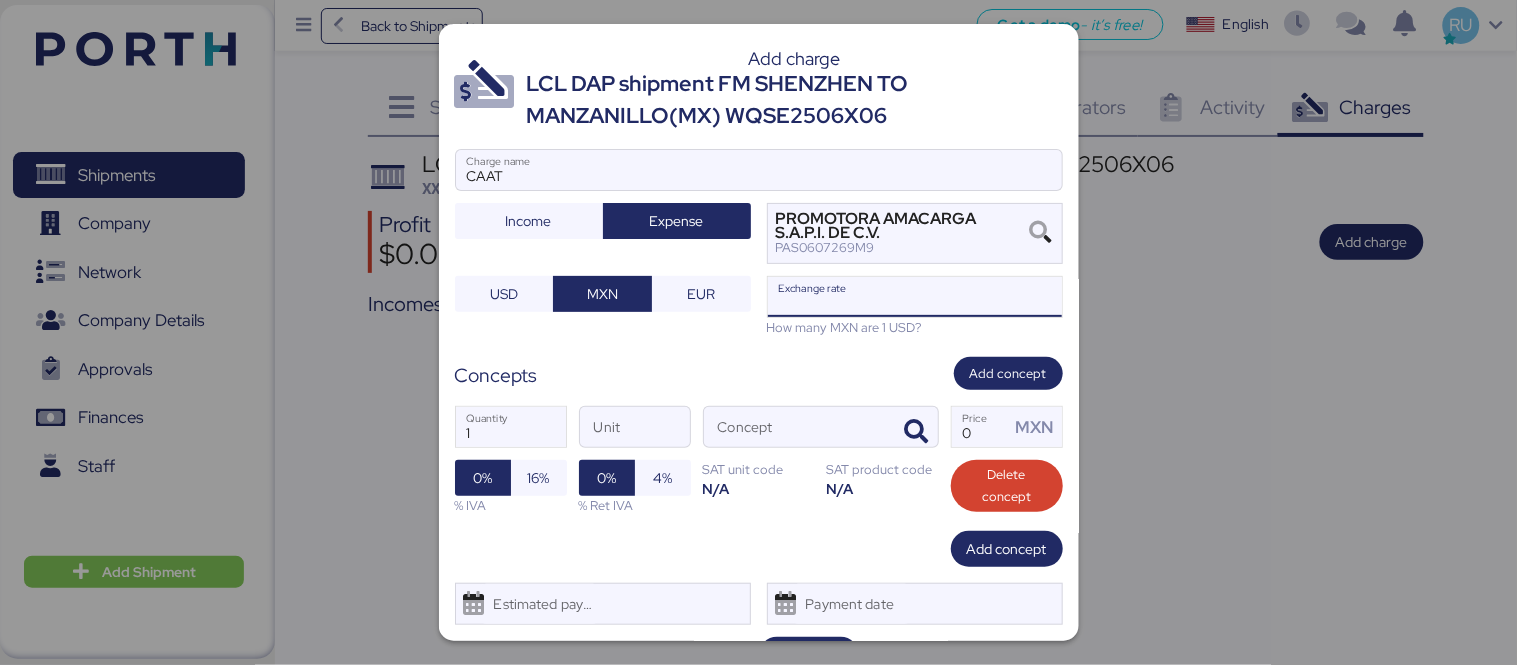 type on "0" 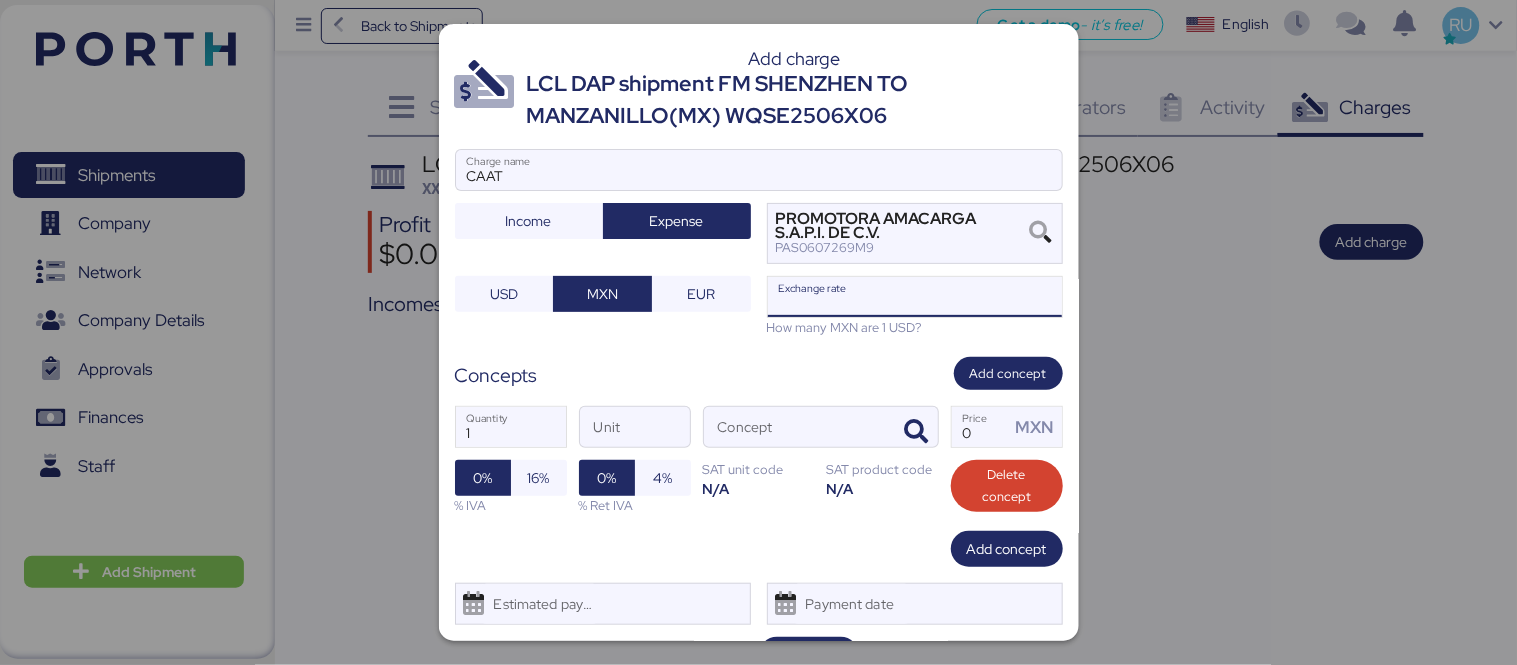 paste on "18.7654" 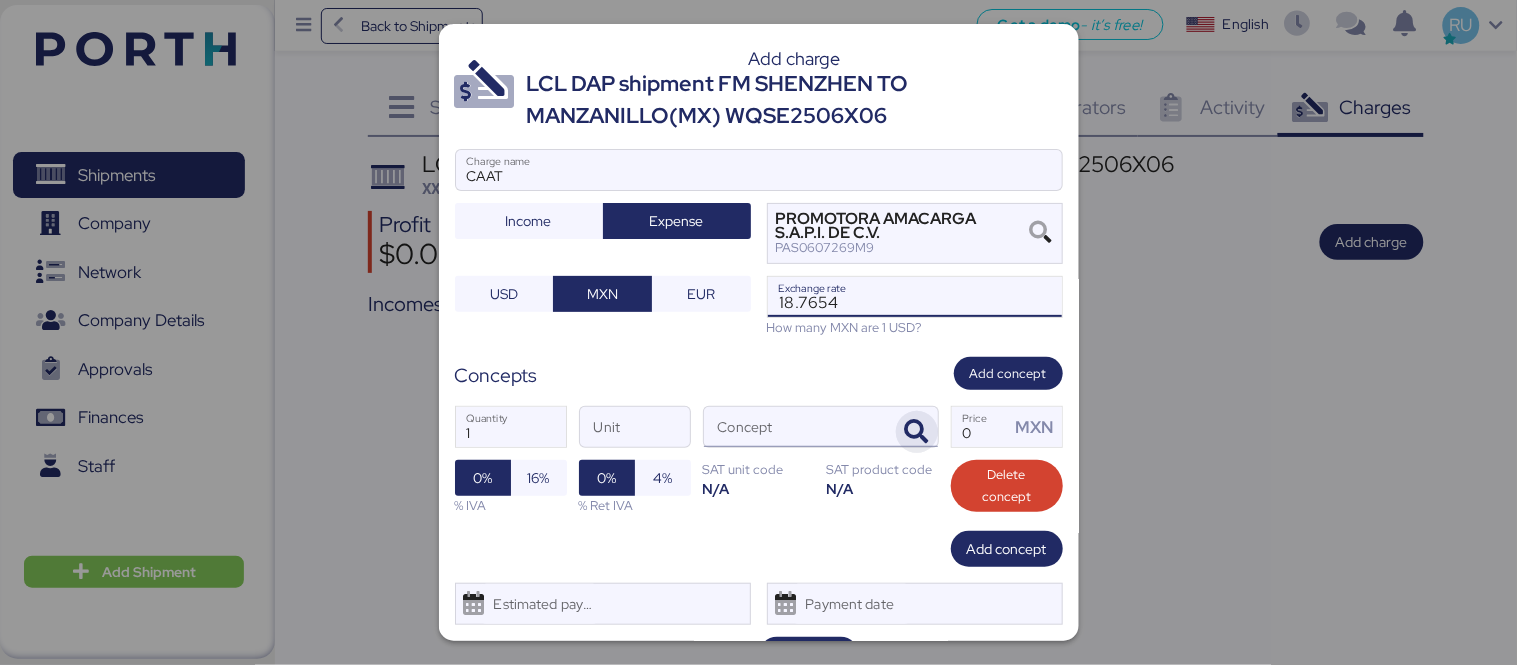 type on "18.7654" 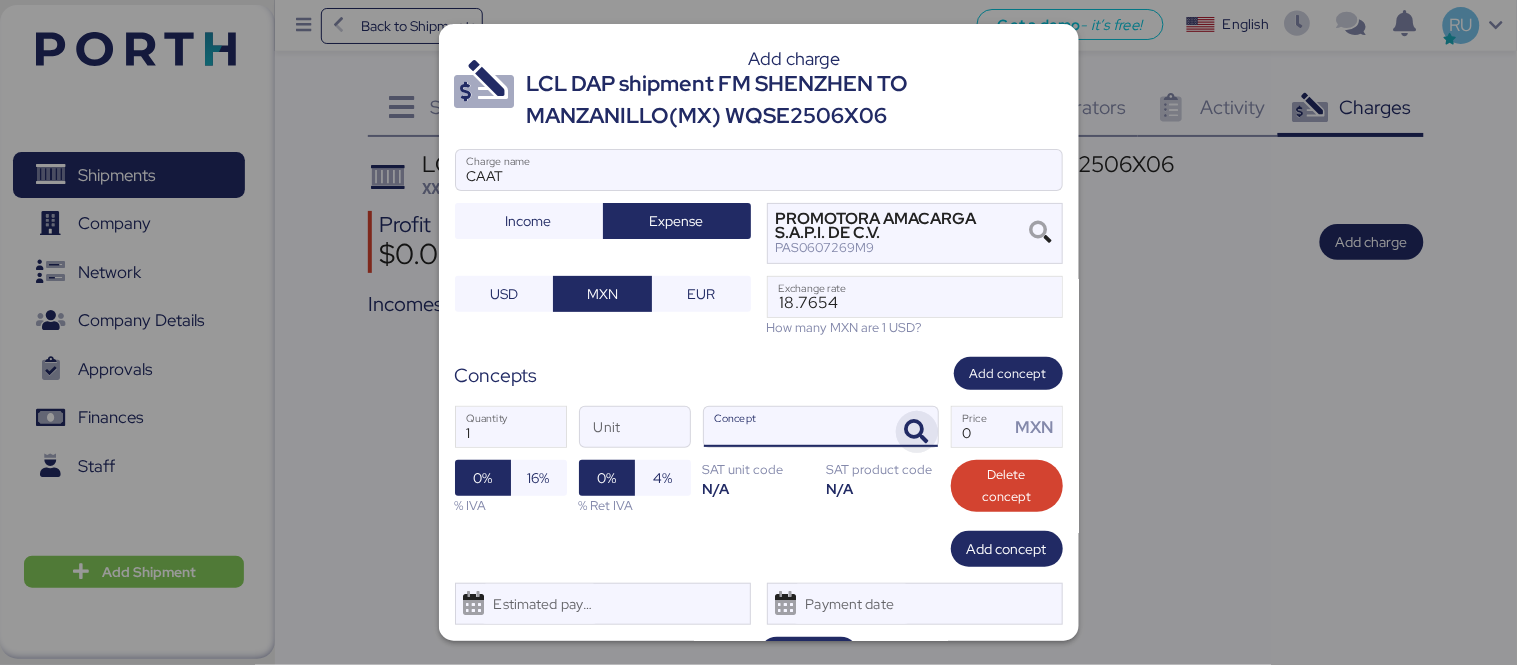 click at bounding box center (917, 432) 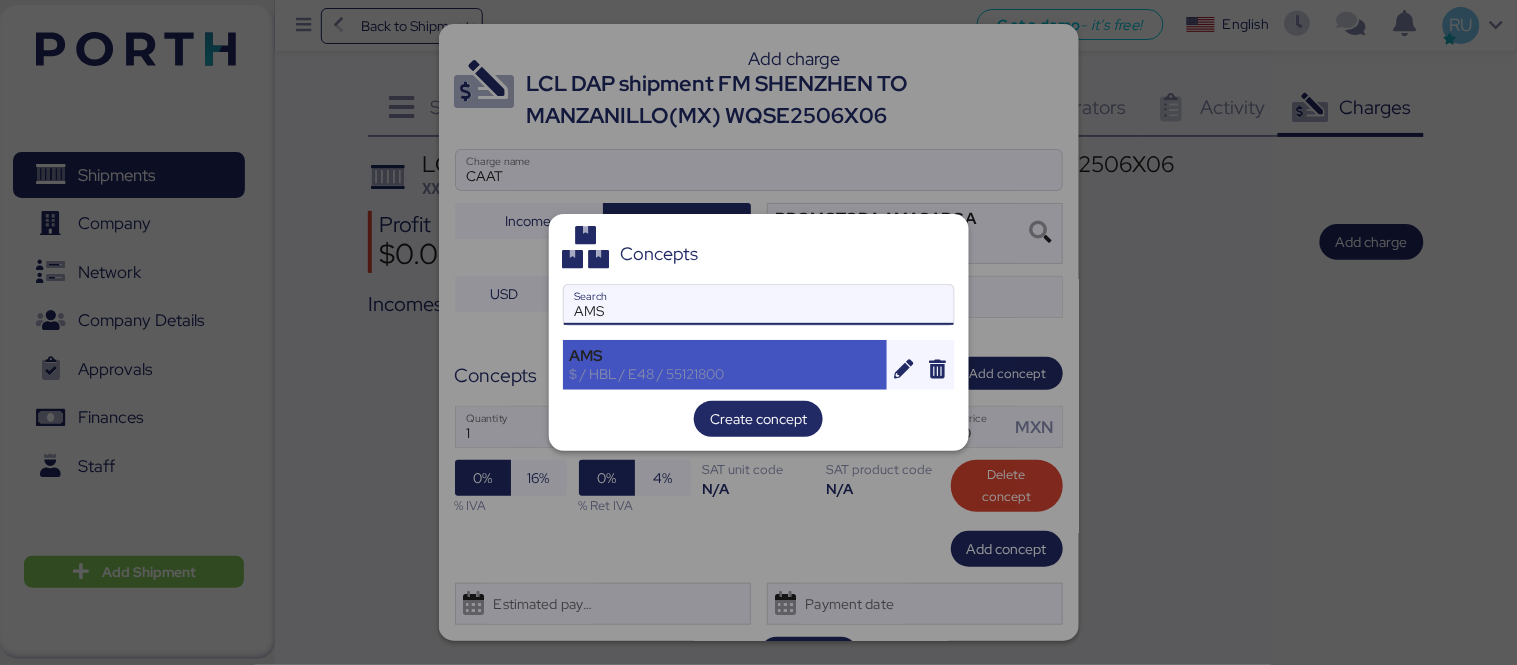 type on "AMS" 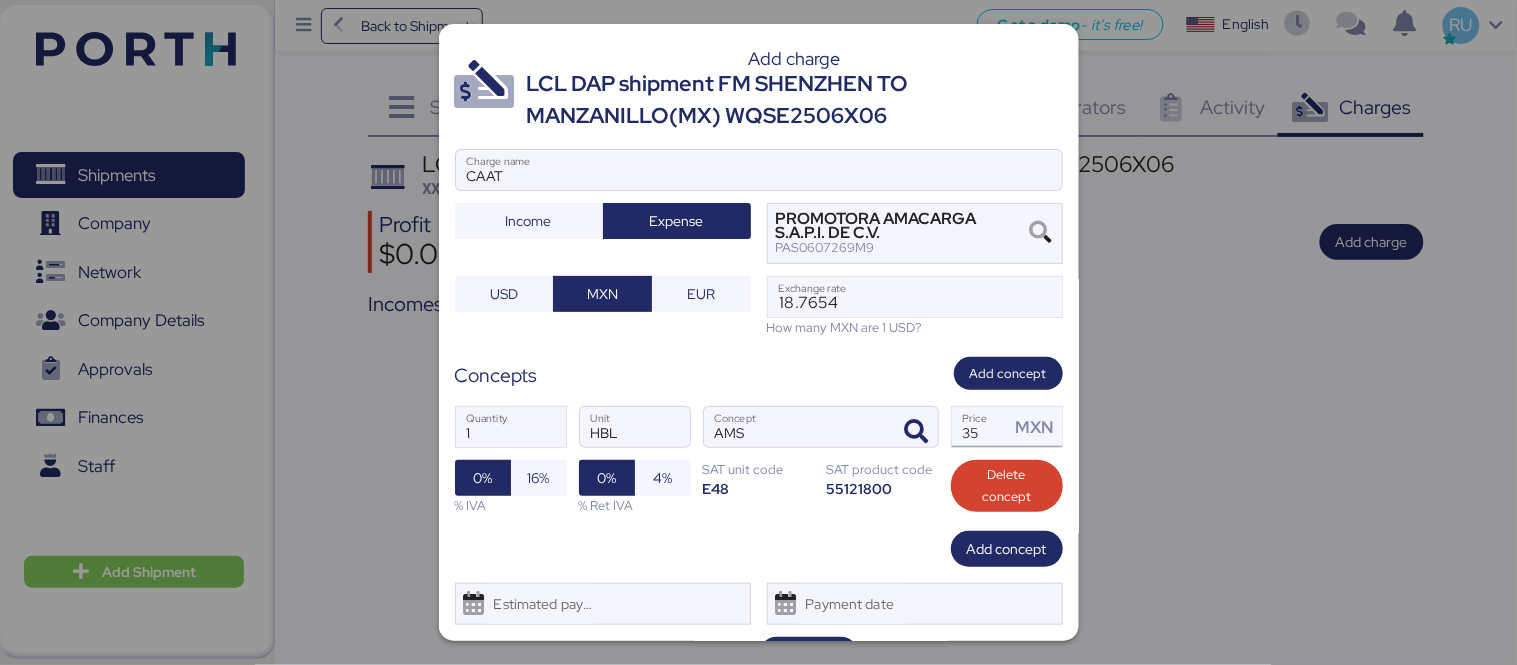 click on "35" at bounding box center [981, 427] 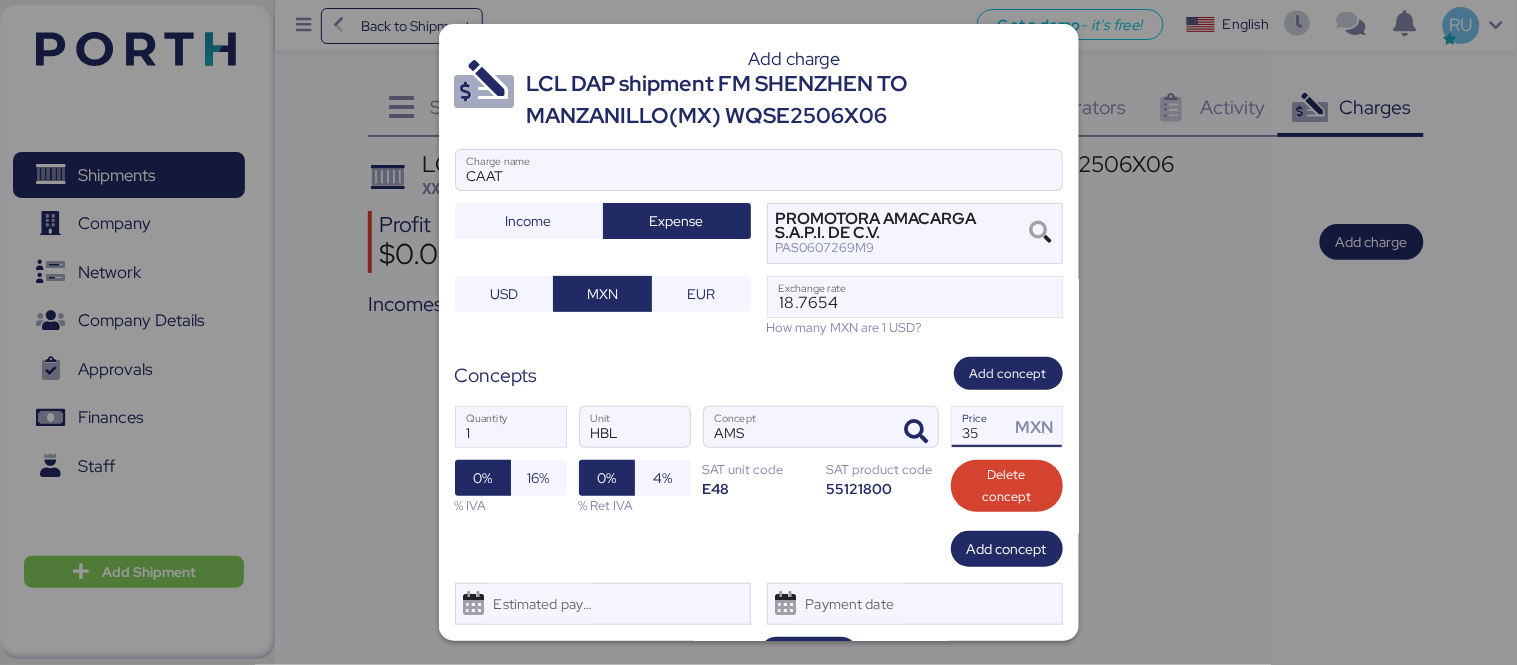 type on "3" 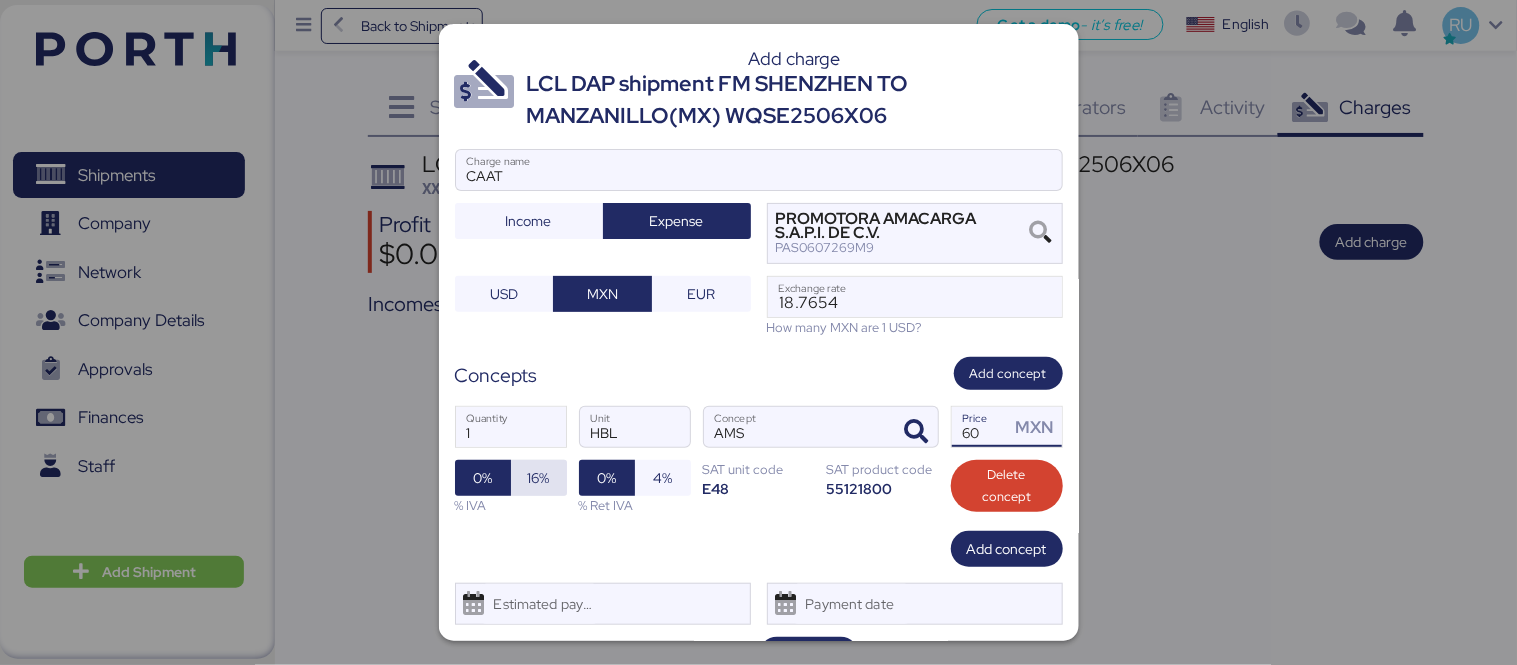 type on "60" 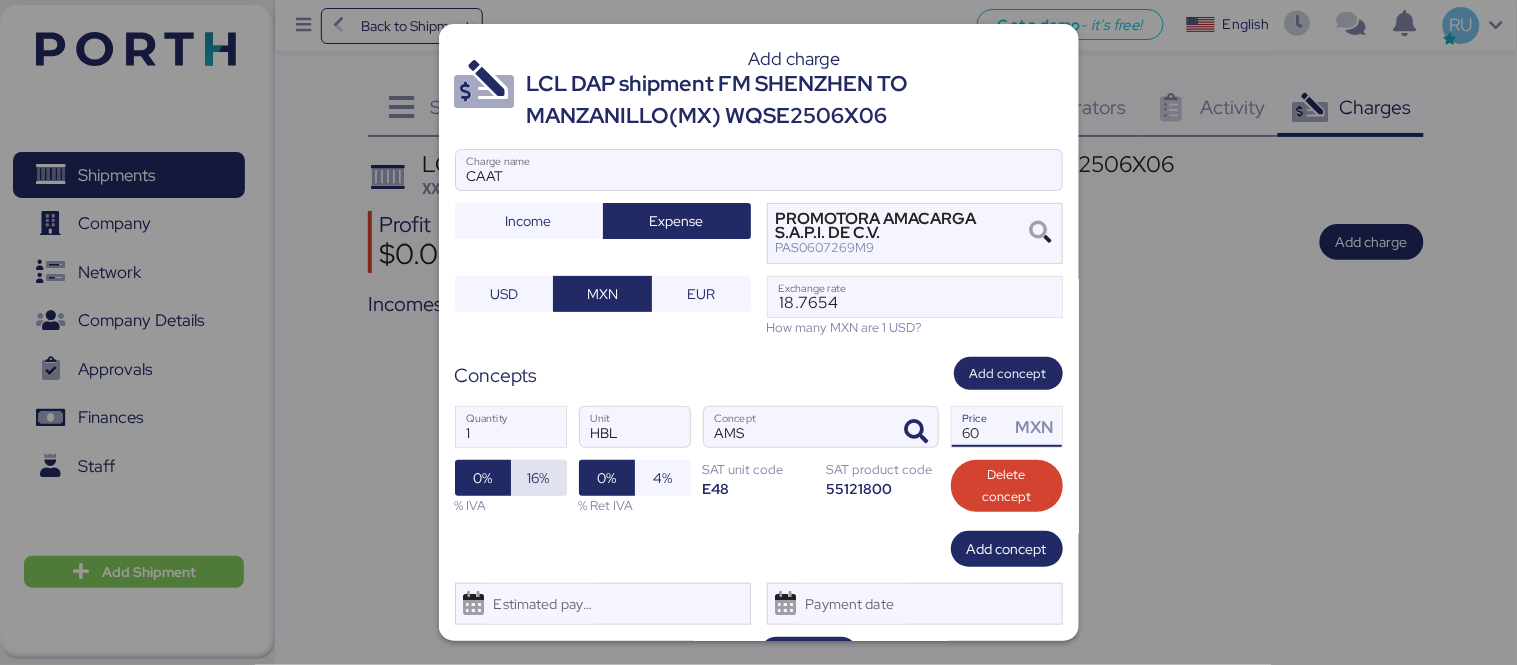 click on "16%" at bounding box center [539, 478] 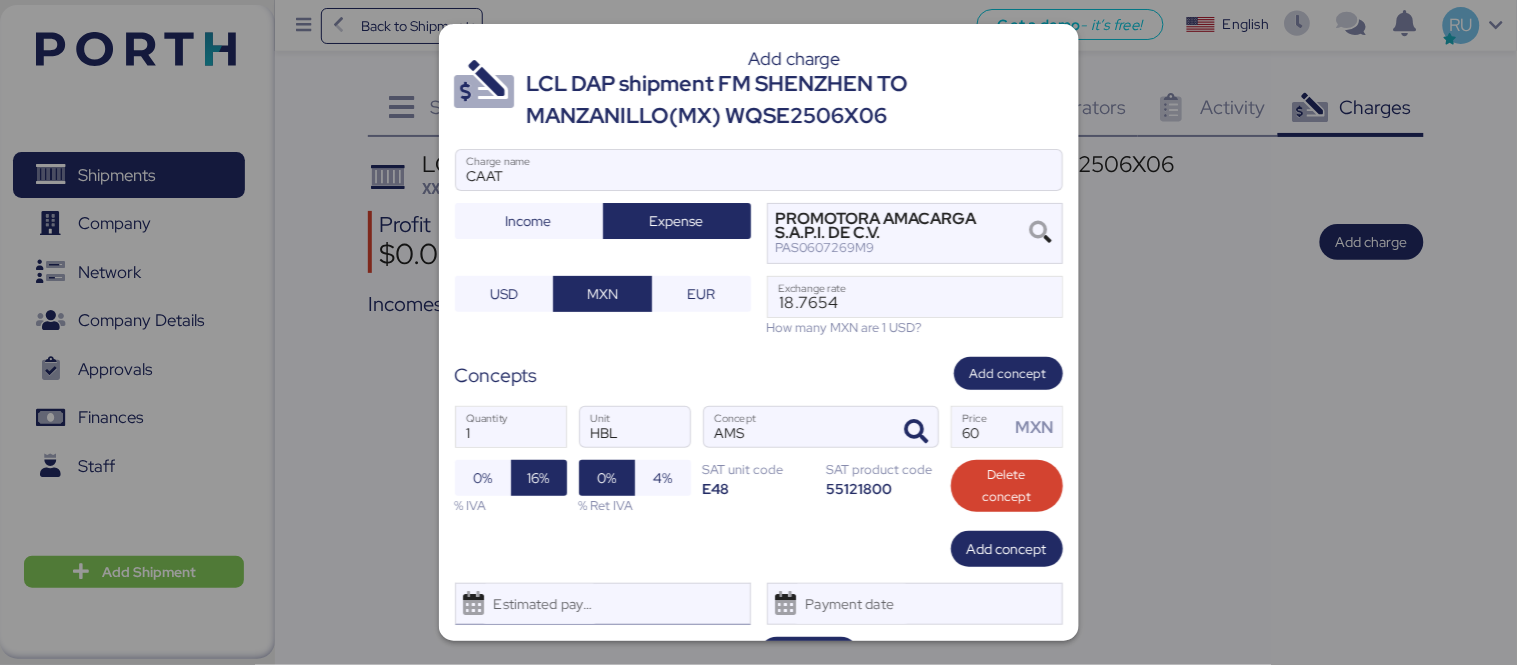 click on "Estimated payment date" at bounding box center [603, 604] 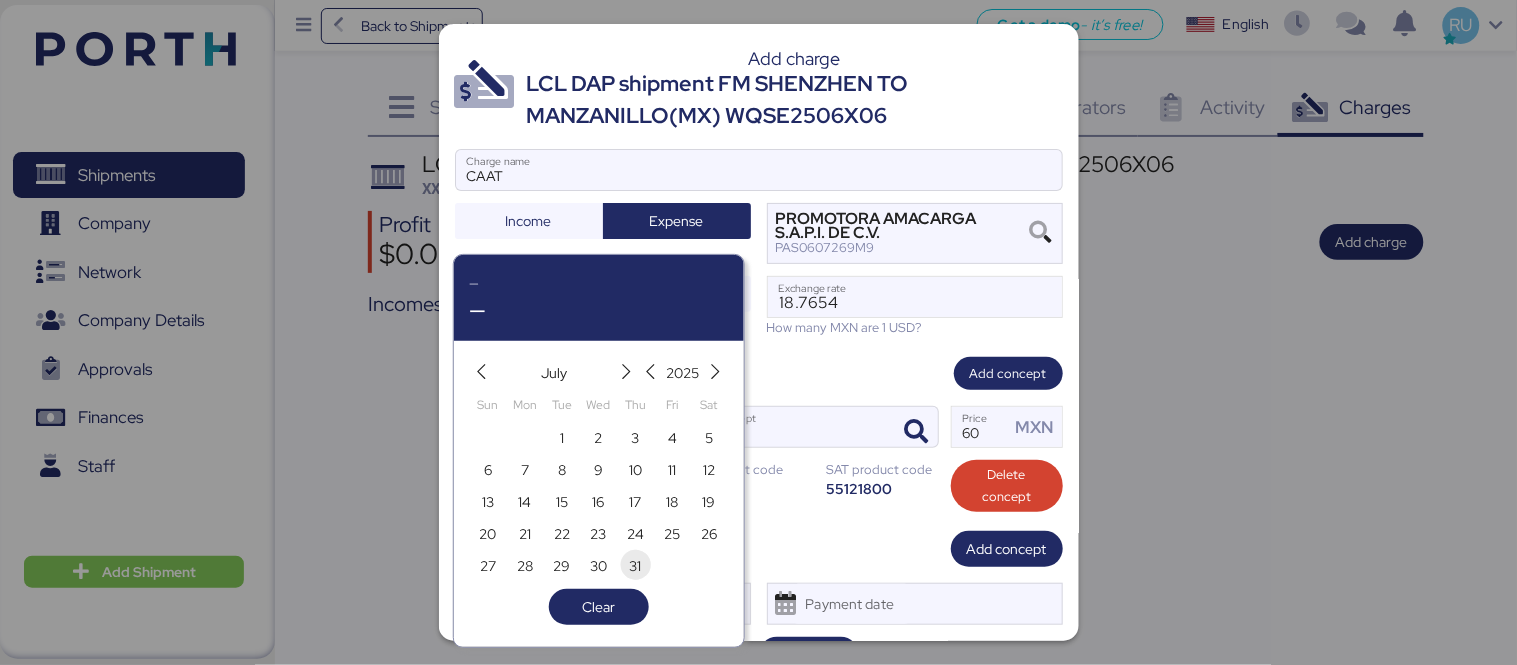 click on "31" at bounding box center [636, 566] 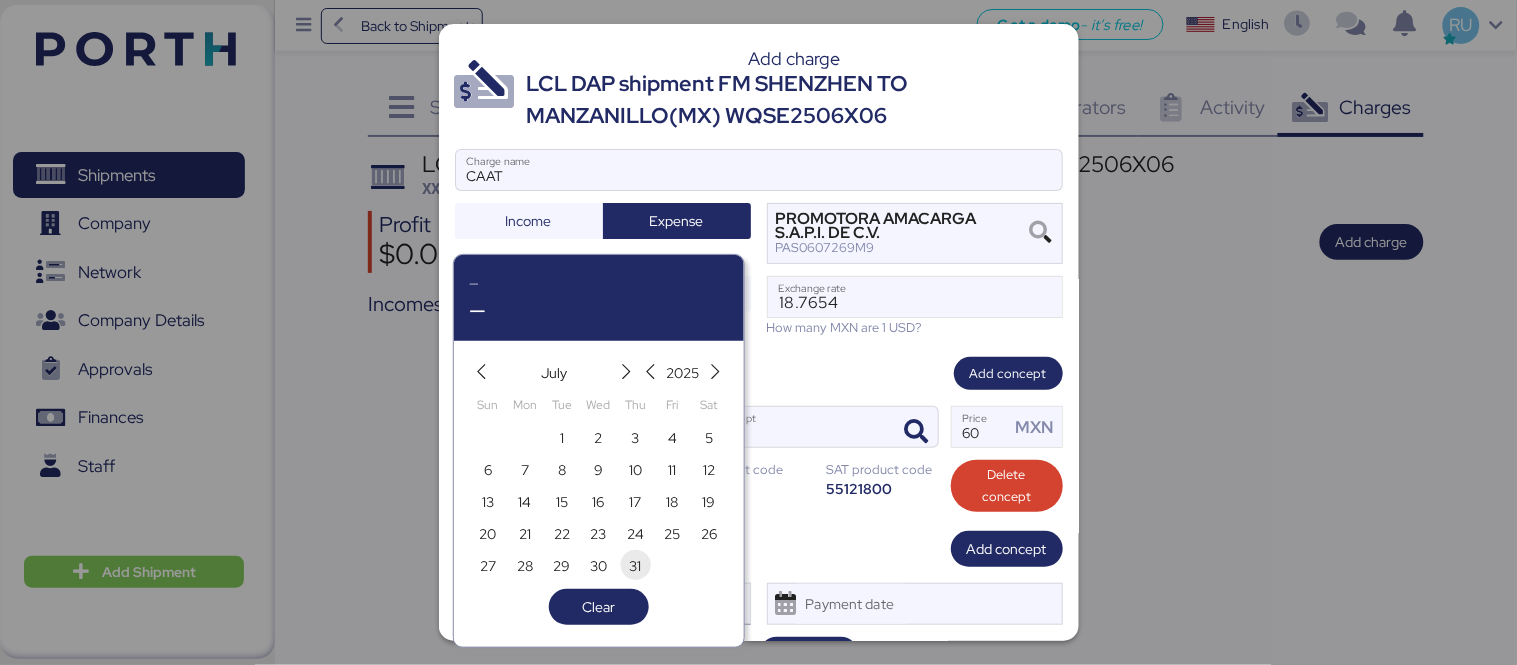 type on "[DATE]" 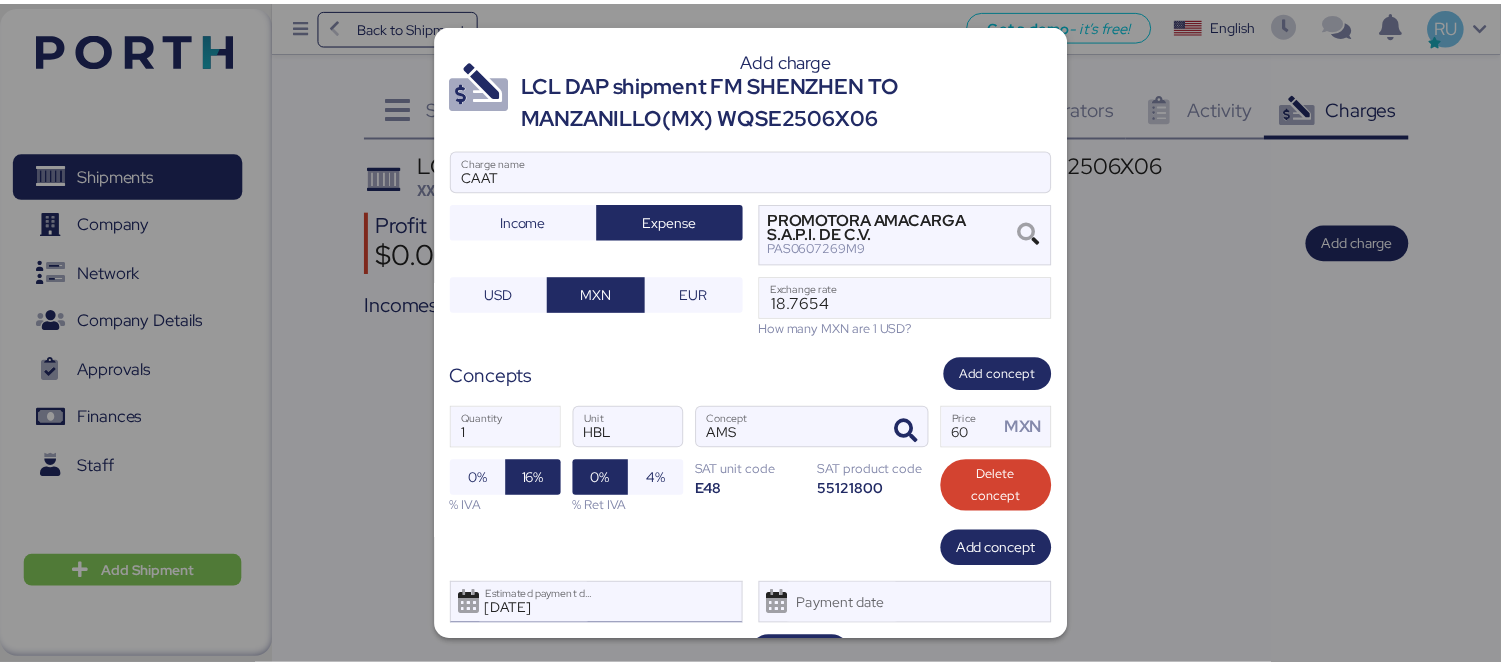 scroll, scrollTop: 48, scrollLeft: 0, axis: vertical 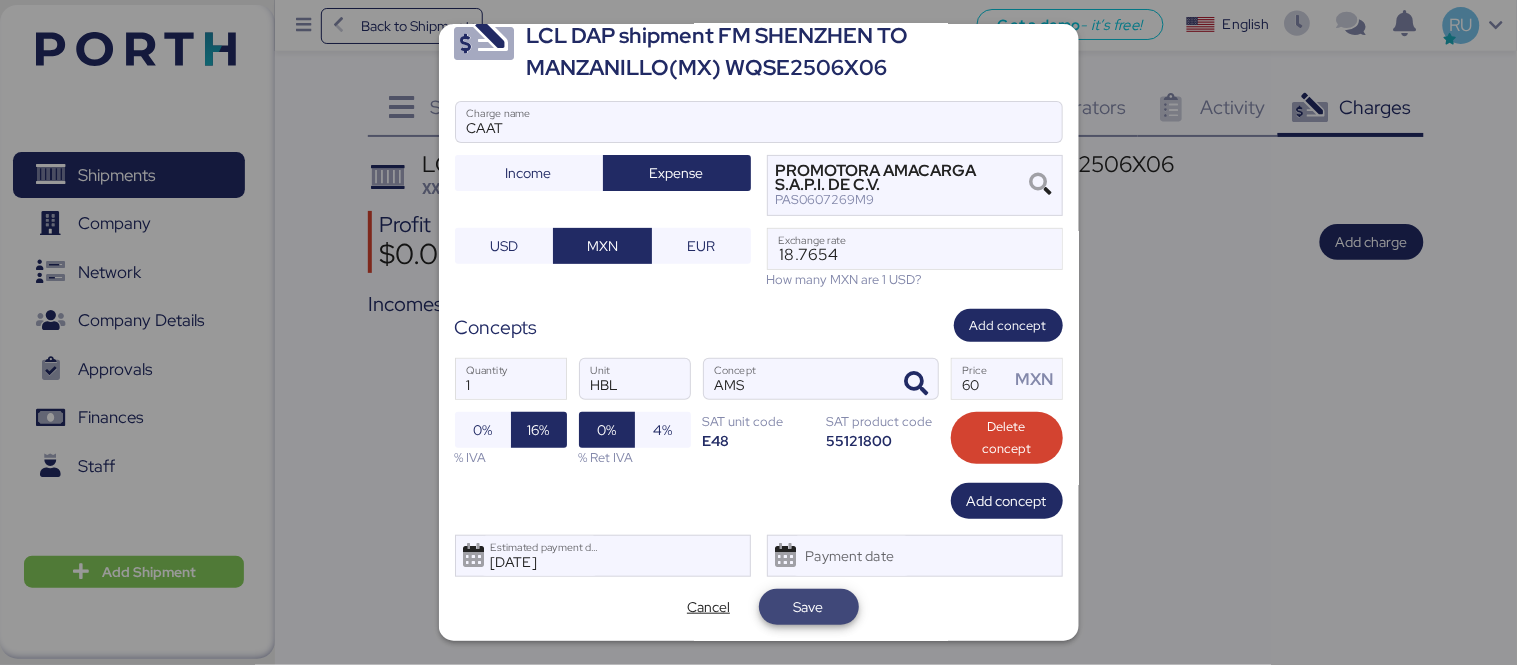 click on "Save" at bounding box center (809, 607) 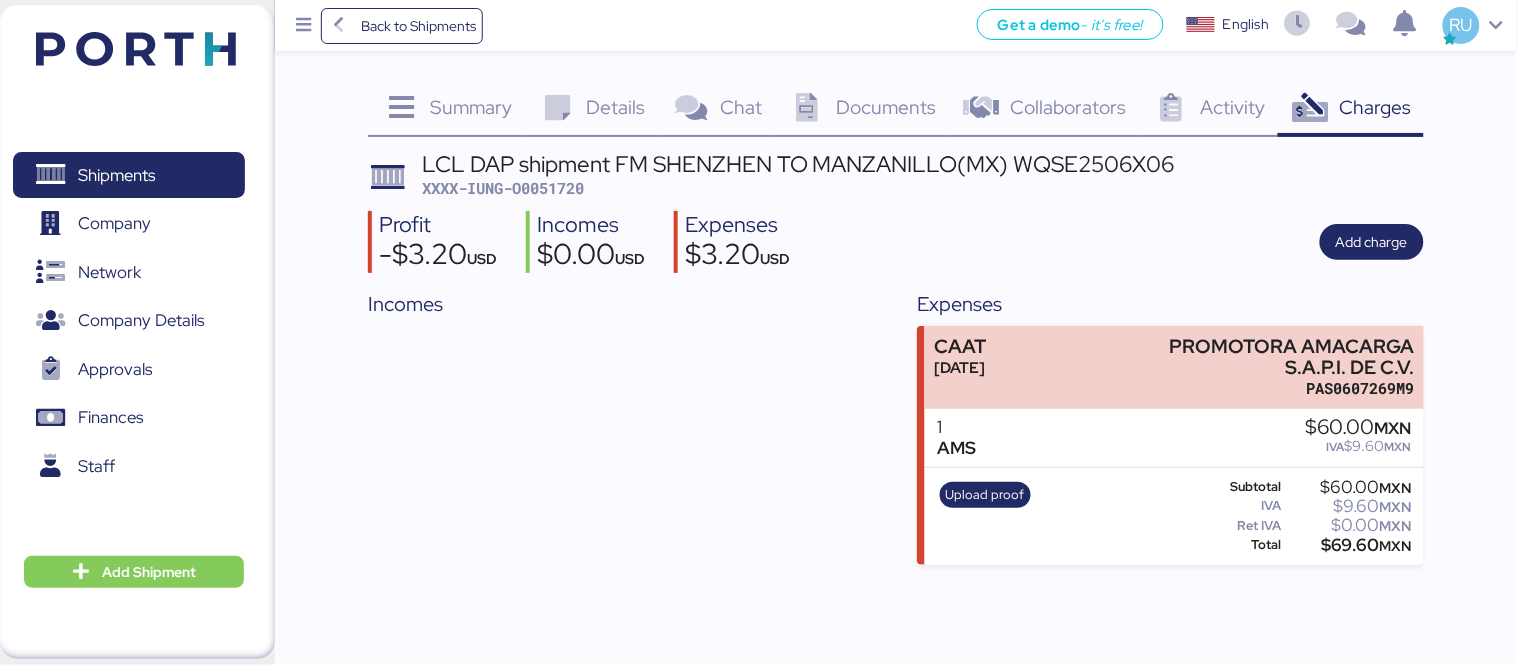 click at bounding box center [136, 49] 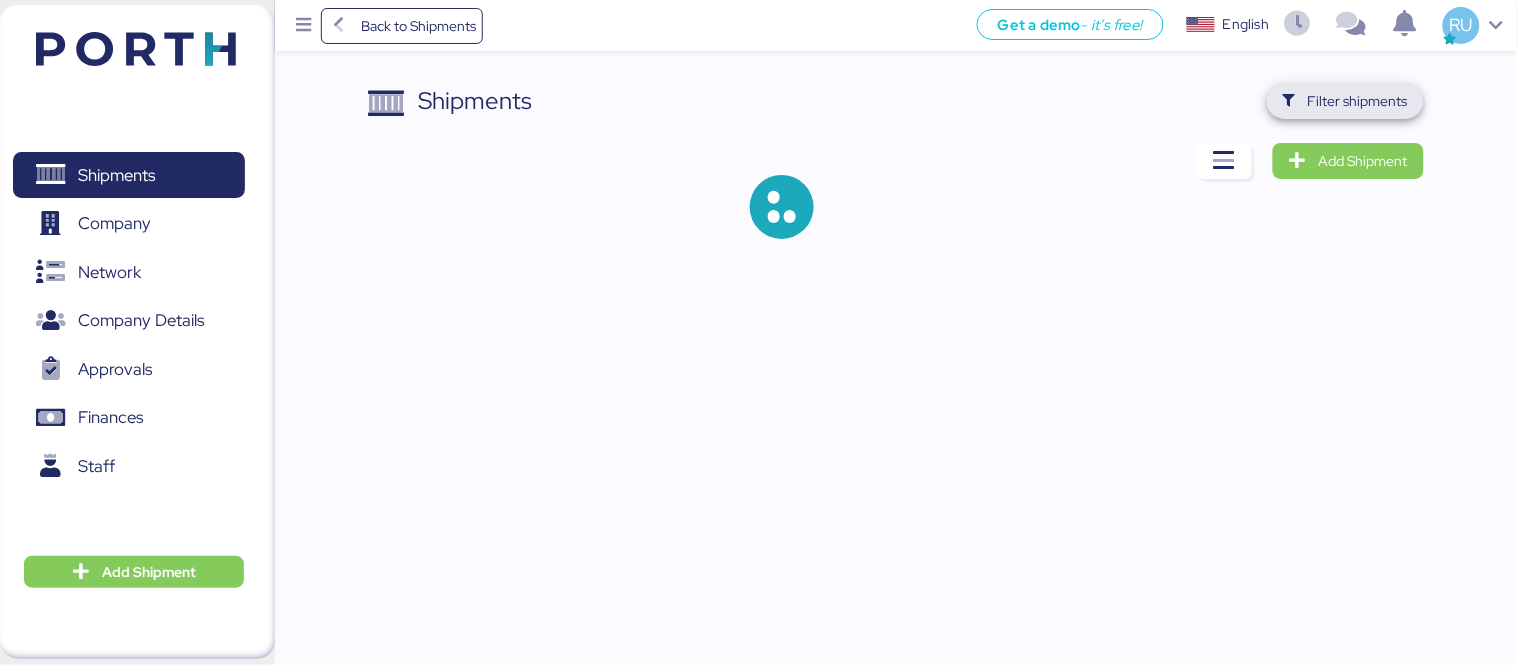 click on "Filter shipments" at bounding box center (1358, 101) 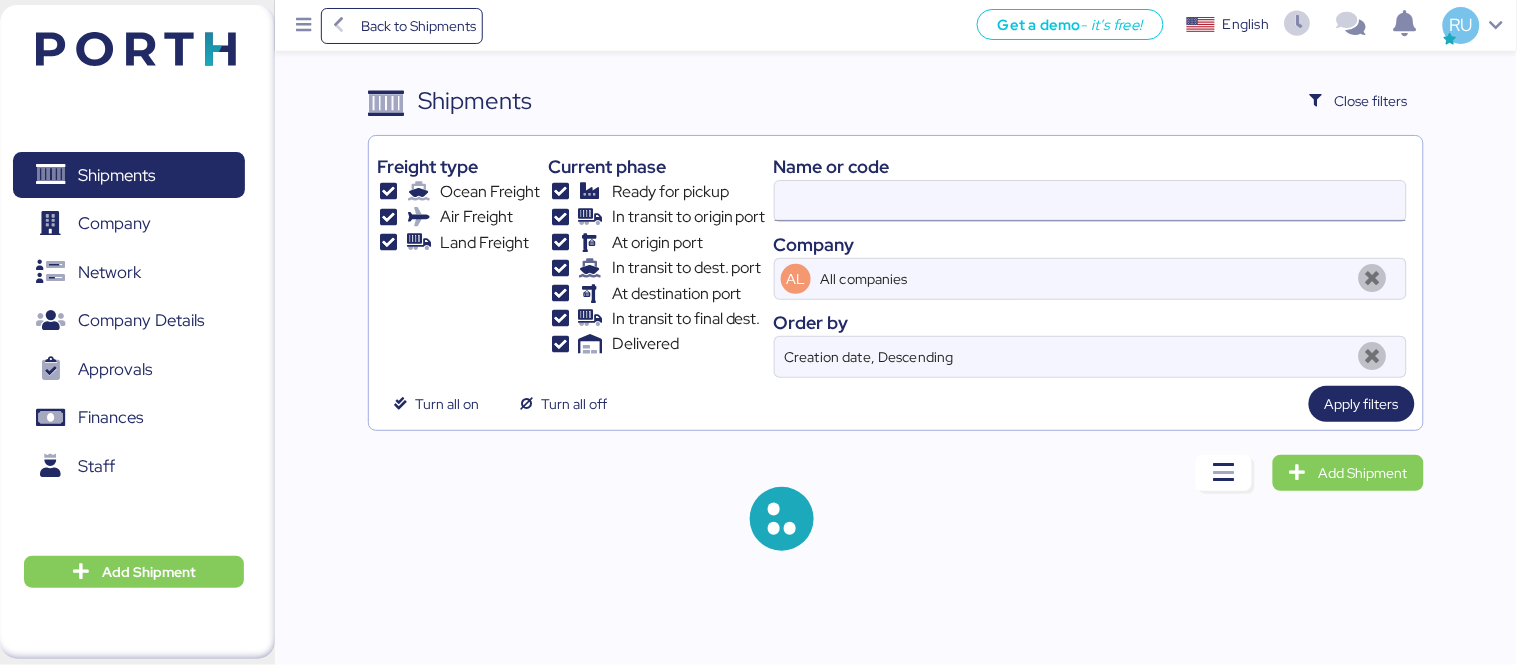 click at bounding box center (1090, 201) 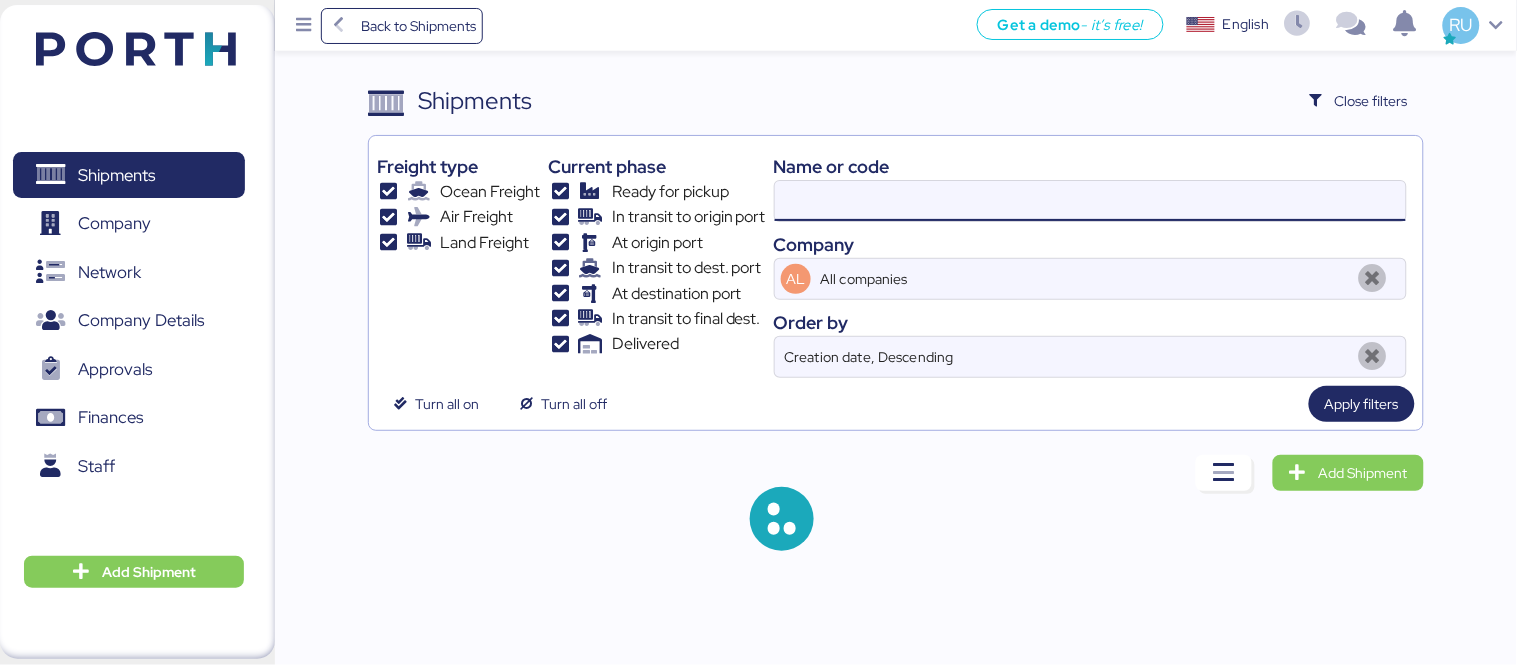 paste on "SZMZL25059614" 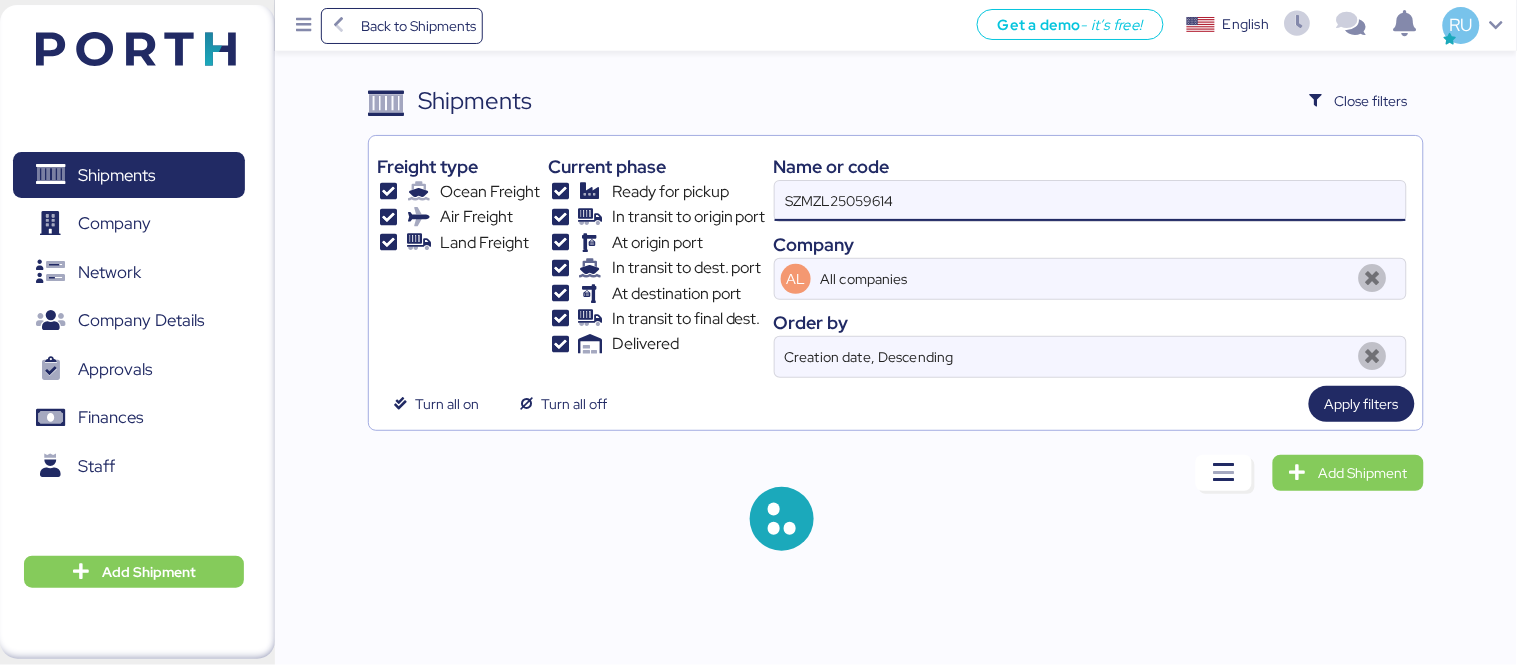 type on "SZMZL25059614" 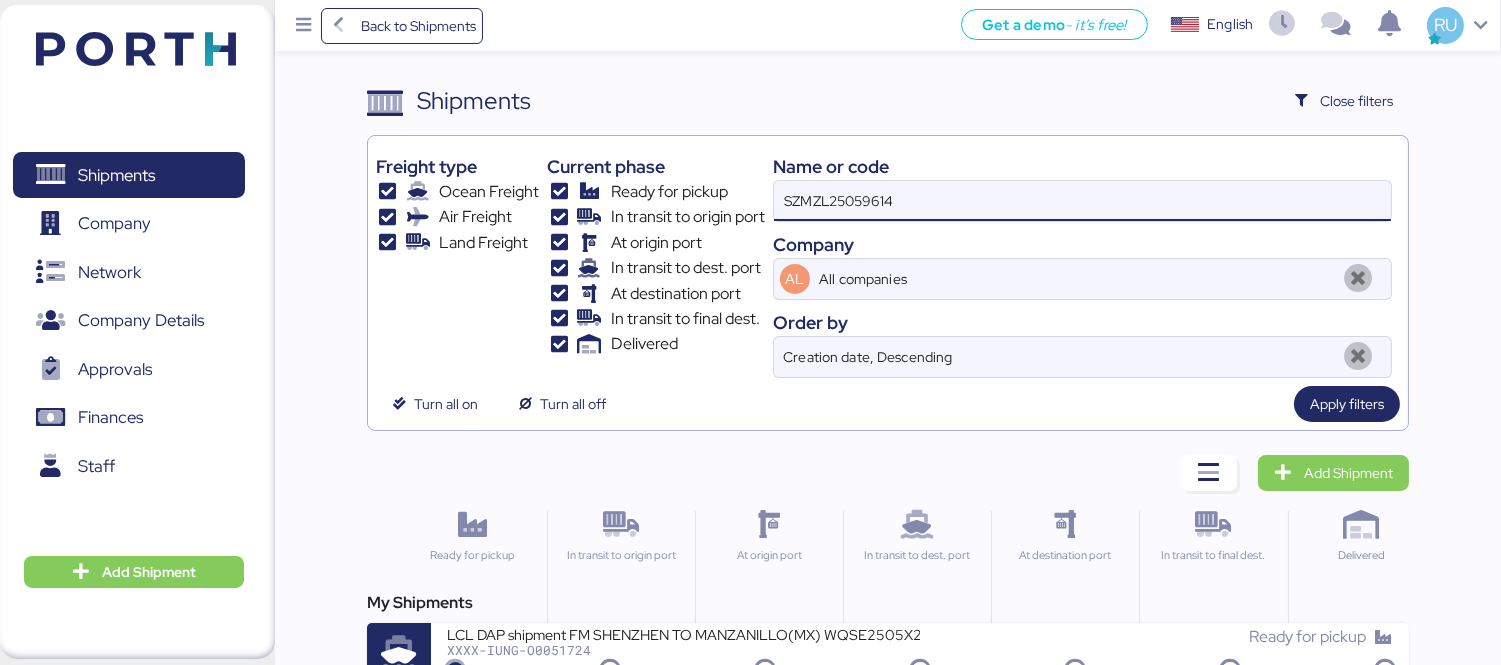 scroll, scrollTop: 1, scrollLeft: 0, axis: vertical 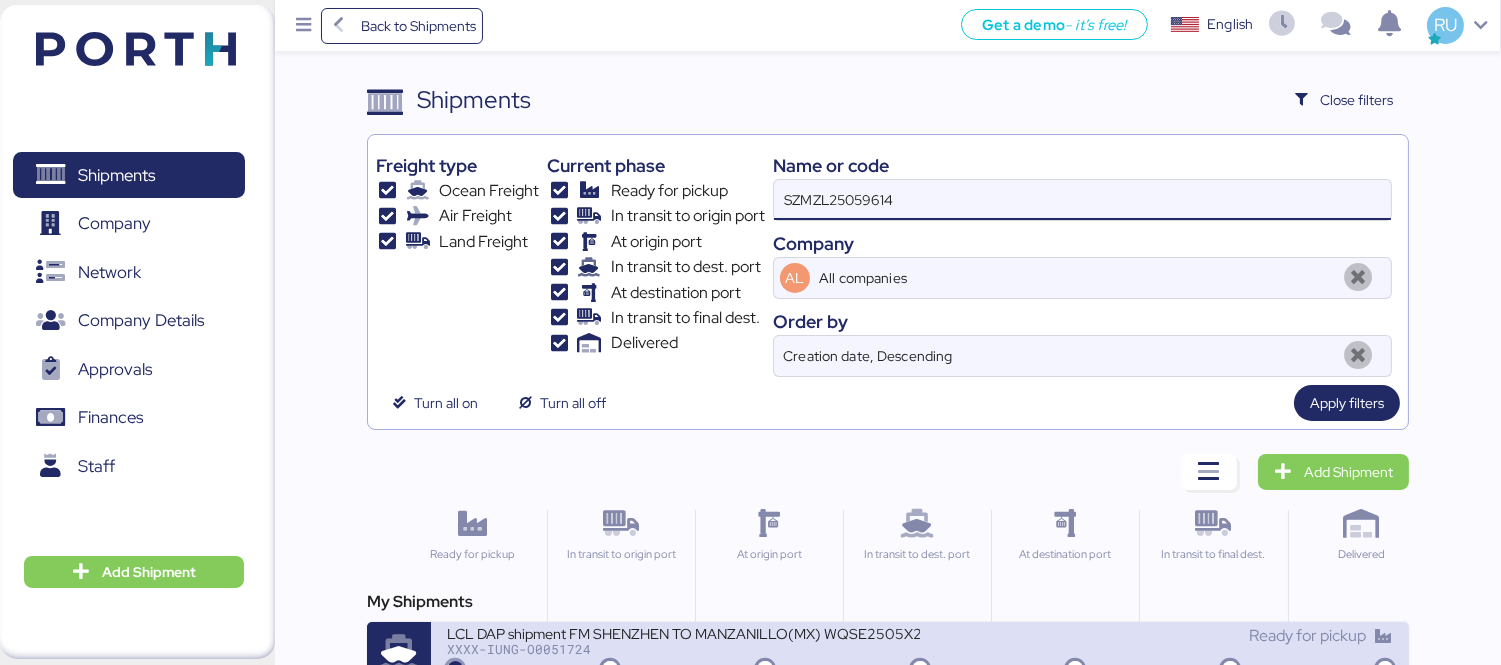 click on "LCL DAP shipment FM SHENZHEN TO MANZANILLO(MX) WQSE2505X27" at bounding box center (683, 632) 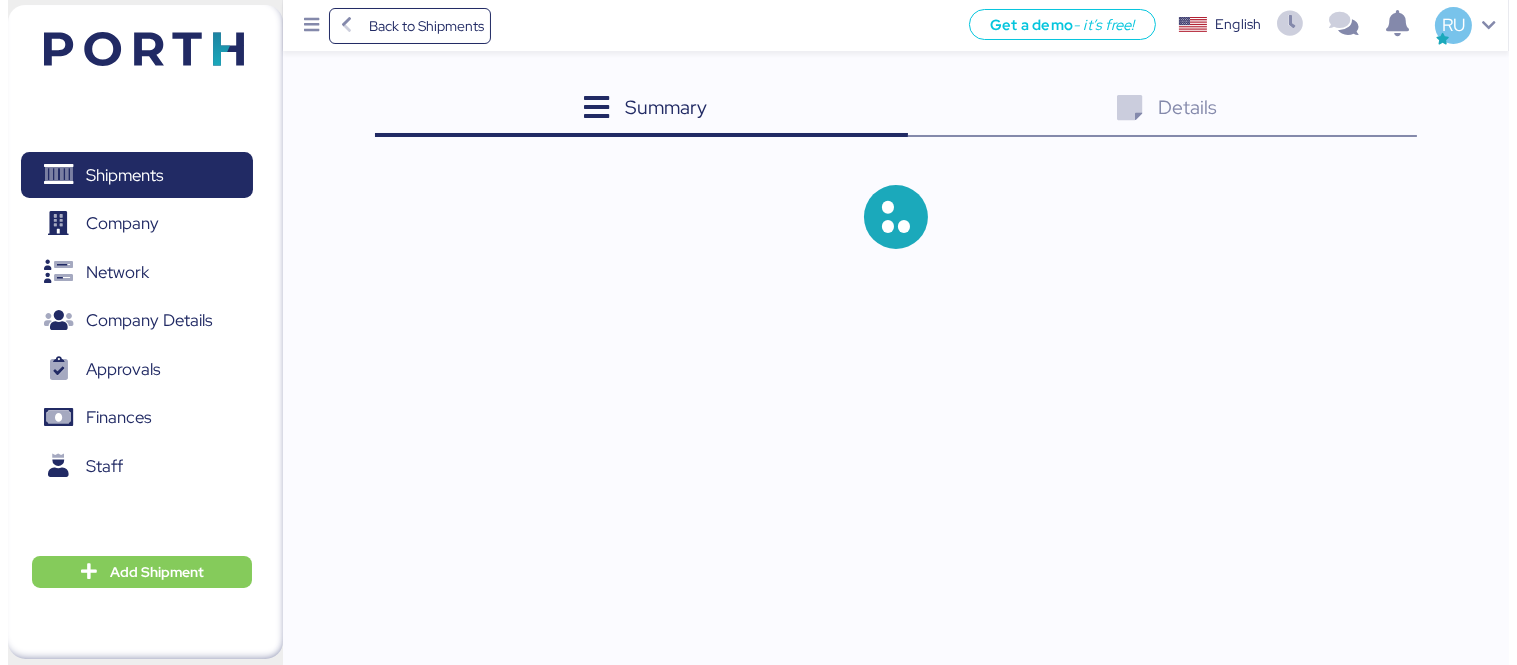 scroll, scrollTop: 0, scrollLeft: 0, axis: both 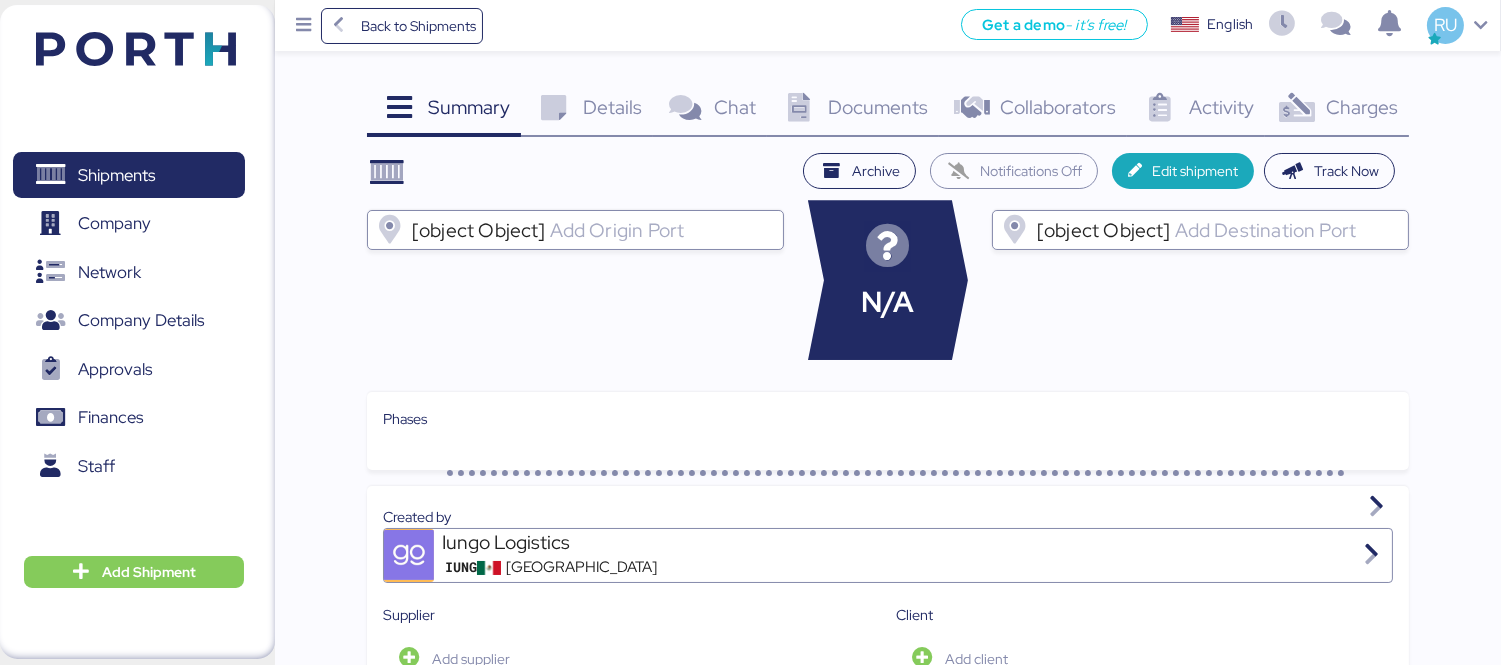 click on "Charges" at bounding box center (1362, 107) 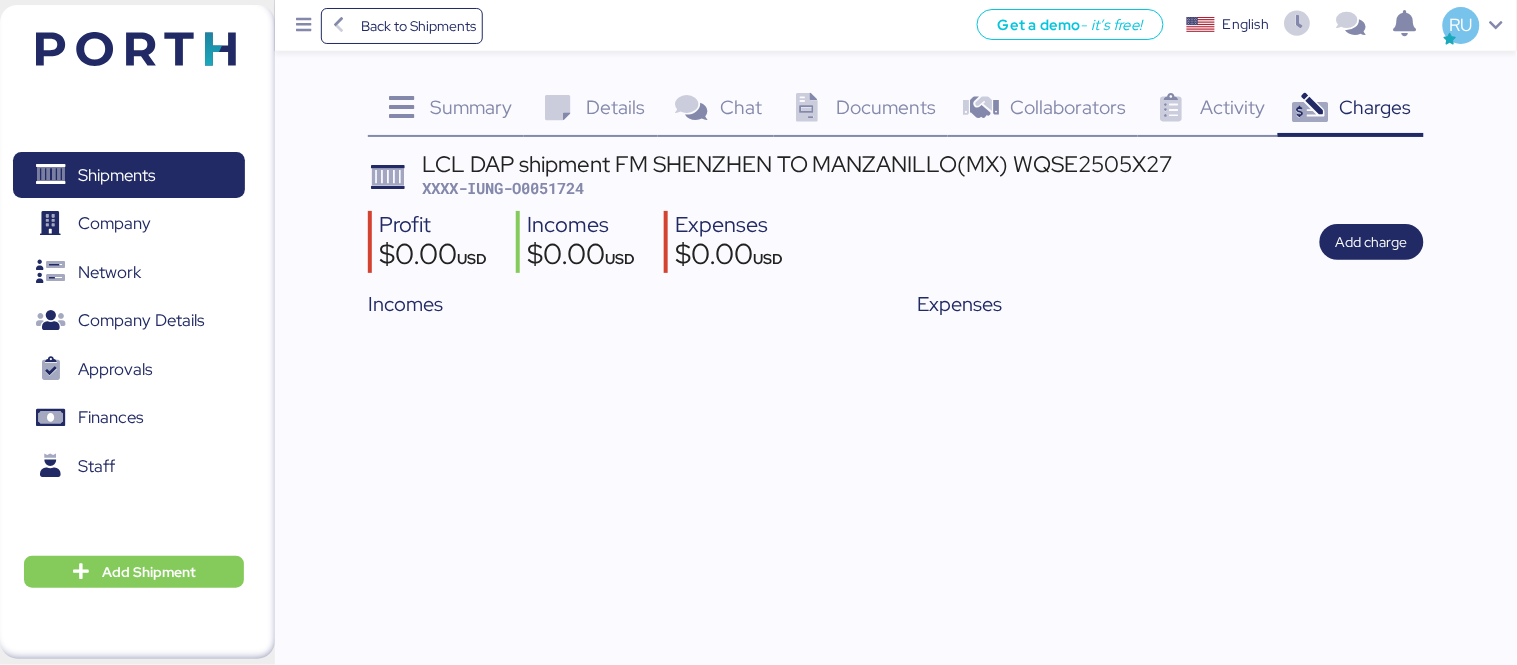 click on "Profit $0.00  USD Incomes $0.00  USD Expenses $0.00  USD Add charge" at bounding box center [896, 242] 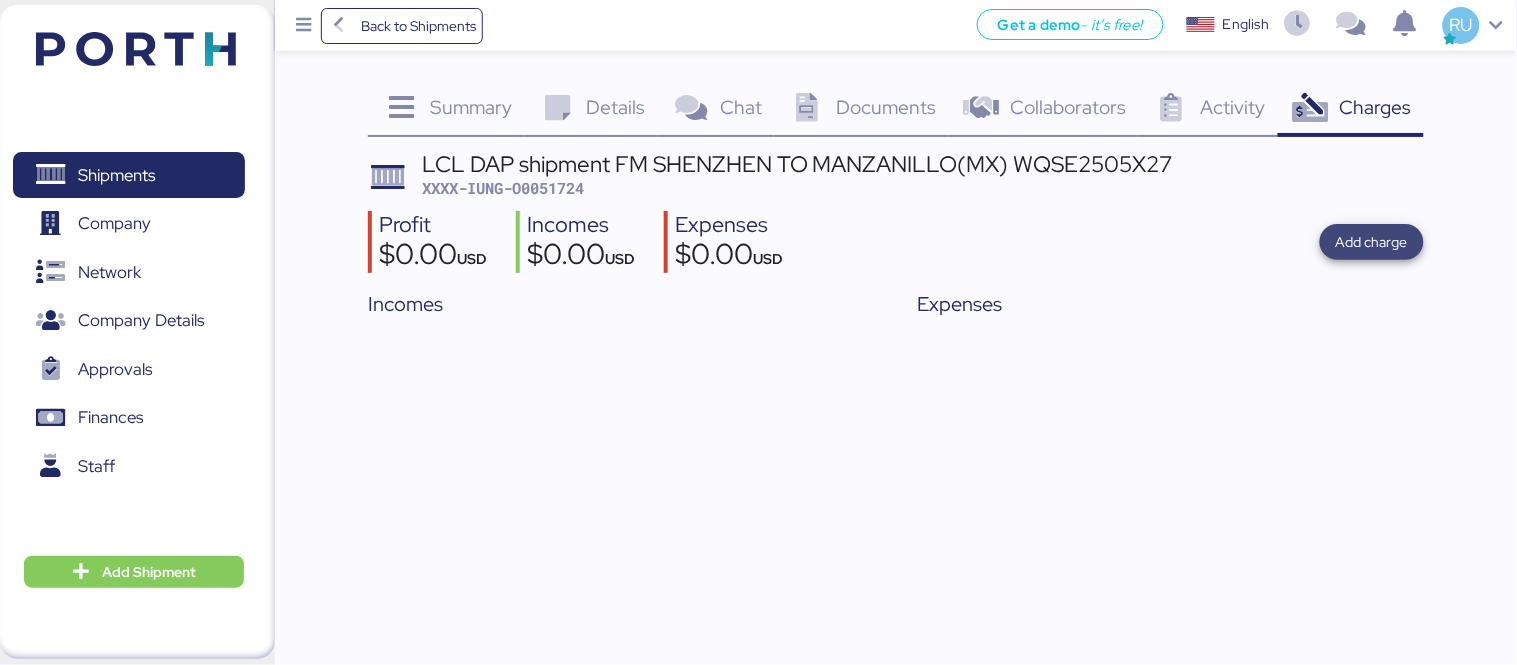click on "Add charge" at bounding box center [1372, 242] 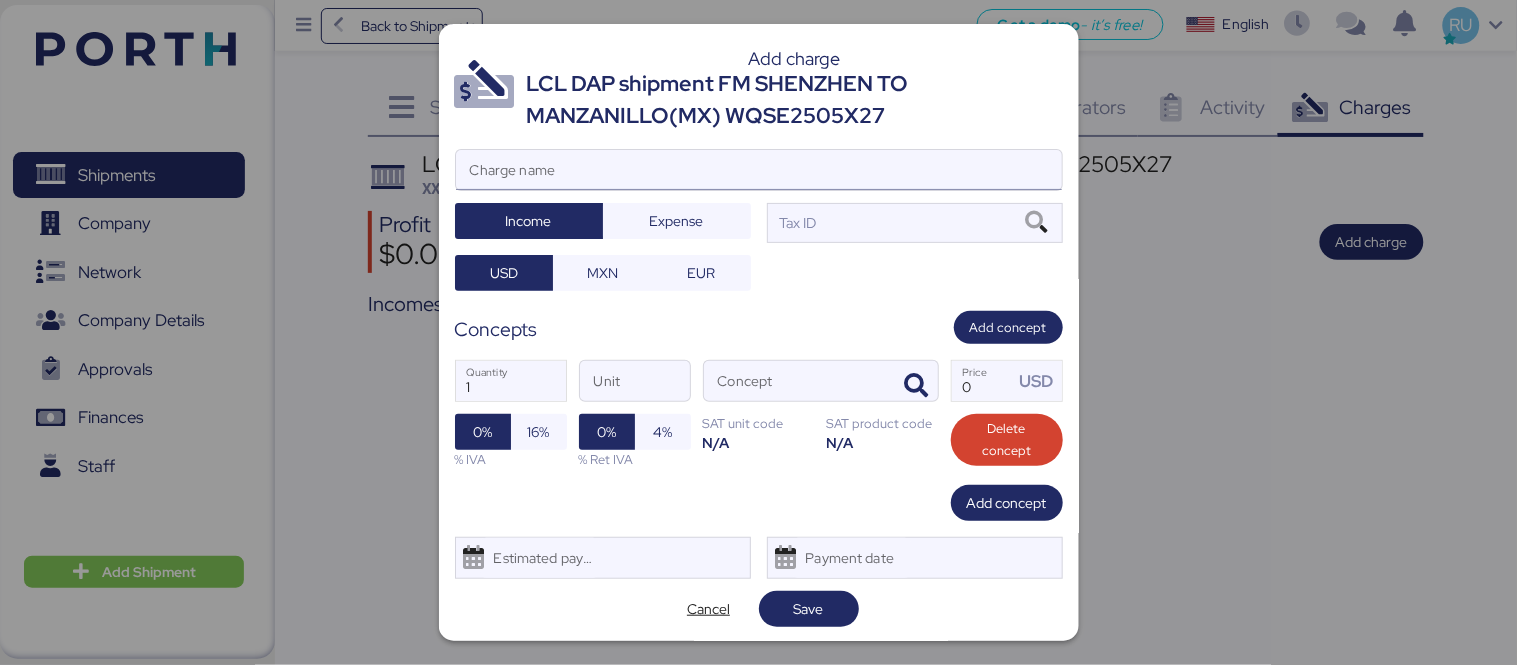 click on "Charge name" at bounding box center (759, 170) 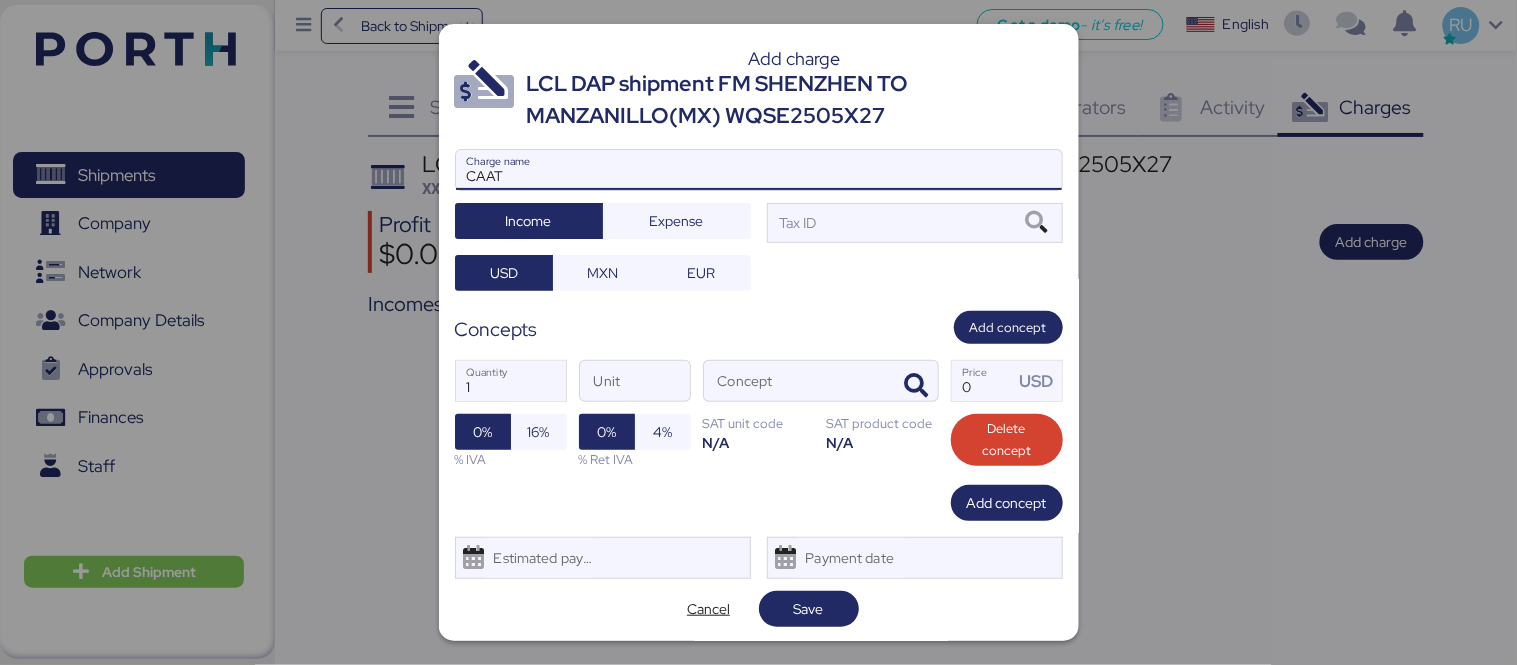 type on "CAAT" 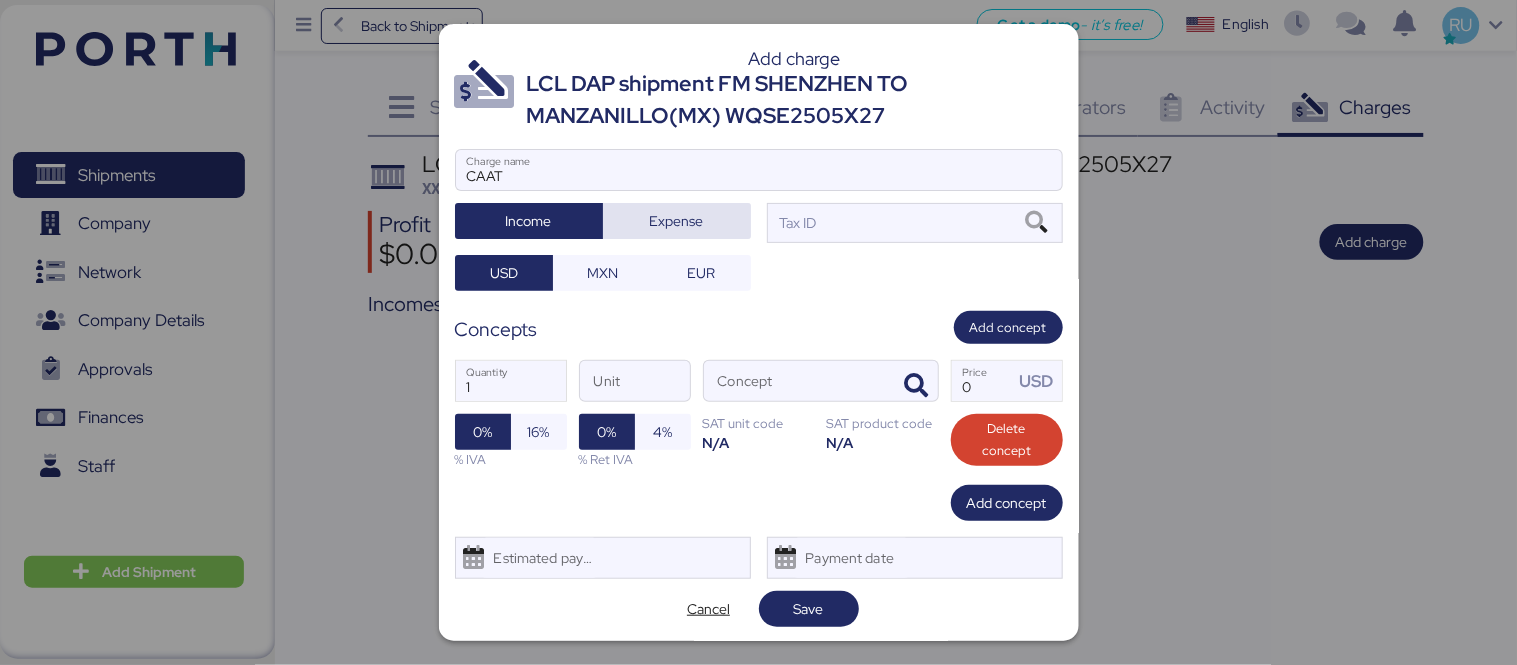 click on "Expense" at bounding box center [677, 221] 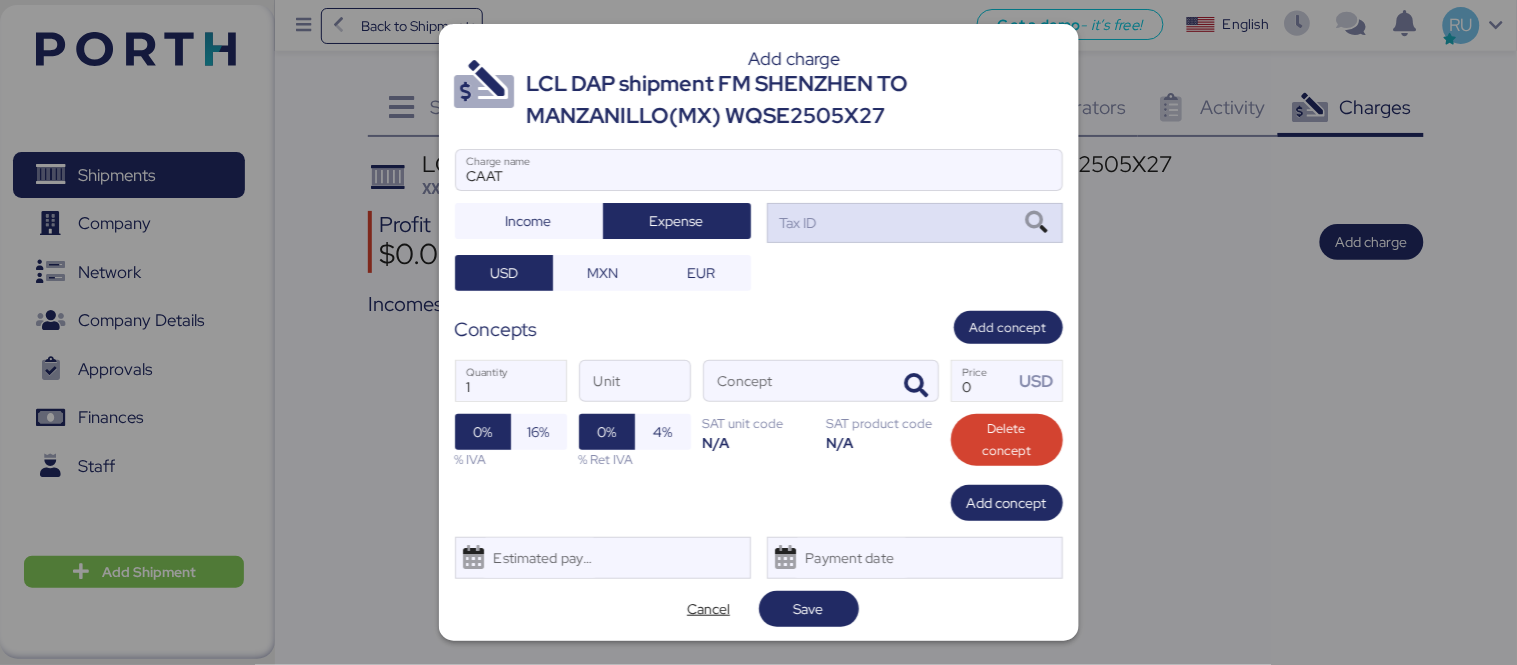click on "Tax ID" at bounding box center [915, 223] 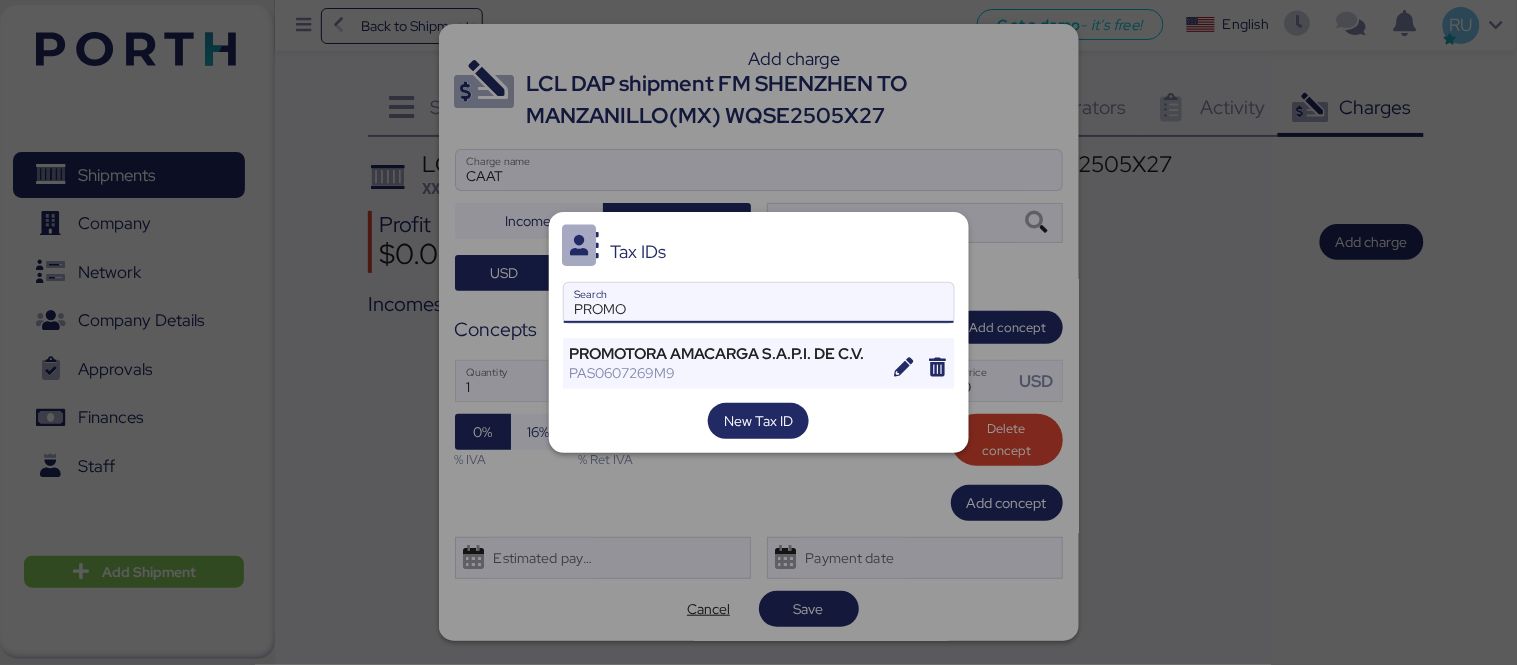 type on "PROMO" 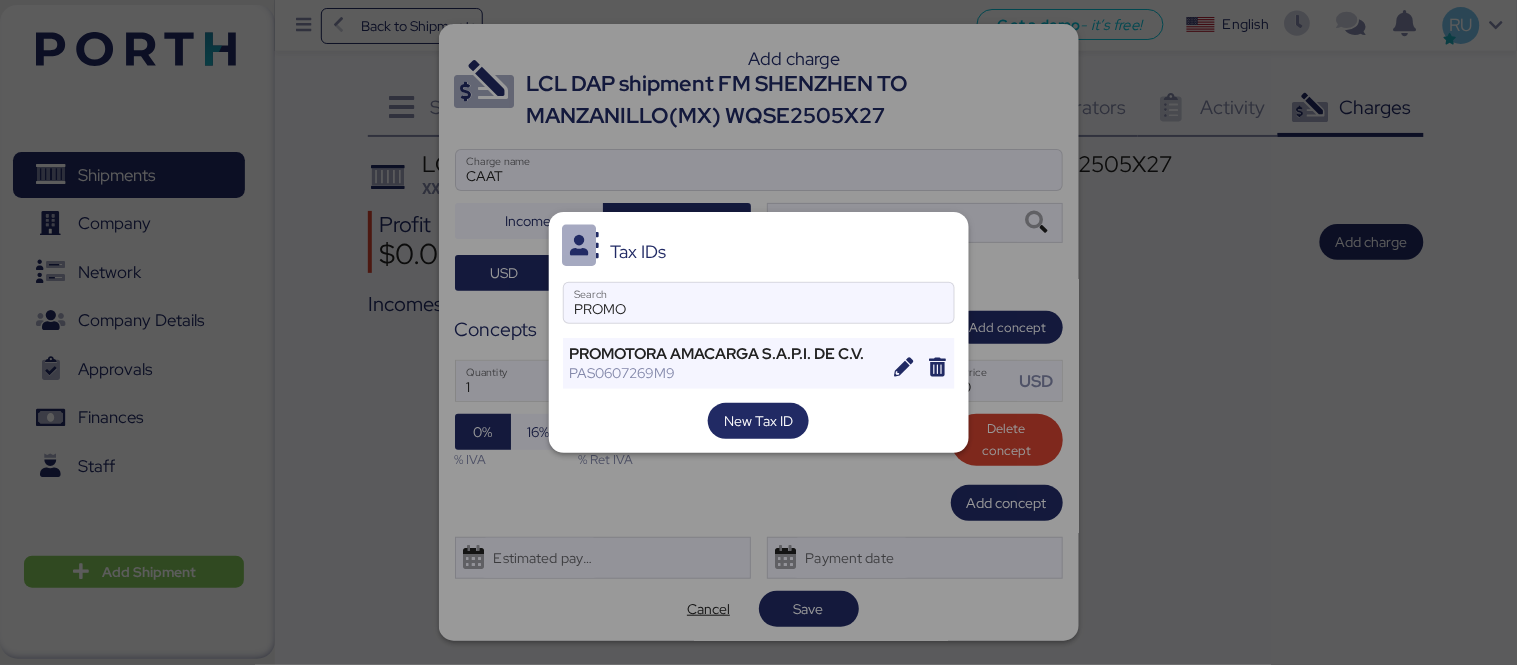 click on "Tax IDs PROMO Search PROMOTORA AMACARGA S.A.P.I. DE C.V. PAS0607269M9     New Tax ID" at bounding box center [759, 332] 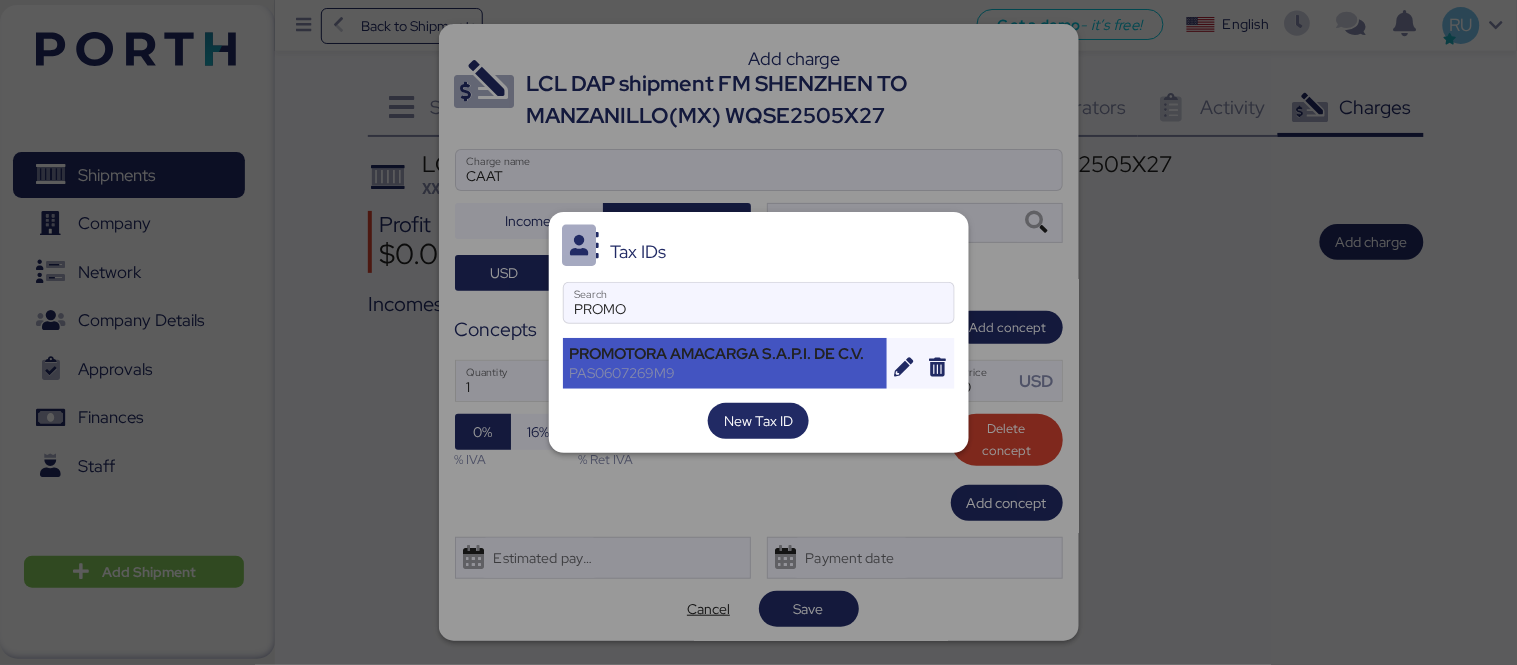 click on "PAS0607269M9" at bounding box center (725, 373) 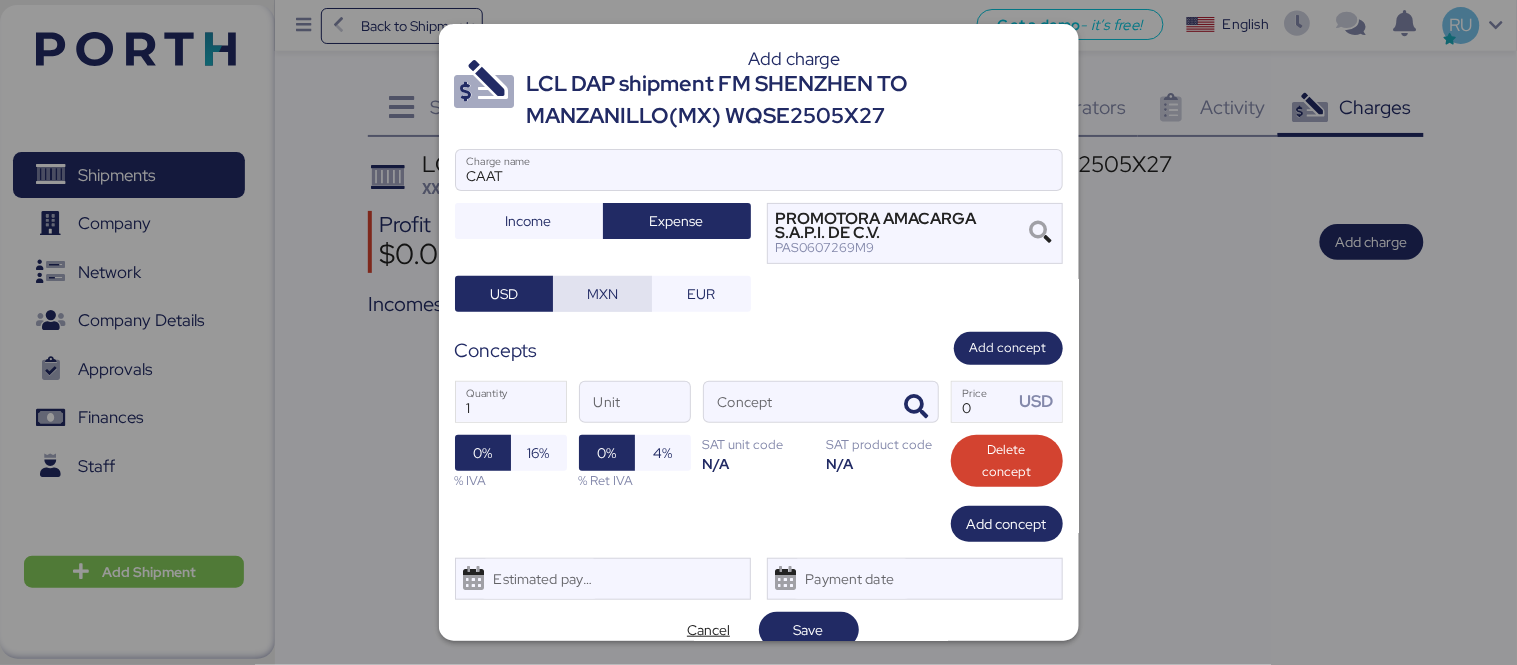 click on "MXN" at bounding box center [602, 294] 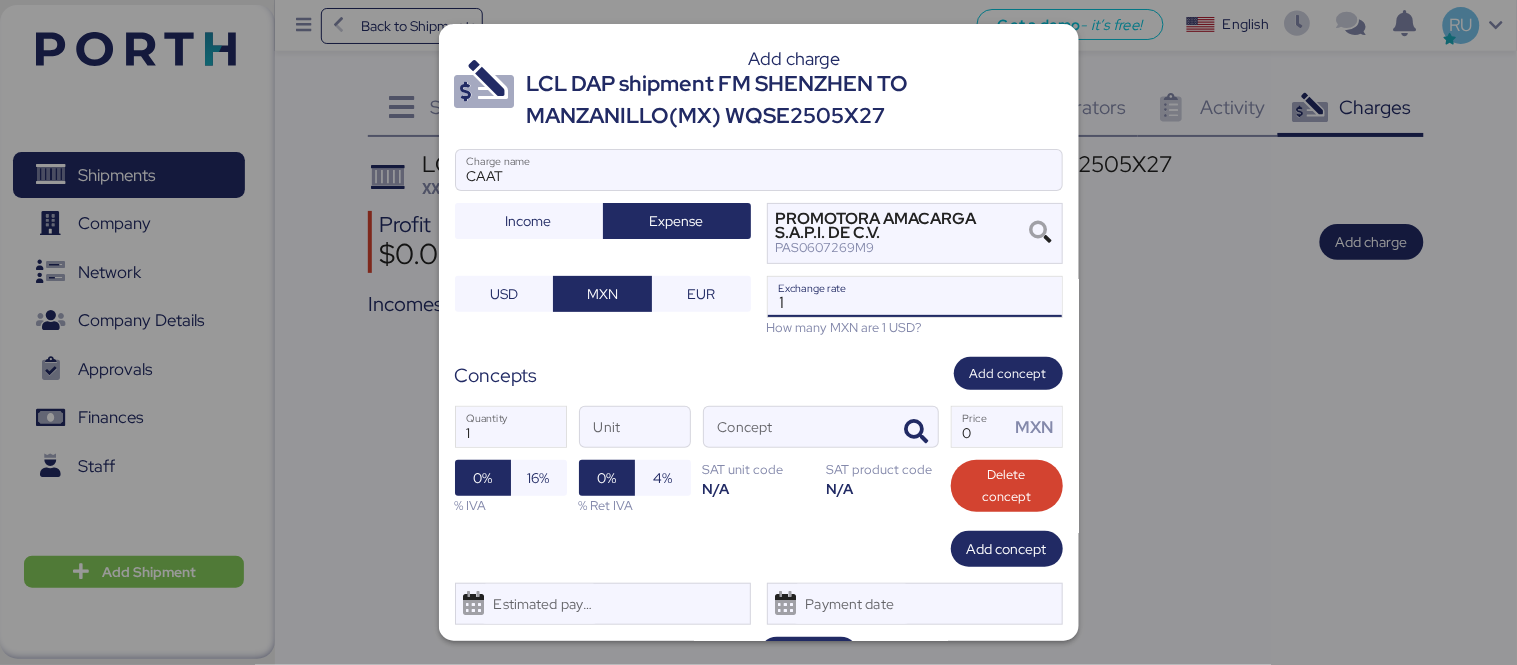 click on "1" at bounding box center (915, 297) 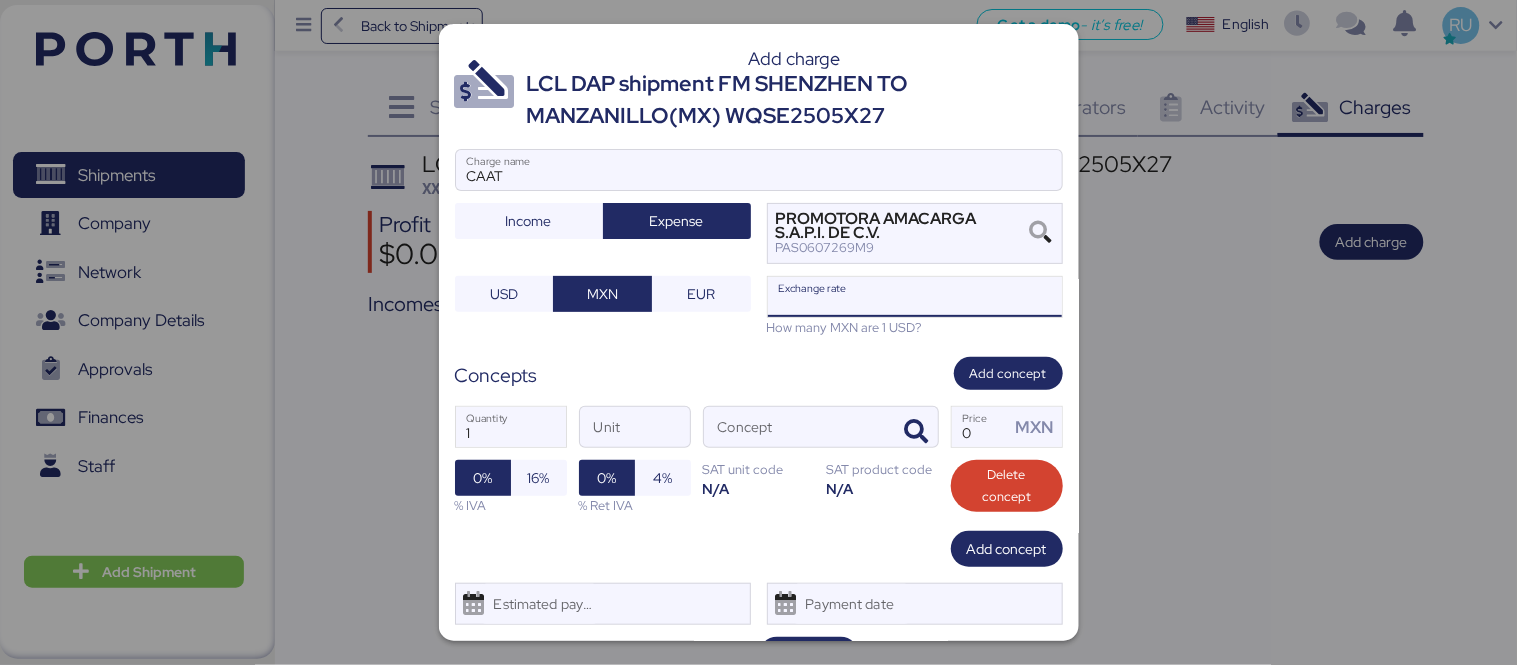 type on "0" 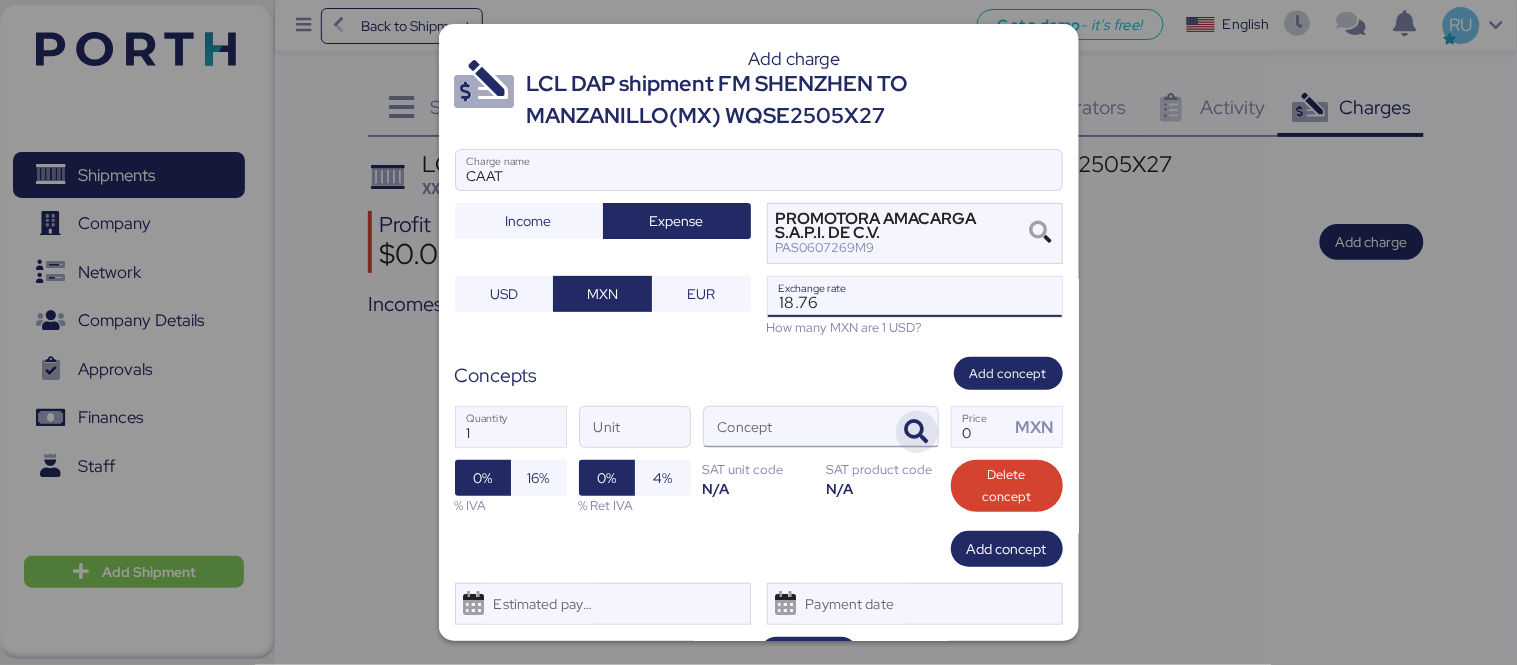 type on "18.76" 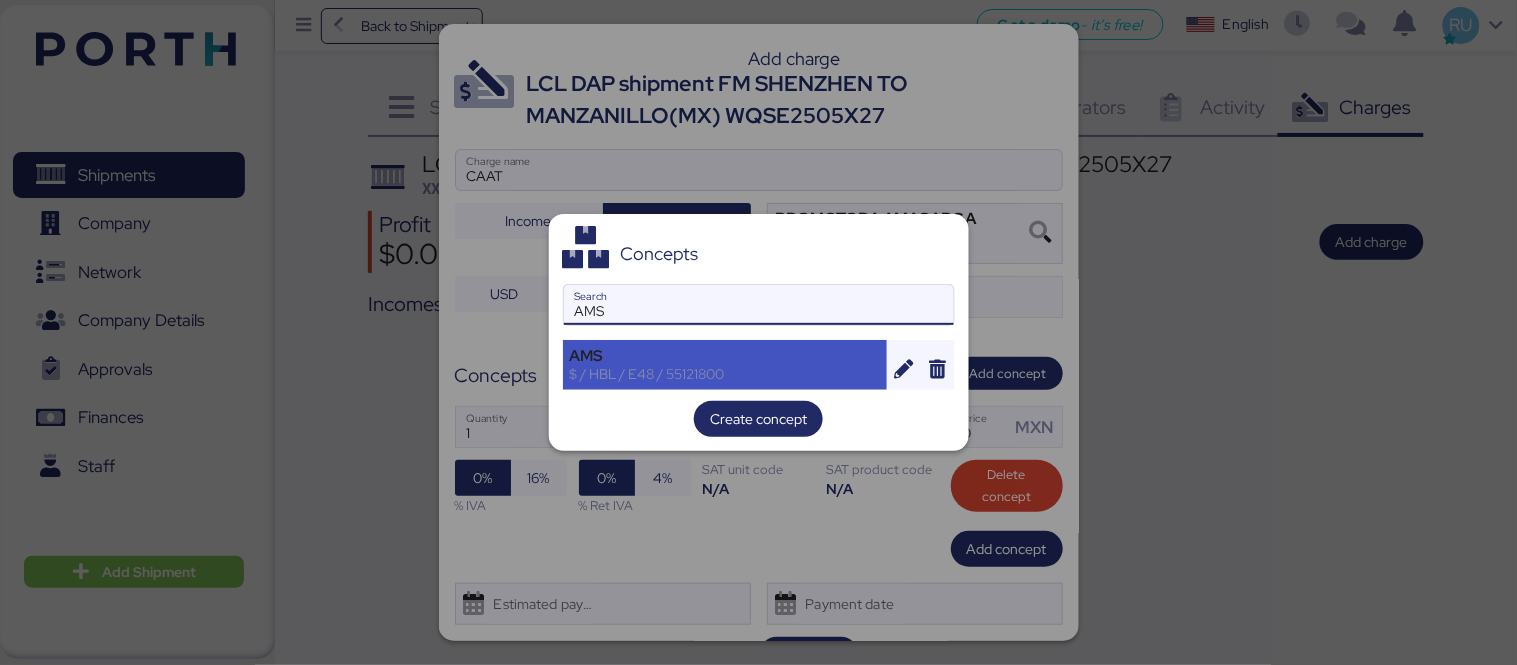 type on "AMS" 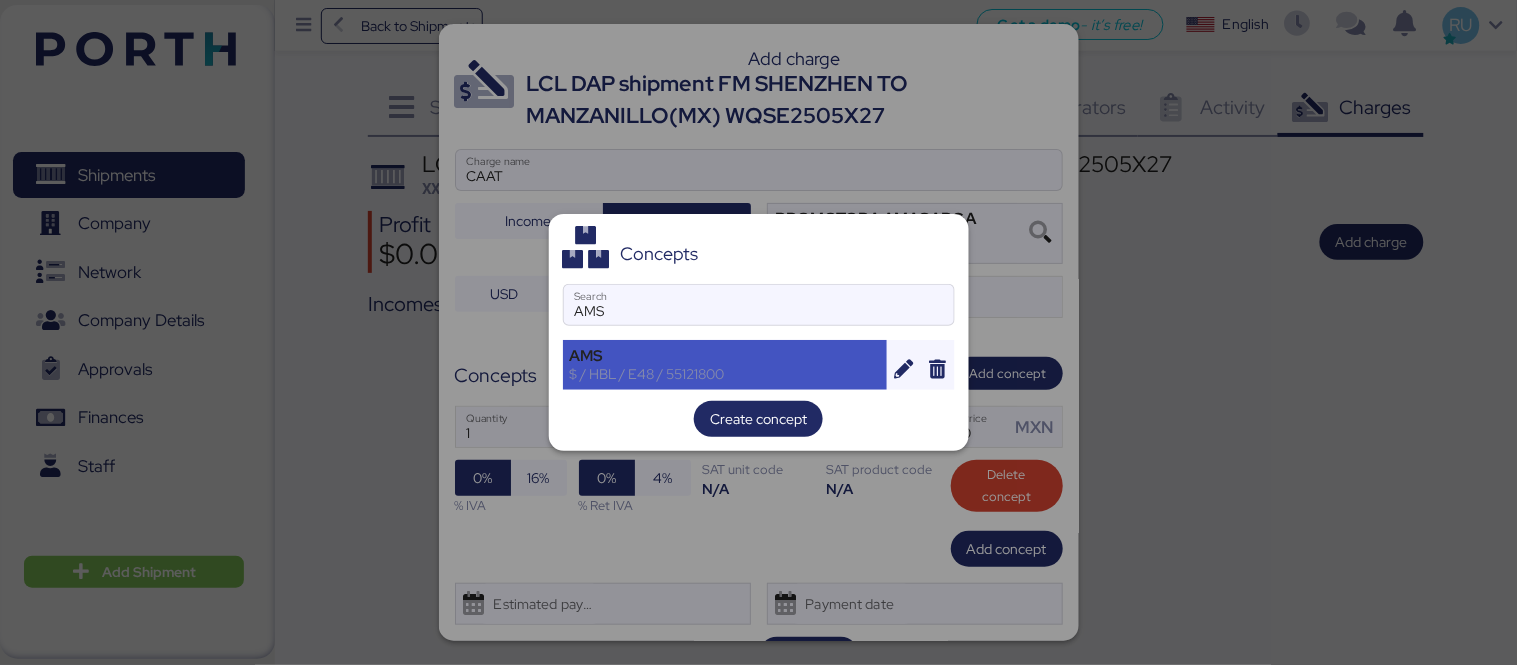 click on "$ / HBL /
E48 / 55121800" at bounding box center [725, 374] 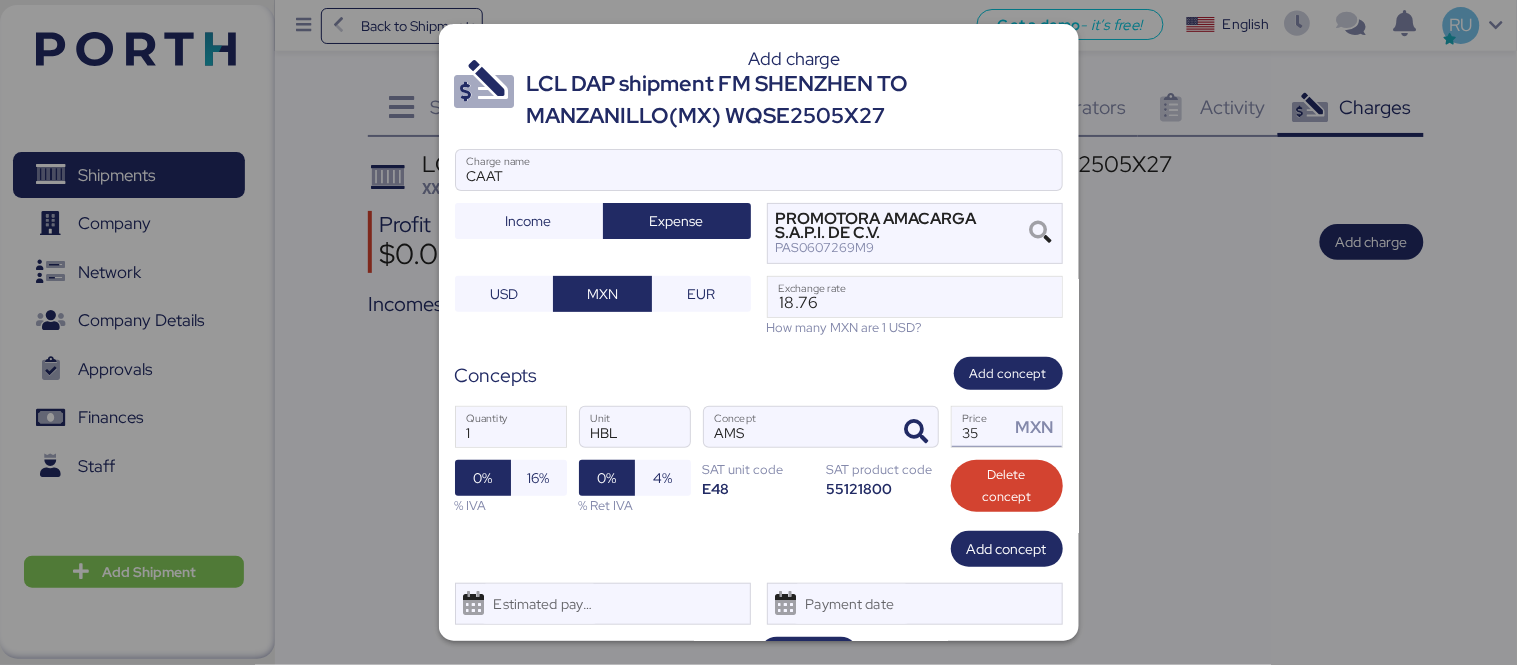 click on "35" at bounding box center (981, 427) 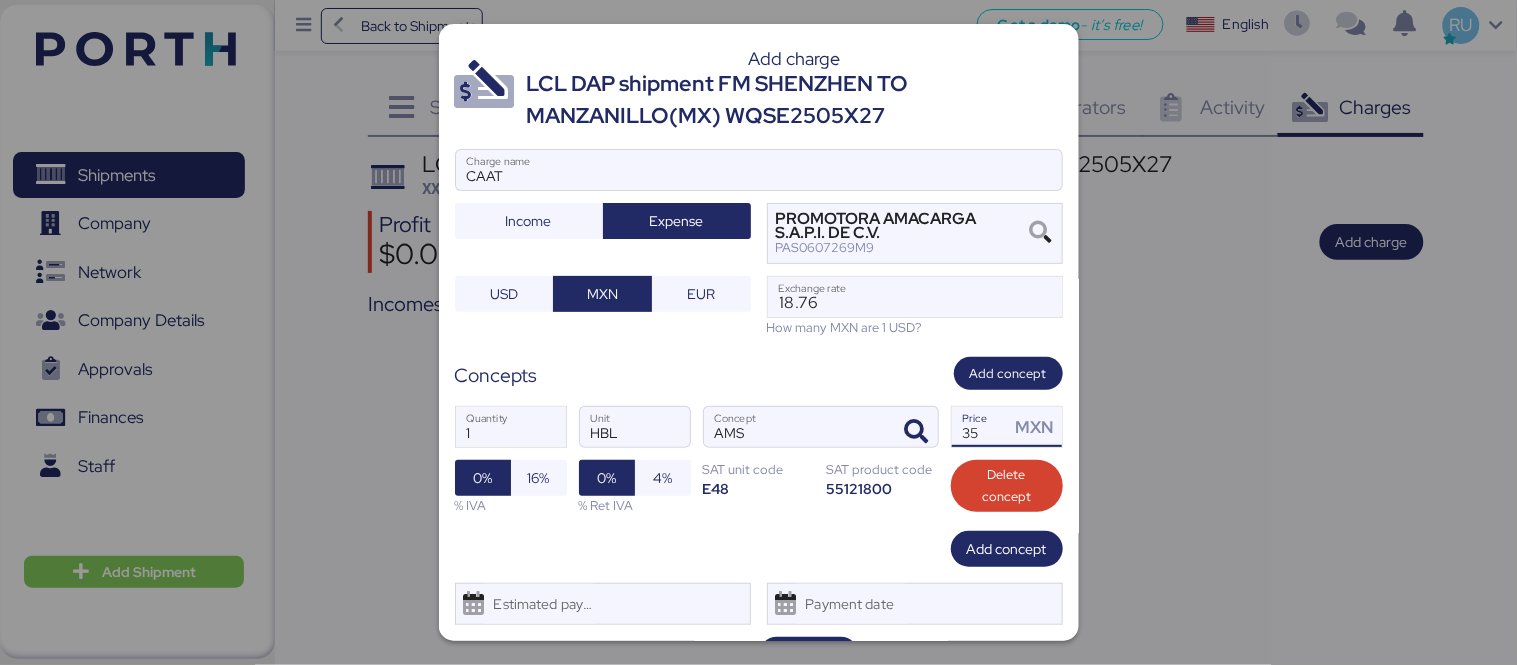 type on "3" 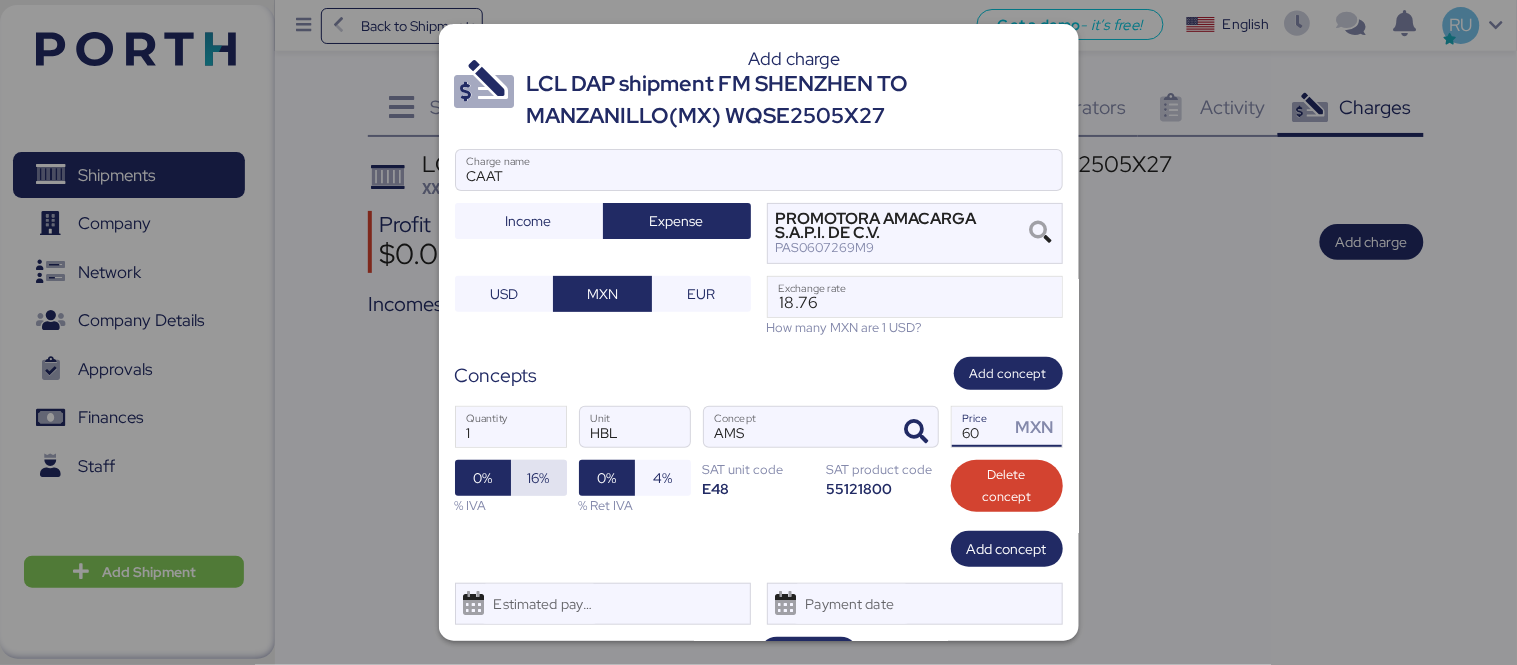 type on "60" 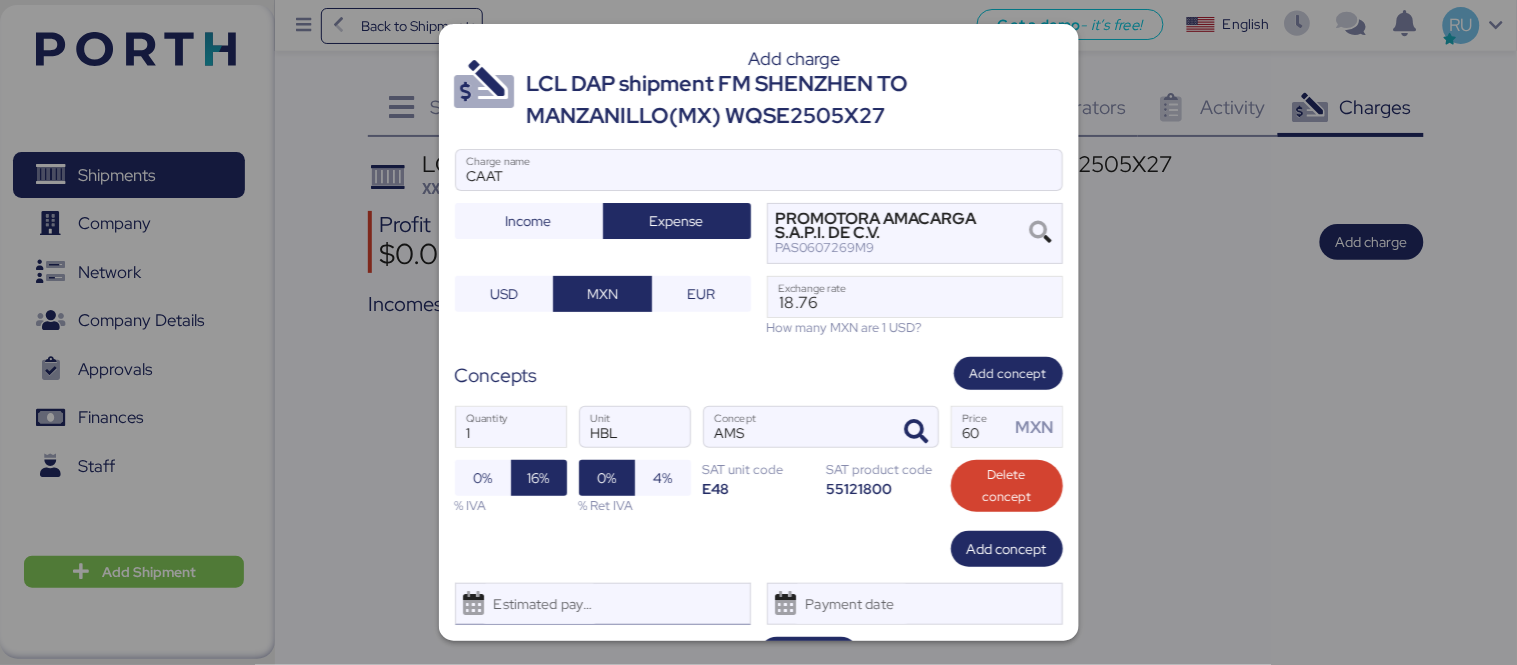 click on "Estimated payment date" at bounding box center (603, 604) 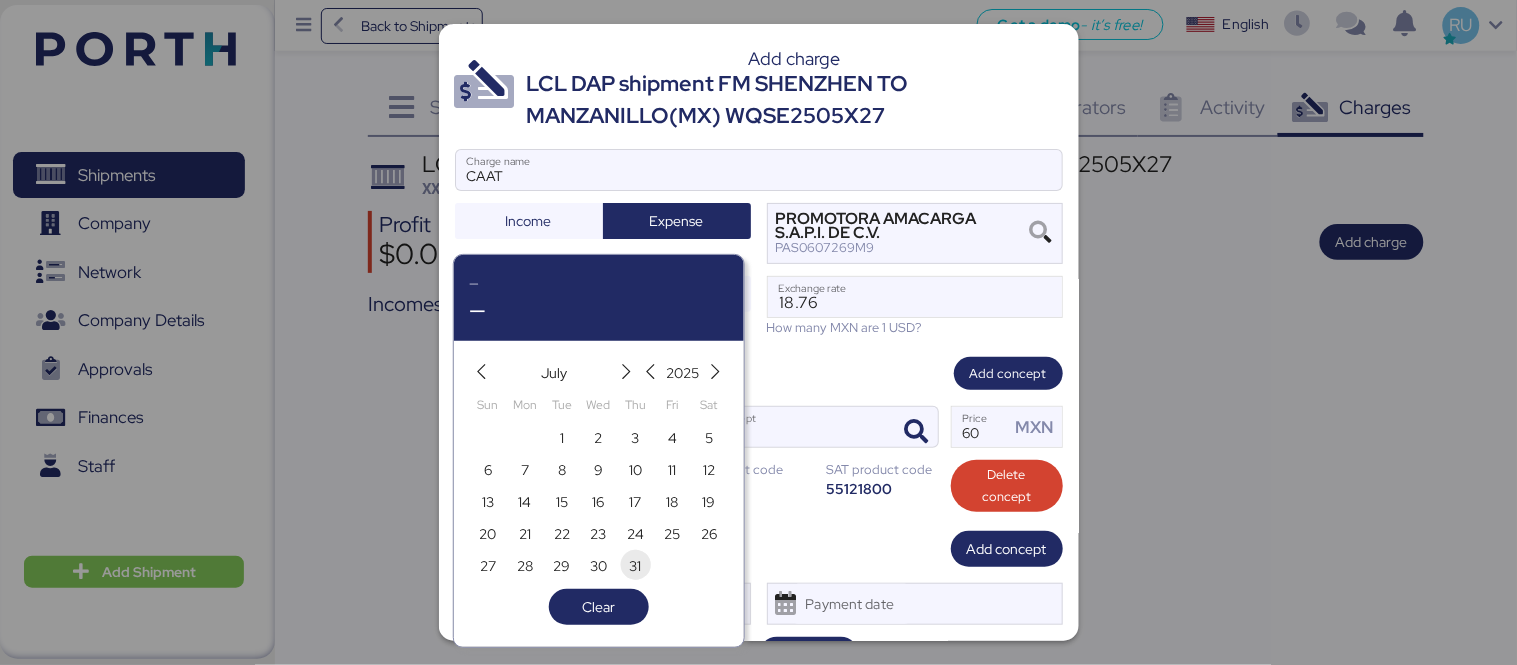 click on "31" at bounding box center [636, 566] 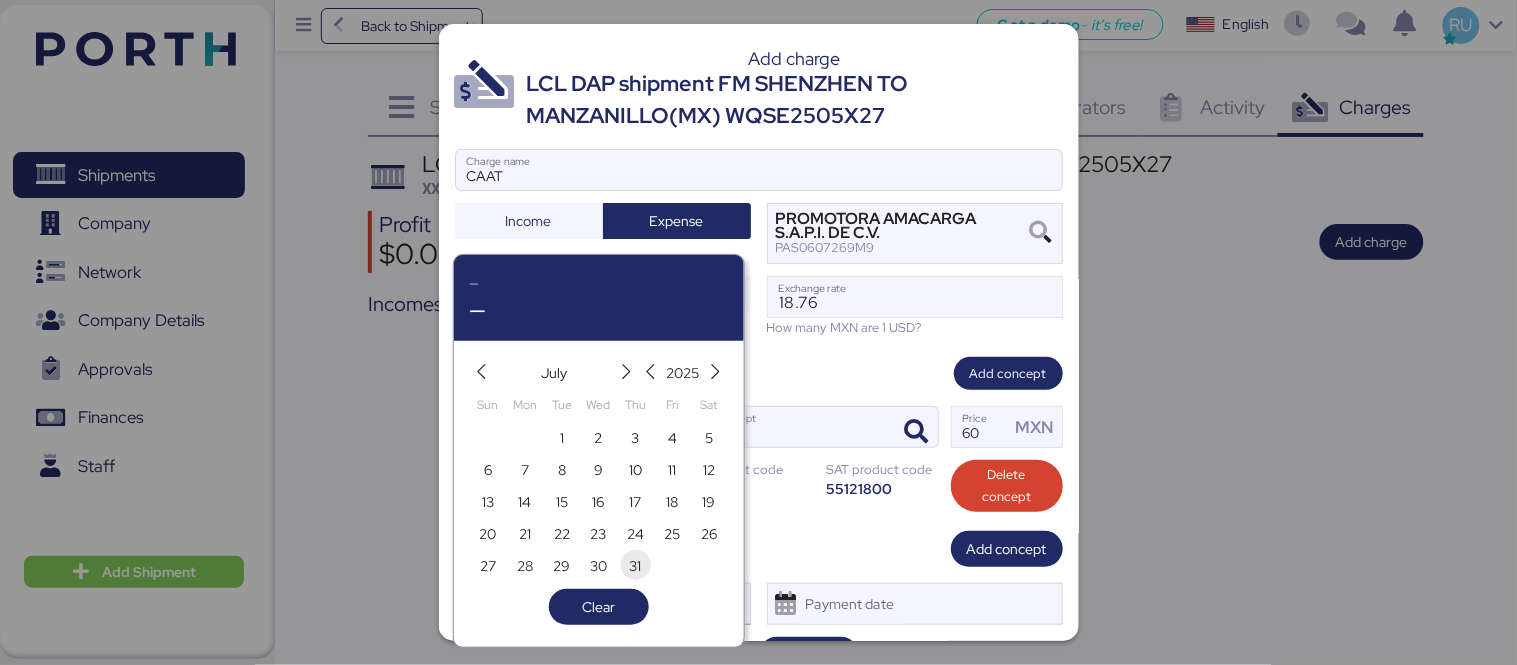 type on "[DATE]" 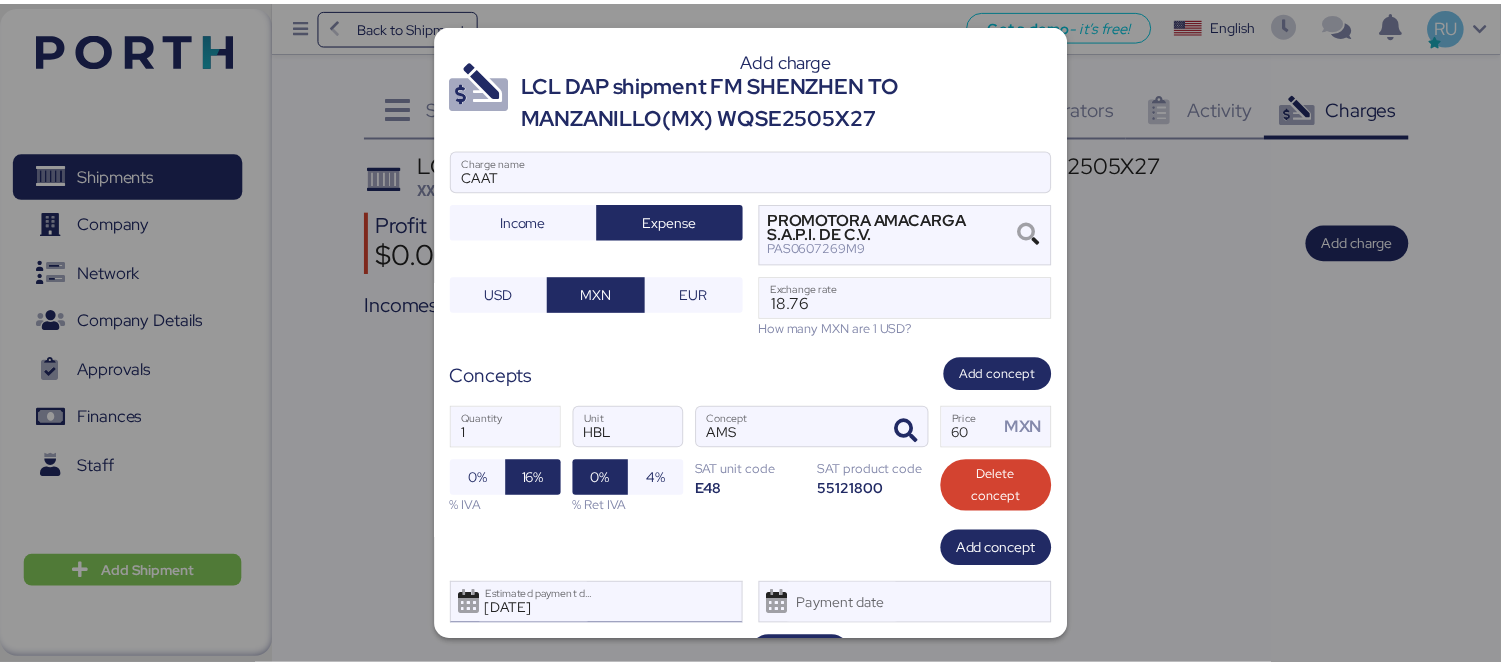 scroll, scrollTop: 48, scrollLeft: 0, axis: vertical 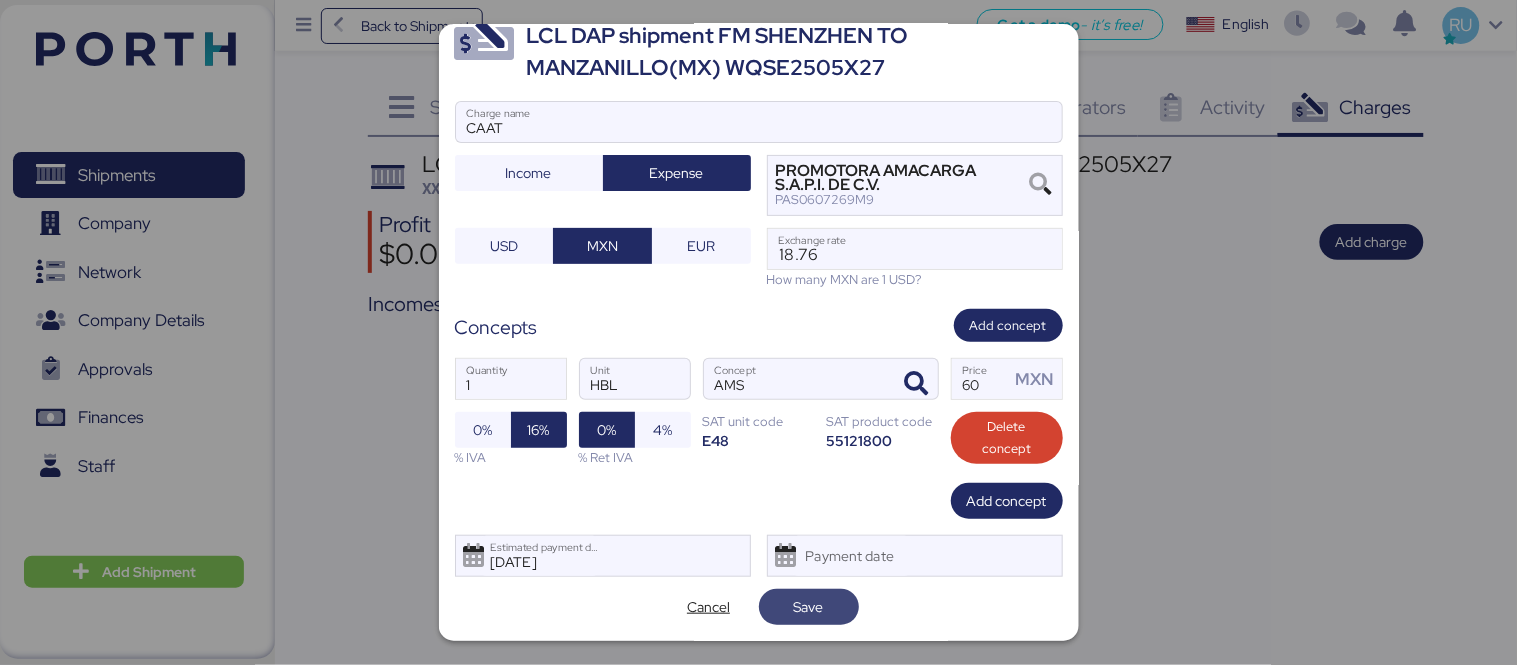 click on "Save" at bounding box center (809, 607) 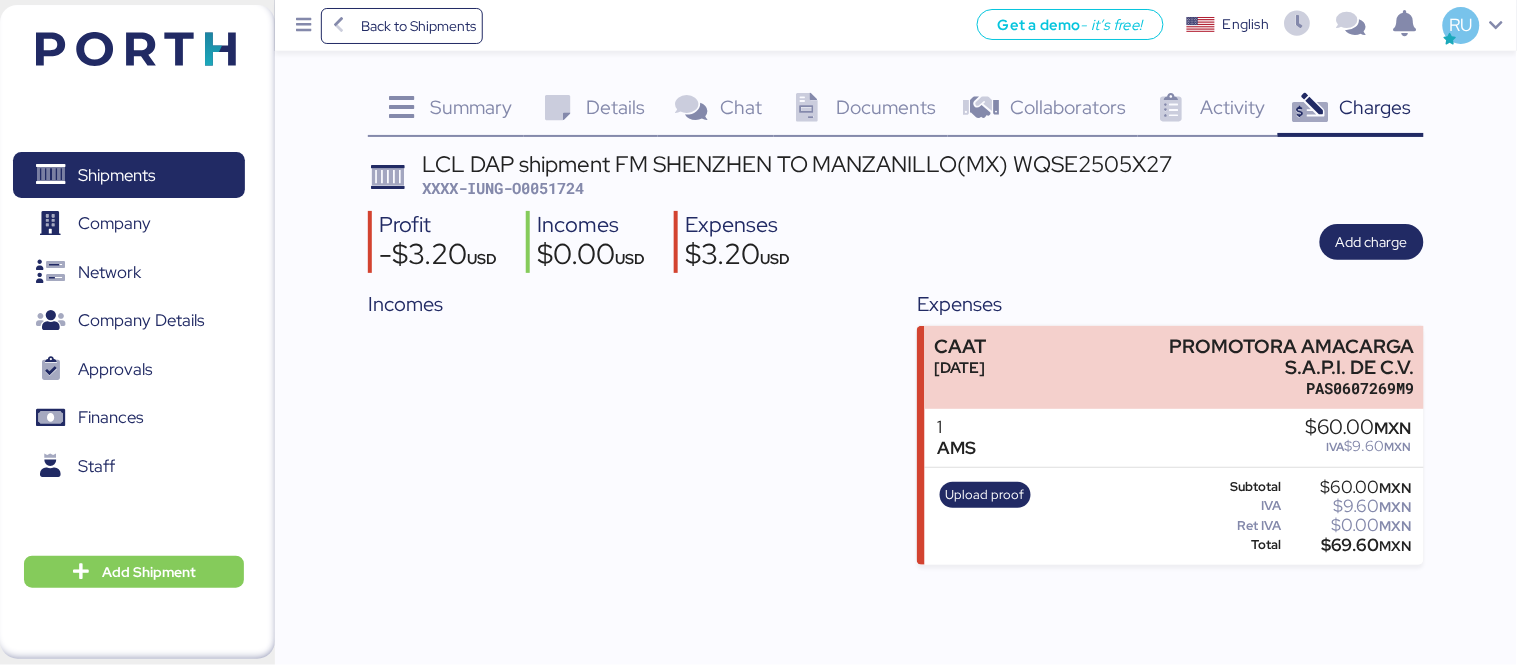 click at bounding box center [136, 49] 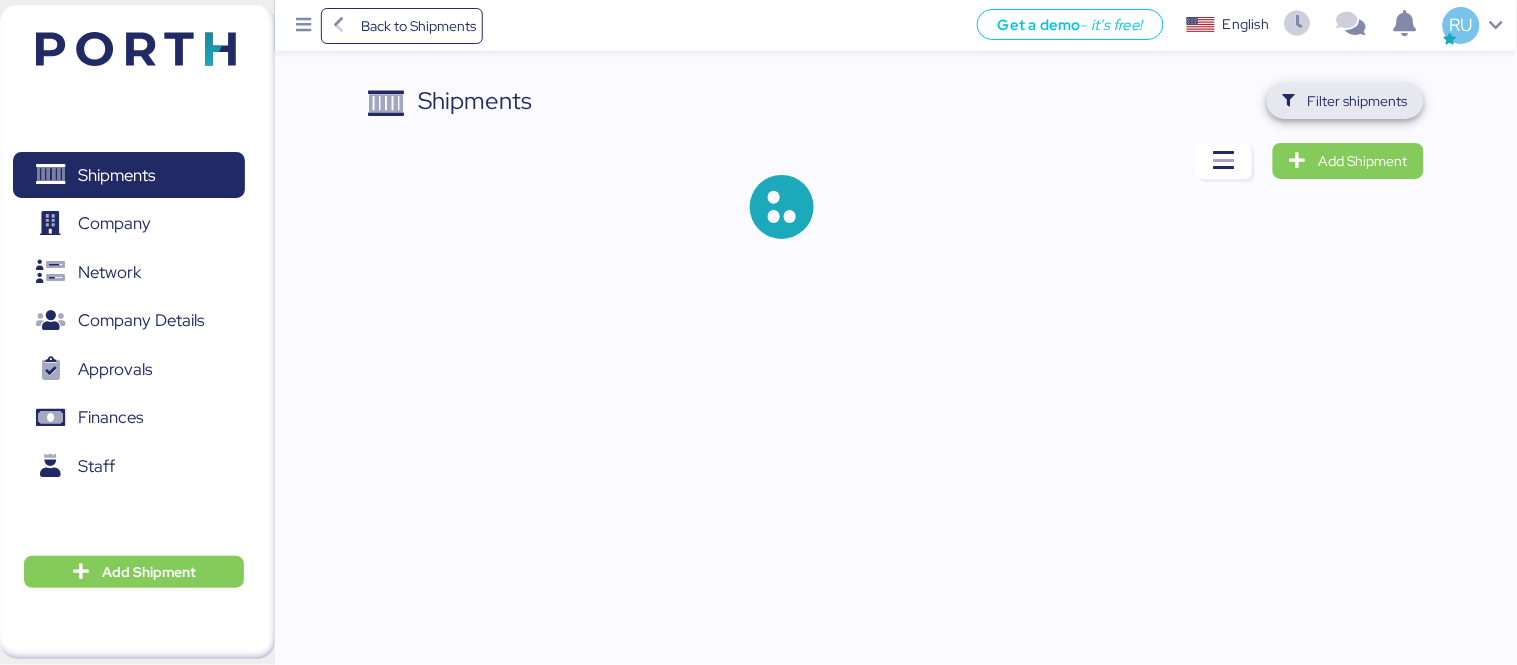 click on "Filter shipments" at bounding box center [1345, 101] 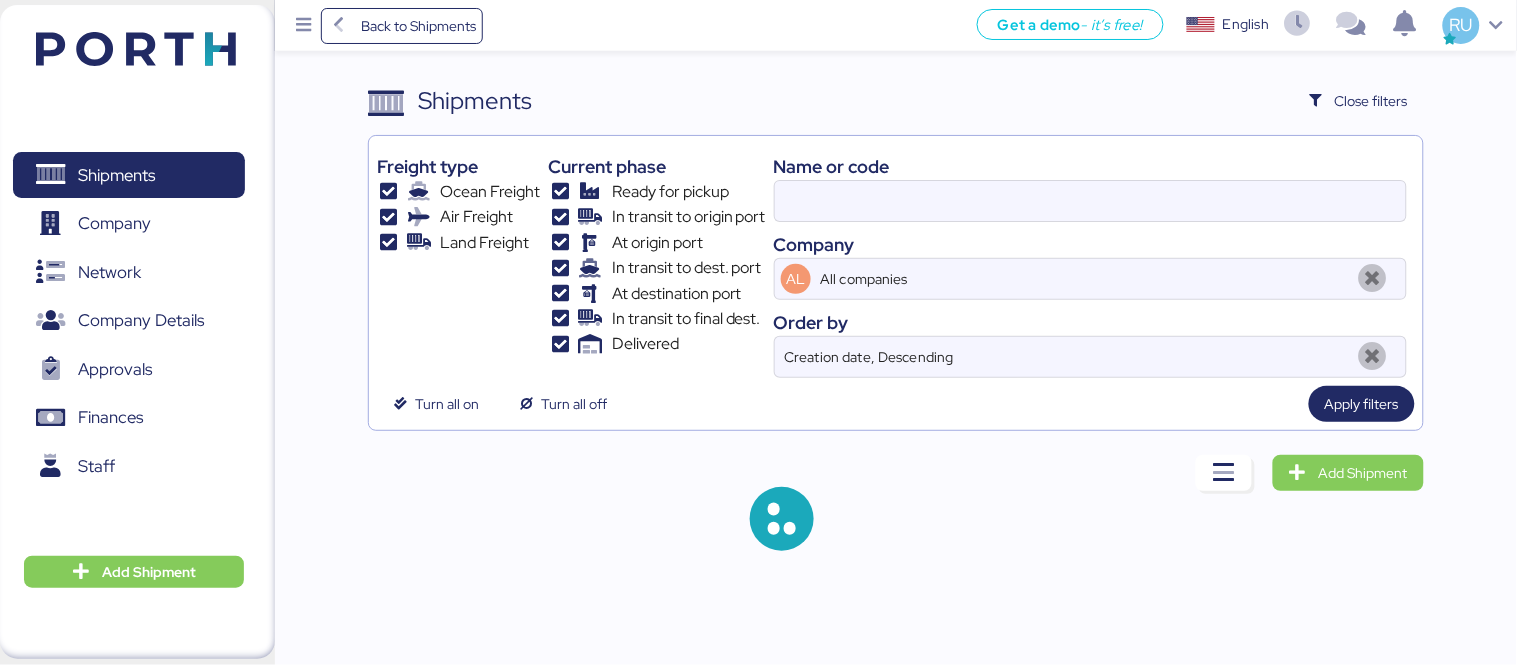 click on "Name or code" at bounding box center (1090, 166) 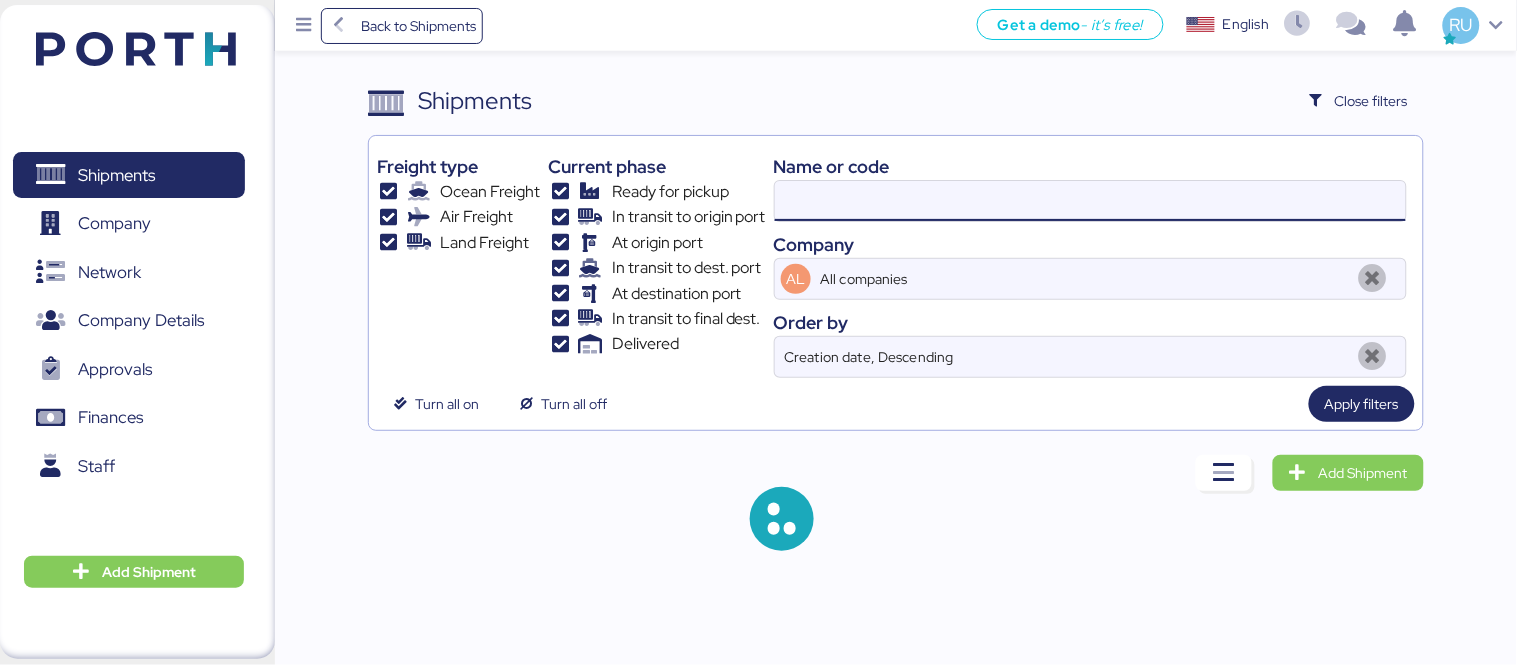 click at bounding box center [1090, 201] 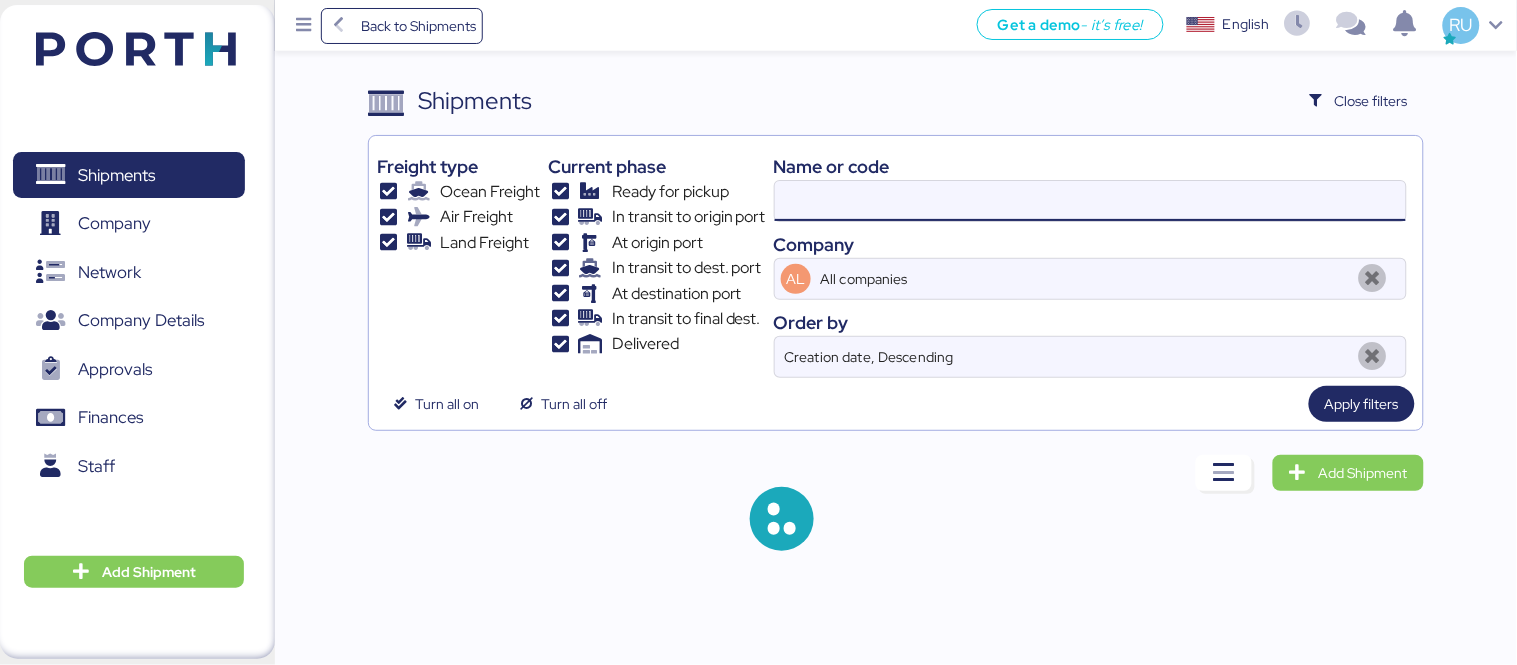 paste on "SZMZL25059618" 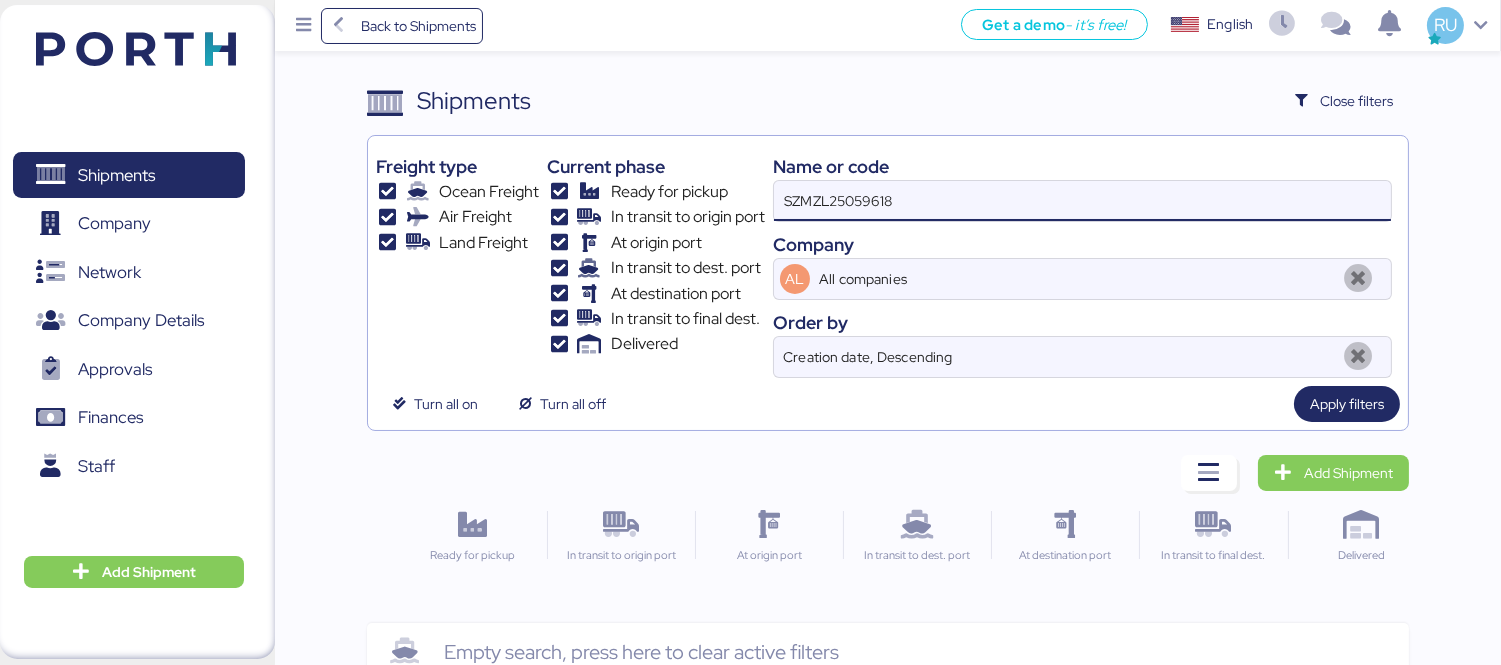 type on "SZMZL25059618" 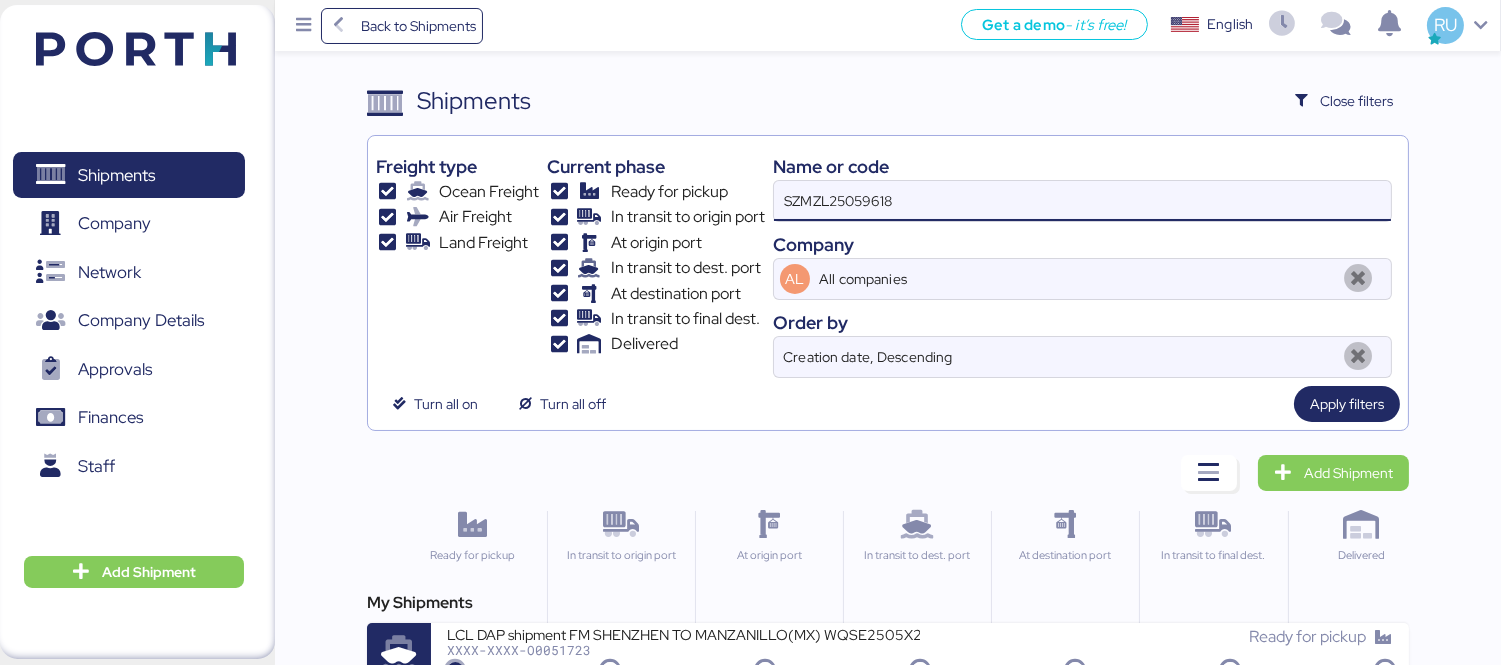 scroll, scrollTop: 37, scrollLeft: 0, axis: vertical 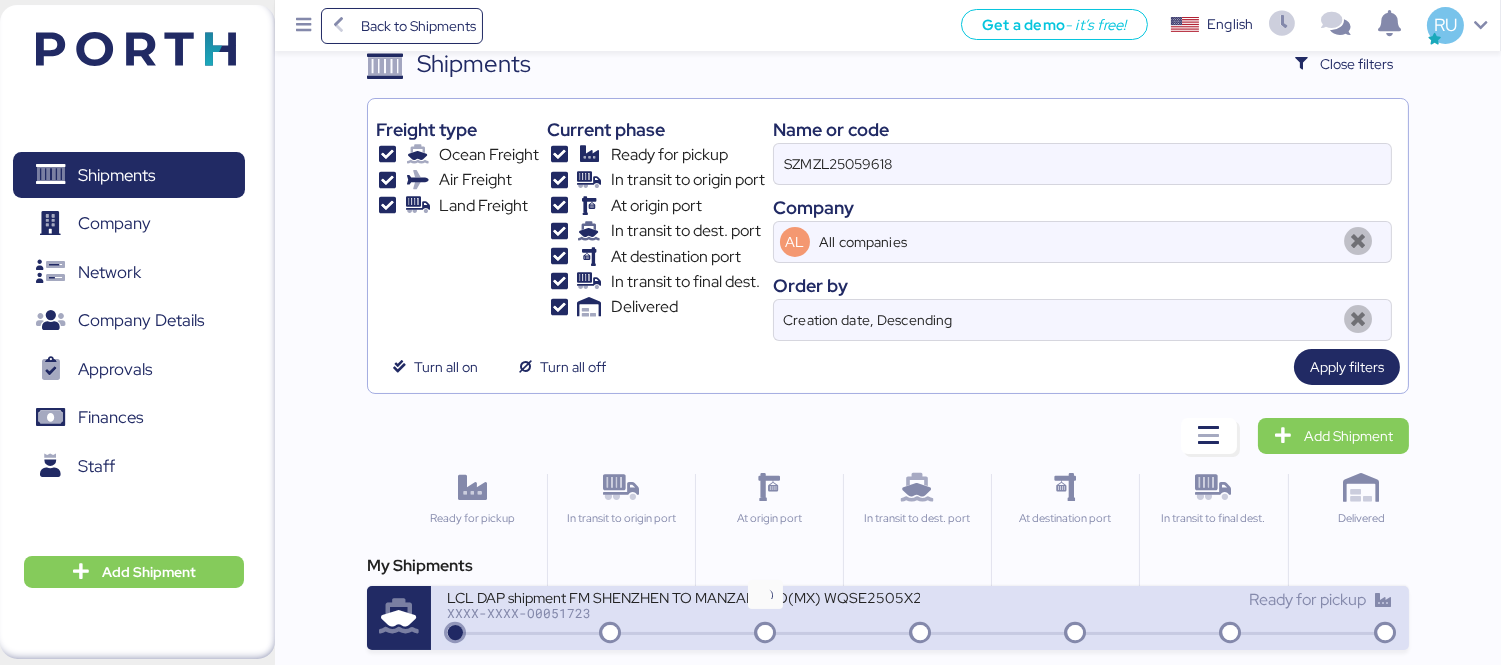 click at bounding box center (765, 634) 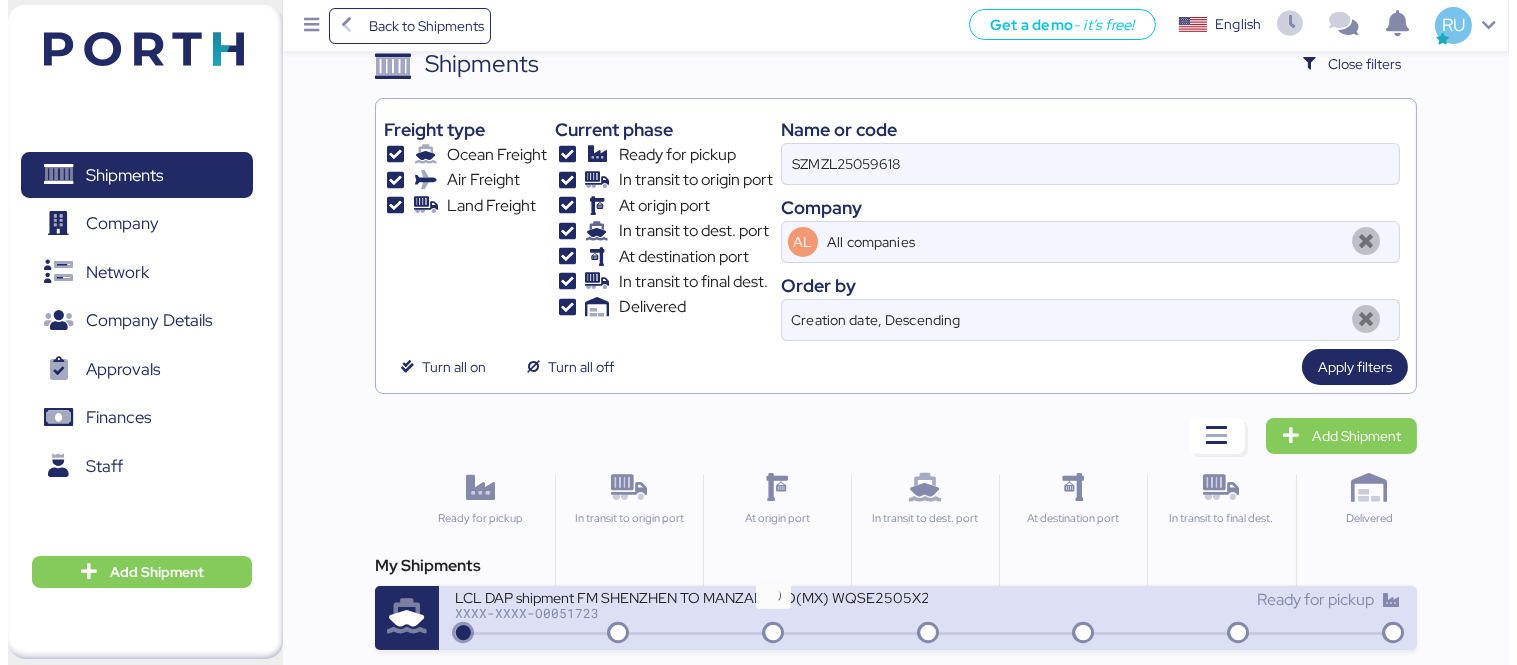 scroll, scrollTop: 0, scrollLeft: 0, axis: both 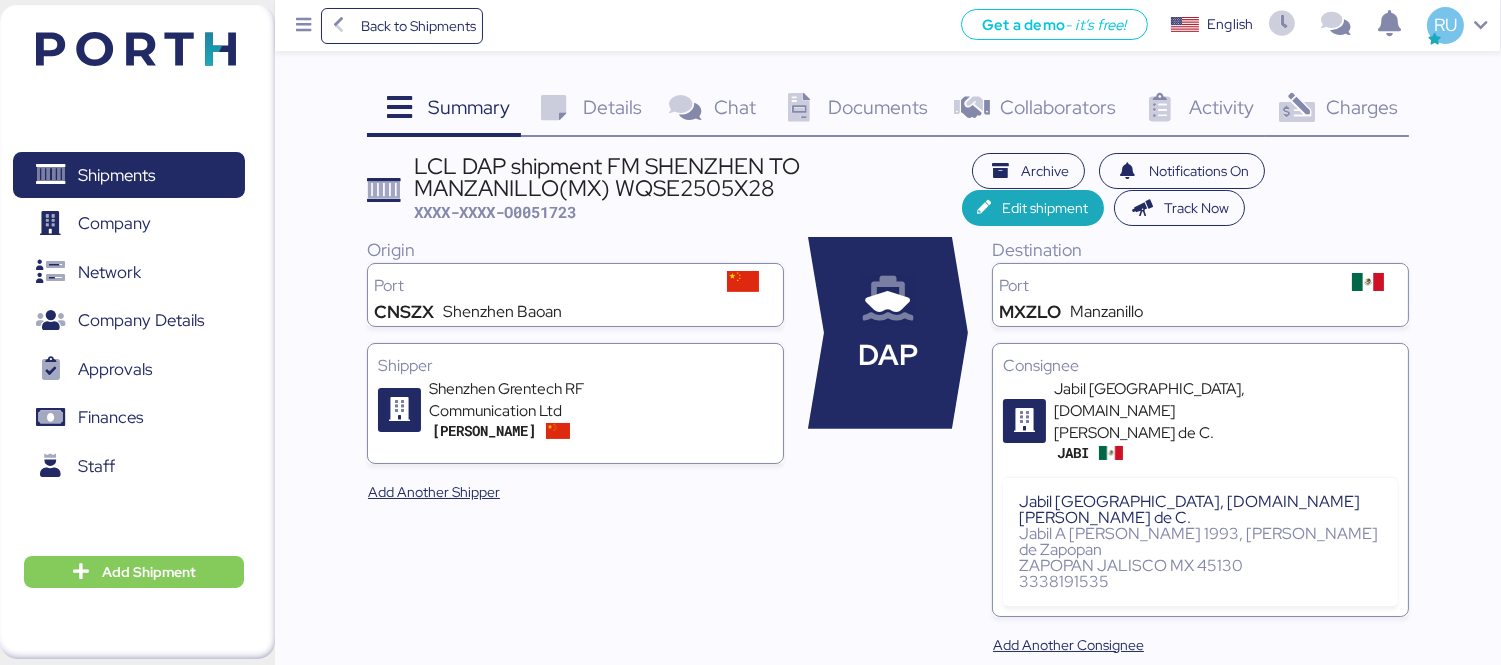 click on "Charges" at bounding box center (1362, 107) 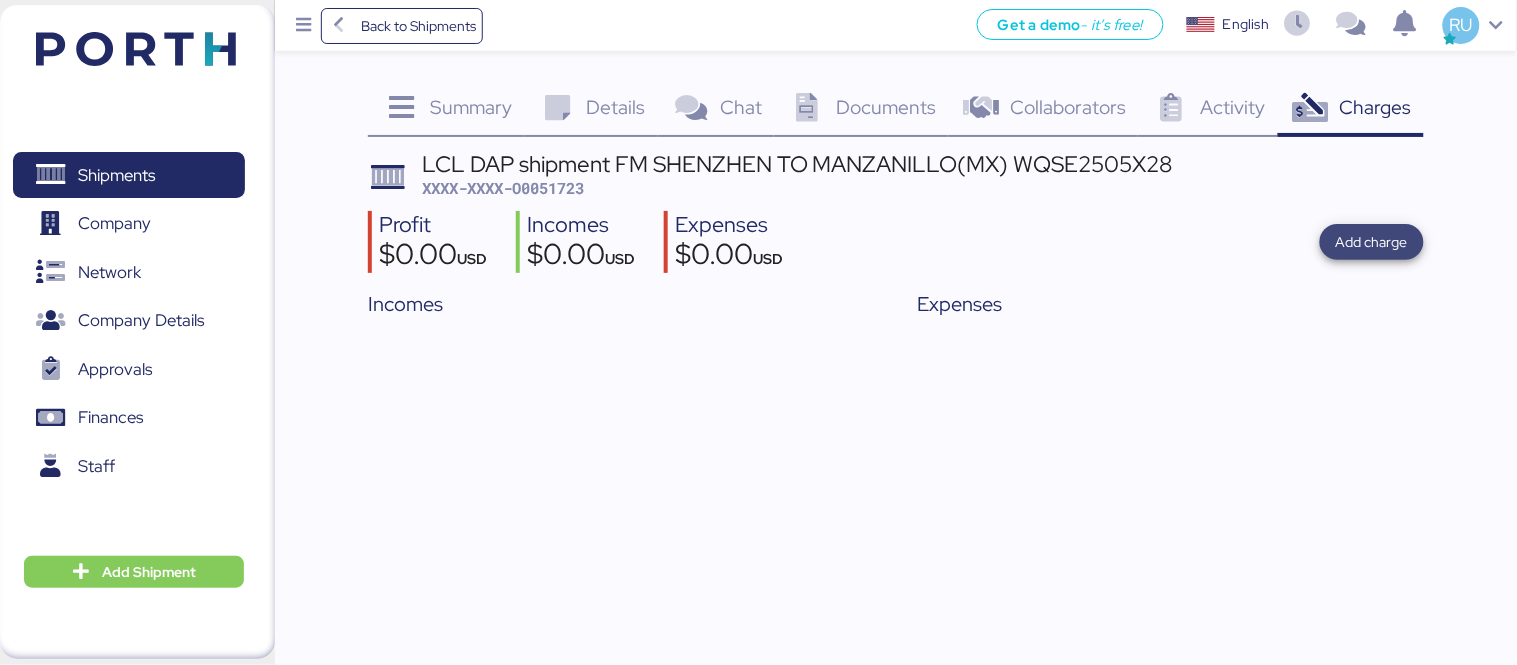 click on "Add charge" at bounding box center (1372, 242) 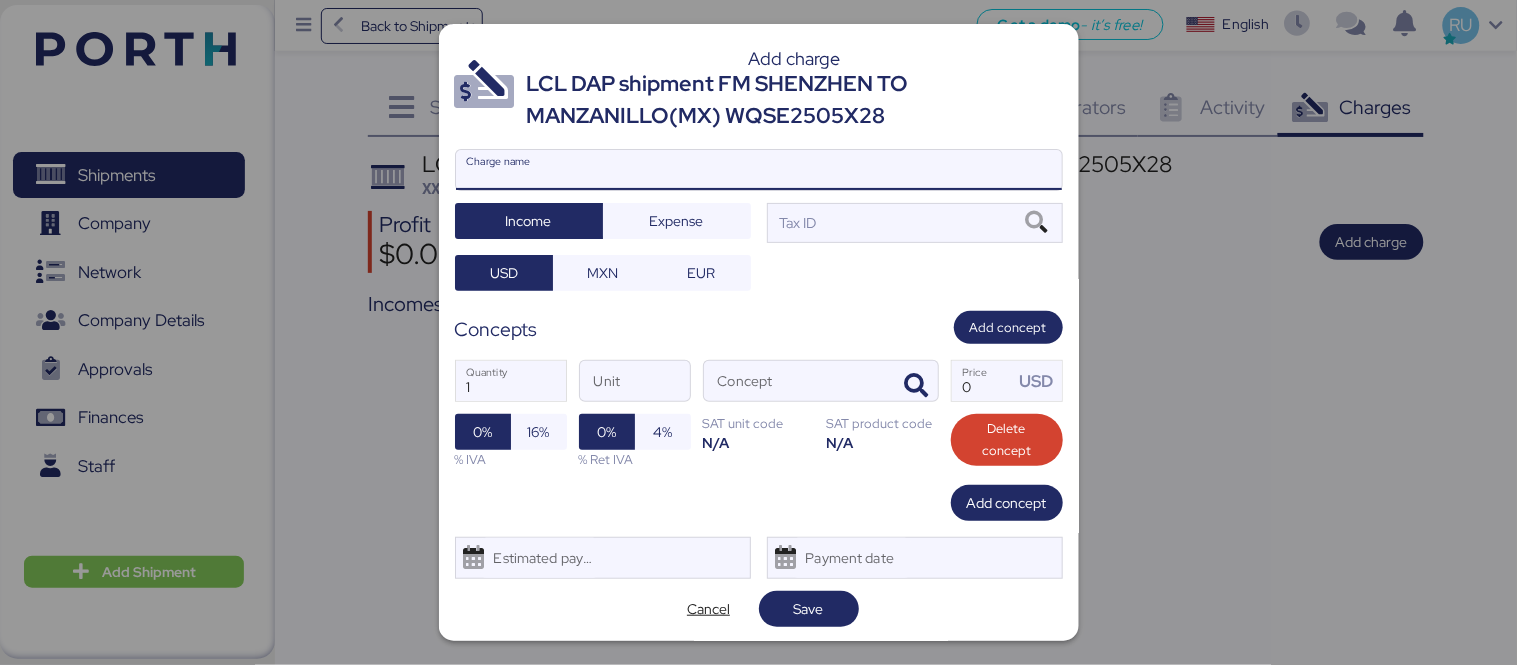 click on "Charge name" at bounding box center (759, 170) 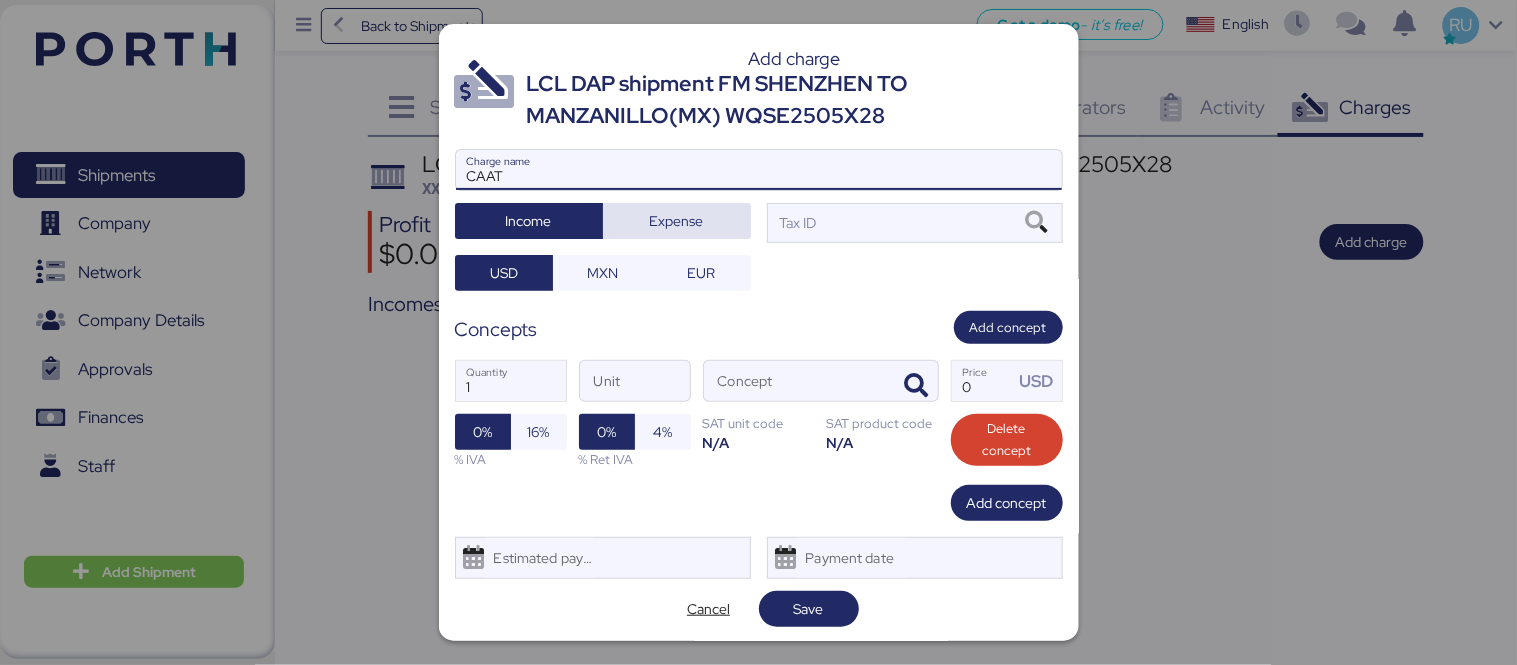 type on "CAAT" 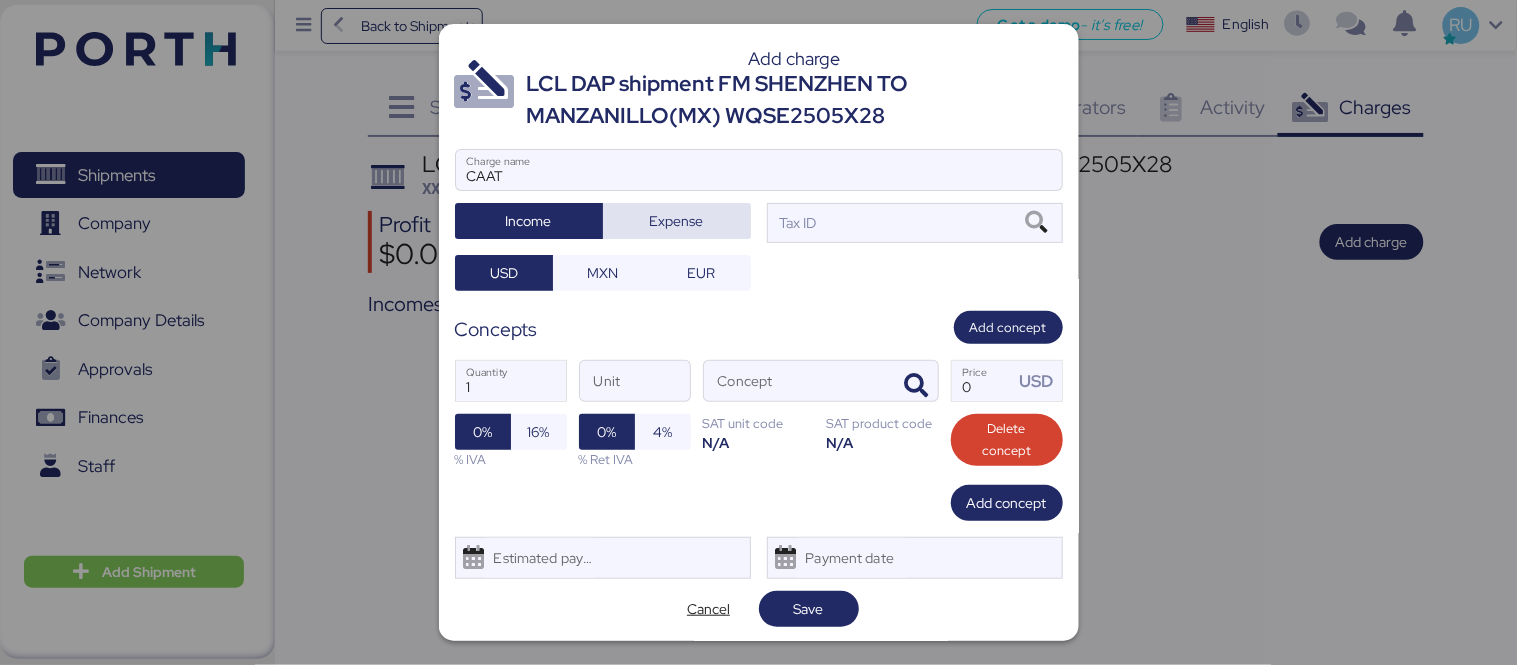 click on "Expense" at bounding box center (677, 221) 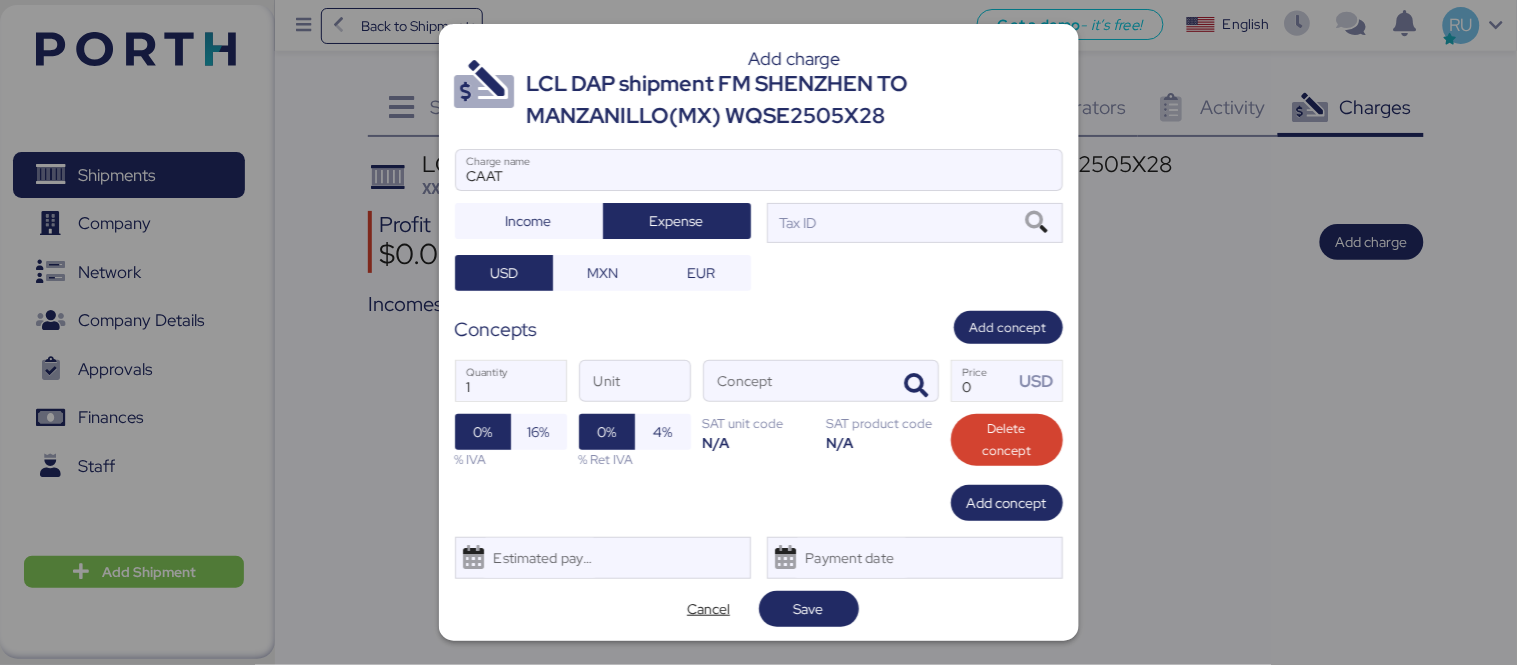 click at bounding box center (759, 200) 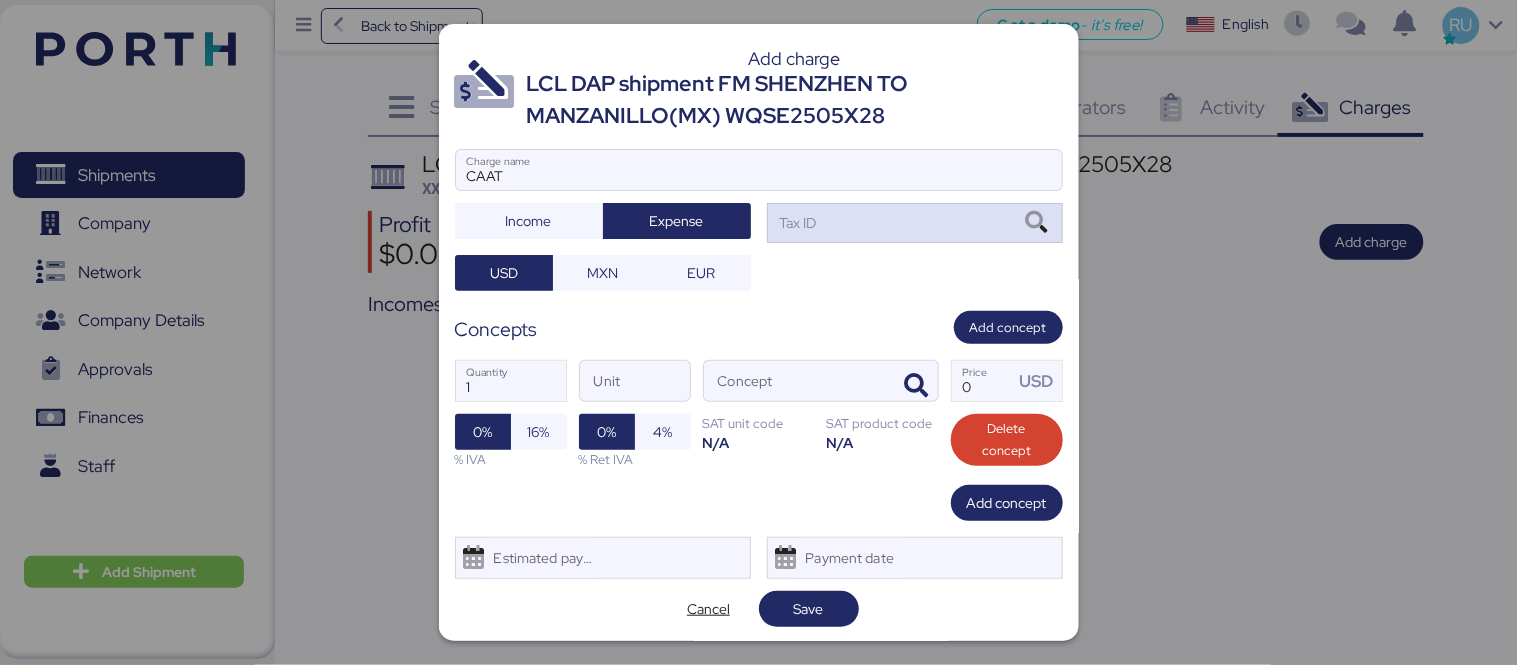 click on "Tax ID" at bounding box center (915, 223) 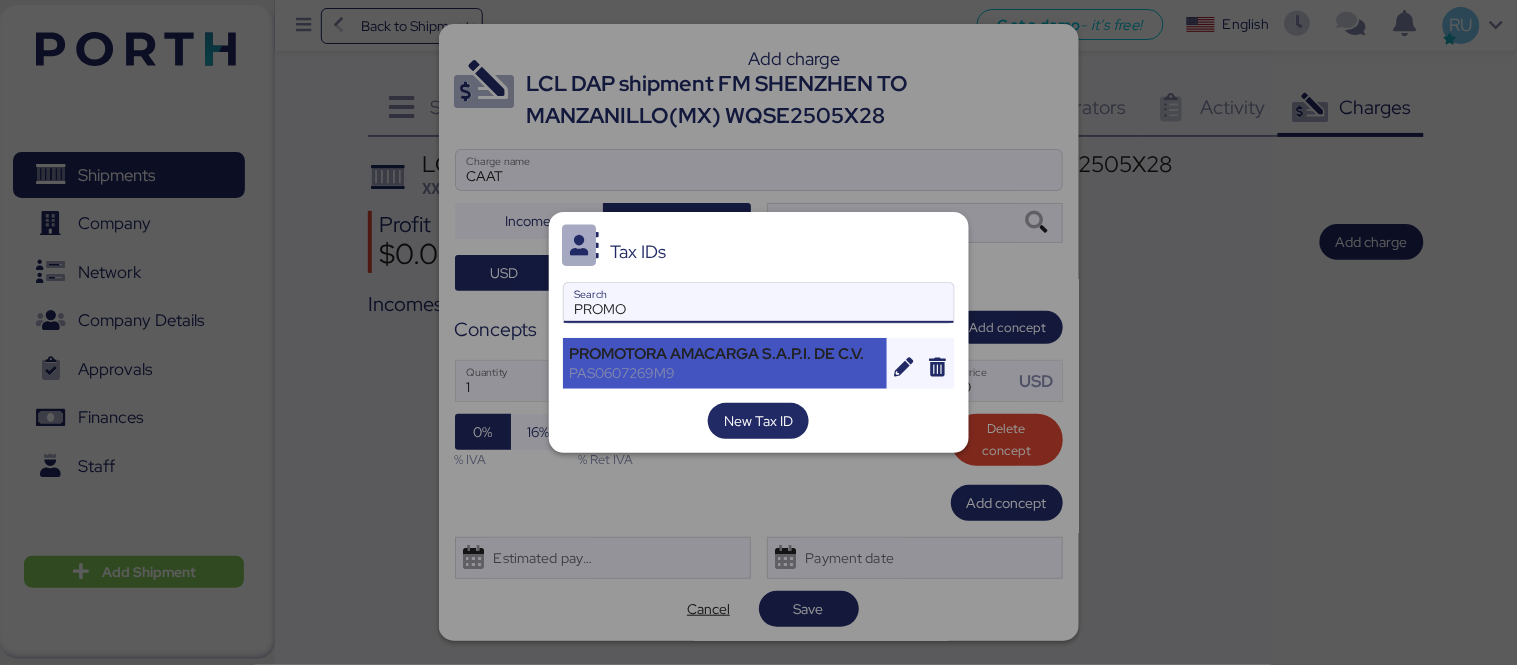 type on "PROMO" 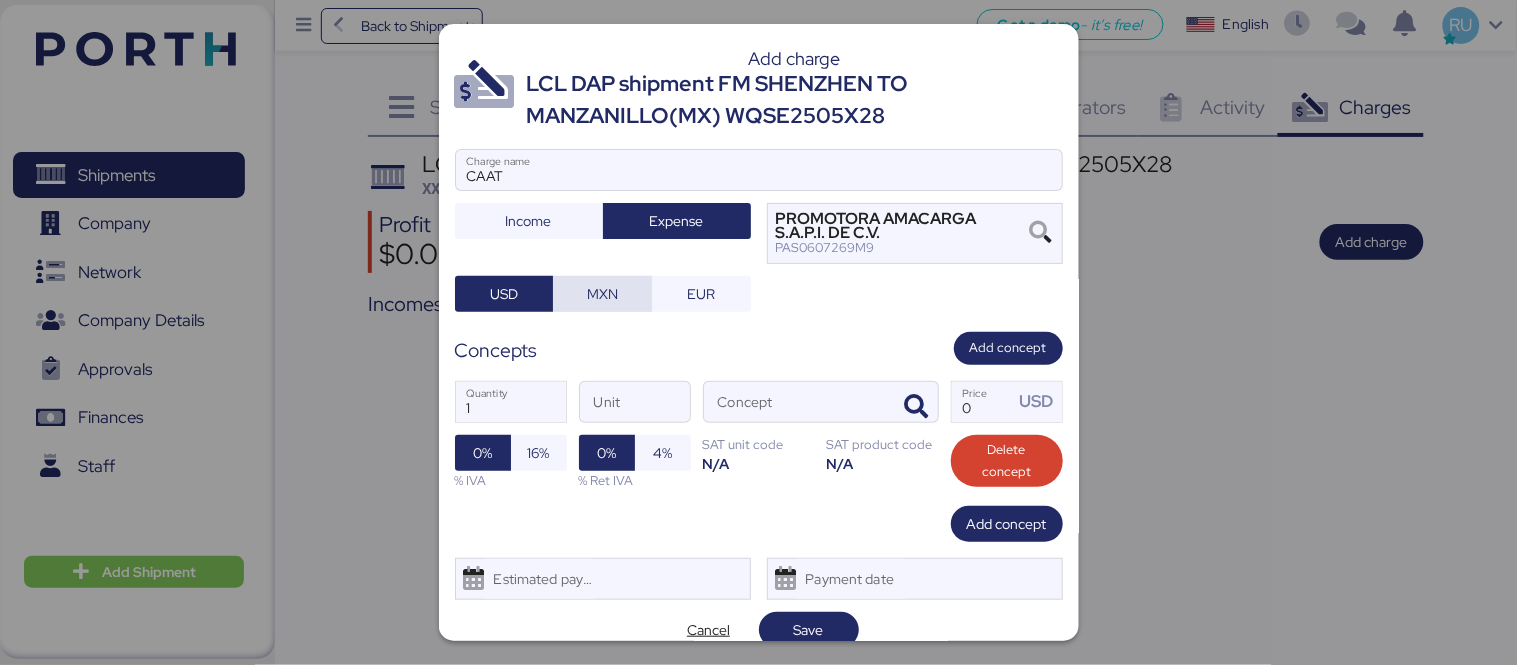 click on "MXN" at bounding box center [602, 294] 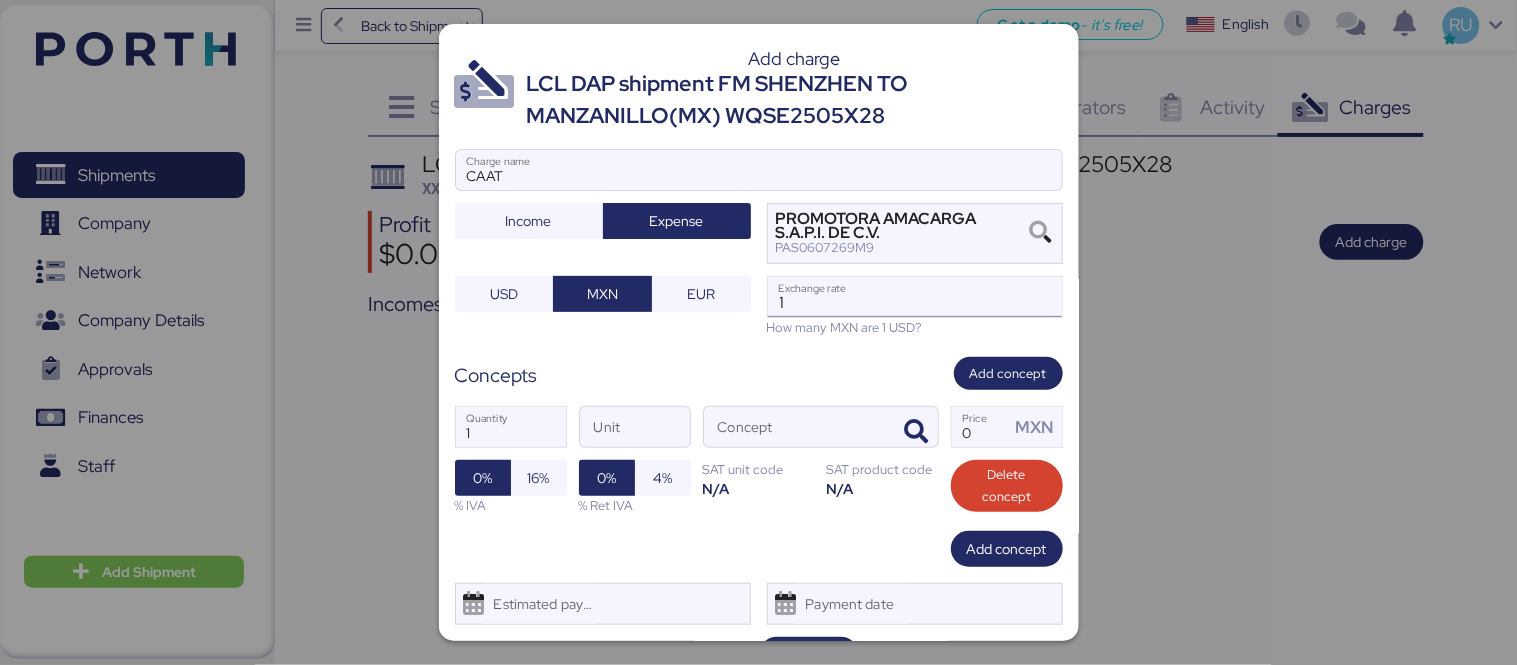 click on "1" at bounding box center (915, 297) 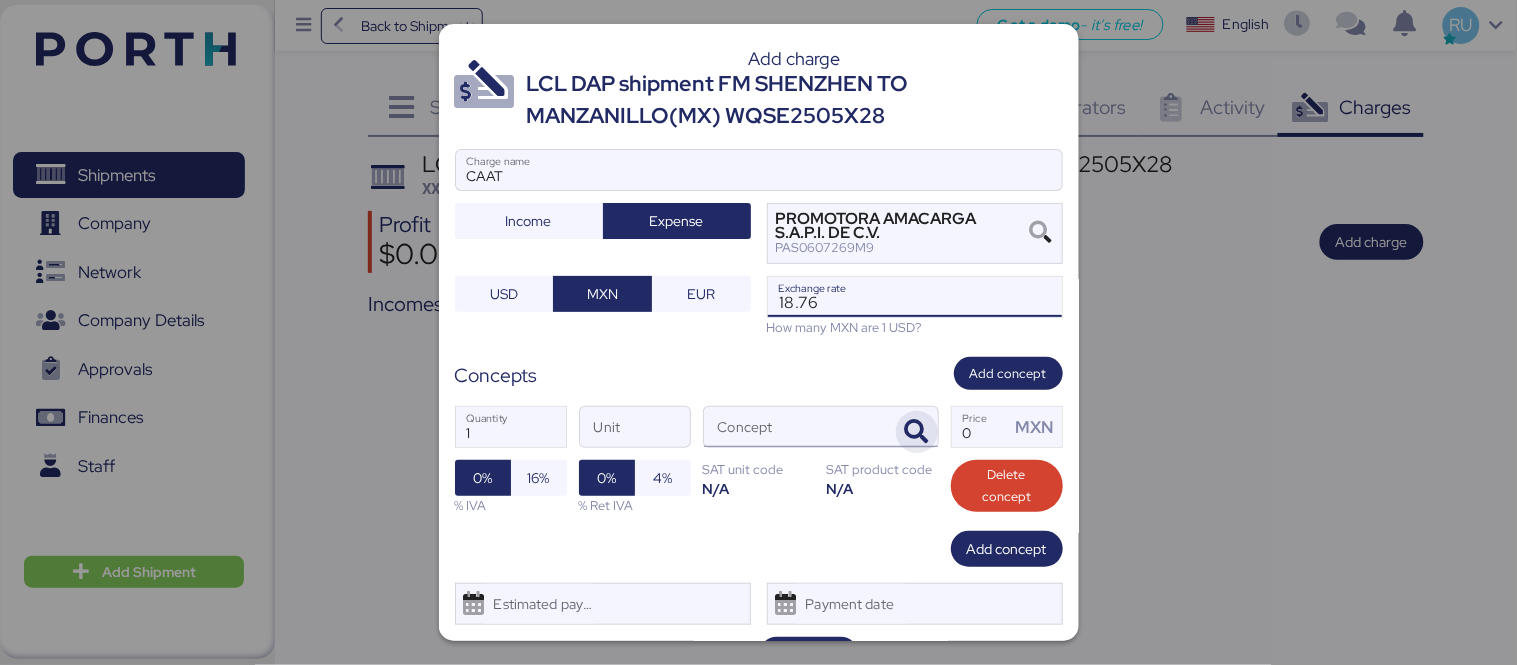 type on "18.76" 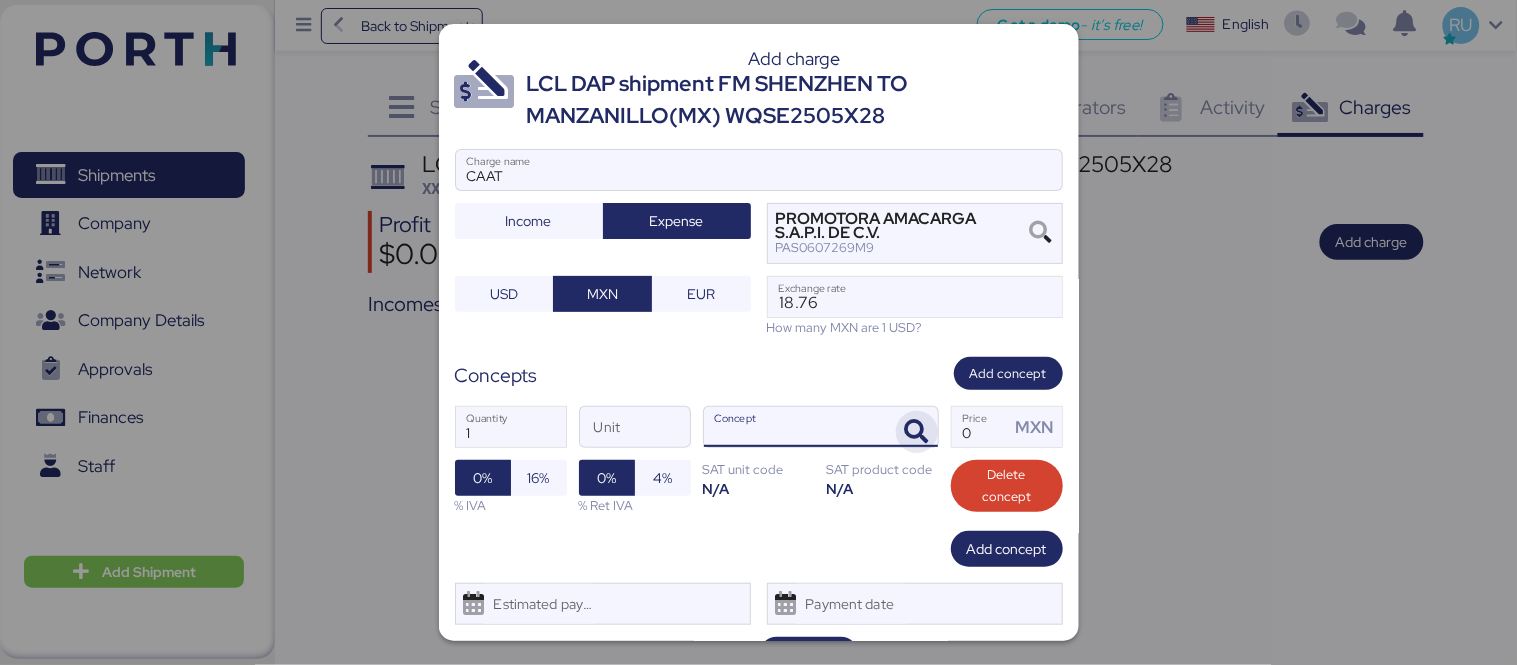 click at bounding box center [917, 432] 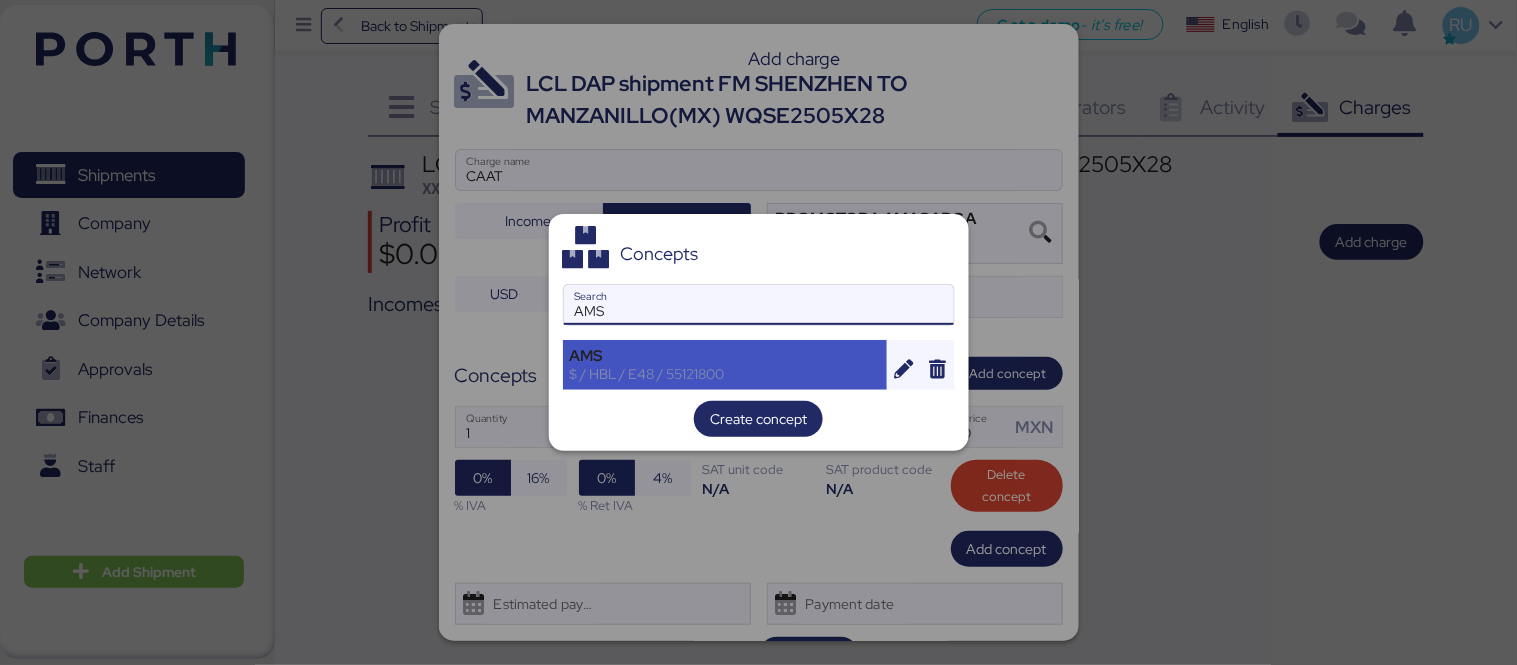 type on "AMS" 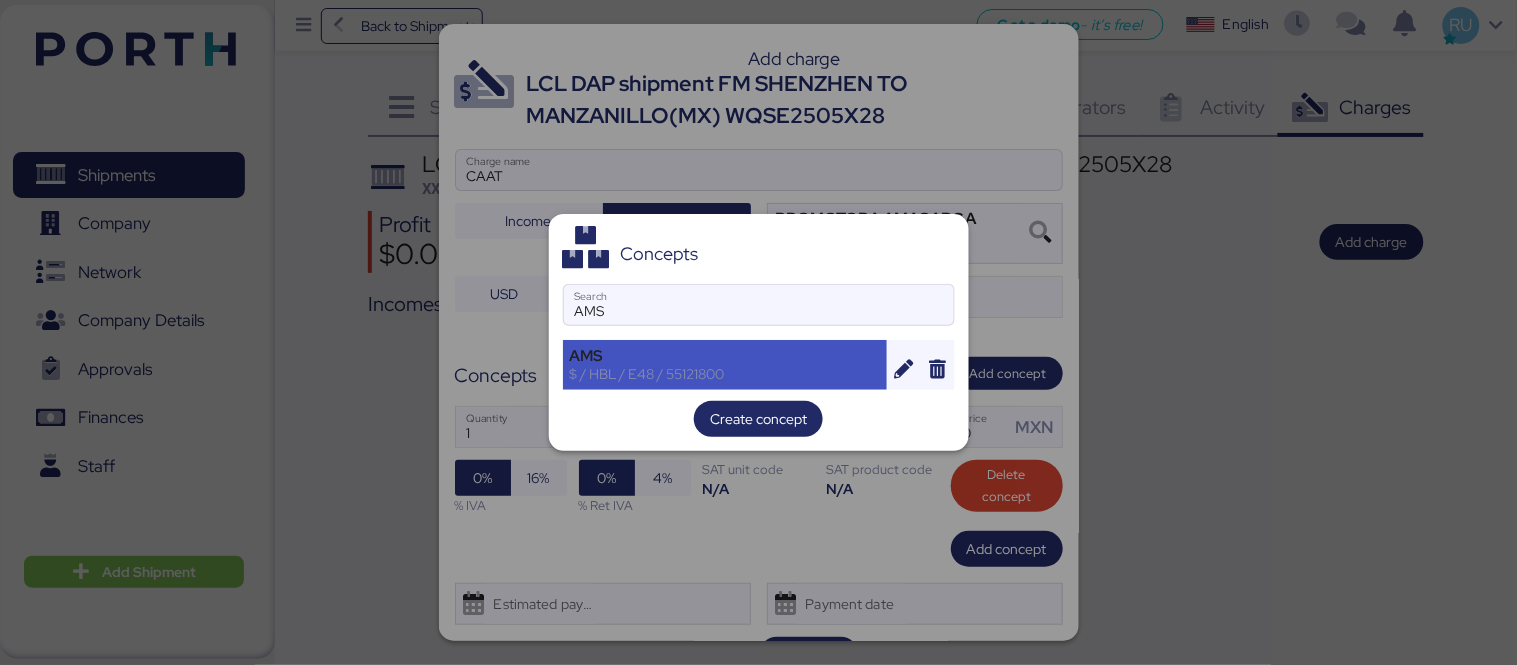 click on "$ / HBL /
E48 / 55121800" at bounding box center (725, 374) 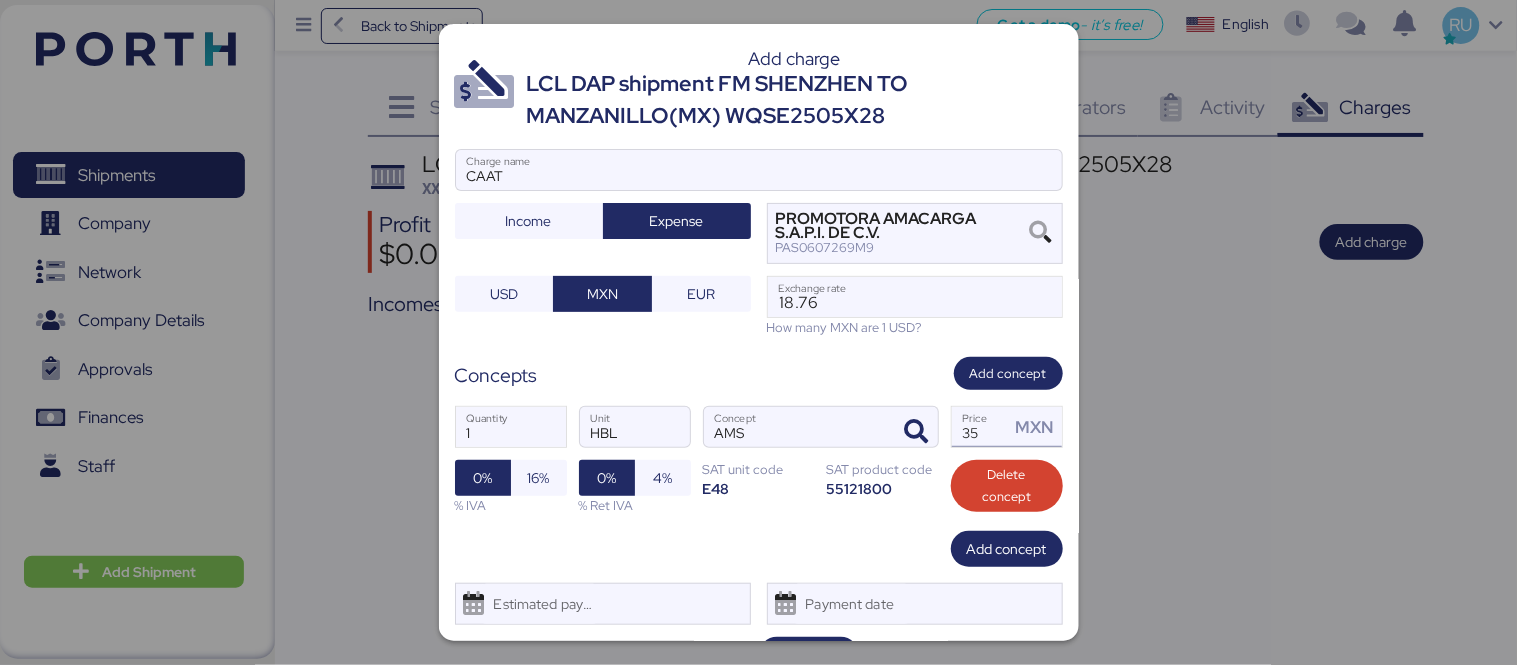 click on "MXN" at bounding box center [1038, 427] 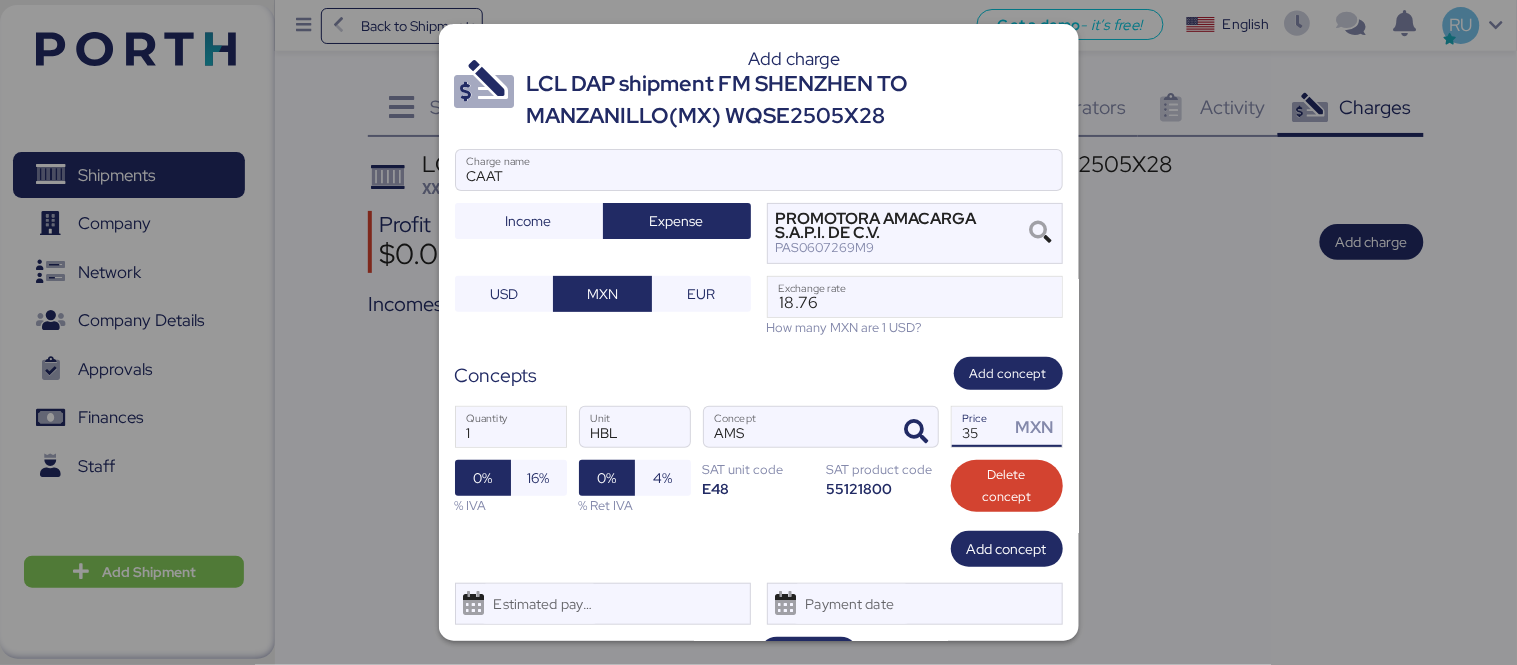 click on "35" at bounding box center [981, 427] 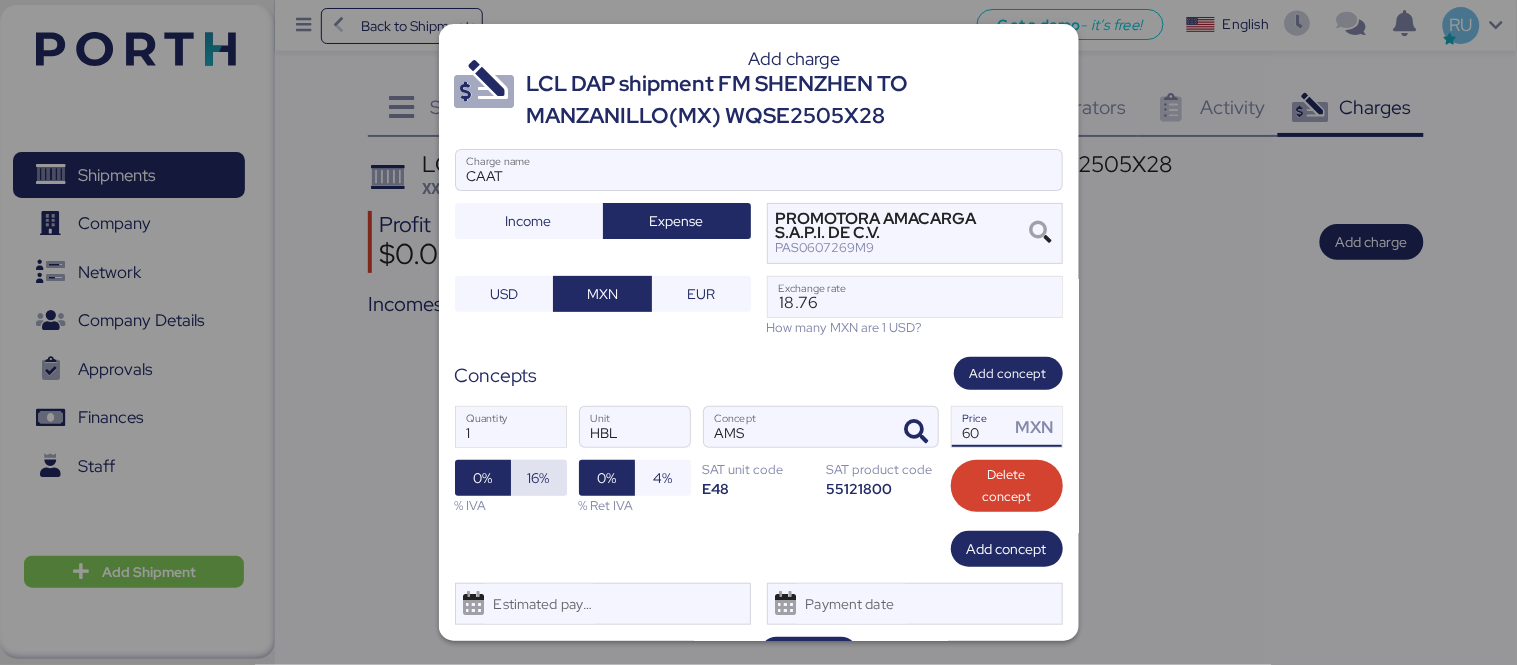type on "60" 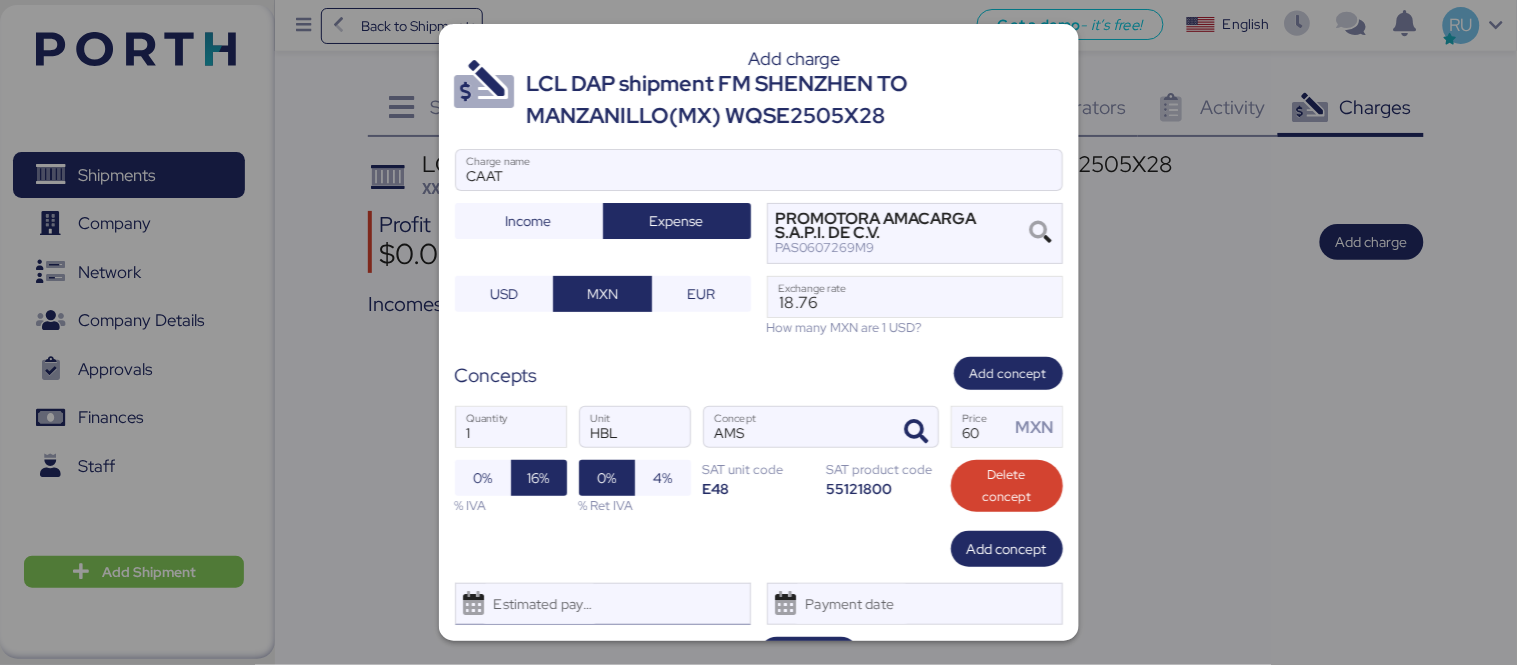 click on "Estimated payment date" at bounding box center (603, 604) 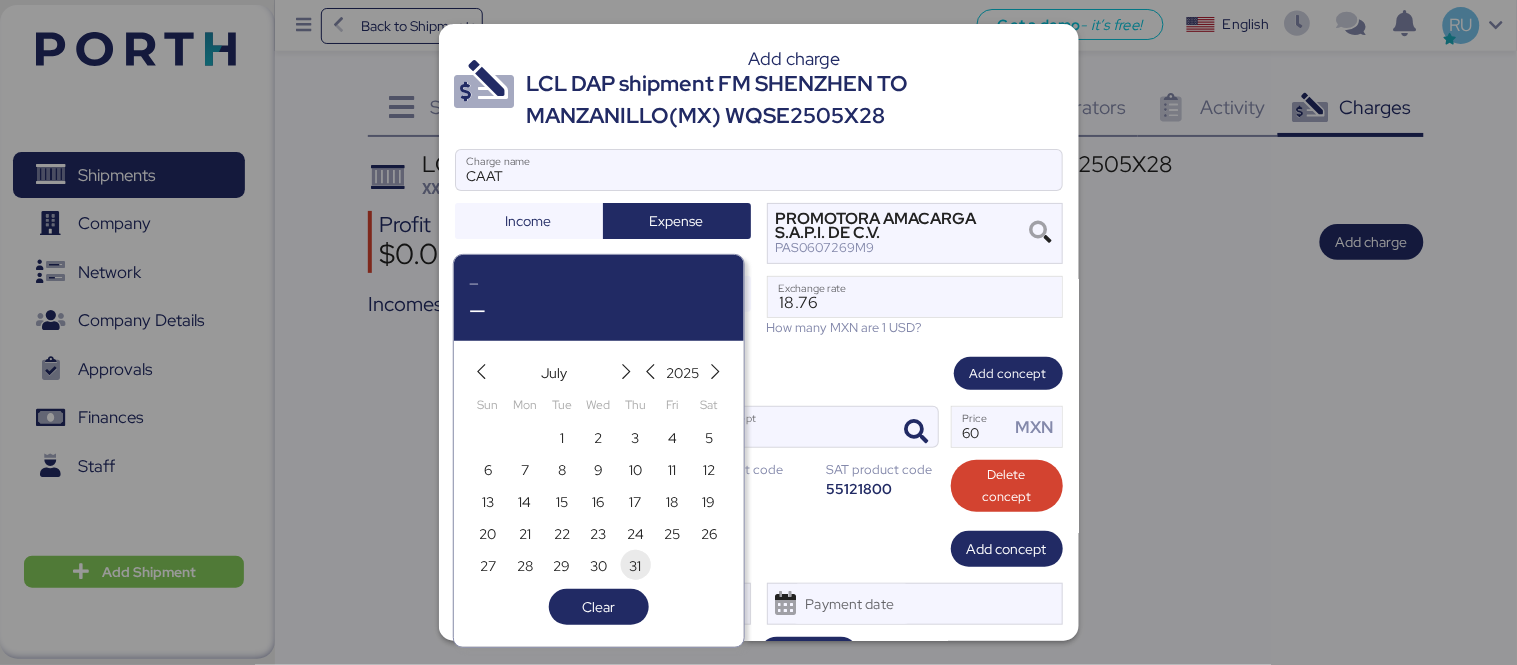 click on "31" at bounding box center (636, 566) 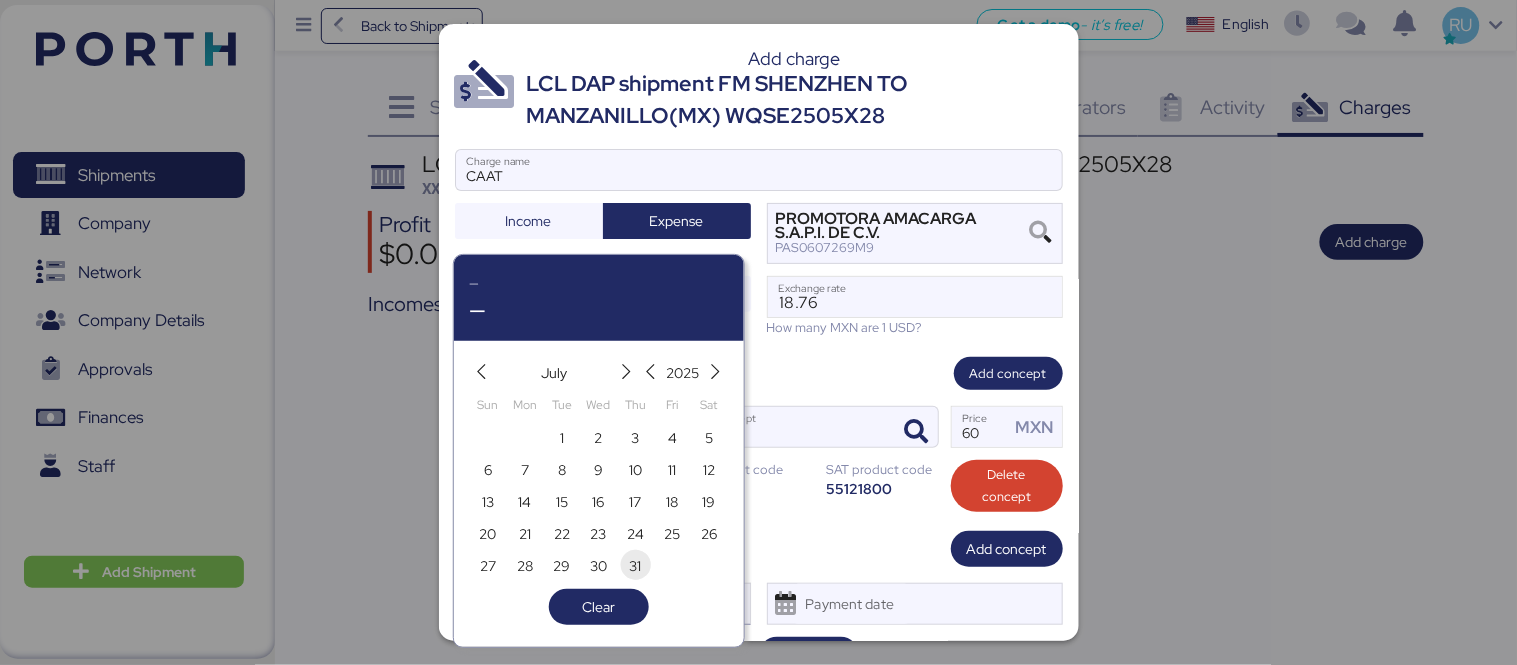 type on "[DATE]" 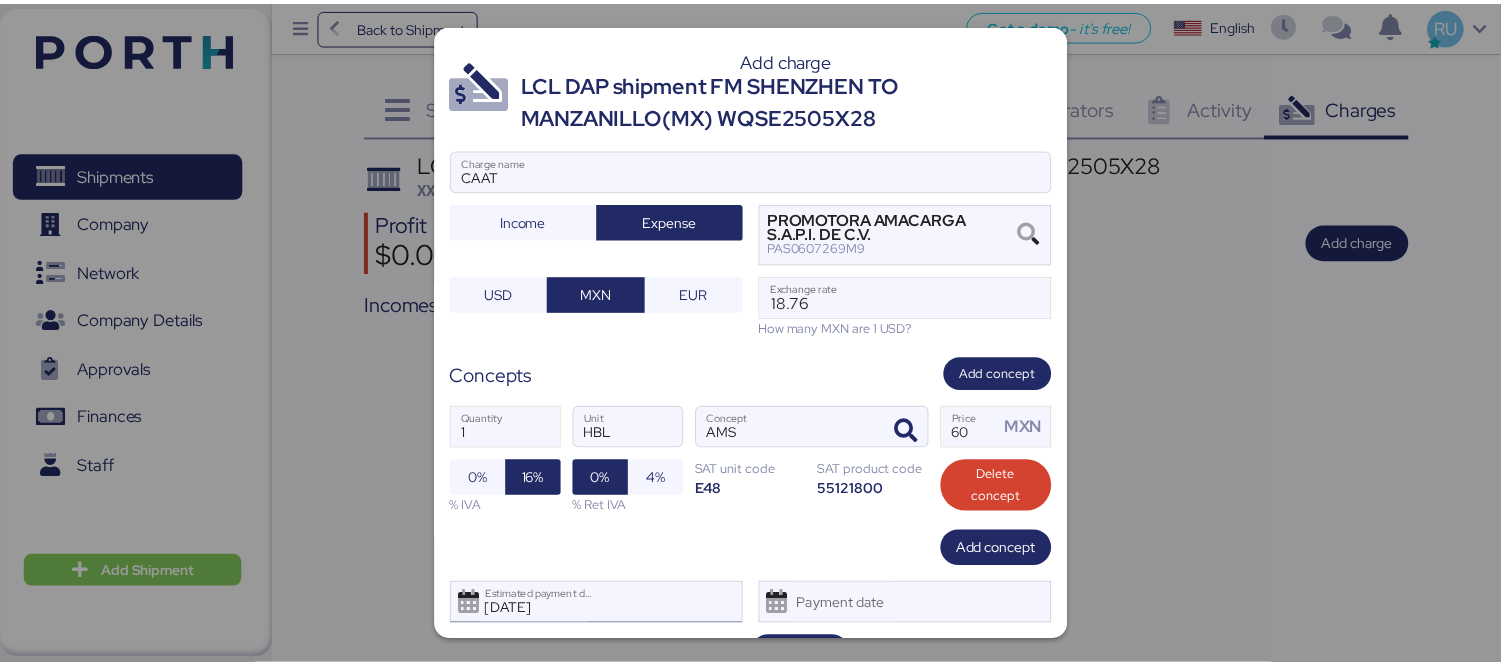 scroll, scrollTop: 48, scrollLeft: 0, axis: vertical 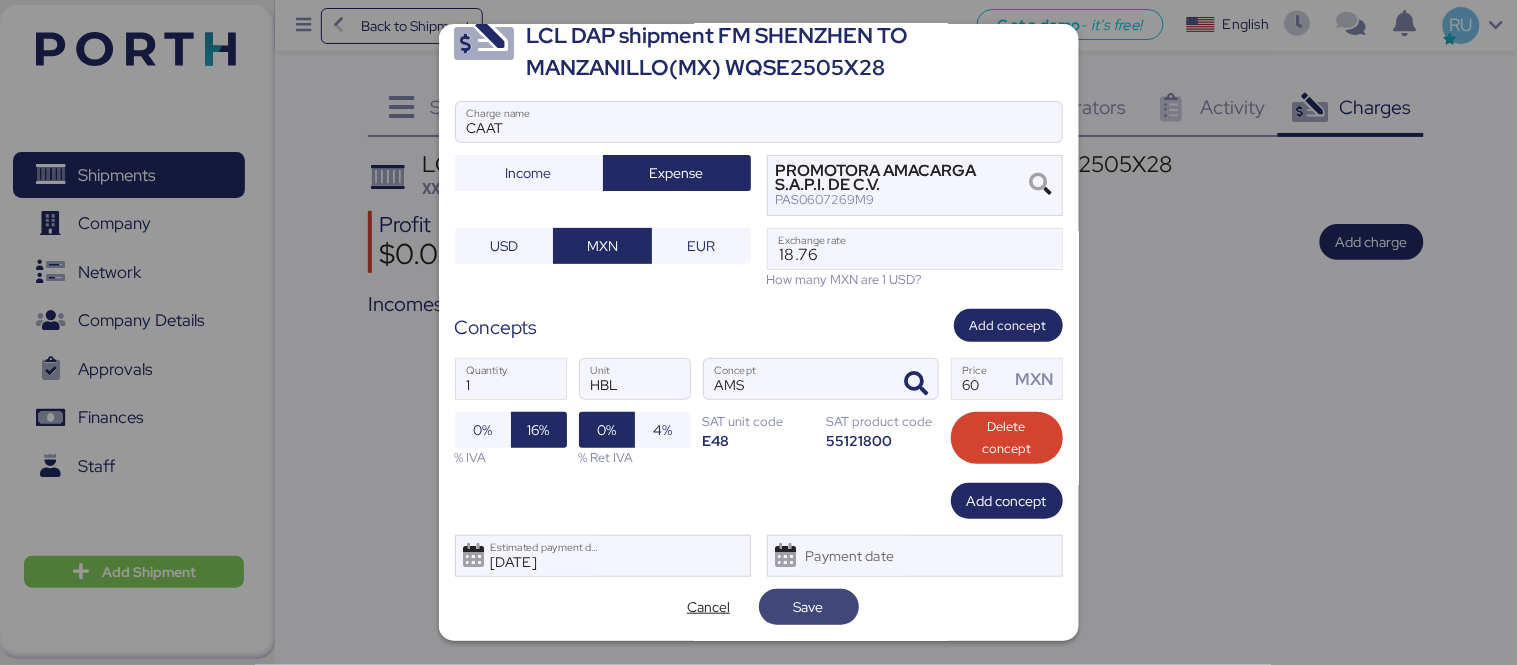click on "Save" at bounding box center [809, 607] 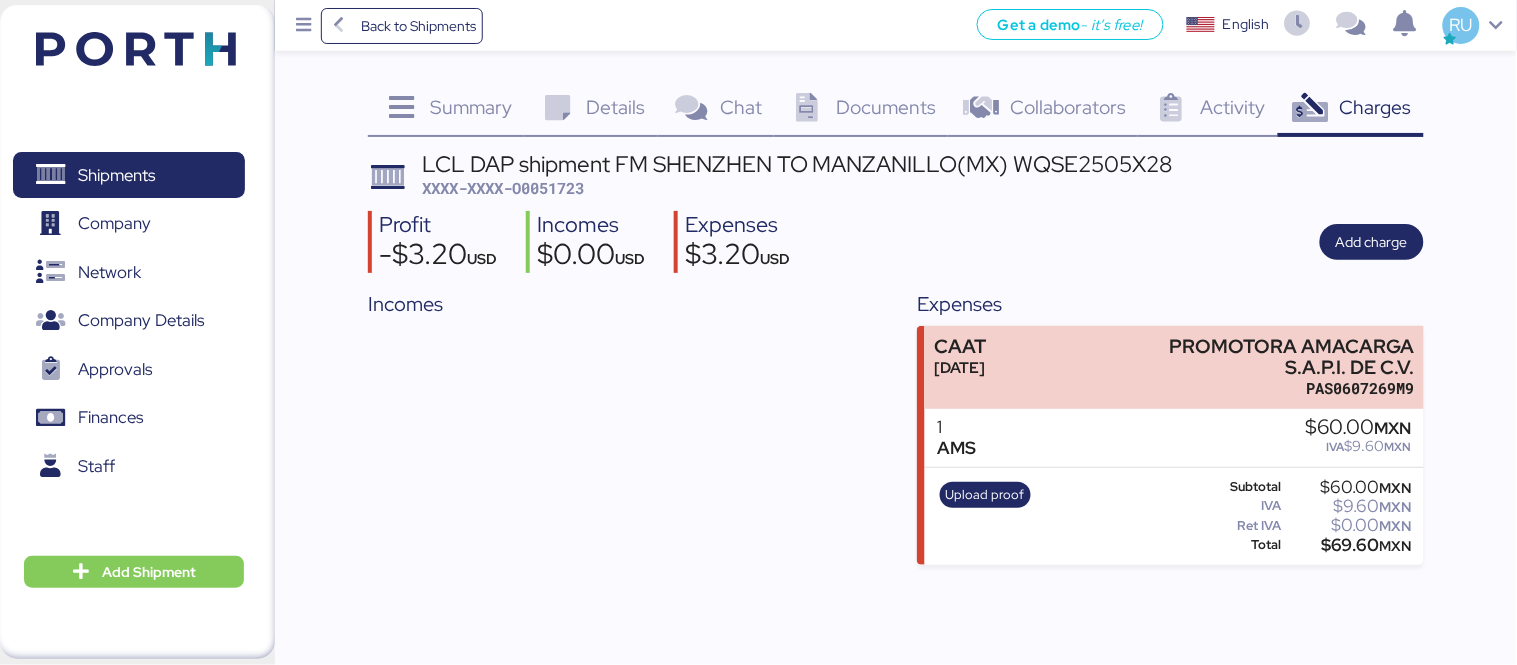click at bounding box center (106, 46) 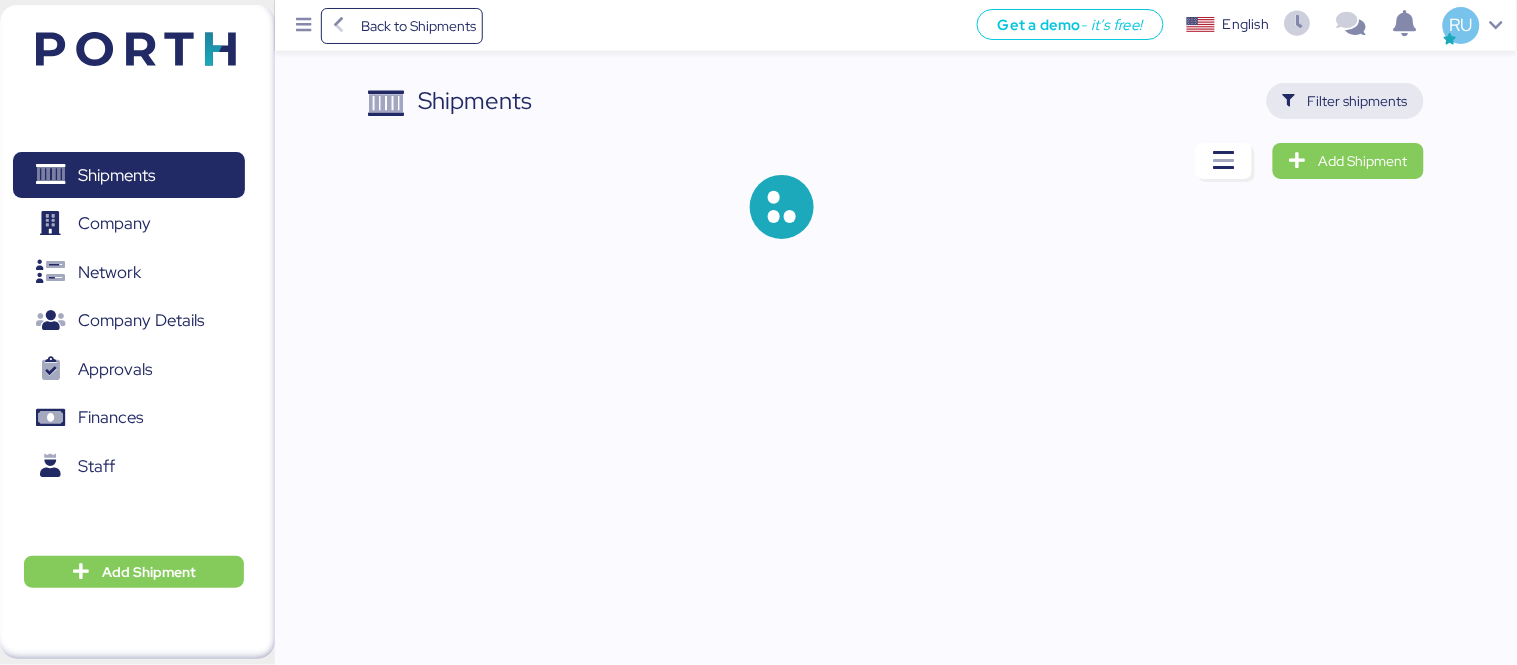 click on "Filter shipments" at bounding box center (1358, 101) 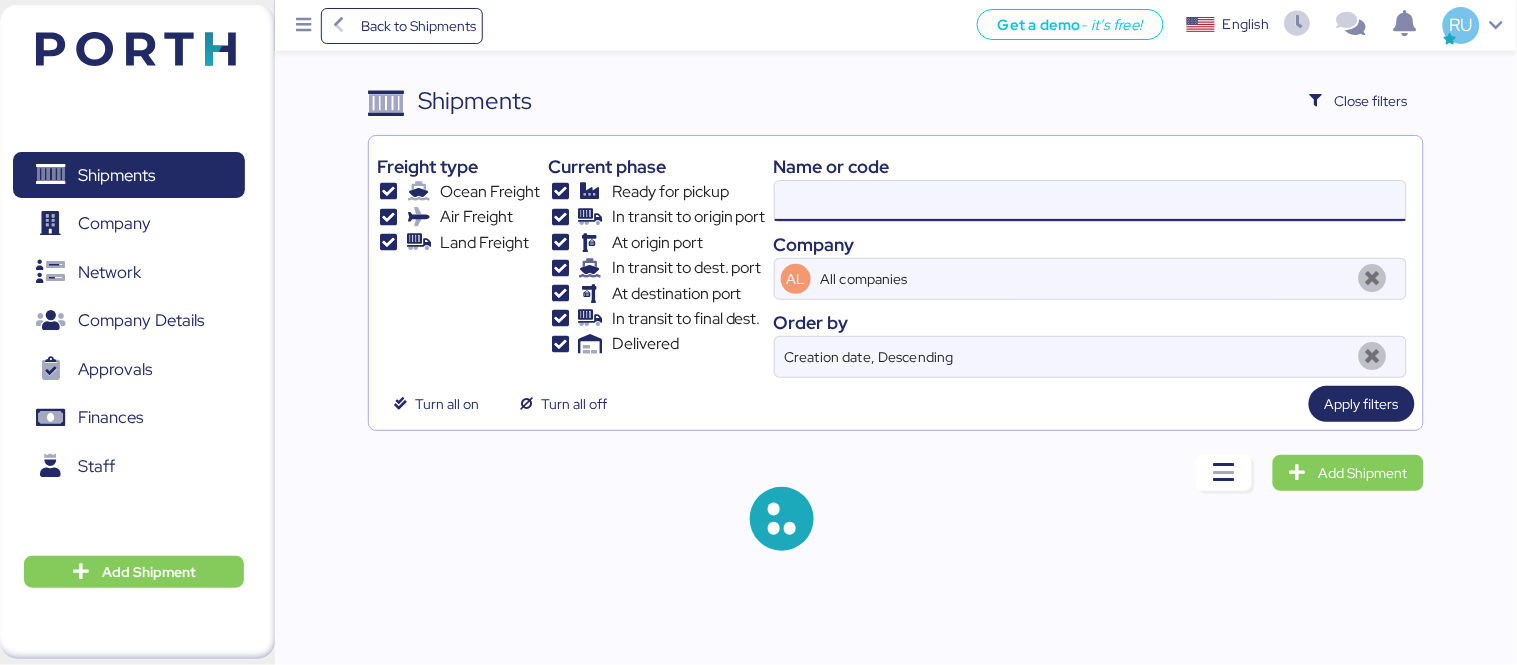 click at bounding box center [1090, 201] 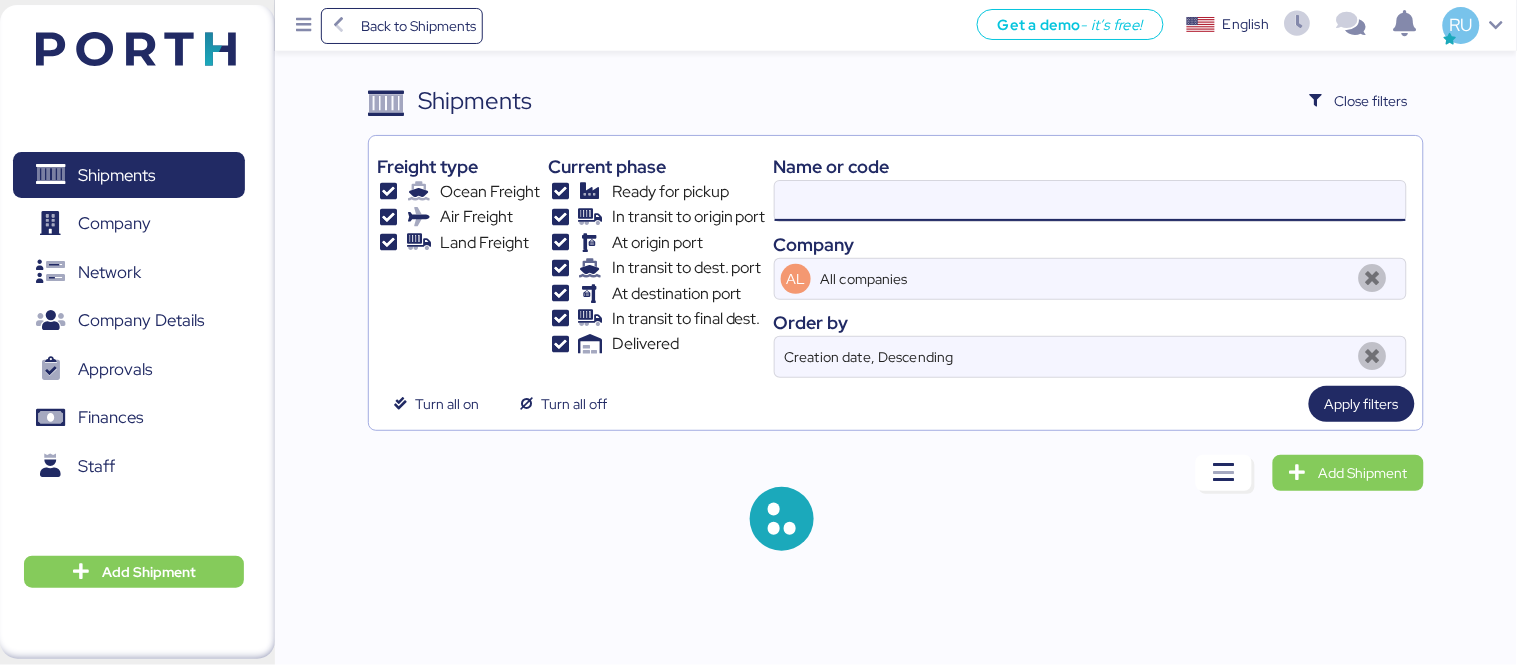 paste on "WQSE2505X22" 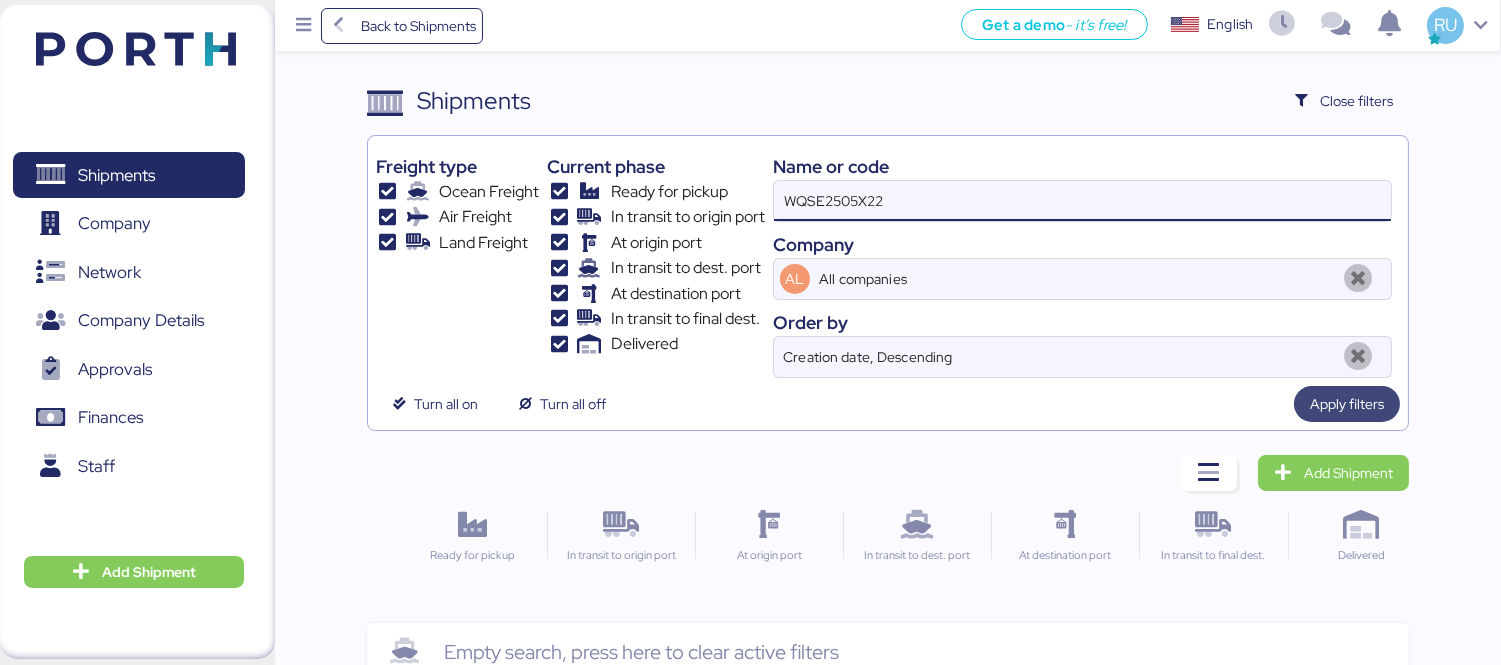 click on "Apply filters" at bounding box center (1347, 404) 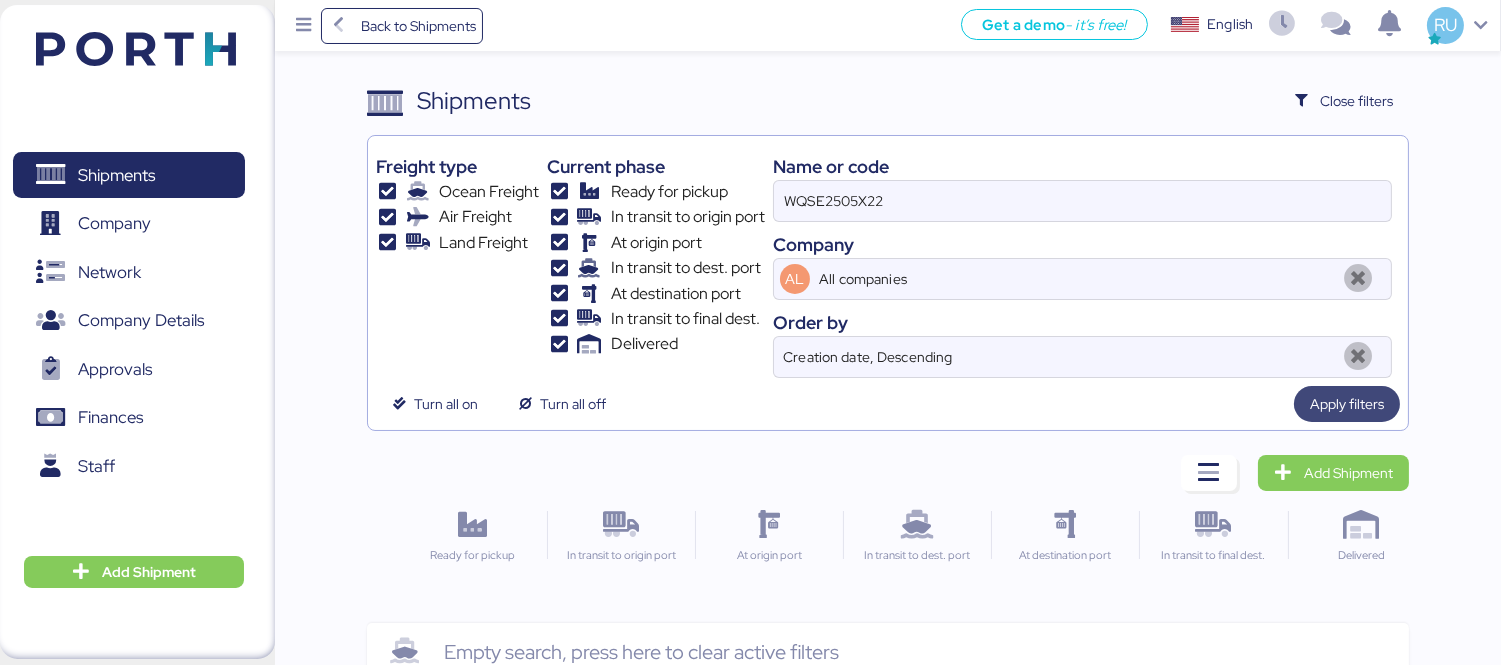 click on "Apply filters" at bounding box center (1347, 404) 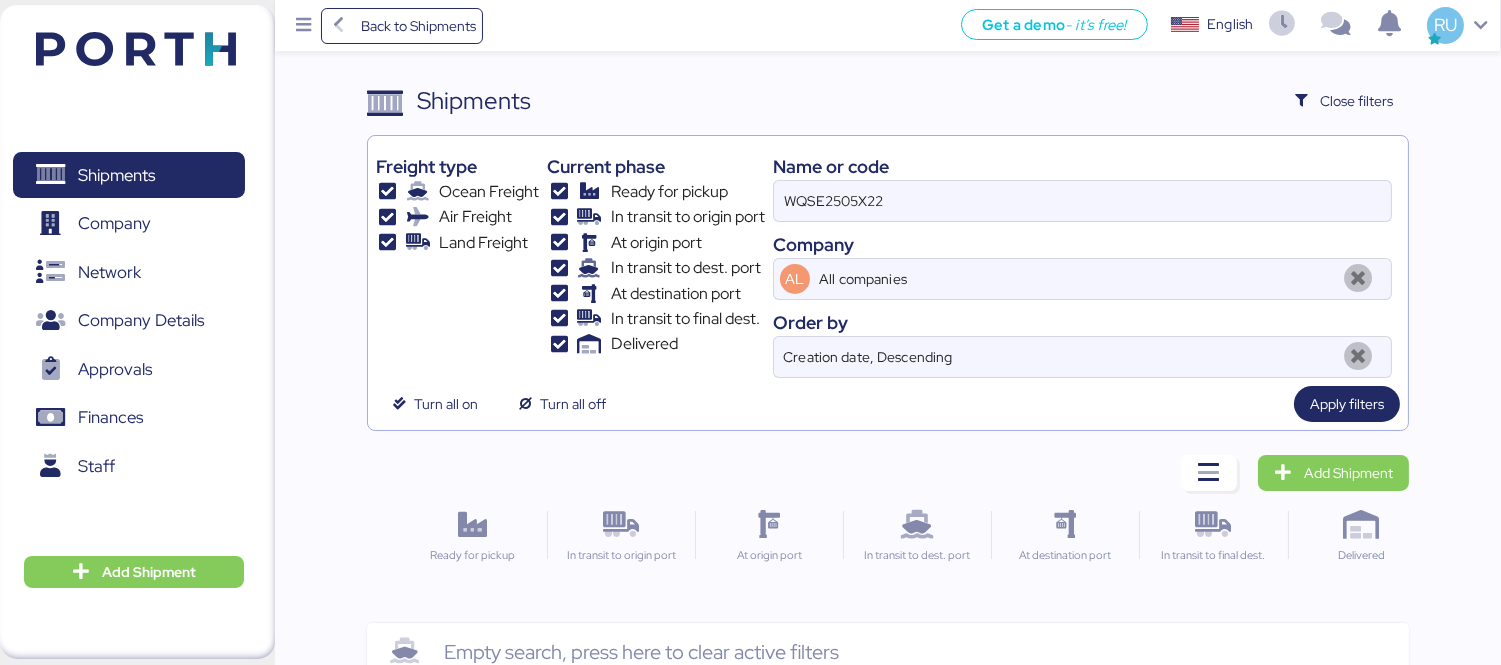 scroll, scrollTop: 47, scrollLeft: 0, axis: vertical 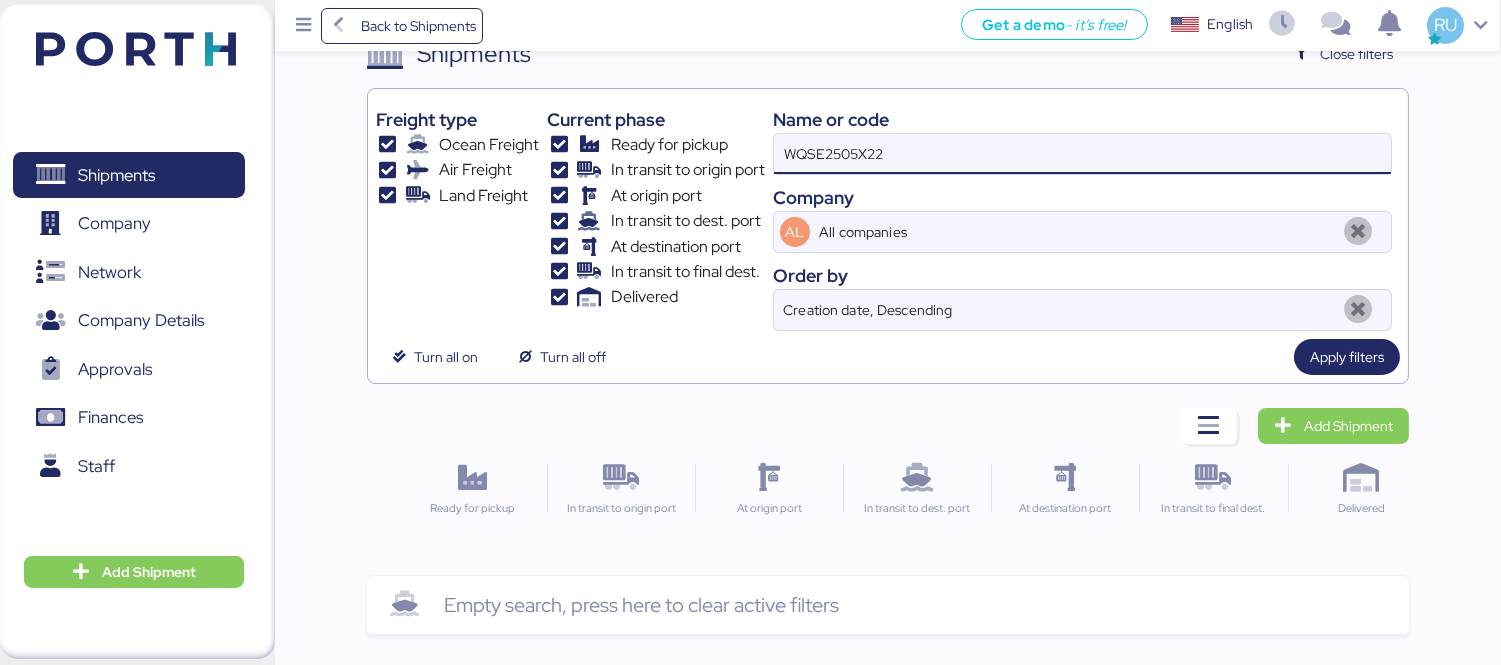 click on "WQSE2505X22" at bounding box center [1082, 154] 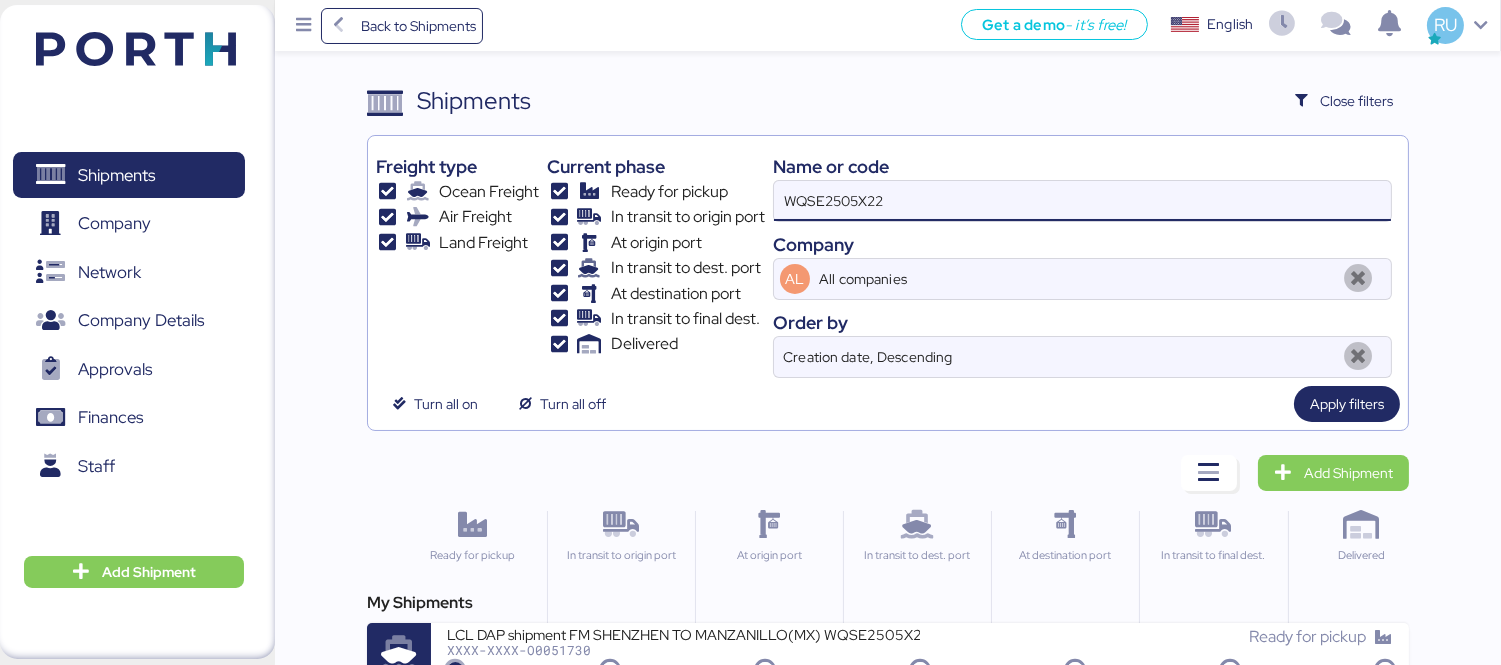 scroll, scrollTop: 37, scrollLeft: 0, axis: vertical 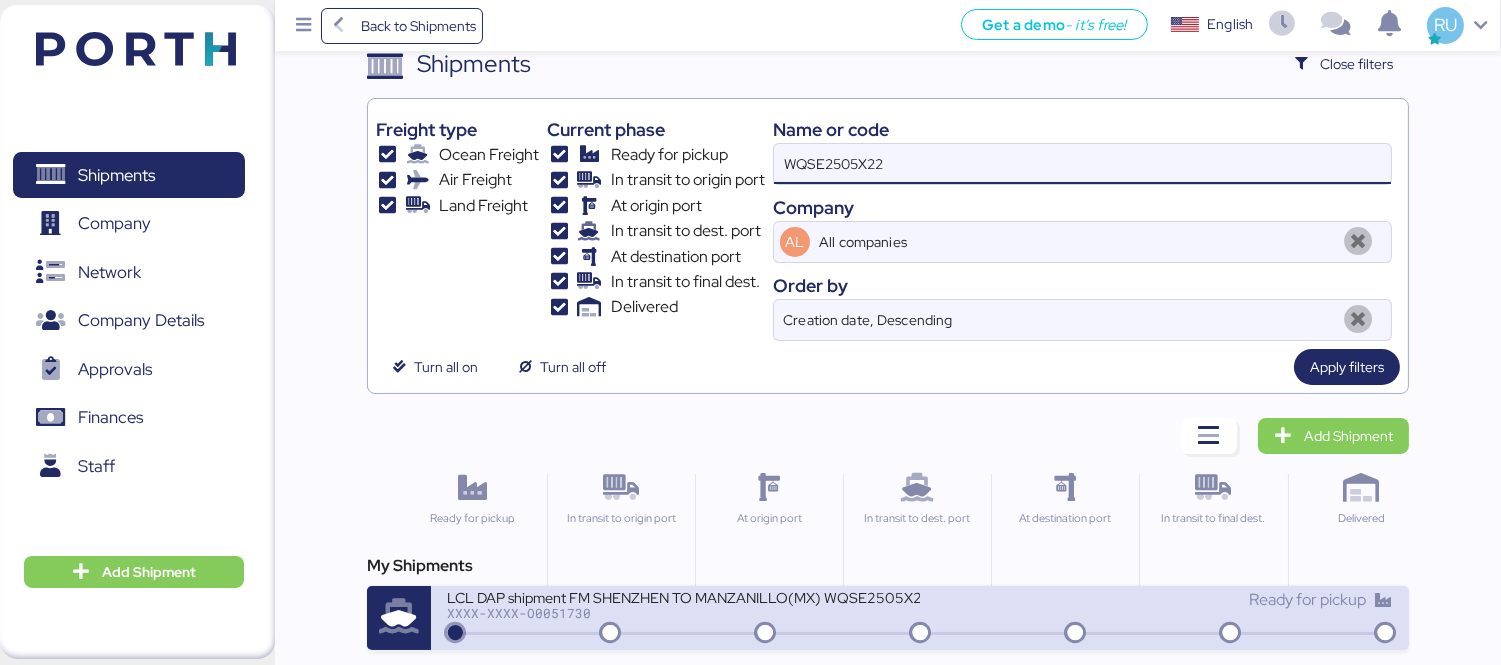 click on "XXXX-XXXX-O0051730" at bounding box center (683, 613) 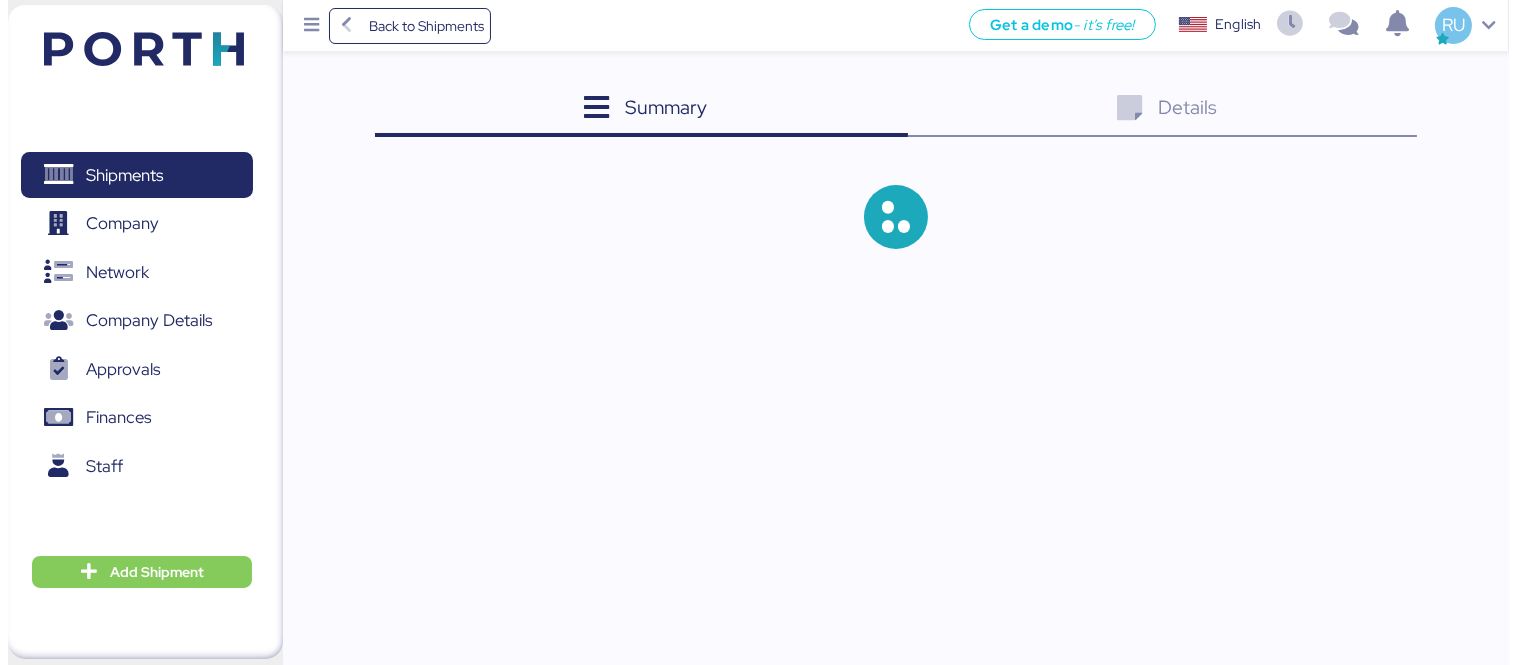 scroll, scrollTop: 0, scrollLeft: 0, axis: both 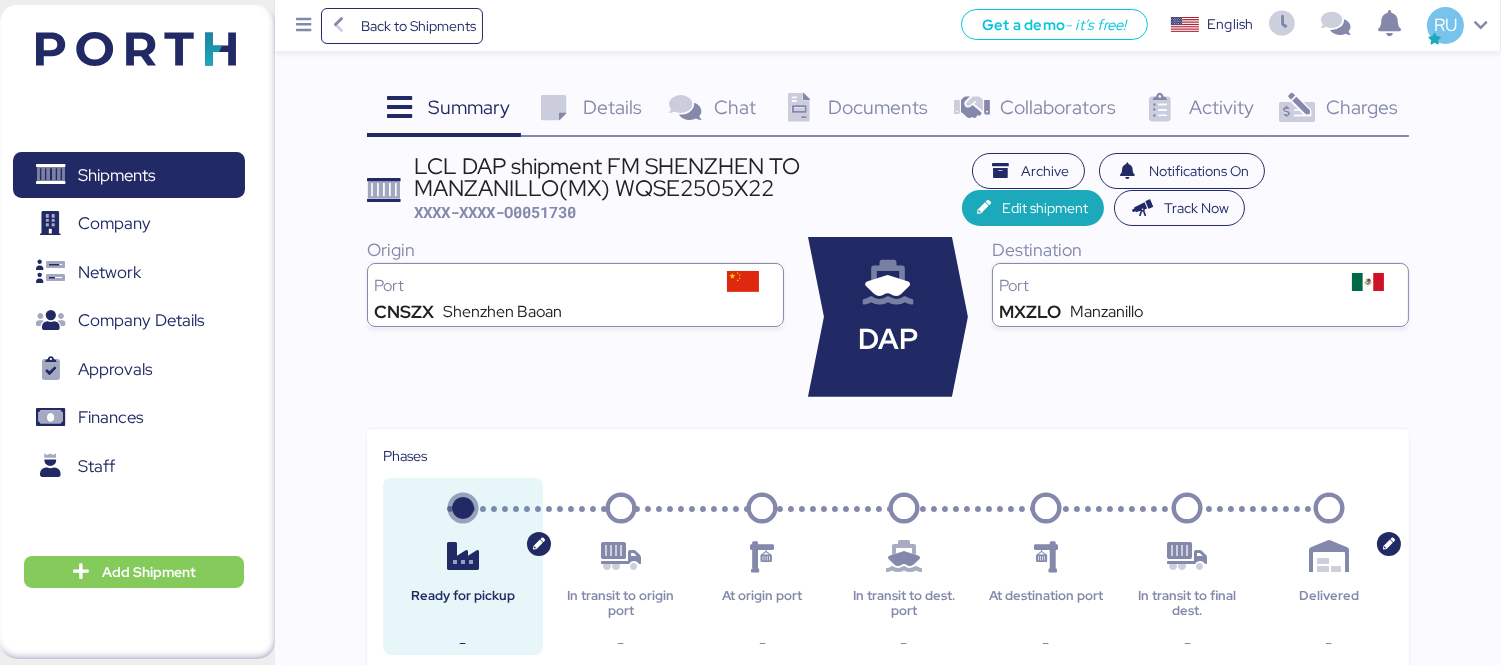 click on "Charges" at bounding box center [1362, 107] 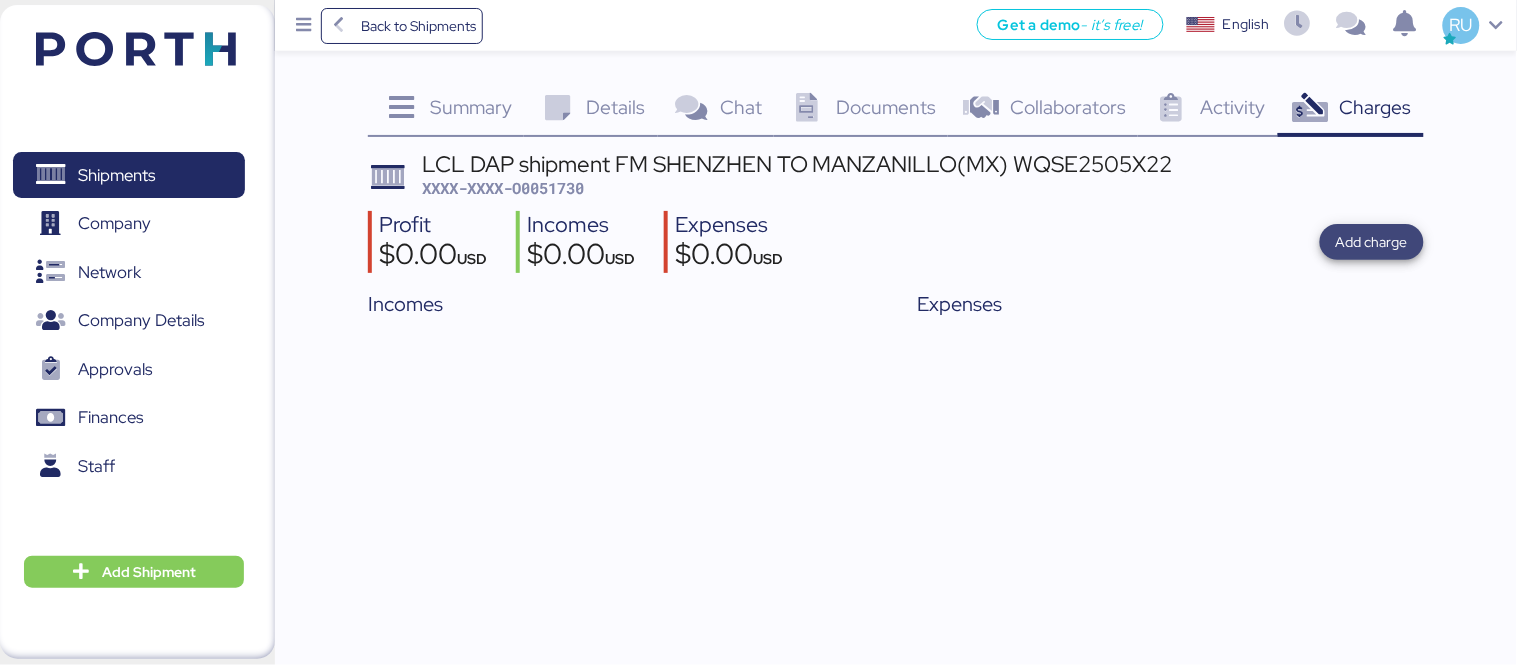 click on "Add charge" at bounding box center [1372, 242] 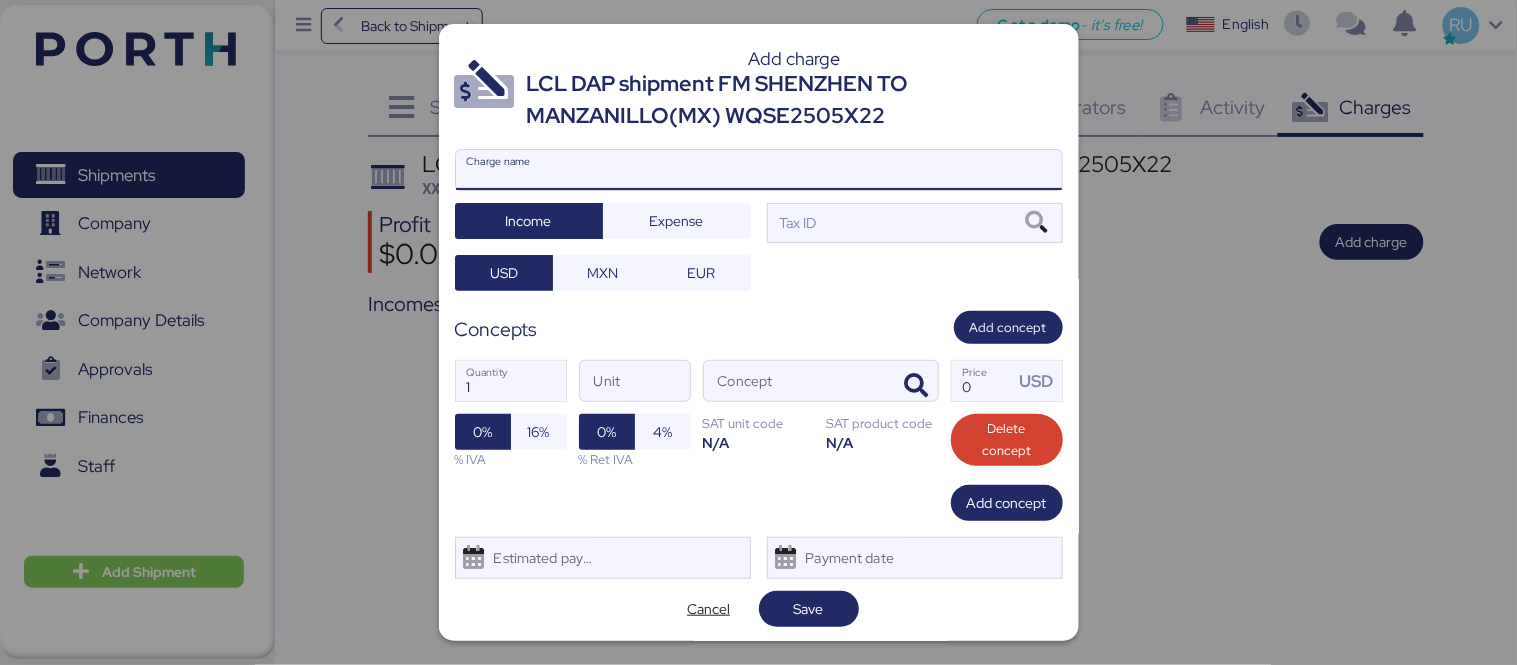 click on "Charge name" at bounding box center [759, 170] 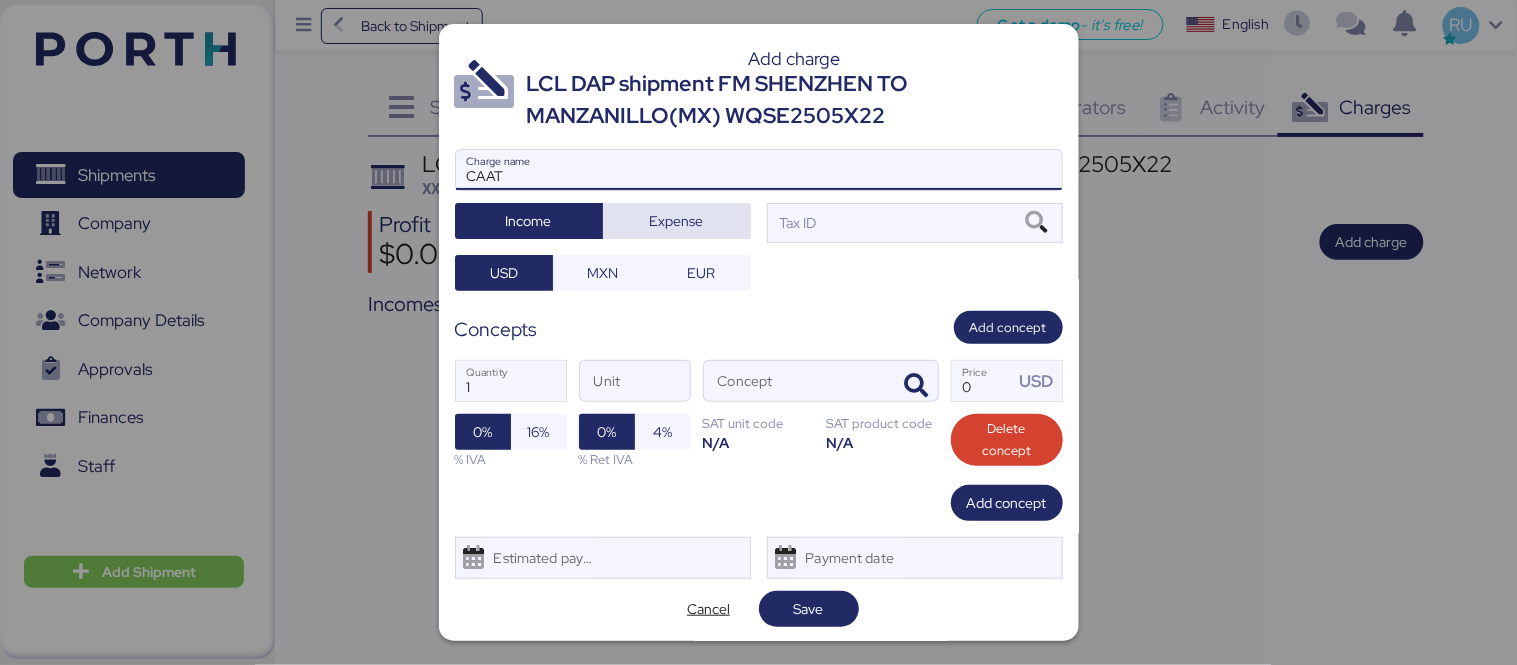 type on "CAAT" 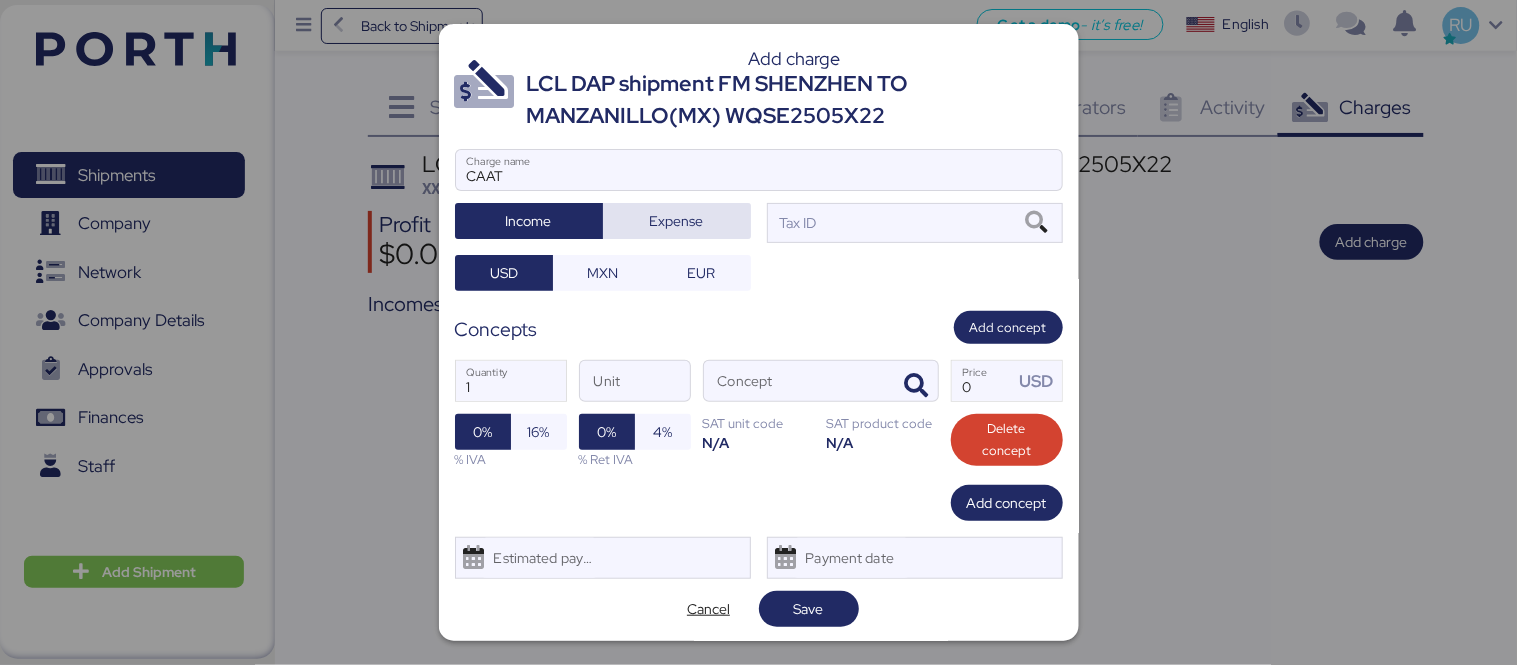 click on "Expense" at bounding box center [677, 221] 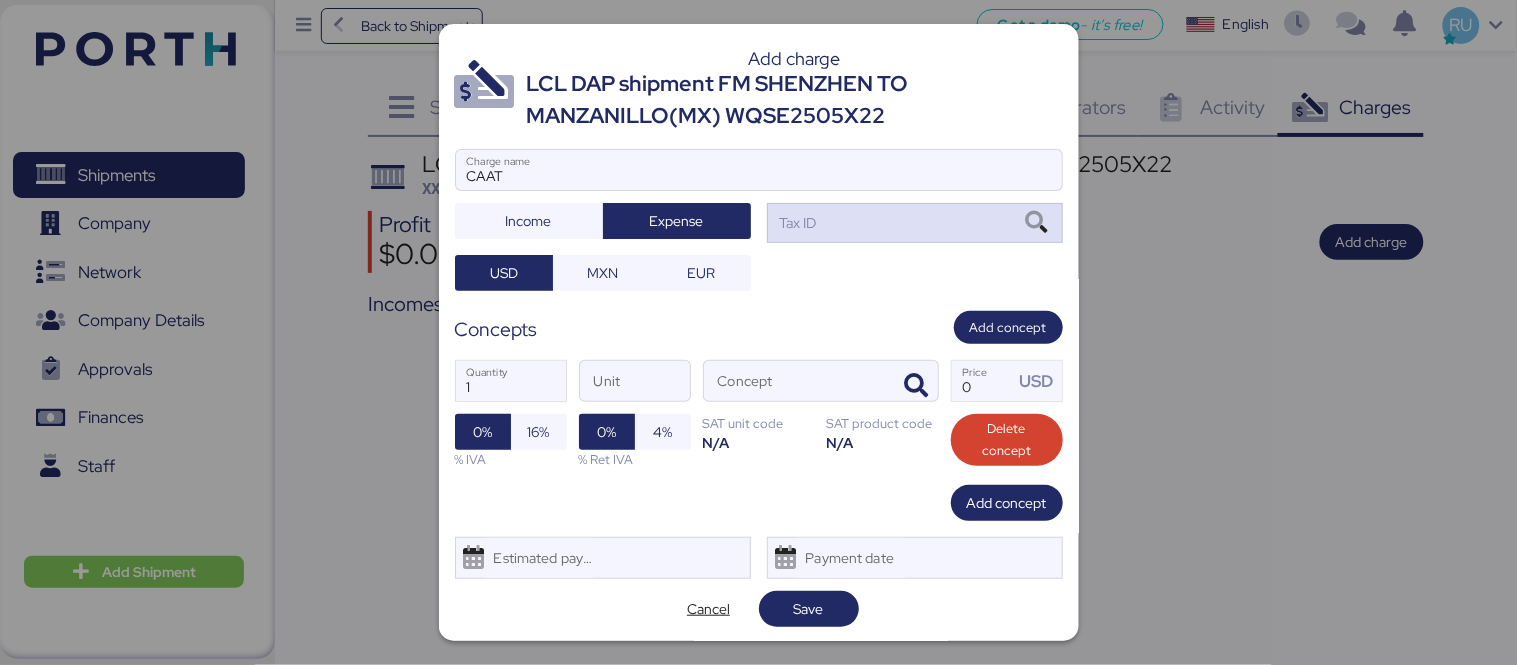 click on "Tax ID" at bounding box center (915, 223) 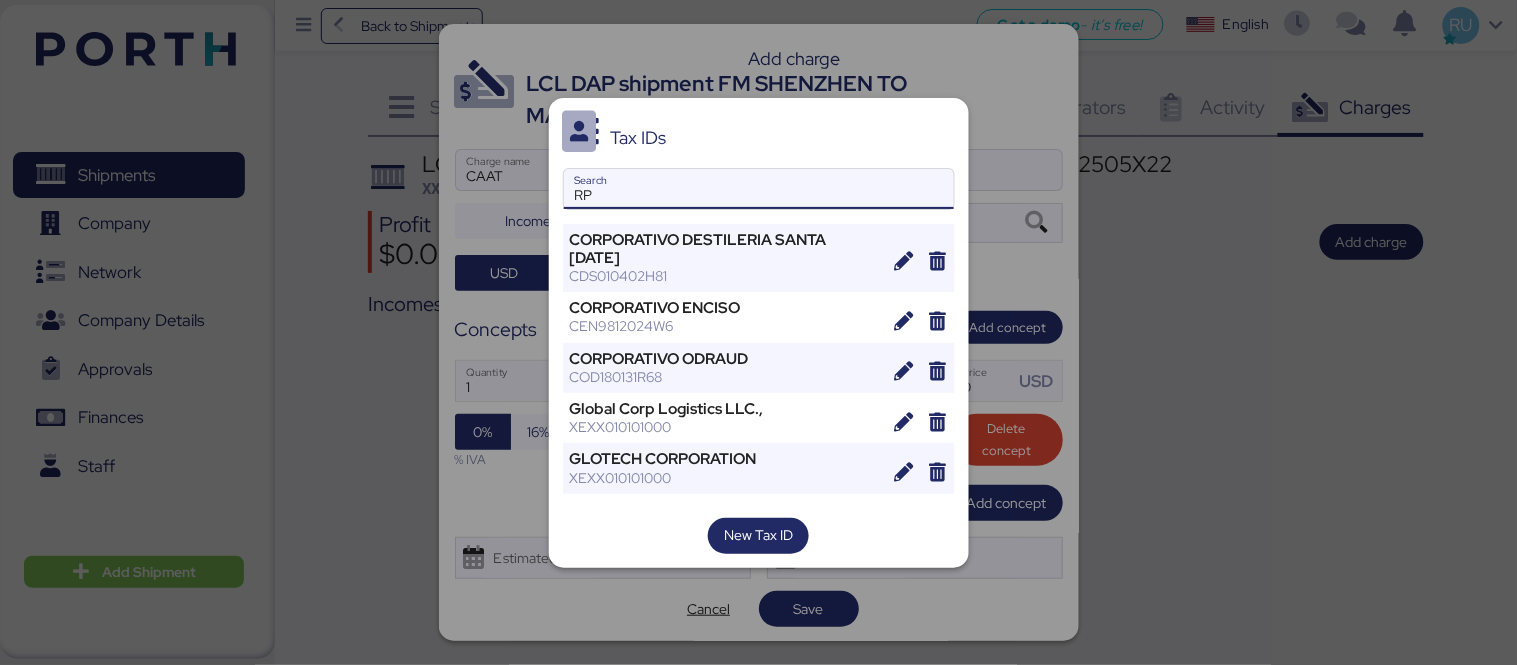 type on "R" 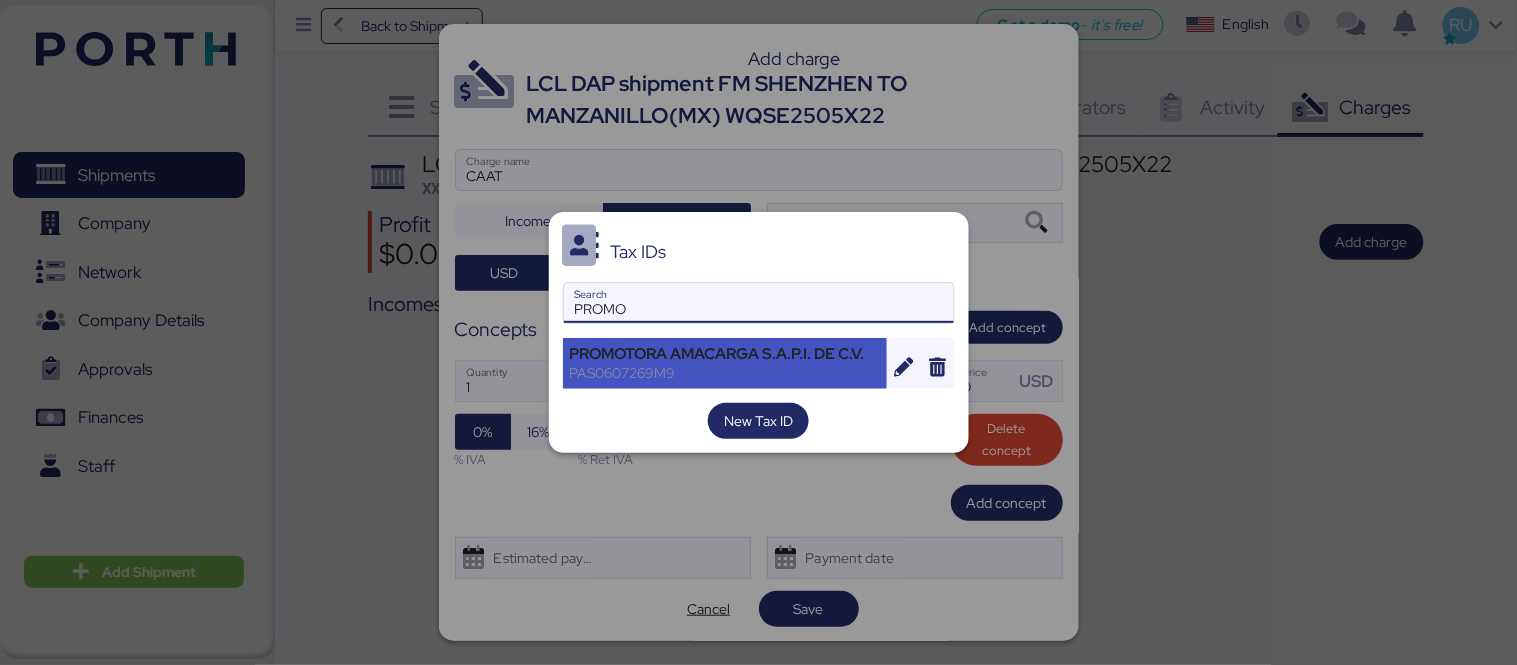 type on "PROMO" 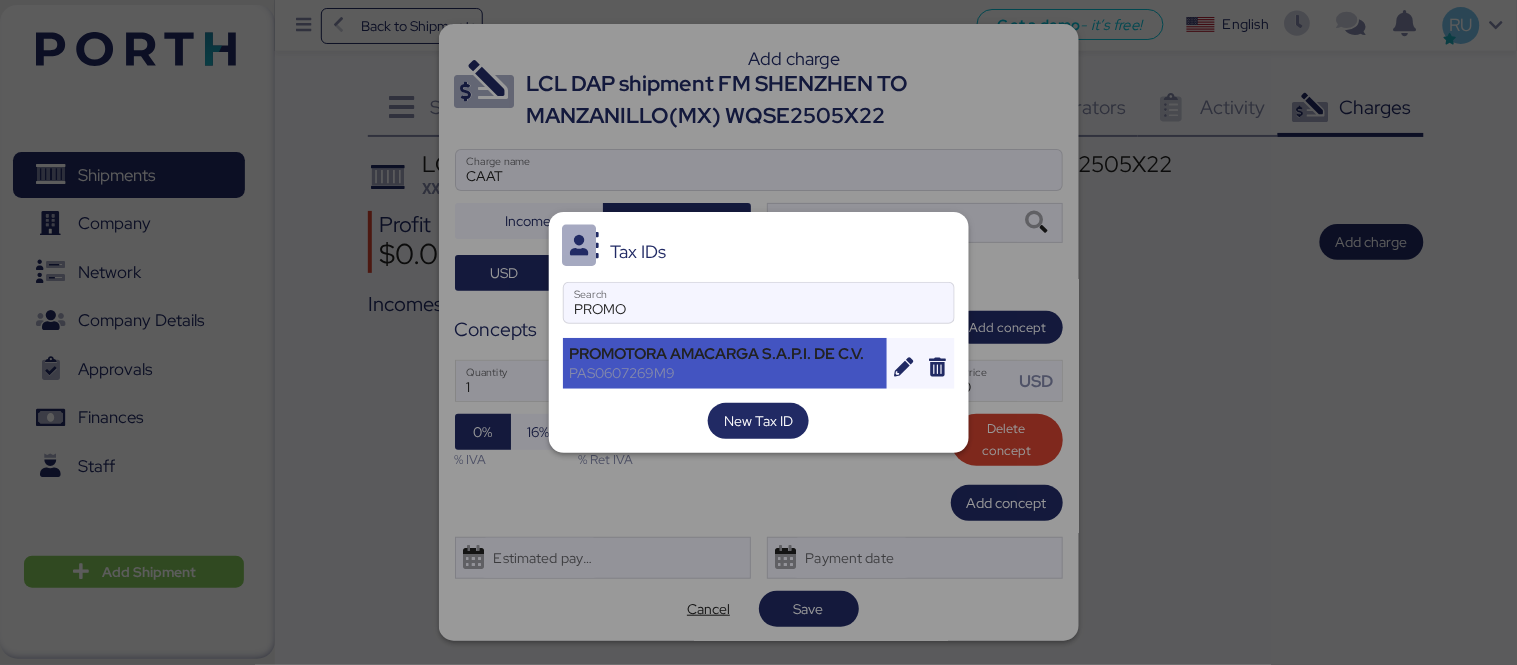 click on "PROMOTORA AMACARGA S.A.P.I. DE C.V. PAS0607269M9" at bounding box center (725, 363) 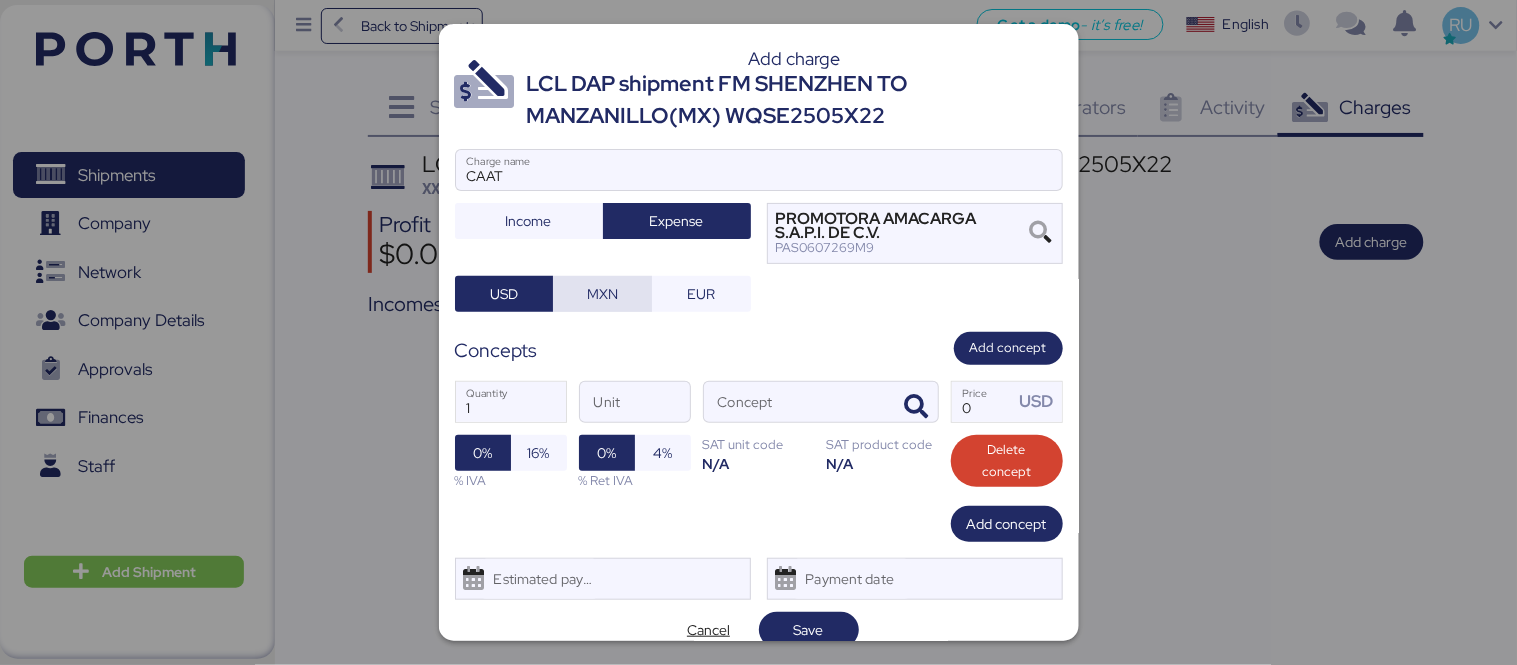 click on "MXN" at bounding box center (602, 294) 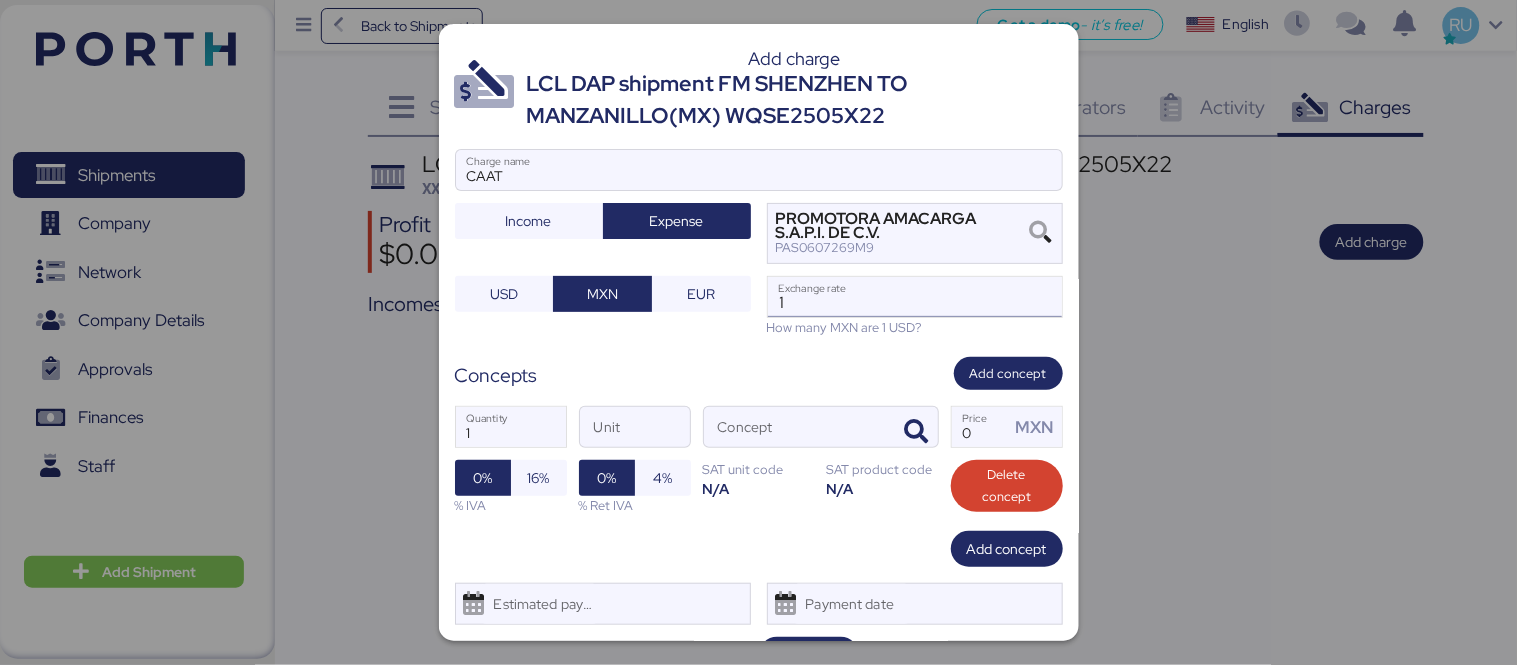click on "1" at bounding box center [915, 297] 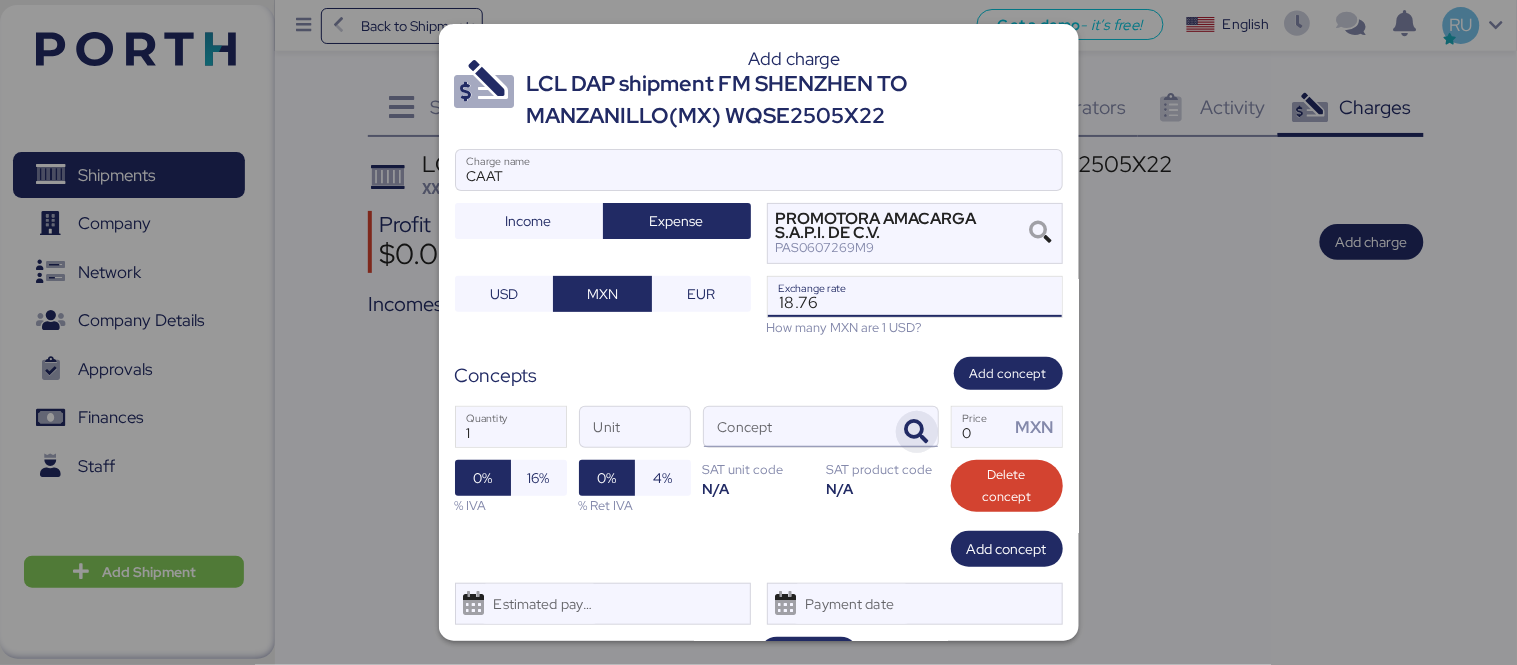 type on "18.76" 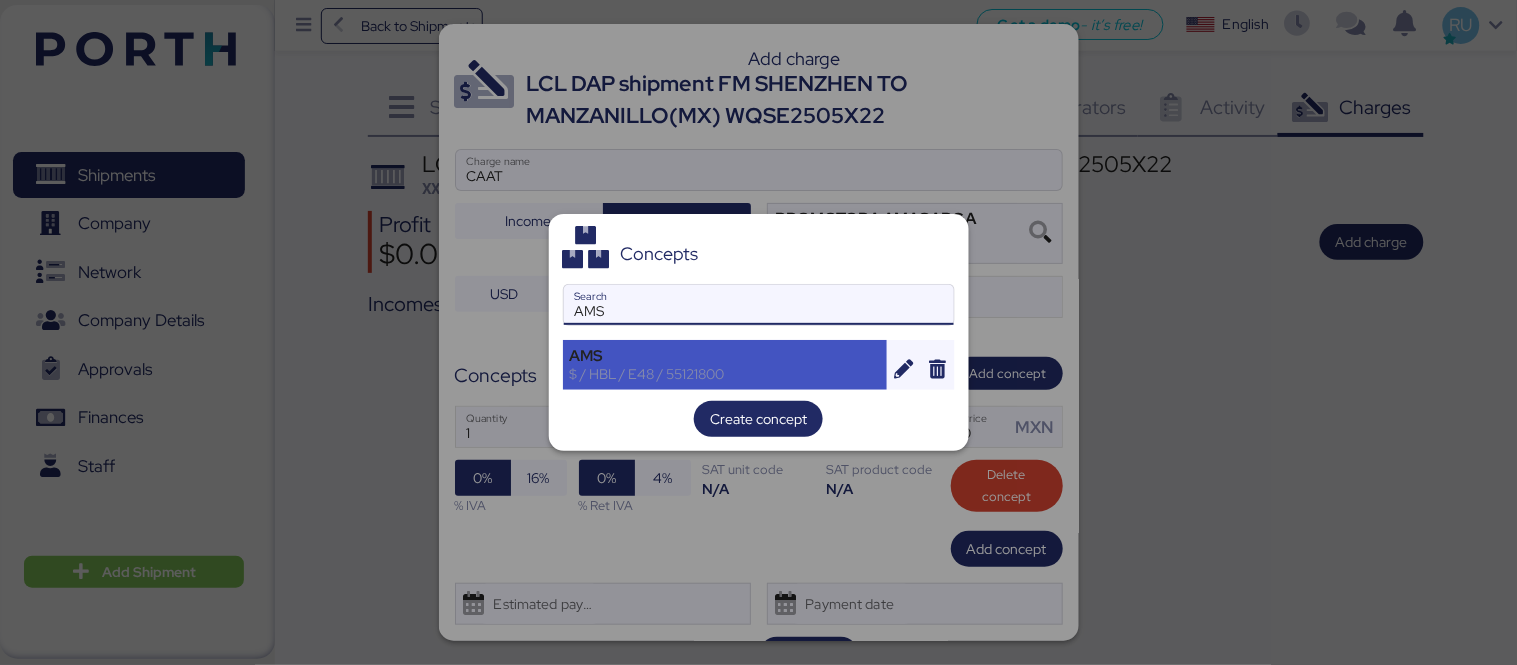 type on "AMS" 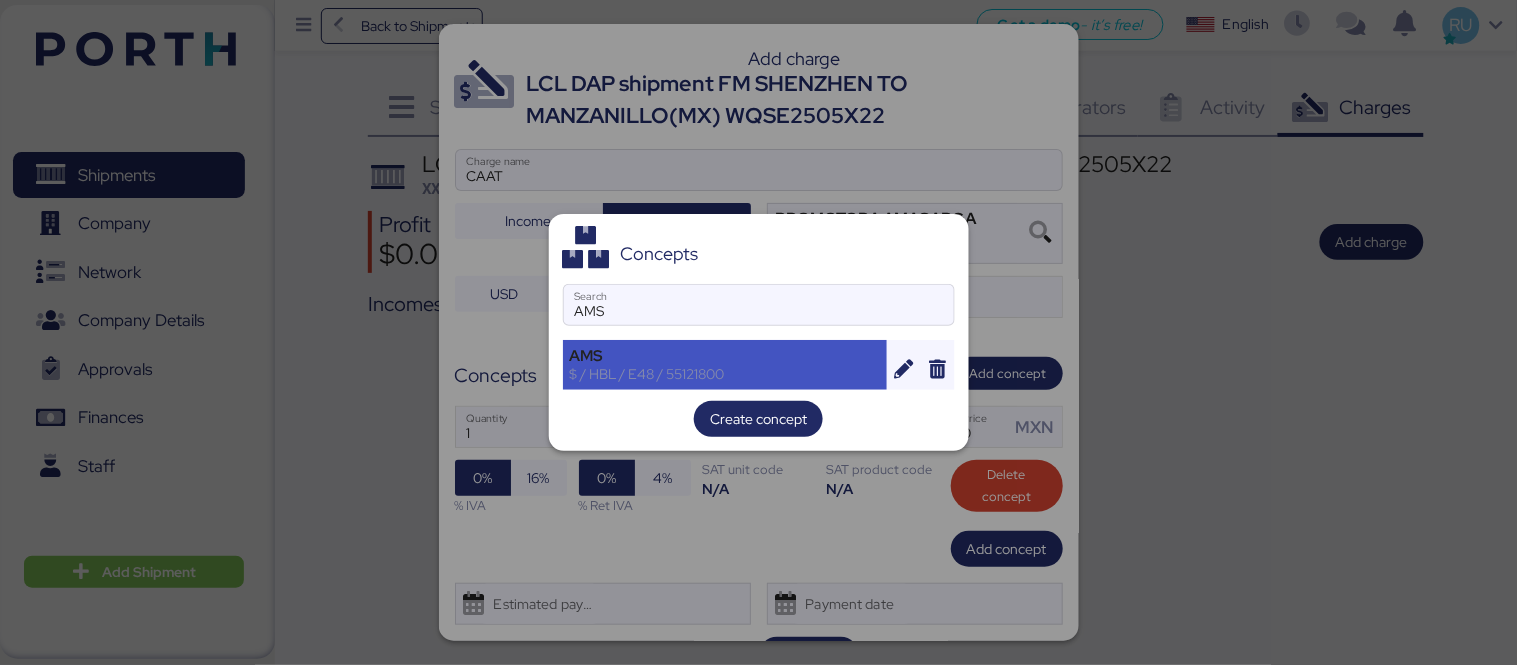 click on "$ / HBL /
E48 / 55121800" at bounding box center (725, 374) 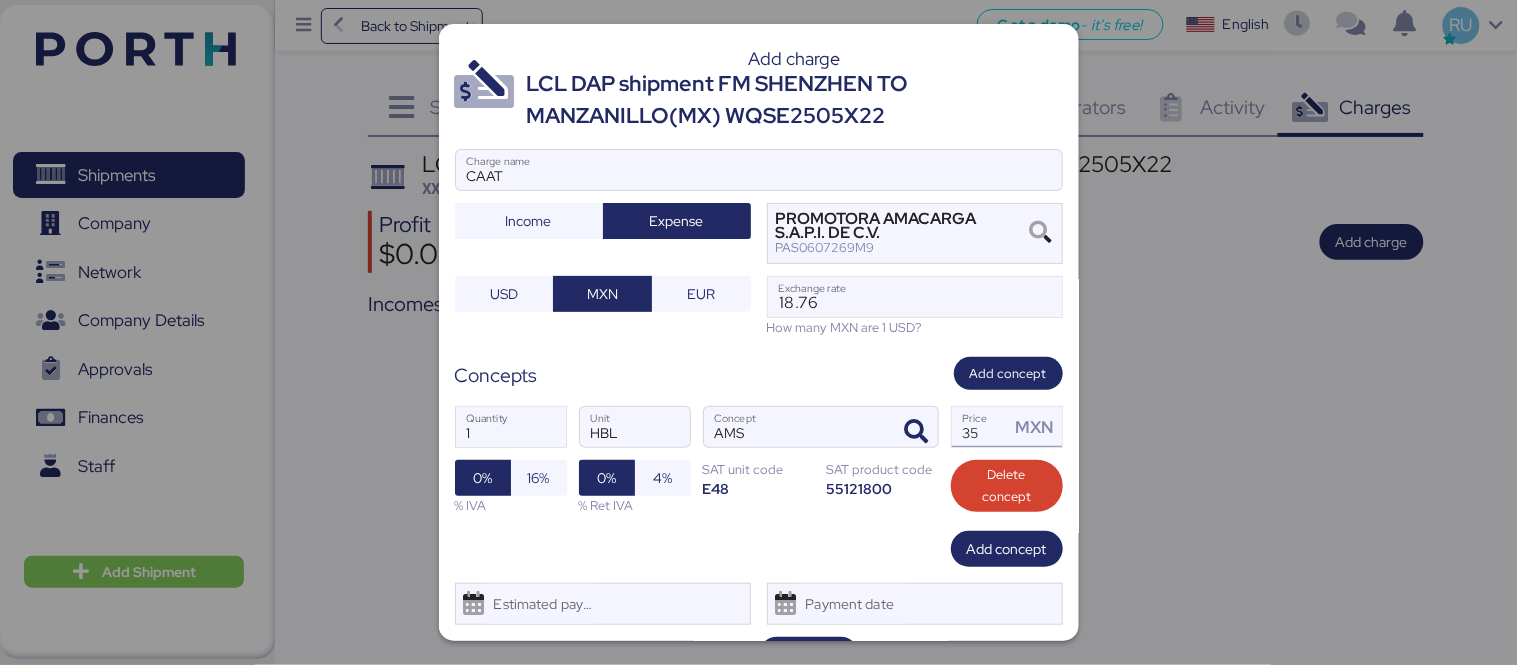 click on "35" at bounding box center [981, 427] 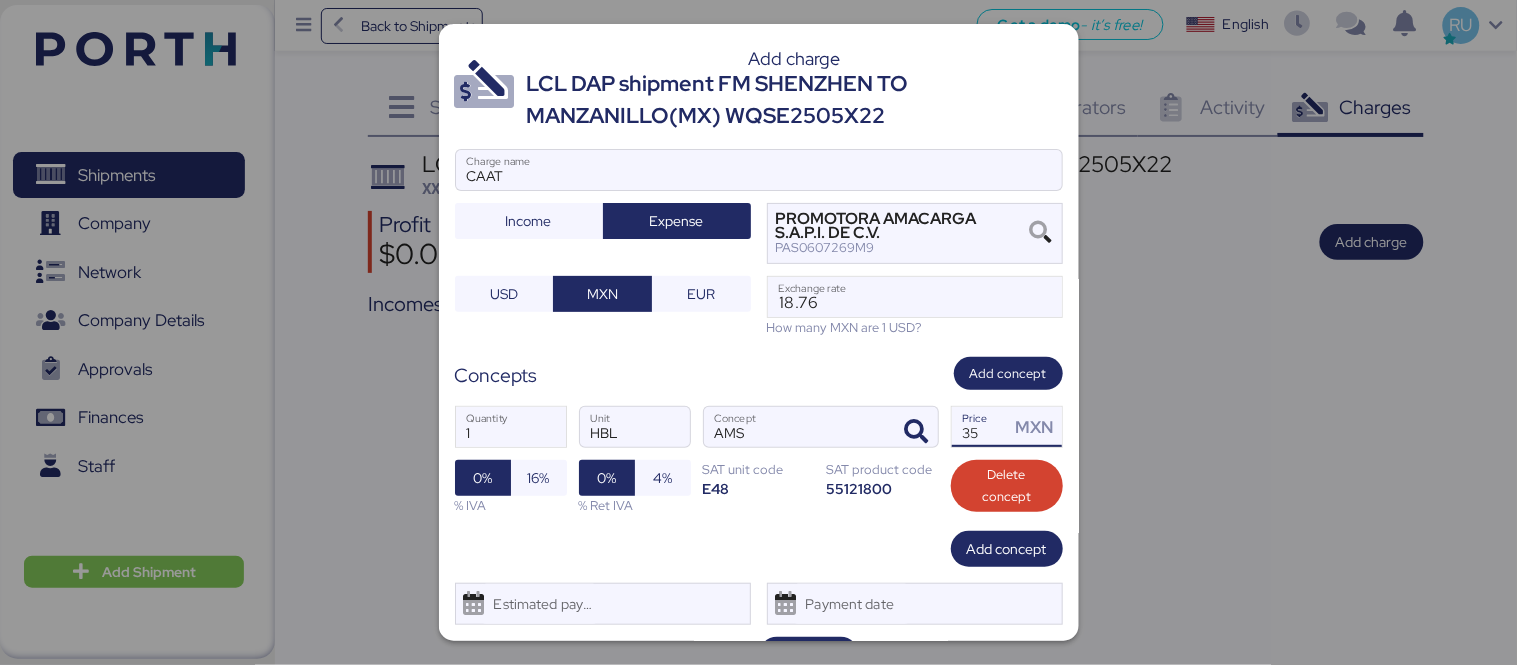 click on "35" at bounding box center [981, 427] 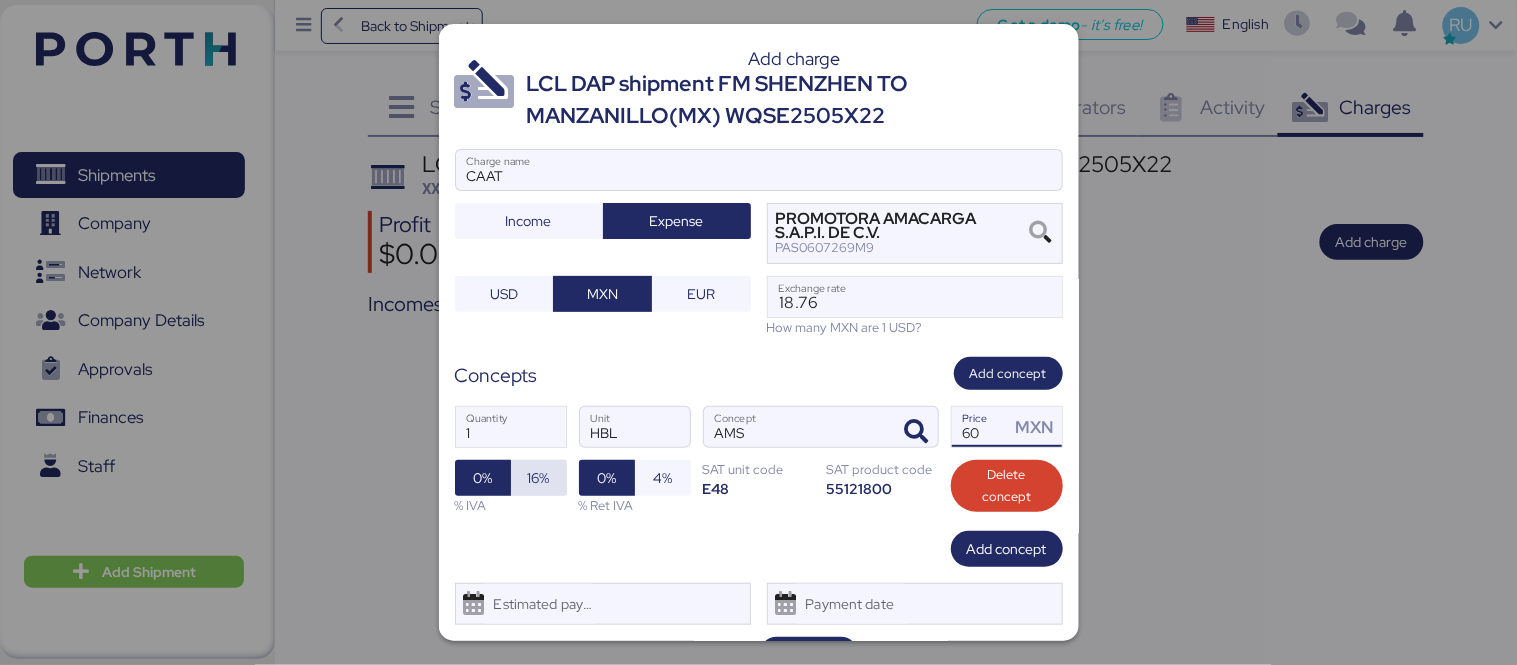type on "60" 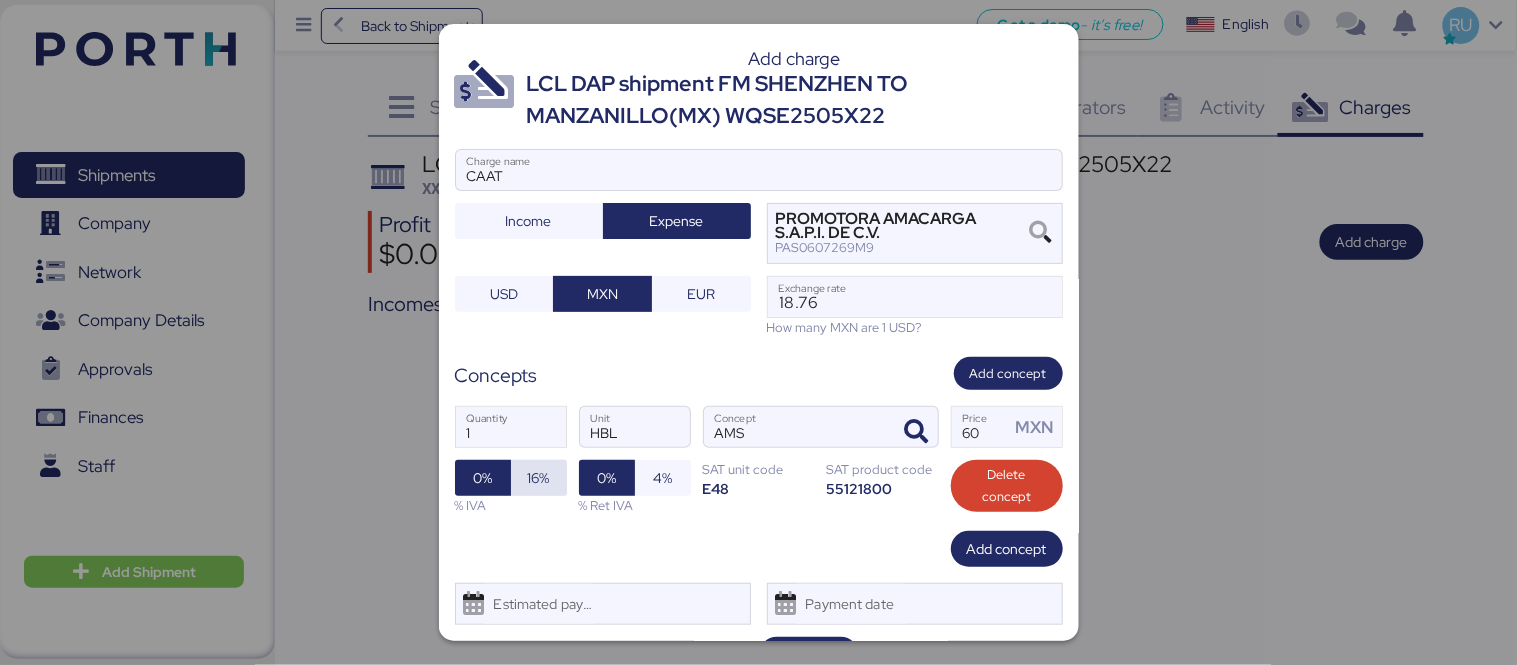 click on "16%" at bounding box center (539, 478) 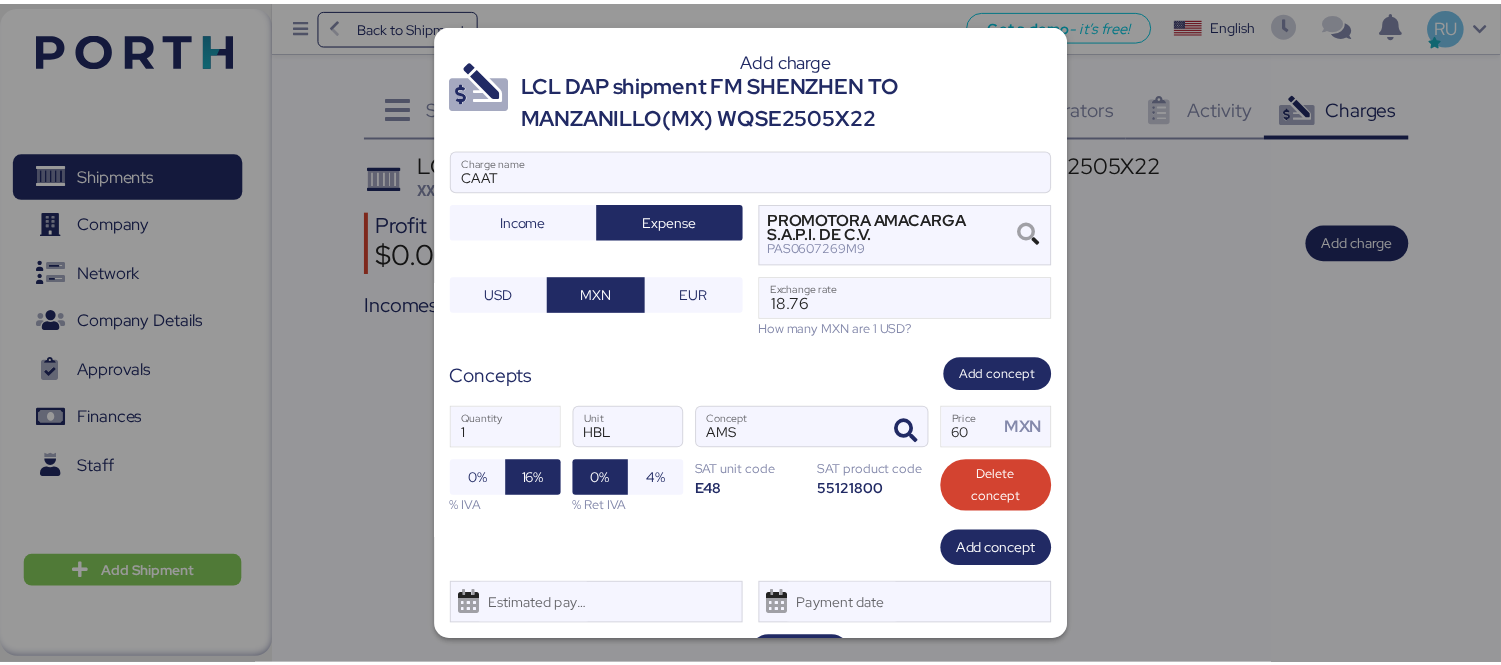 scroll, scrollTop: 48, scrollLeft: 0, axis: vertical 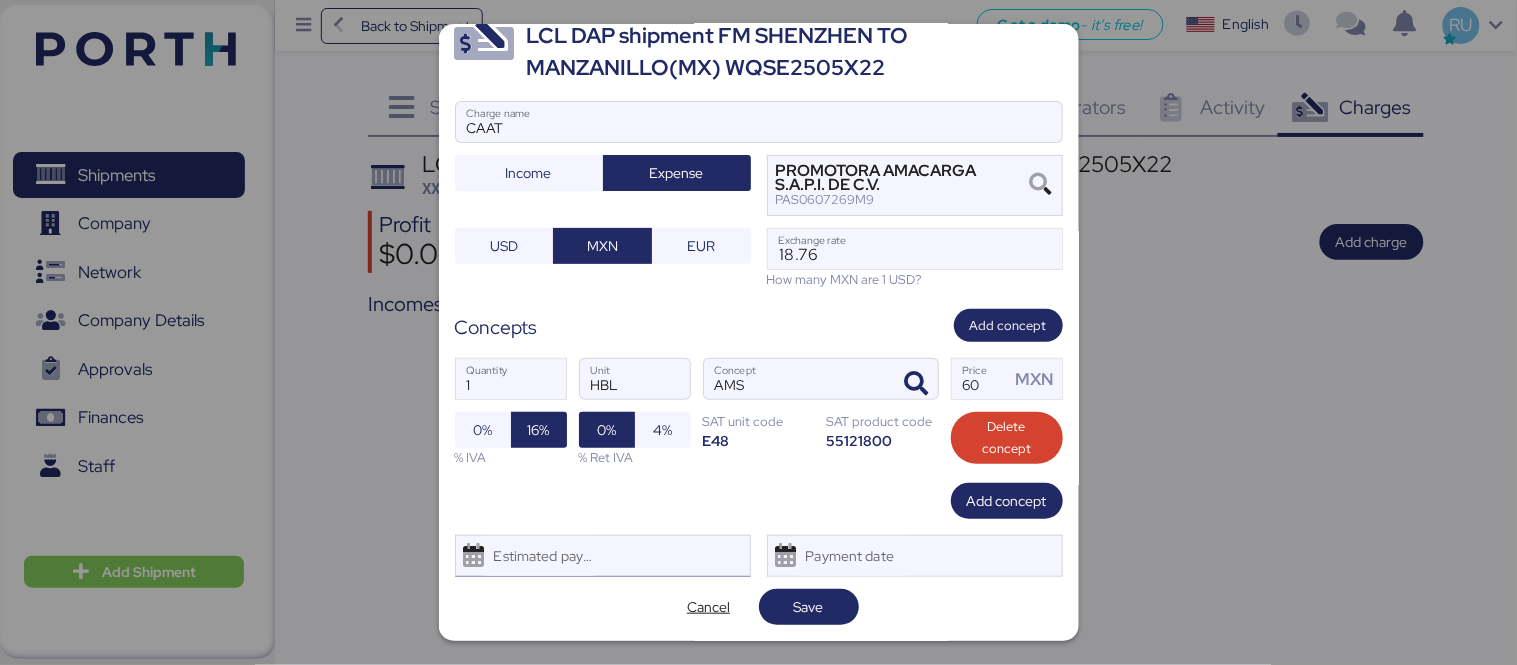 click on "Estimated payment date" at bounding box center [603, 556] 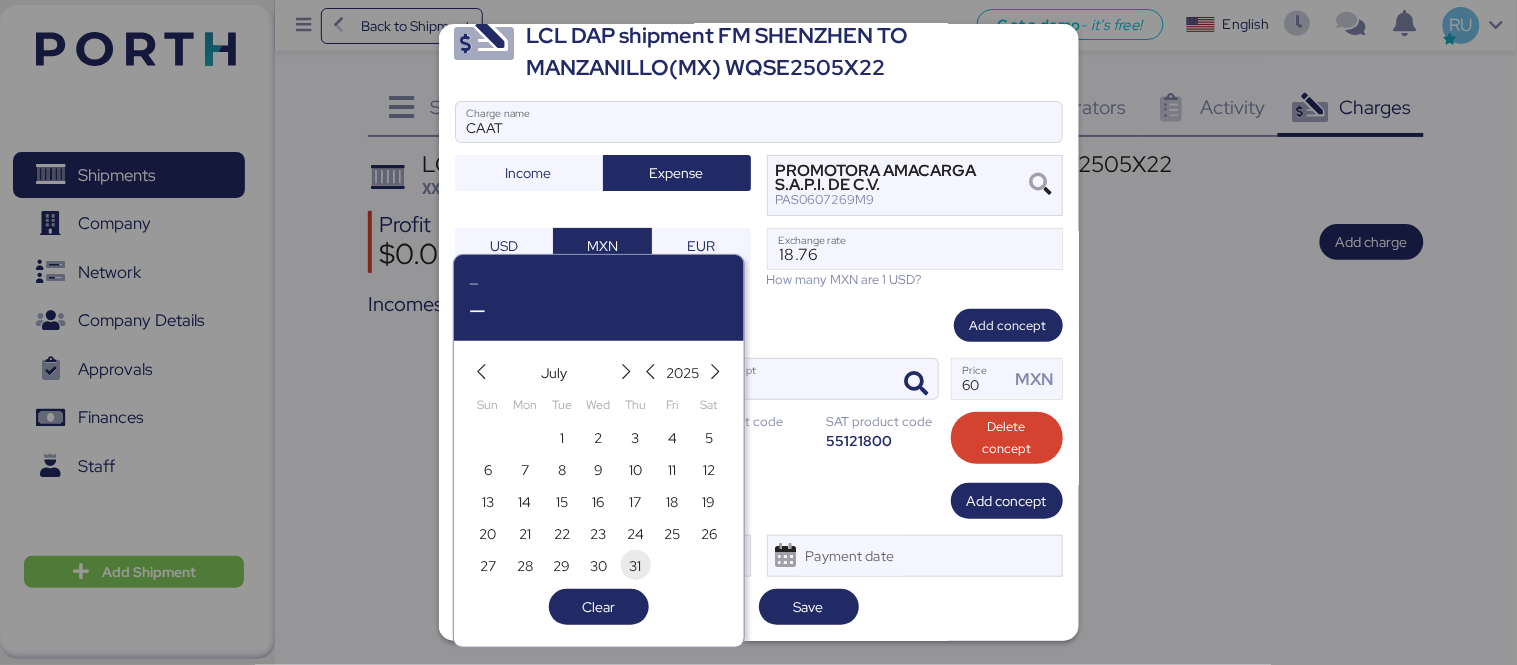 click on "31" at bounding box center (636, 566) 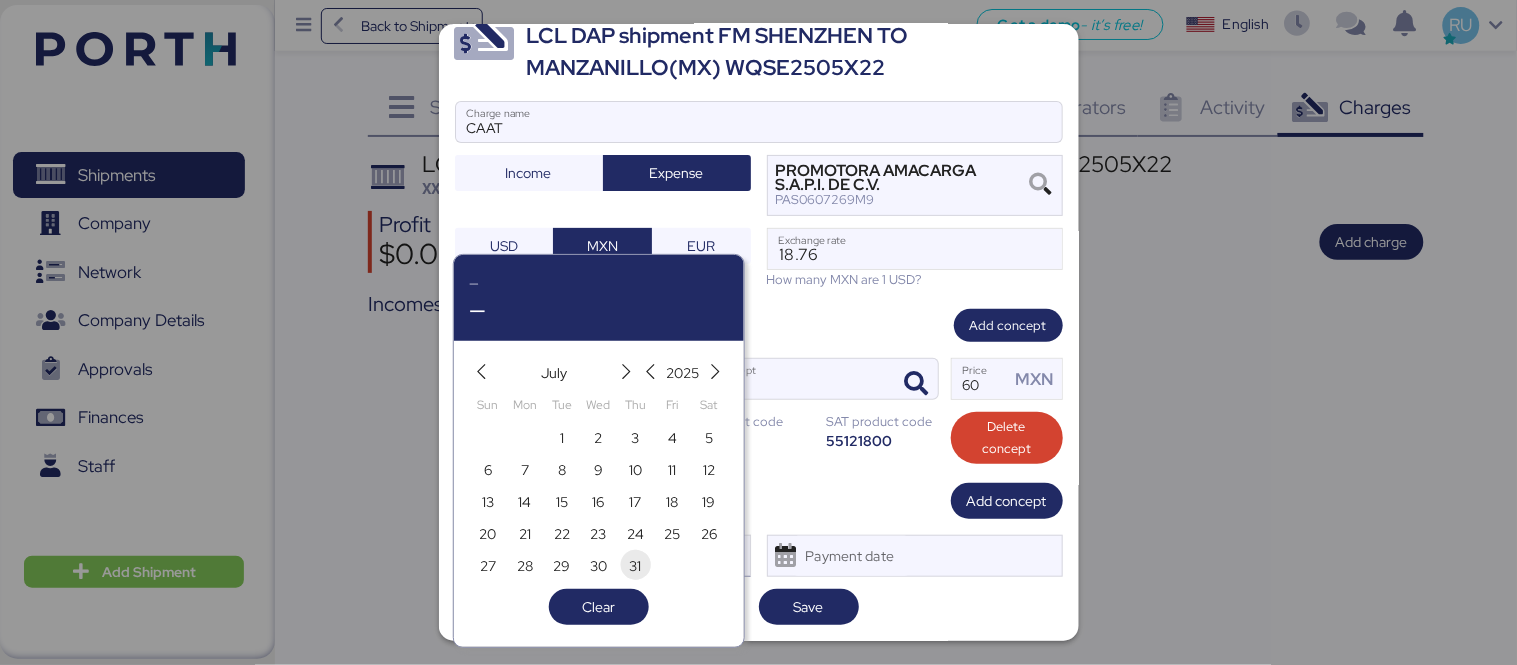 type on "[DATE]" 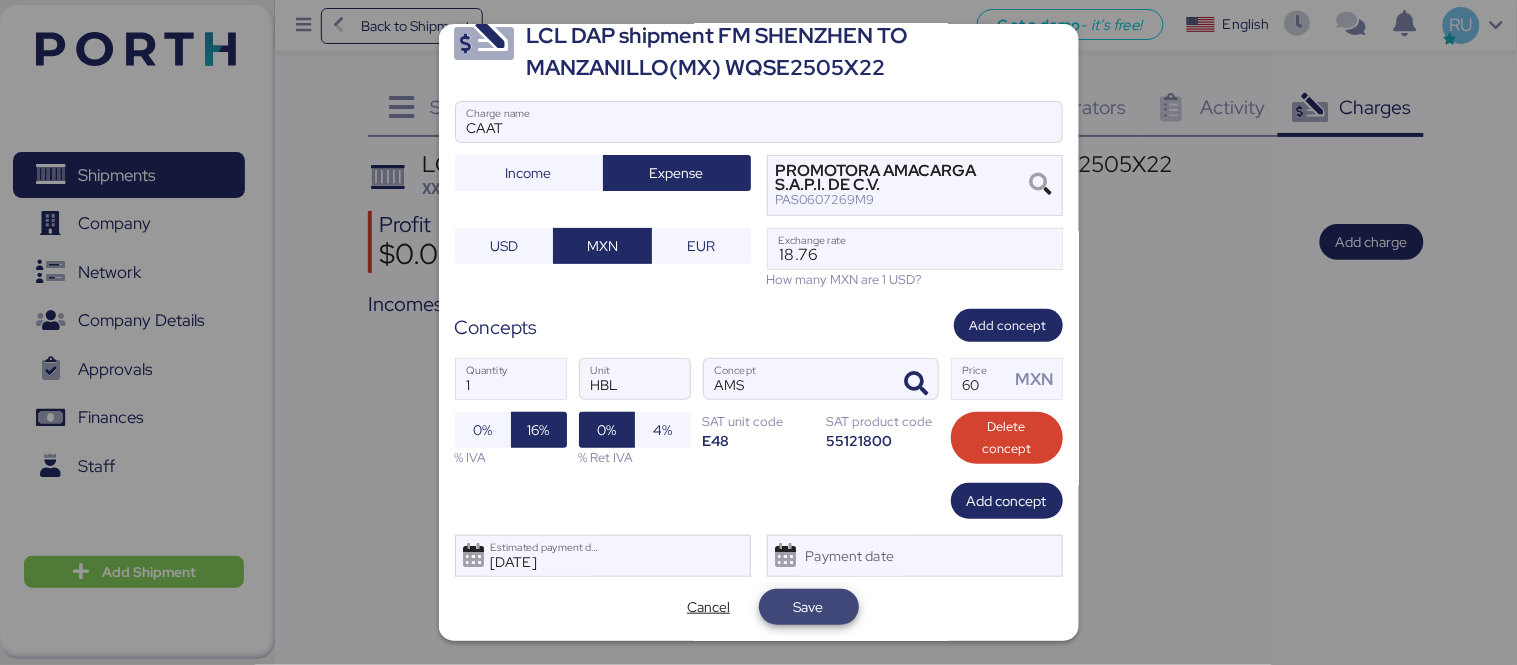 click on "Save" at bounding box center (809, 607) 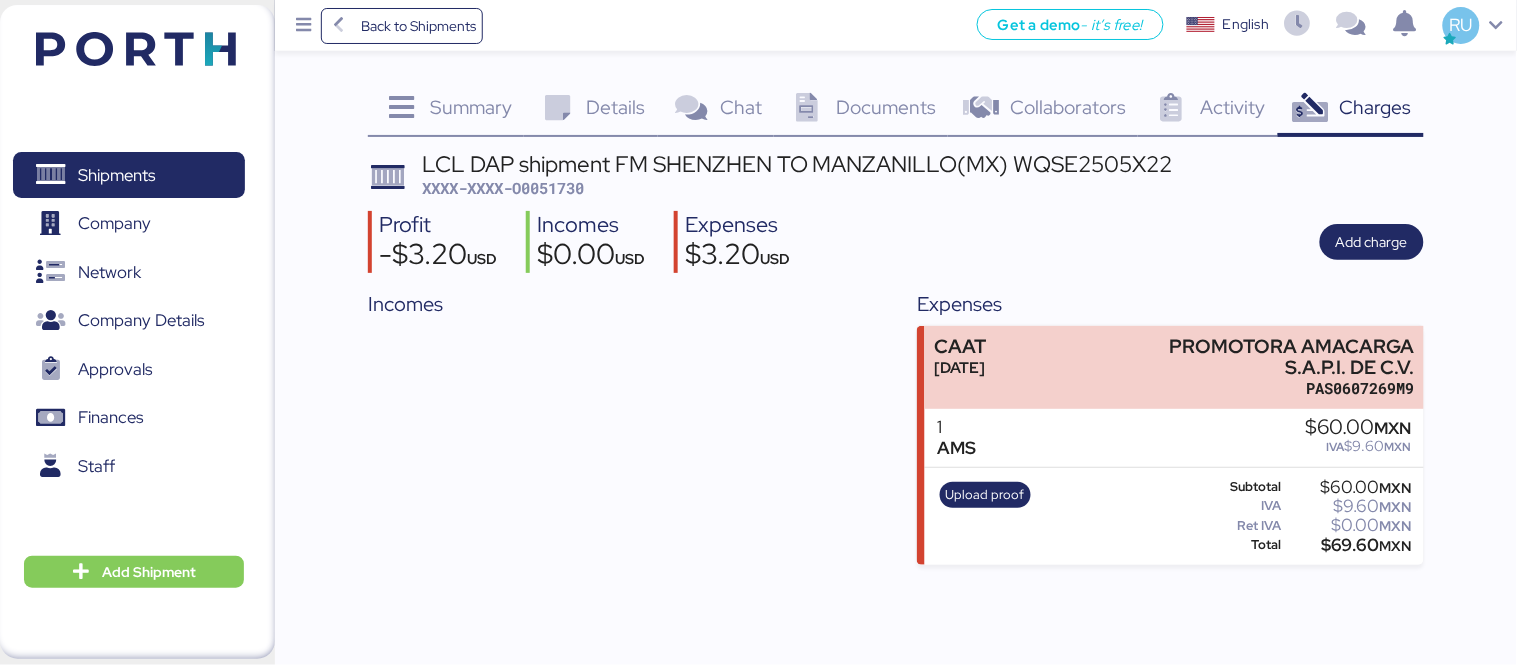 click at bounding box center [136, 49] 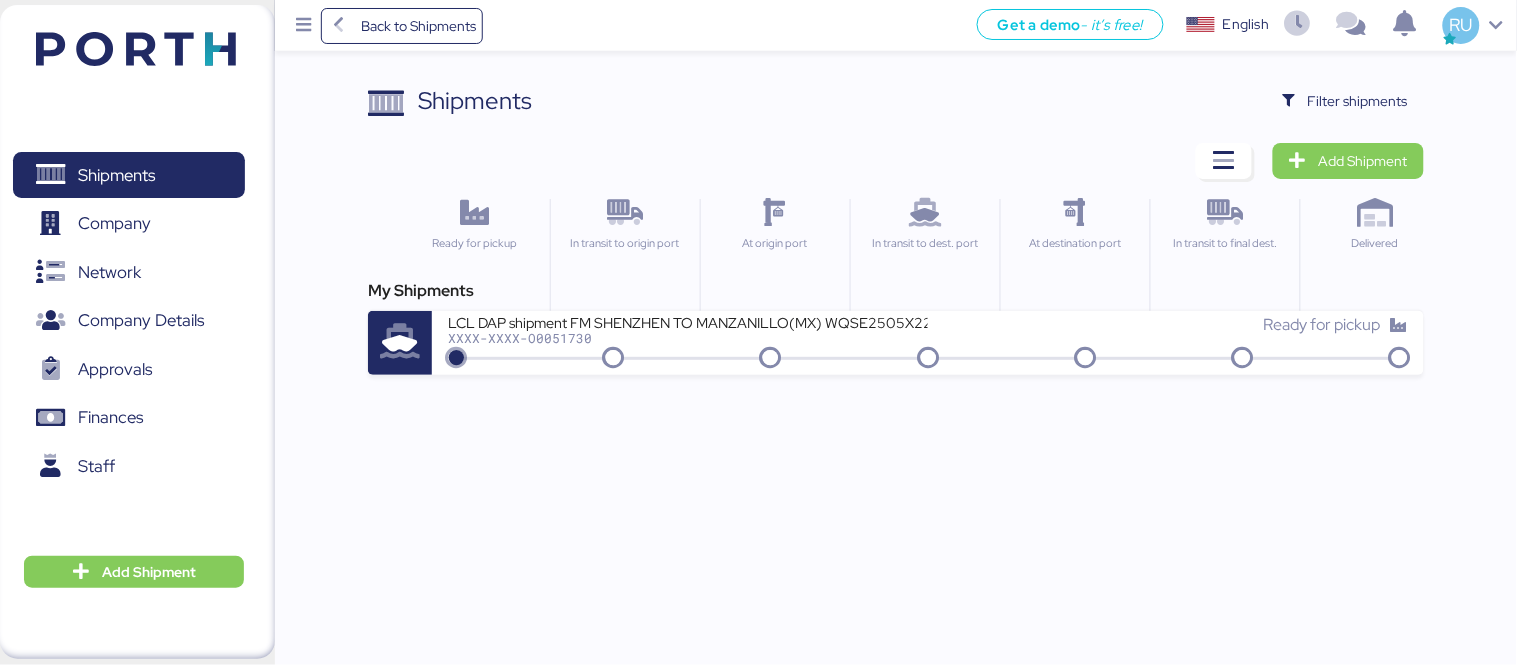 click on "Clear Filters   Filter shipments" at bounding box center [1345, 101] 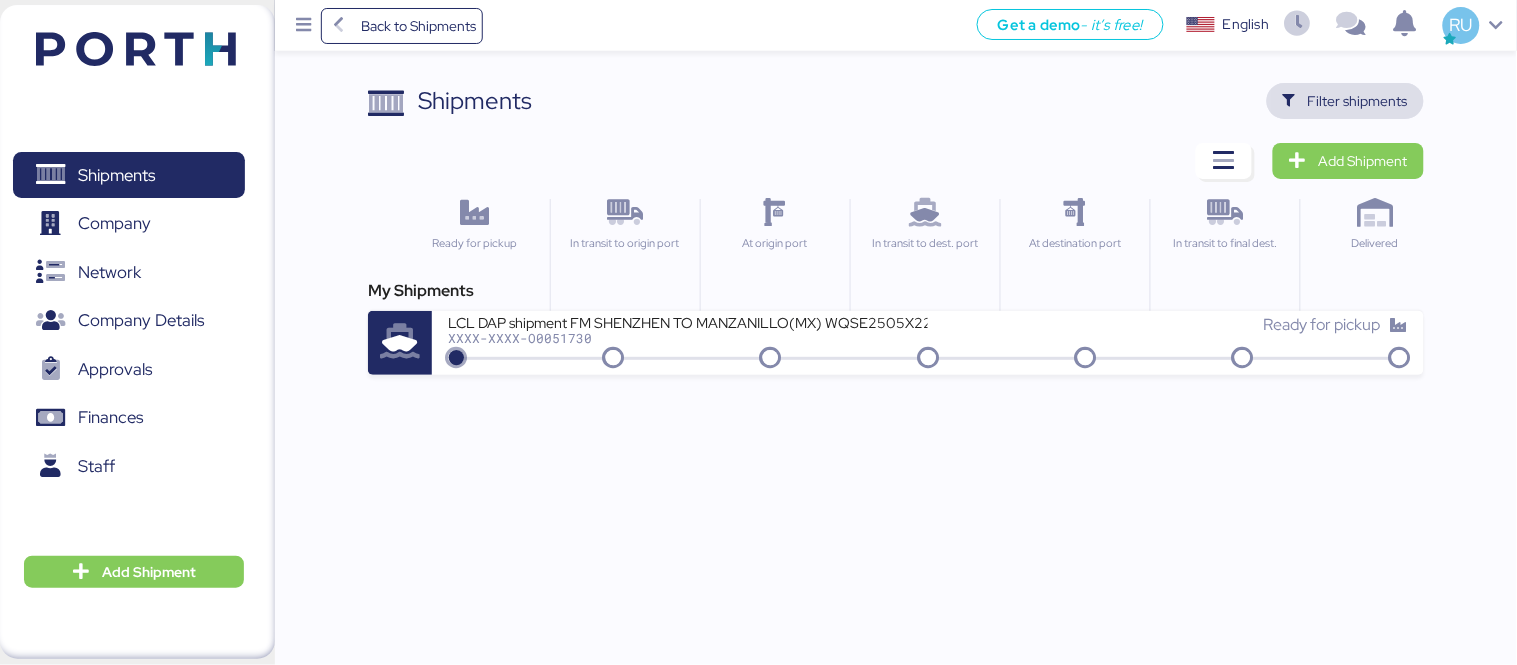 click on "Filter shipments" at bounding box center (1345, 101) 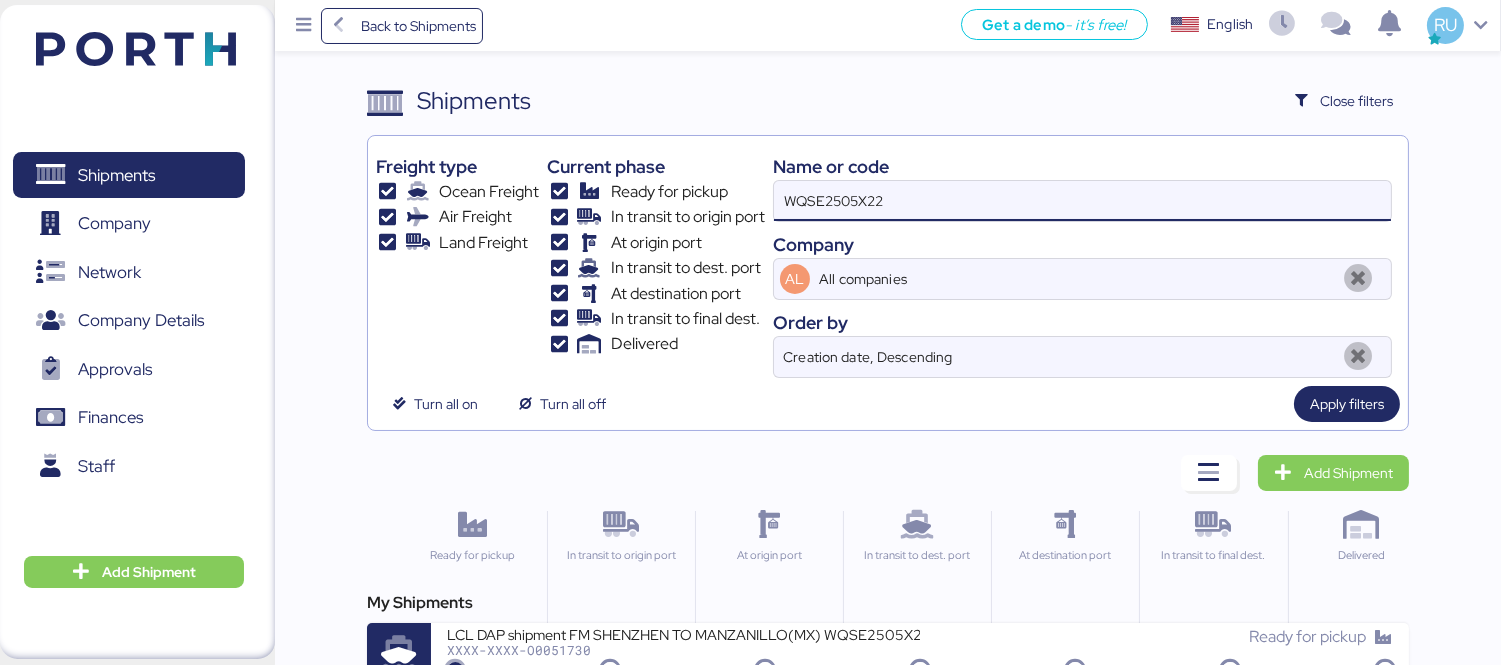 click on "WQSE2505X22" at bounding box center [1082, 201] 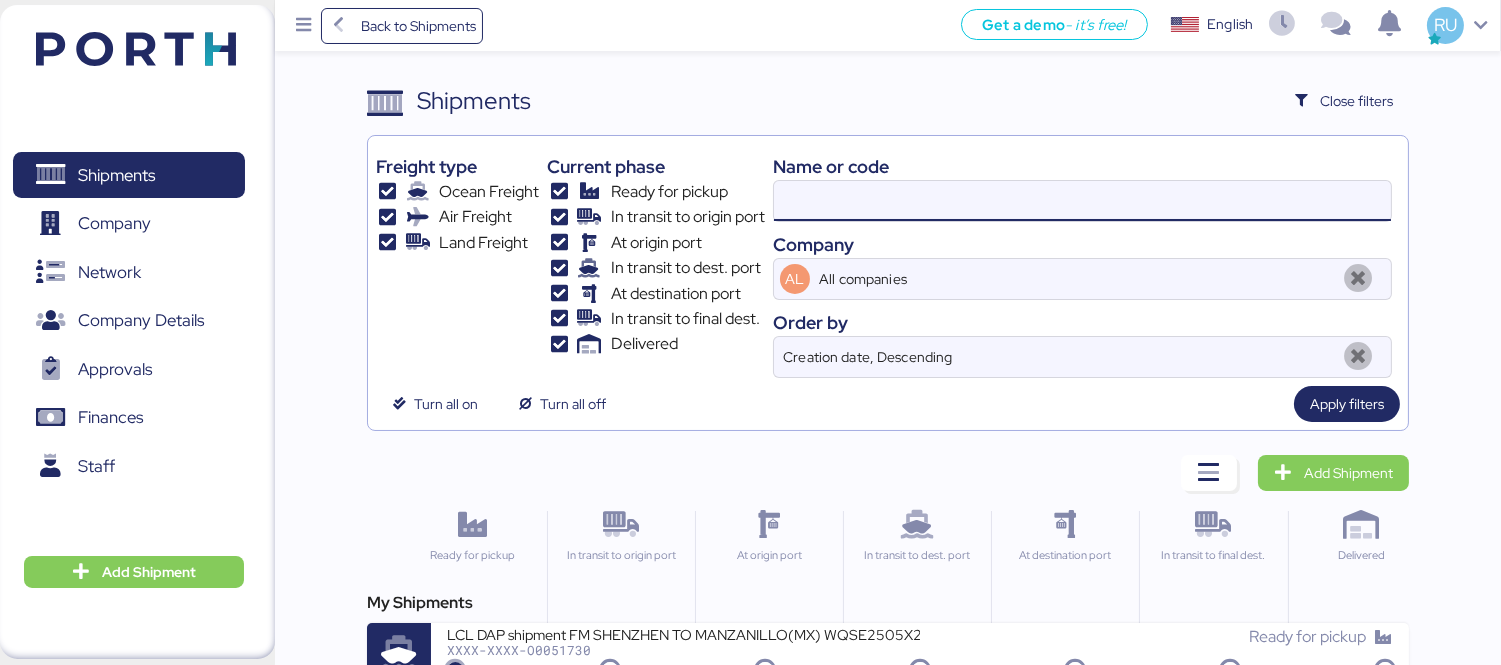 paste on "WQSE2505X23" 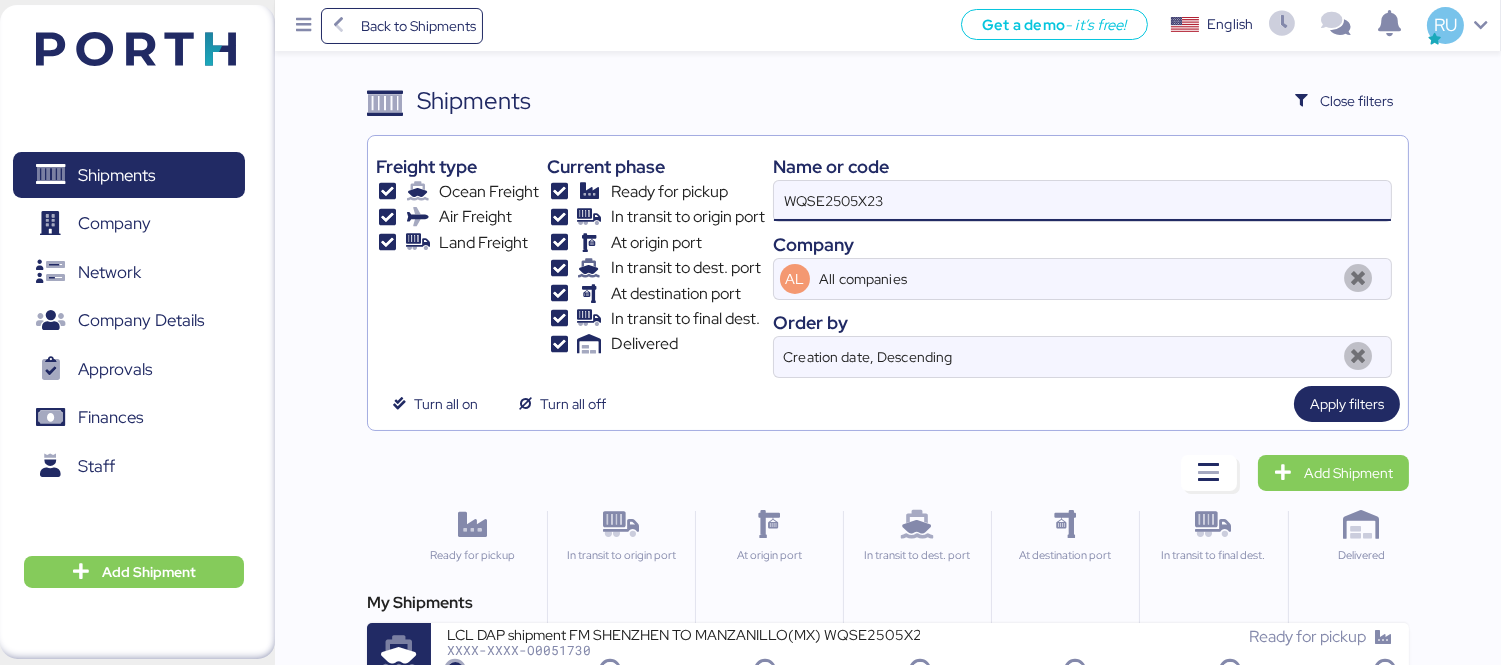 type on "WQSE2505X23" 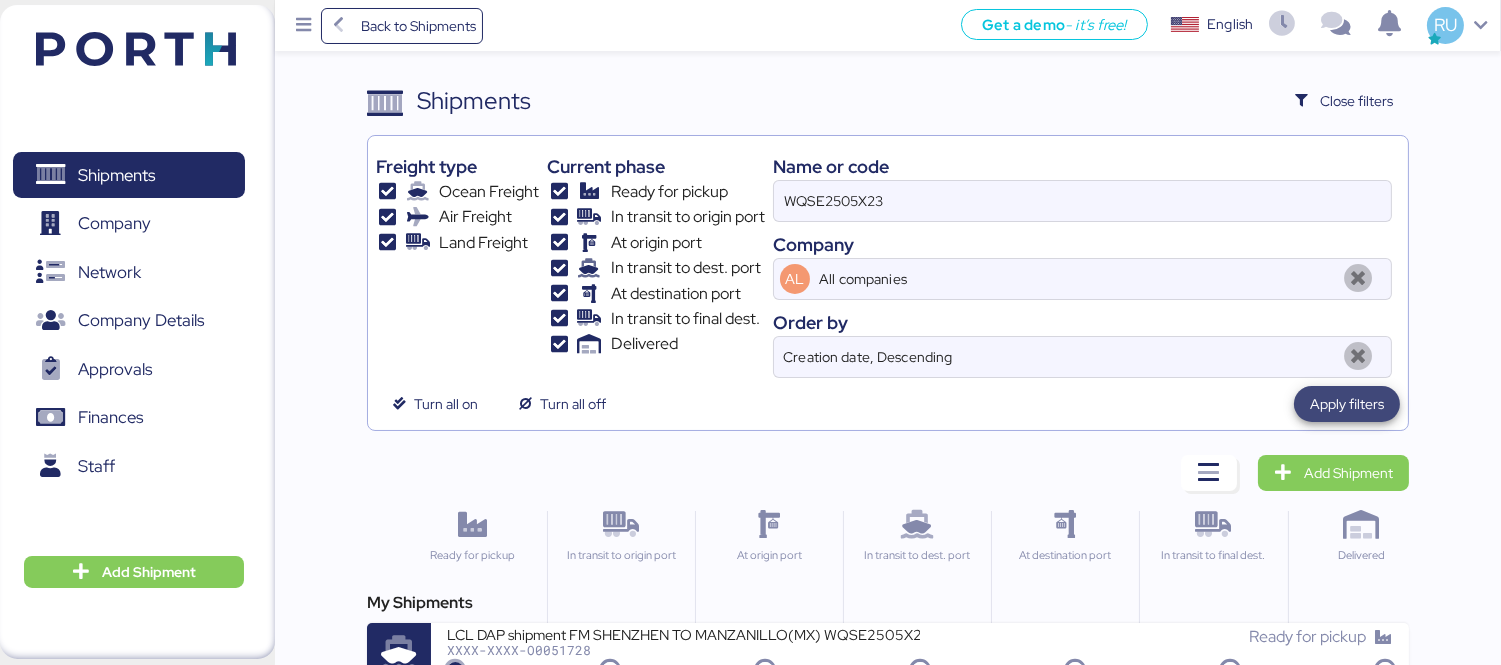 click on "Apply filters" at bounding box center [1347, 404] 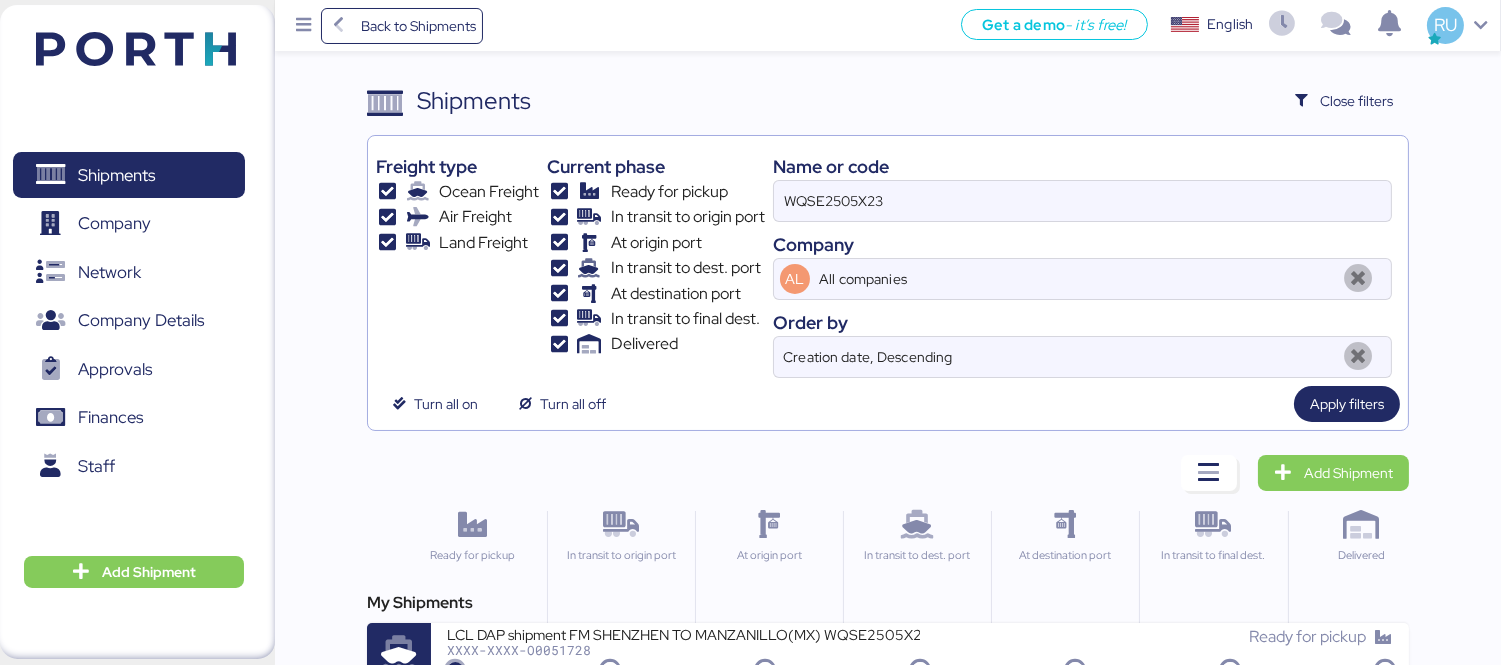 scroll, scrollTop: 37, scrollLeft: 0, axis: vertical 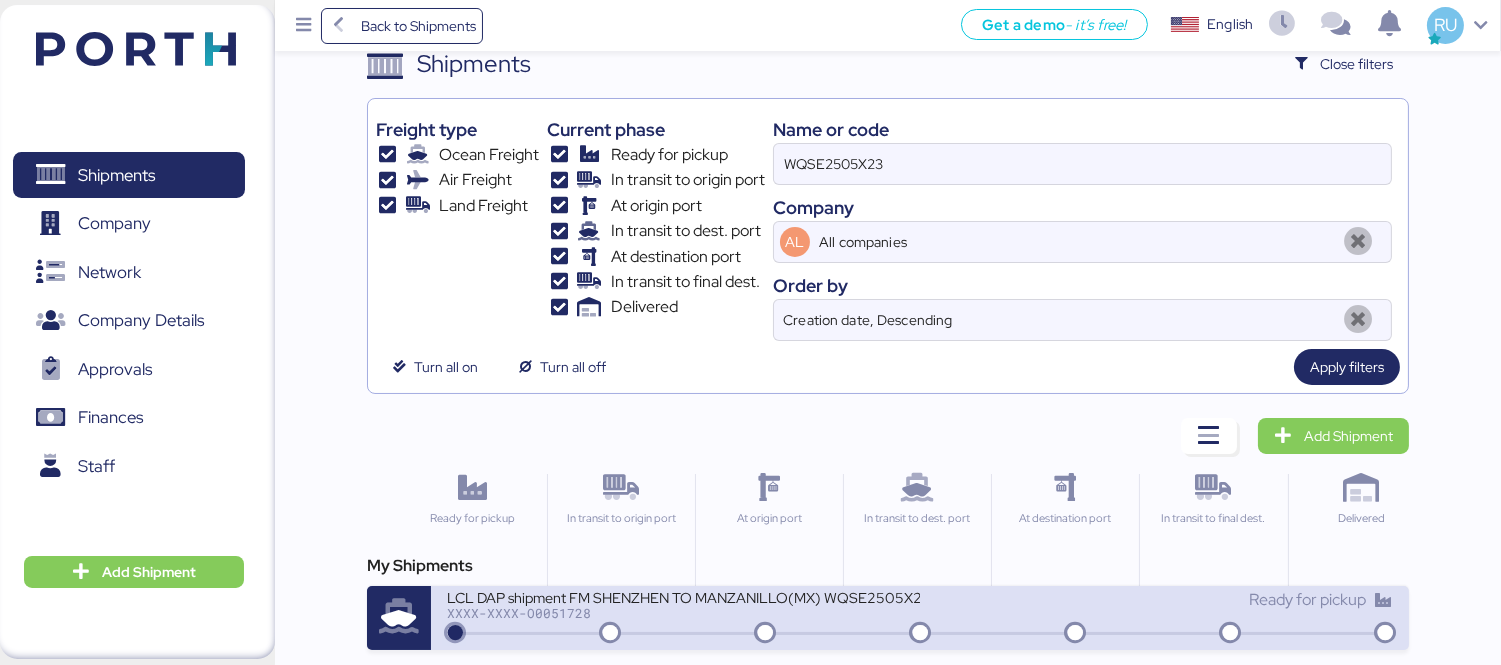 click on "LCL DAP shipment FM SHENZHEN TO MANZANILLO(MX) WQSE2505X23" at bounding box center (683, 596) 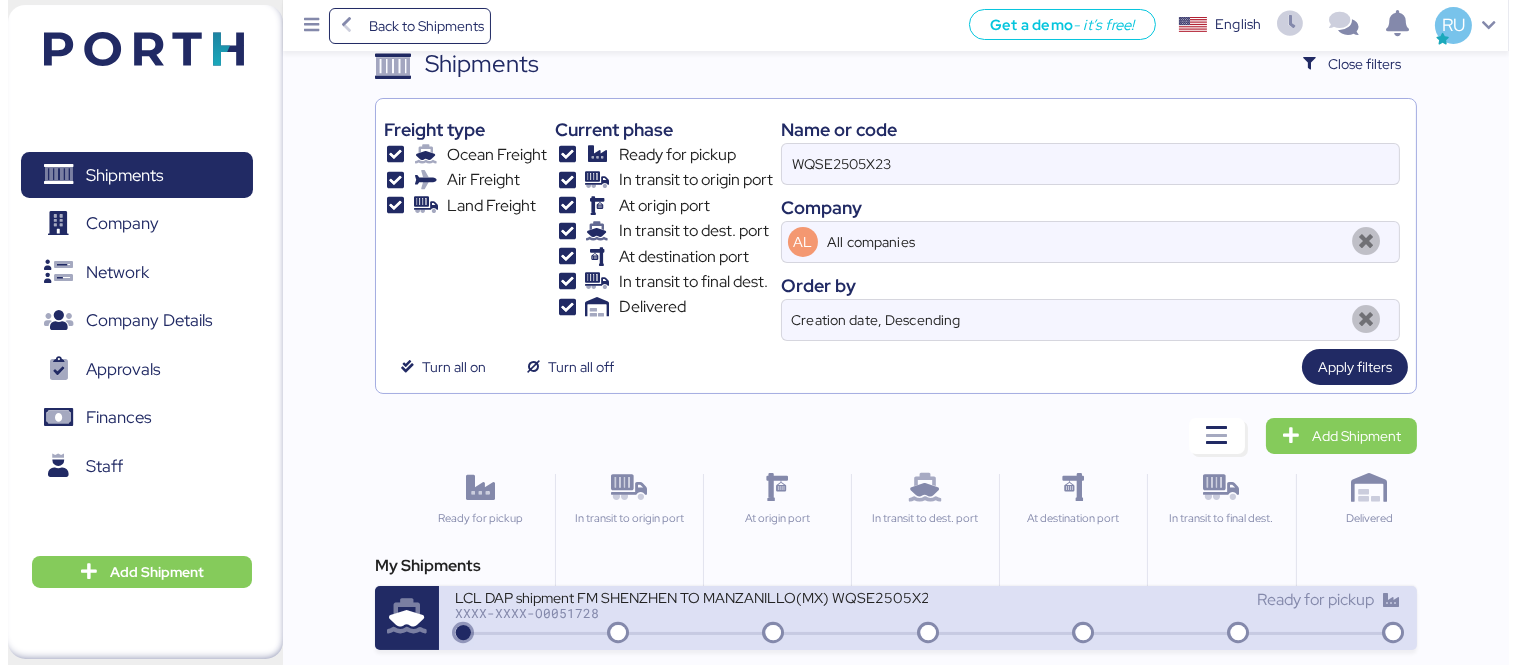 scroll, scrollTop: 0, scrollLeft: 0, axis: both 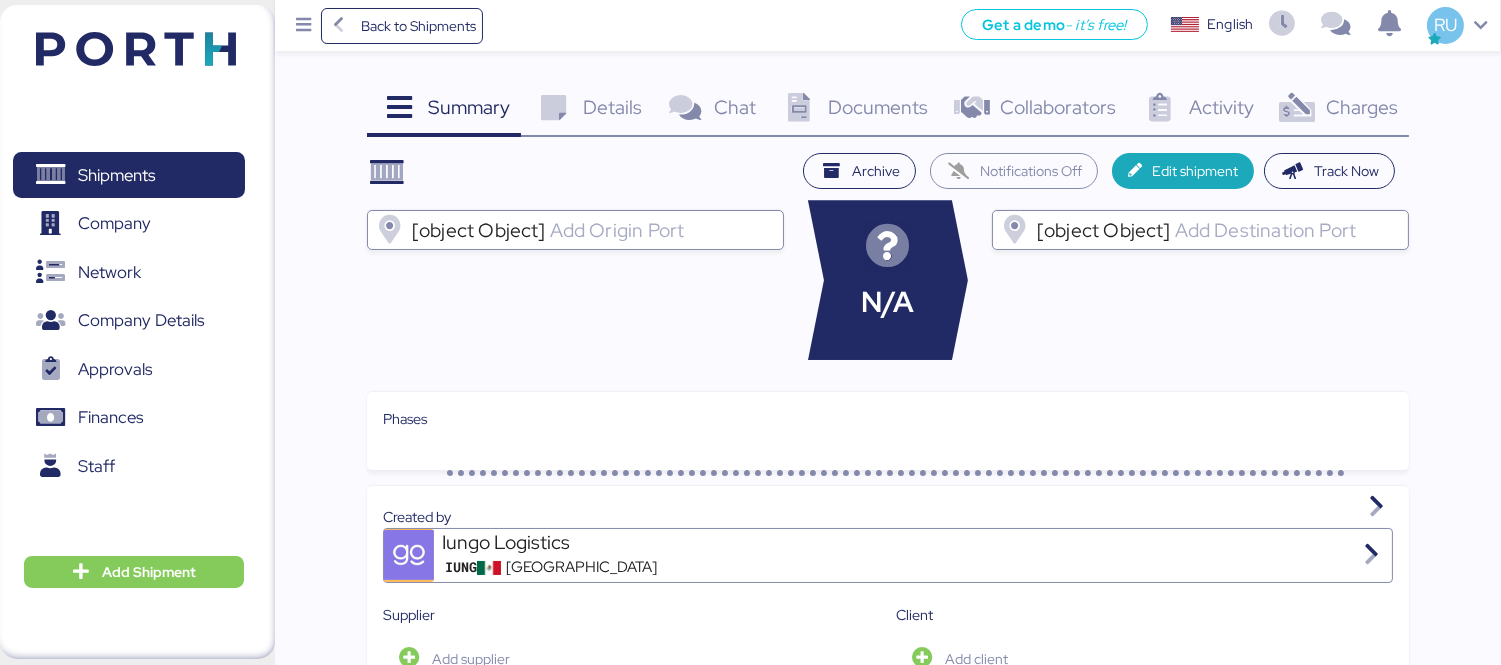 click on "Charges 0" at bounding box center [1337, 110] 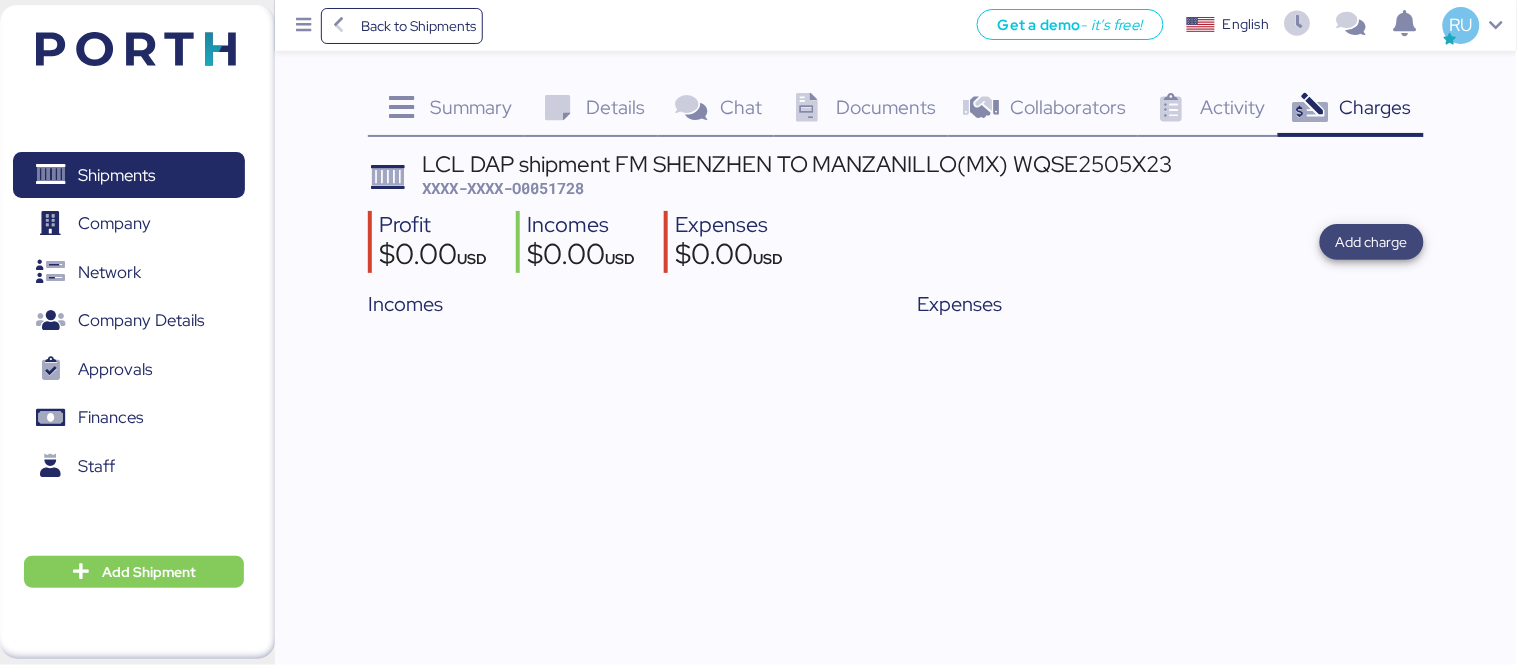 click on "Add charge" at bounding box center [1372, 242] 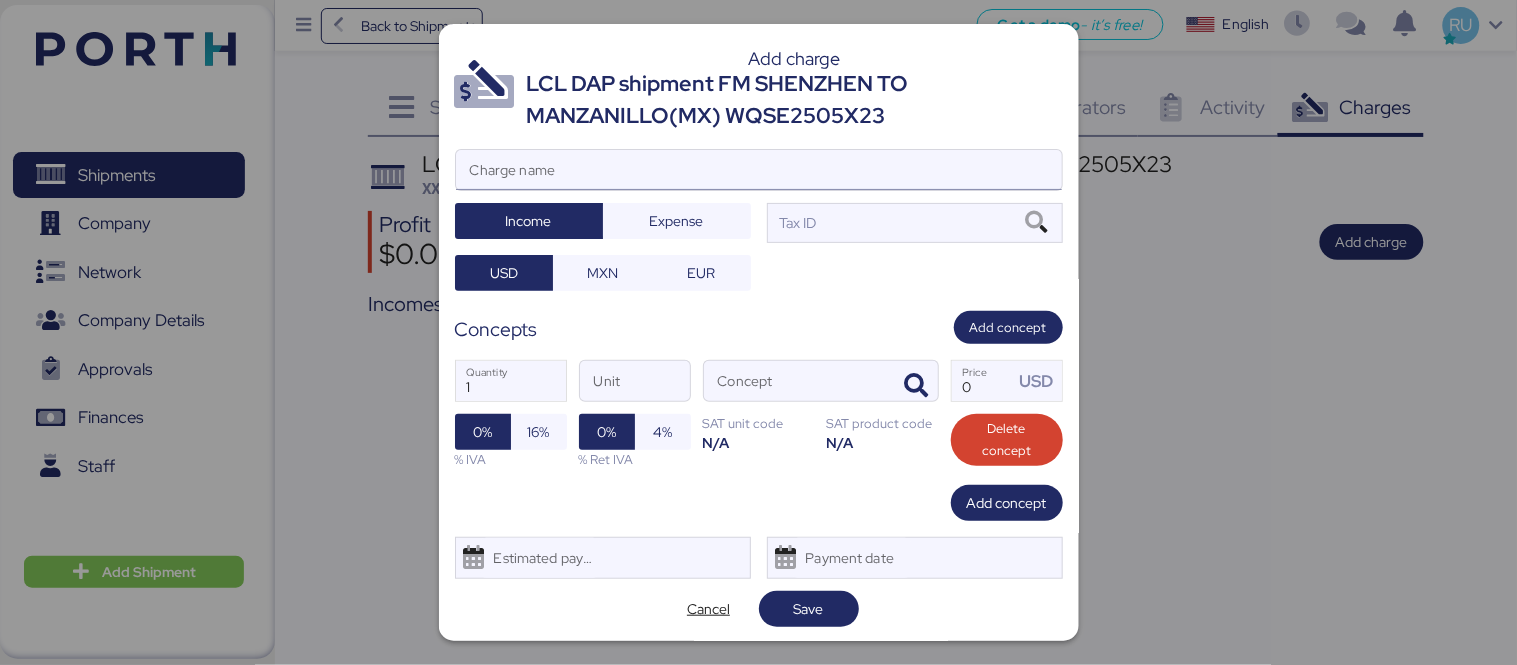 click on "Charge name" at bounding box center [759, 170] 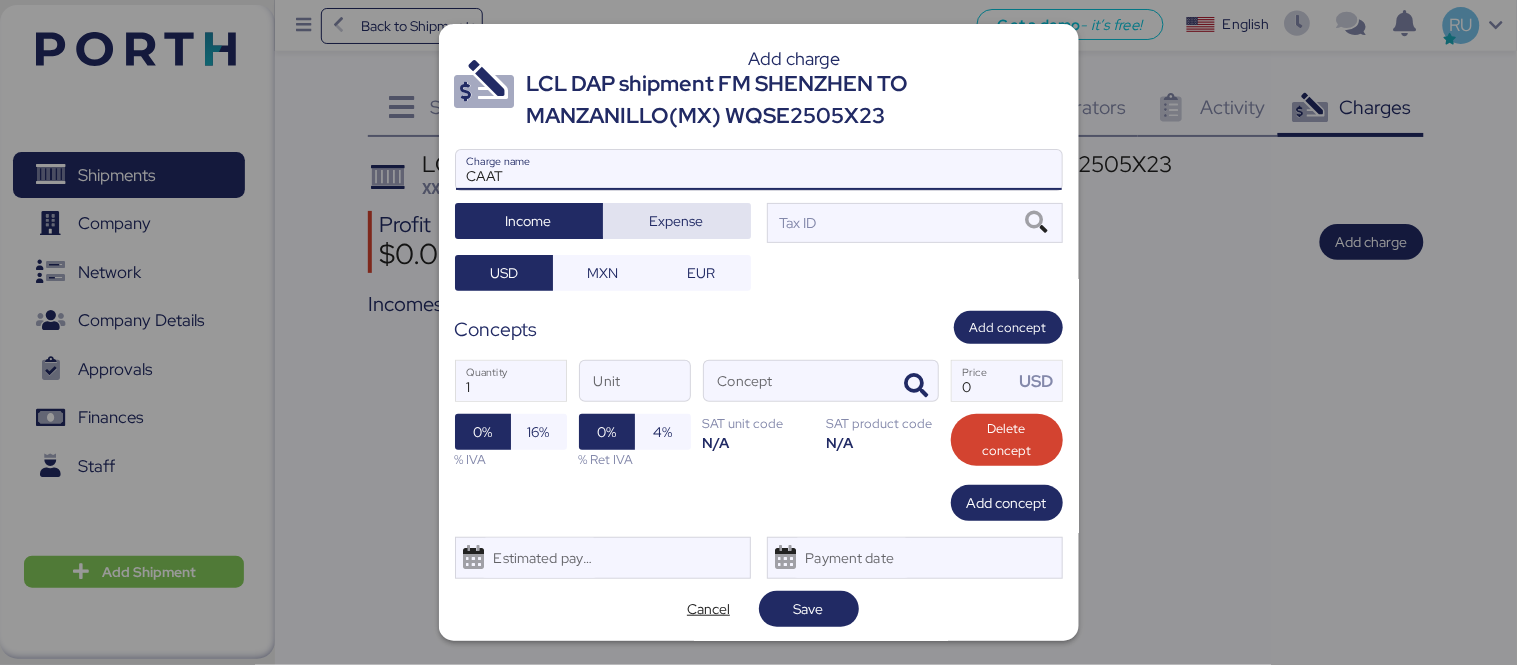 type on "CAAT" 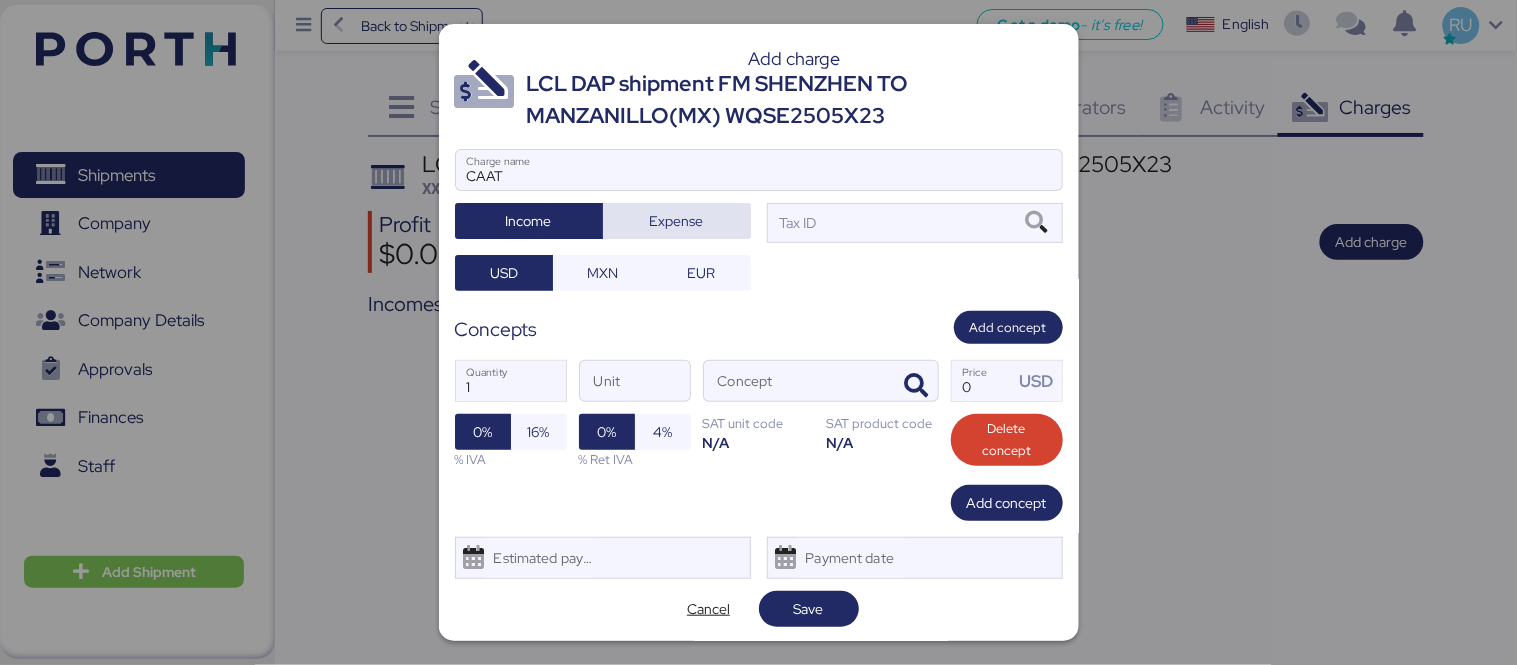 click on "Expense" at bounding box center [677, 221] 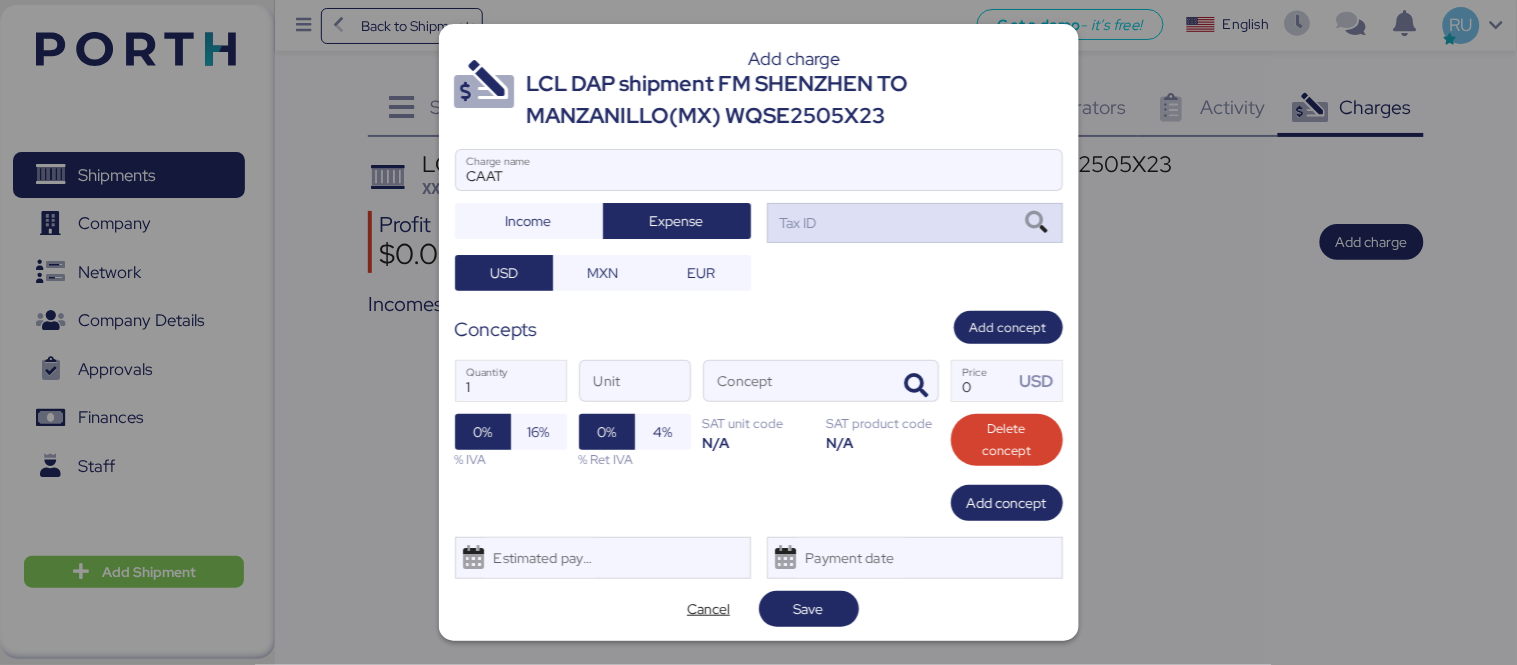 click on "Tax ID" at bounding box center [915, 223] 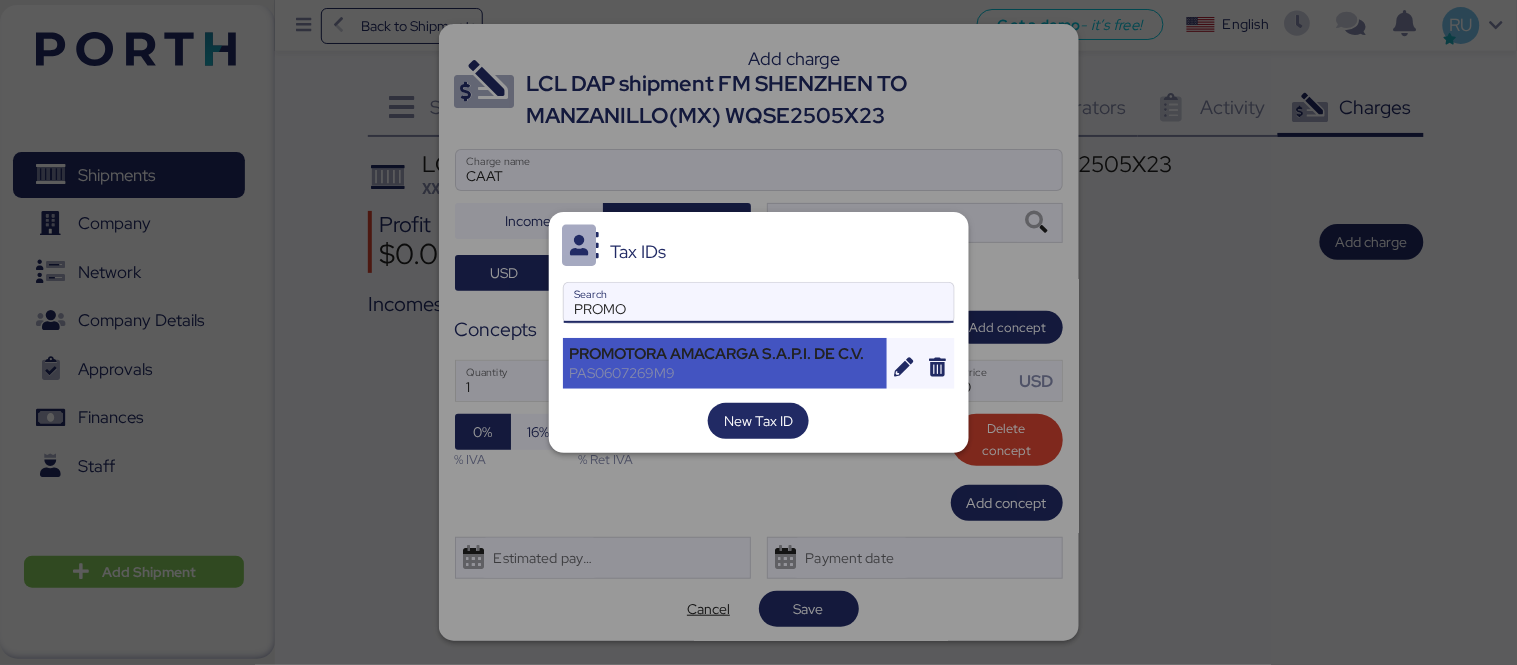 type on "PROMO" 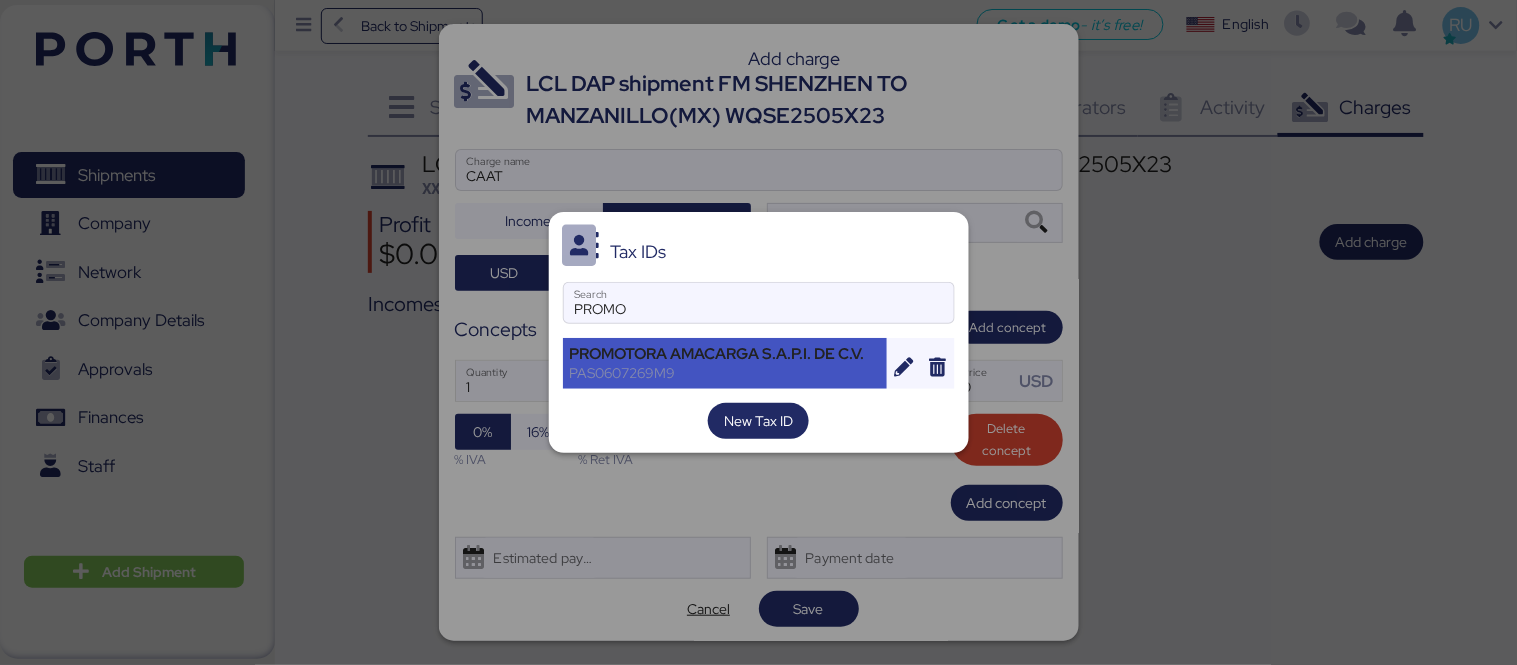 click on "PROMOTORA AMACARGA S.A.P.I. DE C.V." at bounding box center [725, 354] 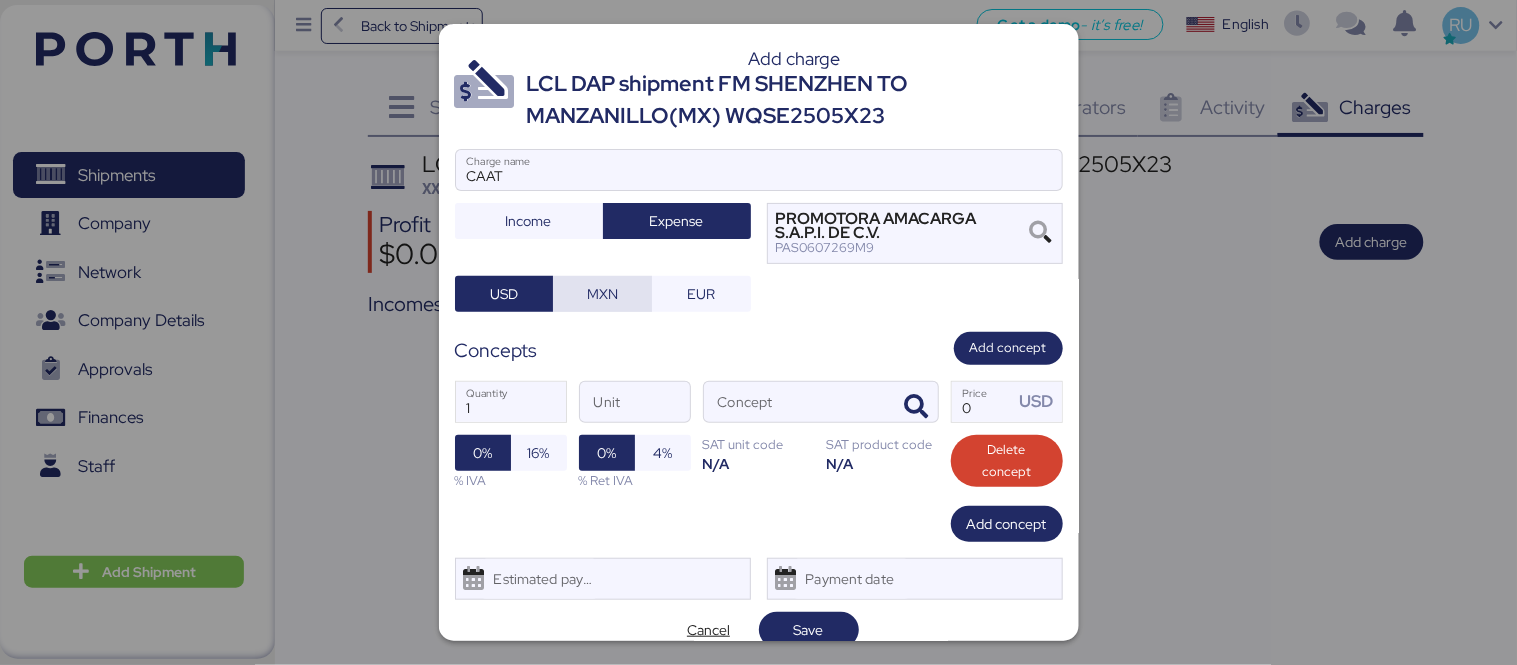 click on "MXN" at bounding box center [602, 294] 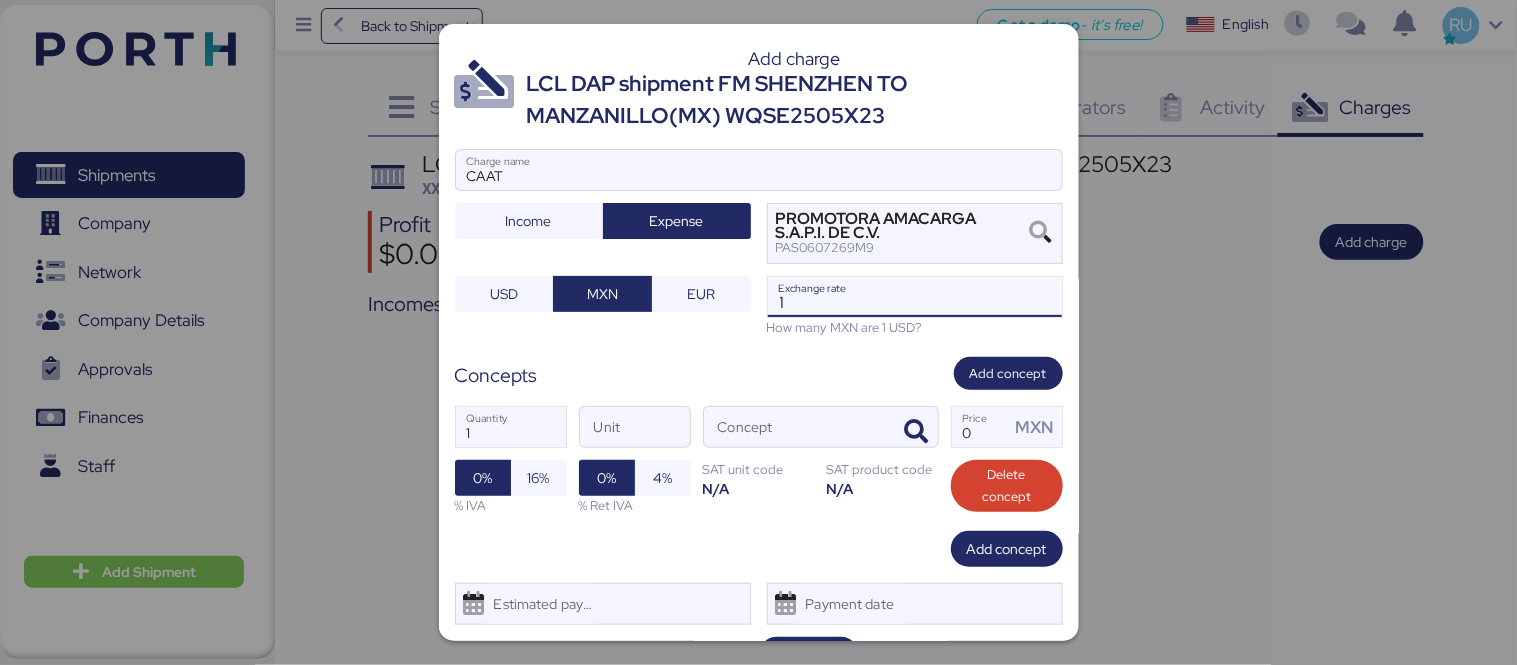 click on "1" at bounding box center (915, 297) 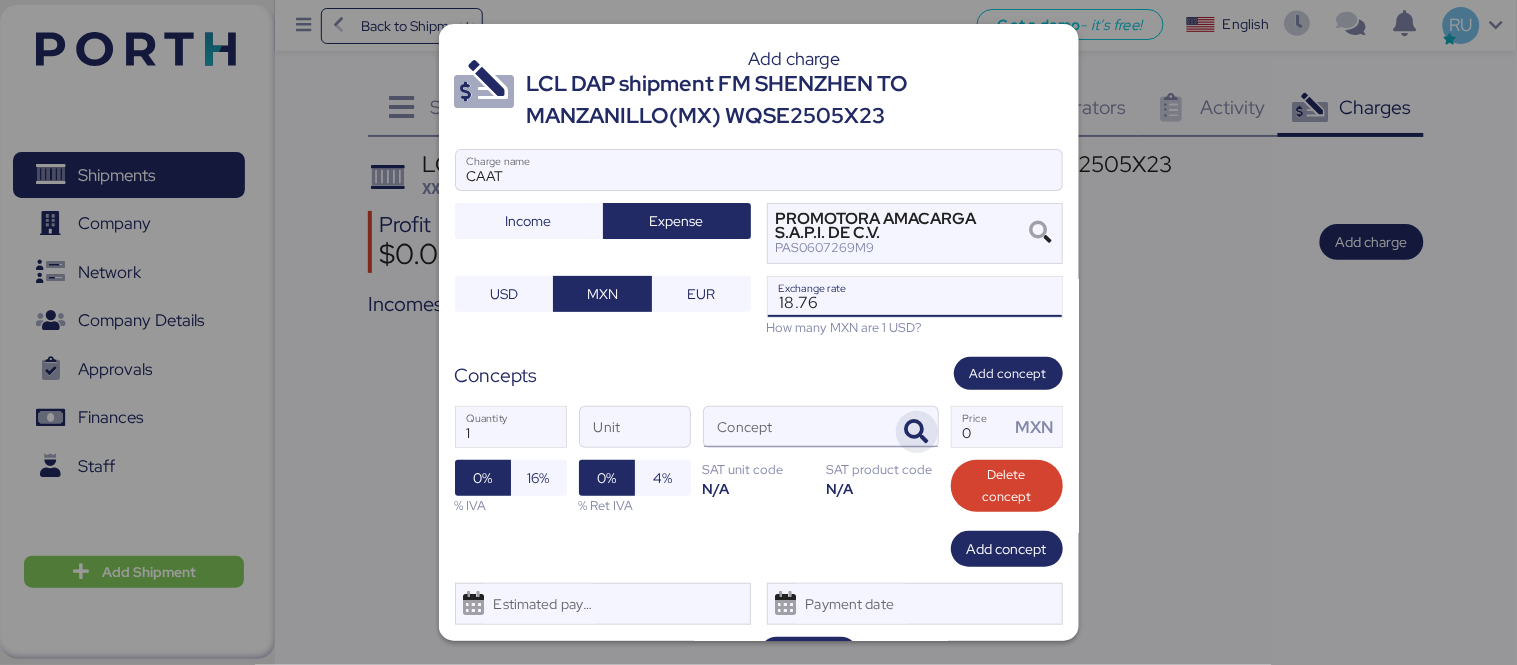 type on "18.76" 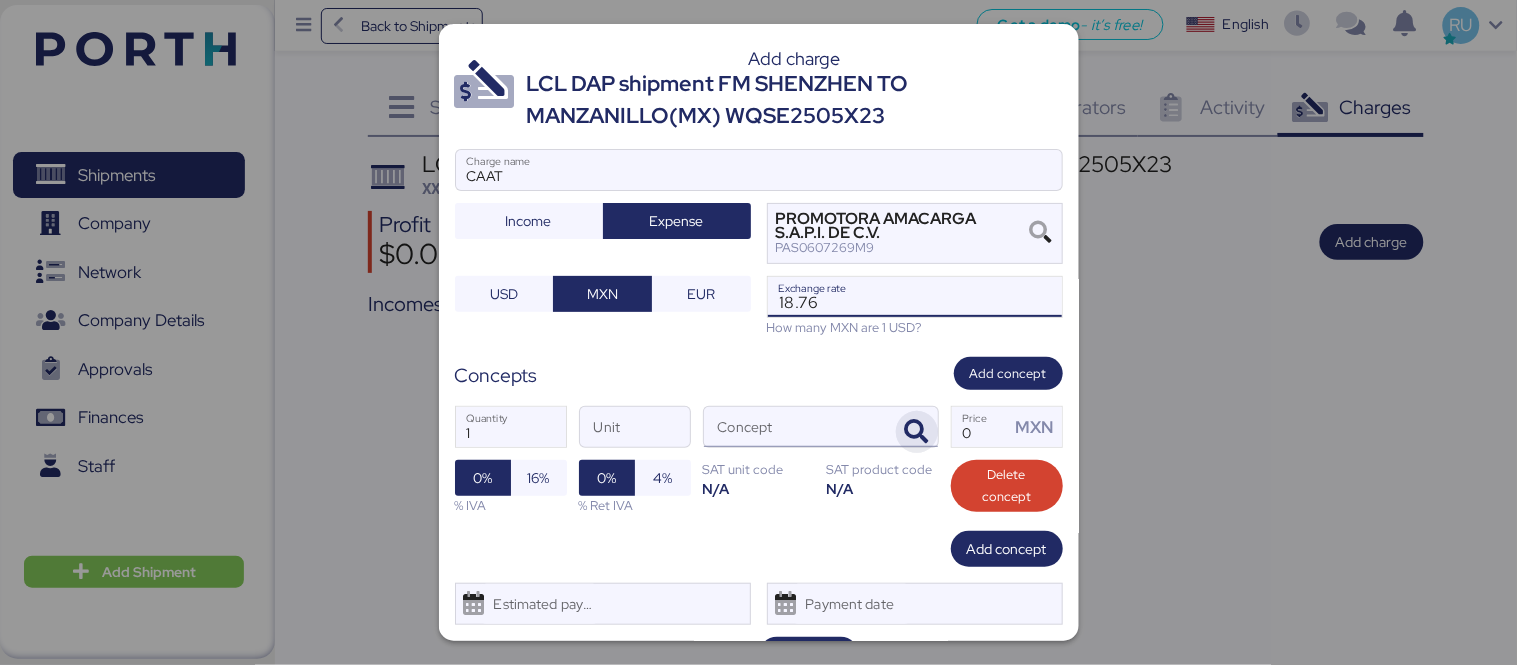 click at bounding box center (917, 432) 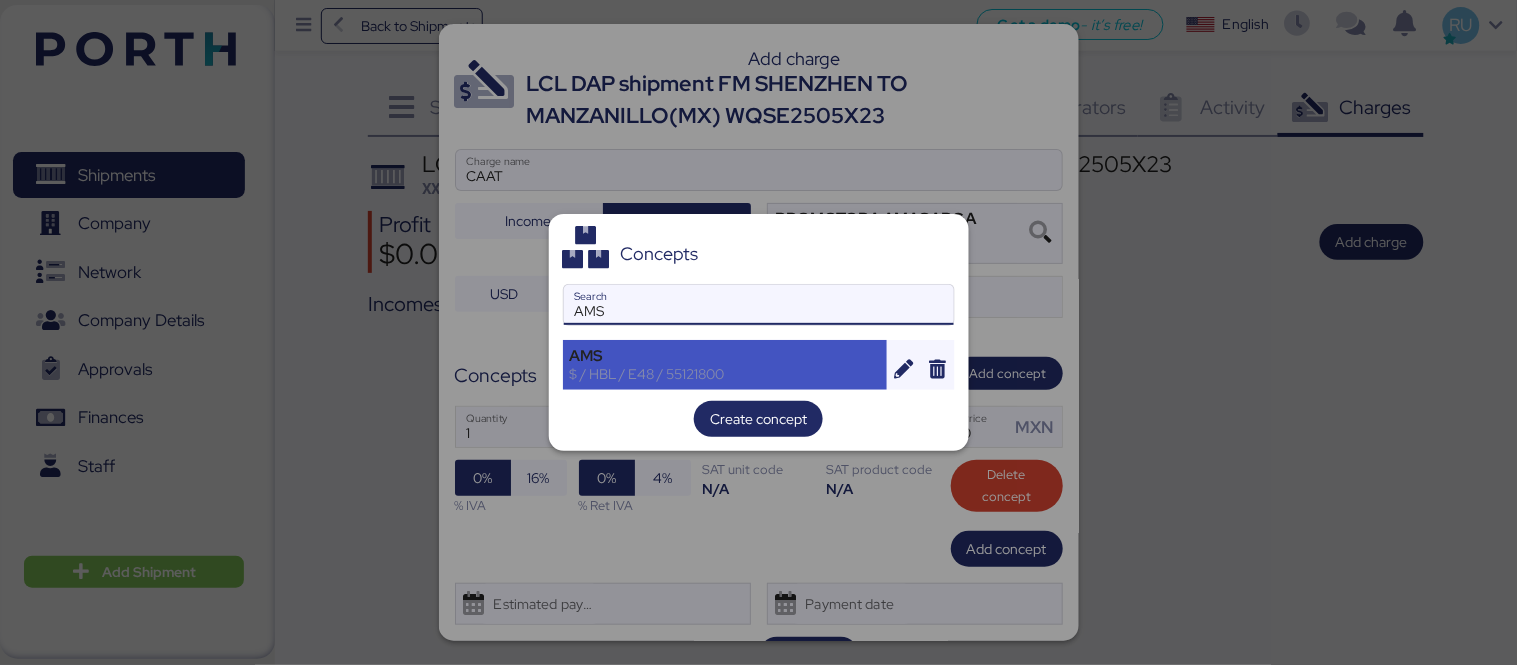 type on "AMS" 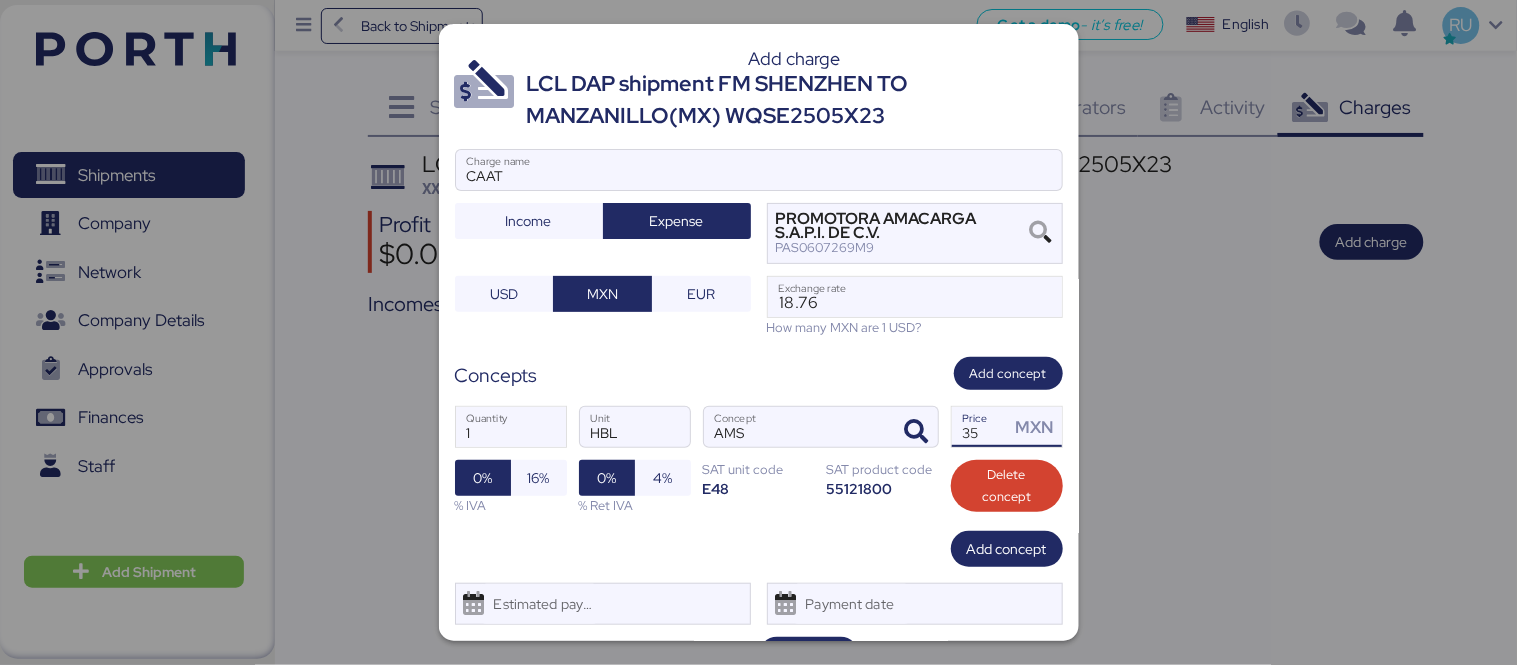click on "35" at bounding box center [981, 427] 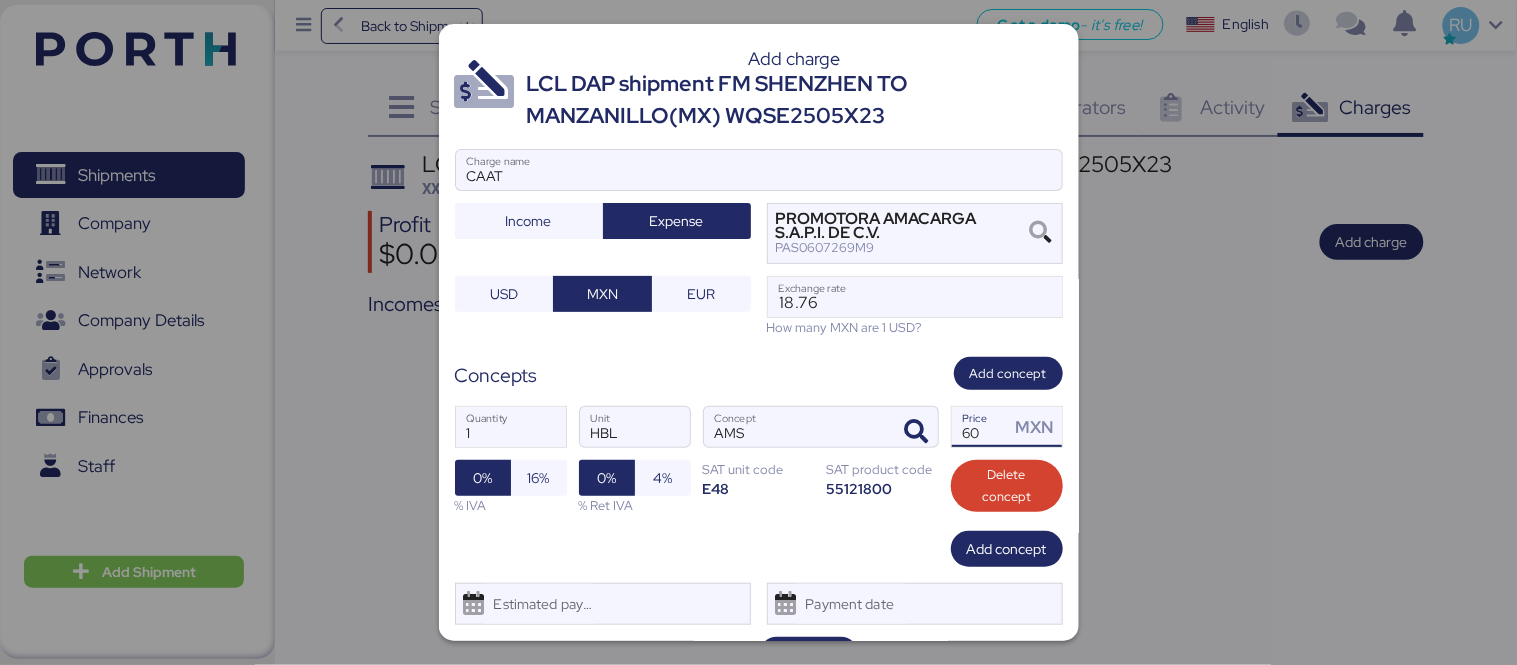 type on "60" 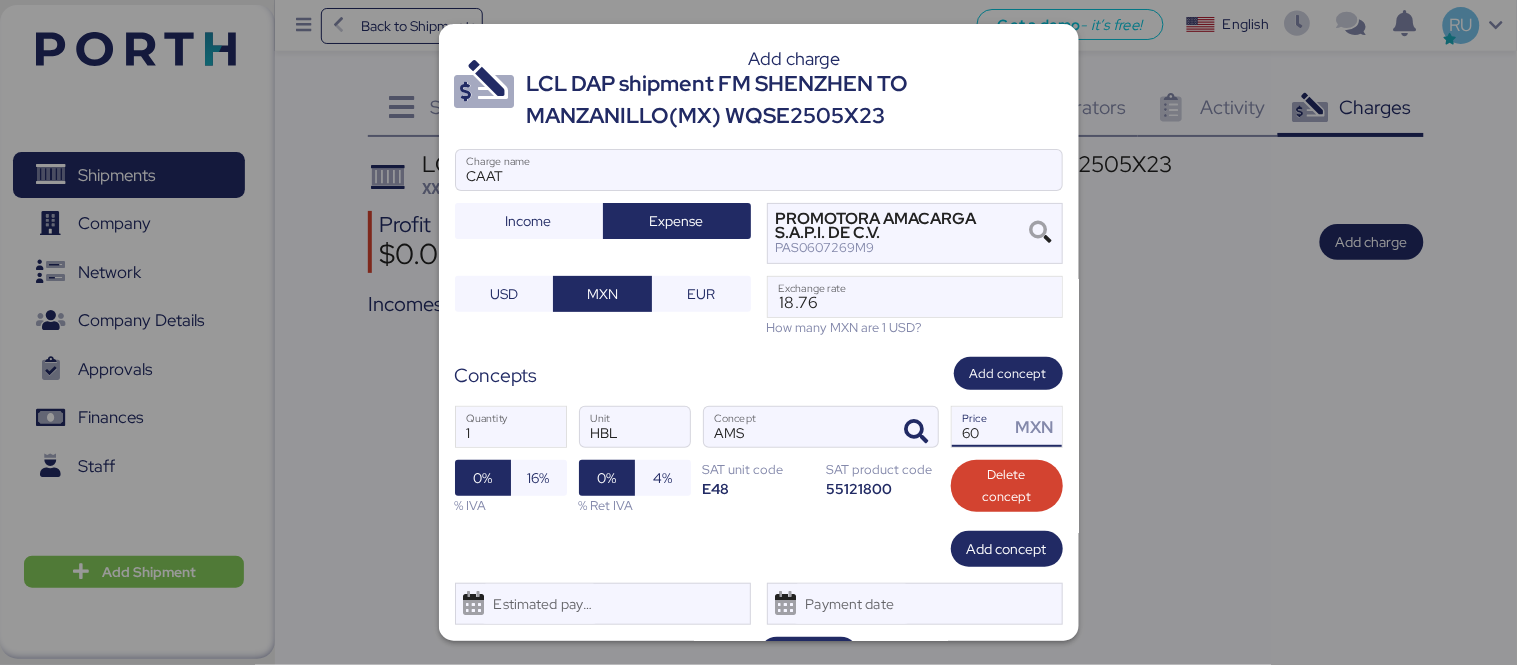 click on "1 Quantity HBL Unit AMS Concept   60 Price MXN 0% 16% % IVA 0% 4% % Ret IVA SAT unit code E48 SAT product code 55121800 Delete concept" at bounding box center [759, 460] 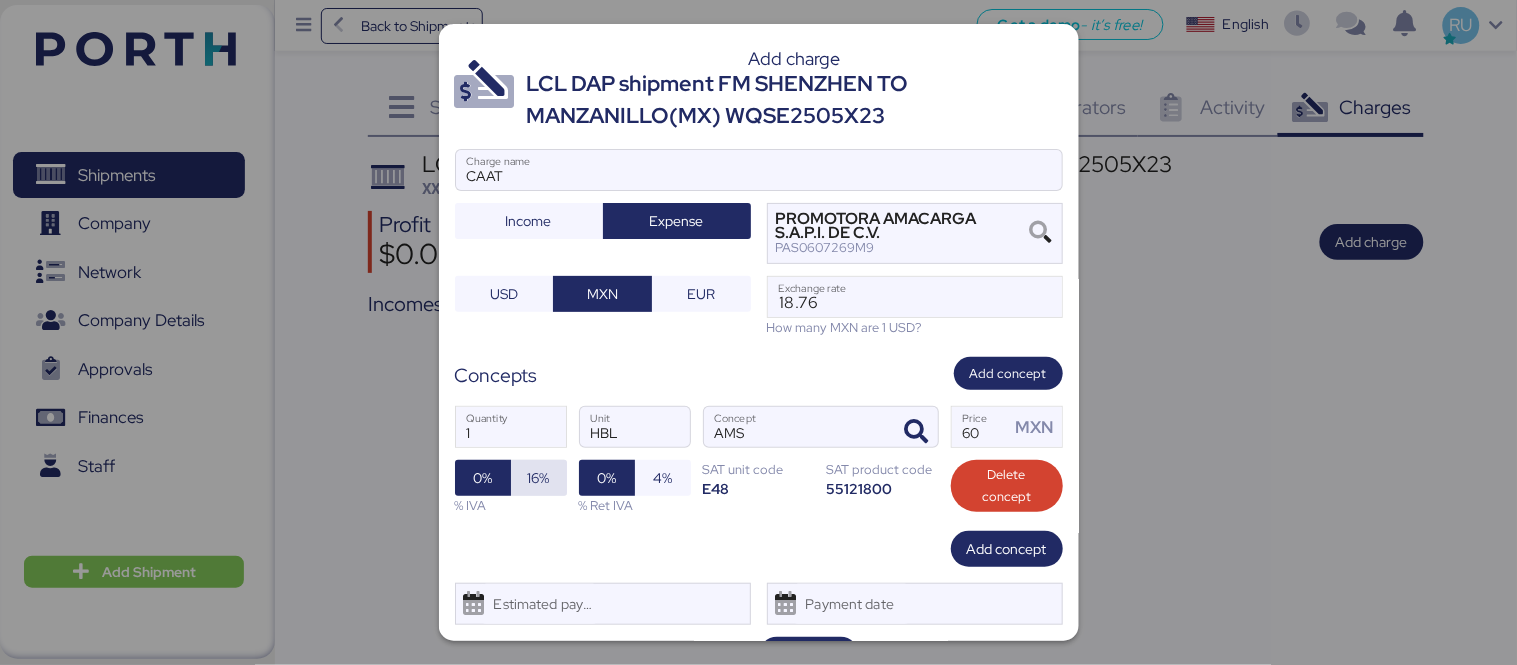 click on "16%" at bounding box center (539, 478) 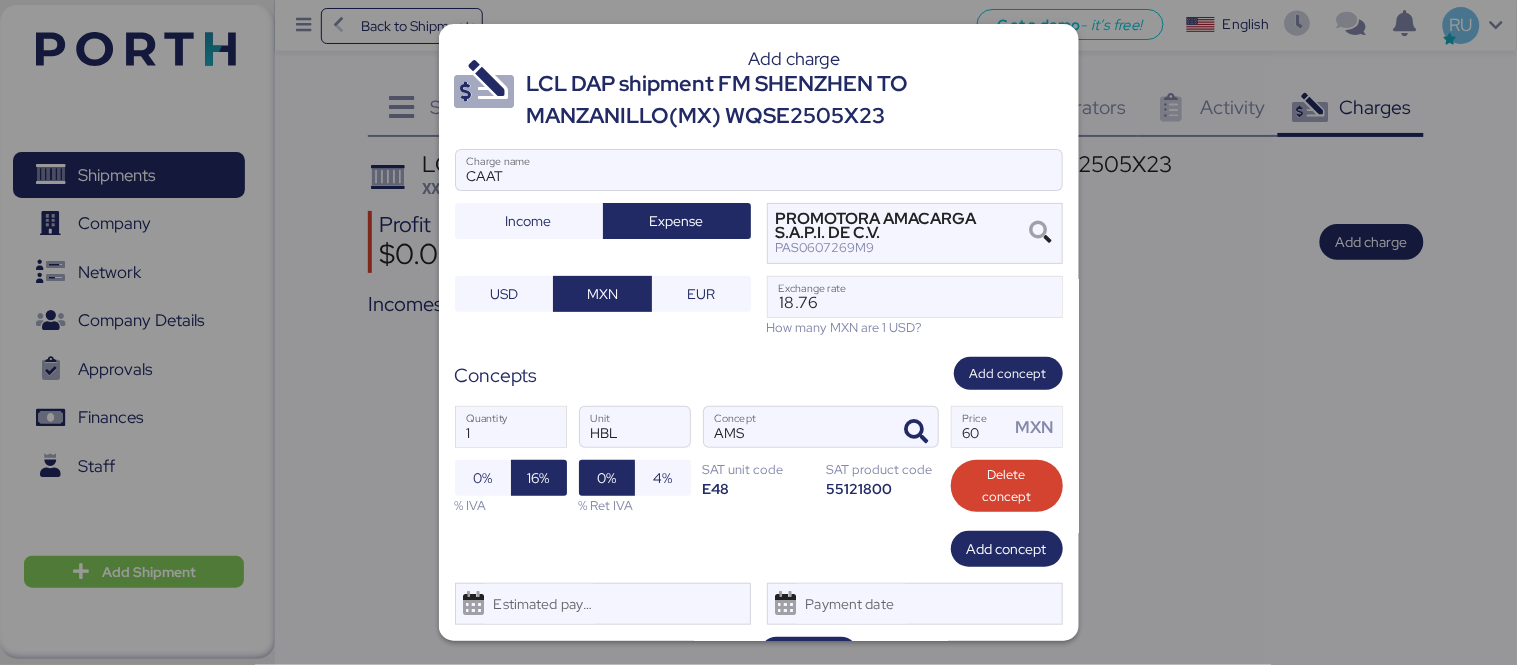 click on "Add charge LCL DAP shipment FM SHENZHEN TO MANZANILLO(MX) WQSE2505X23 CAAT Charge name Income Expense PROMOTORA AMACARGA S.A.P.I. DE C.V. PAS0607269M9   USD MXN EUR 18.76 Exchange rate
How many
MXN
are 1 USD?
Concepts Add concept 1 Quantity HBL Unit AMS Concept   60 Price MXN 0% 16% % IVA 0% 4% % Ret IVA SAT unit code E48 SAT product code 55121800 Delete concept Add concept   Estimated payment date   Payment date Cancel Save" at bounding box center (759, 332) 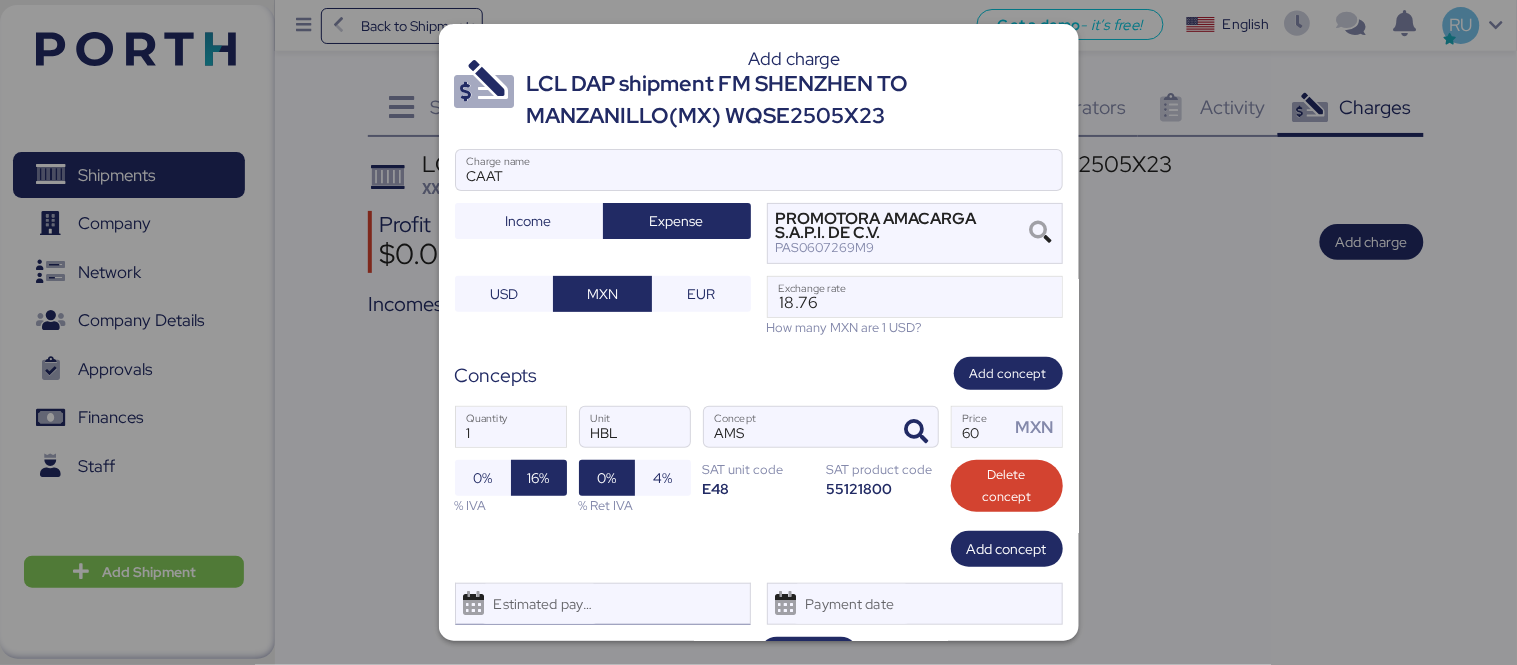 click on "Estimated payment date" at bounding box center [603, 604] 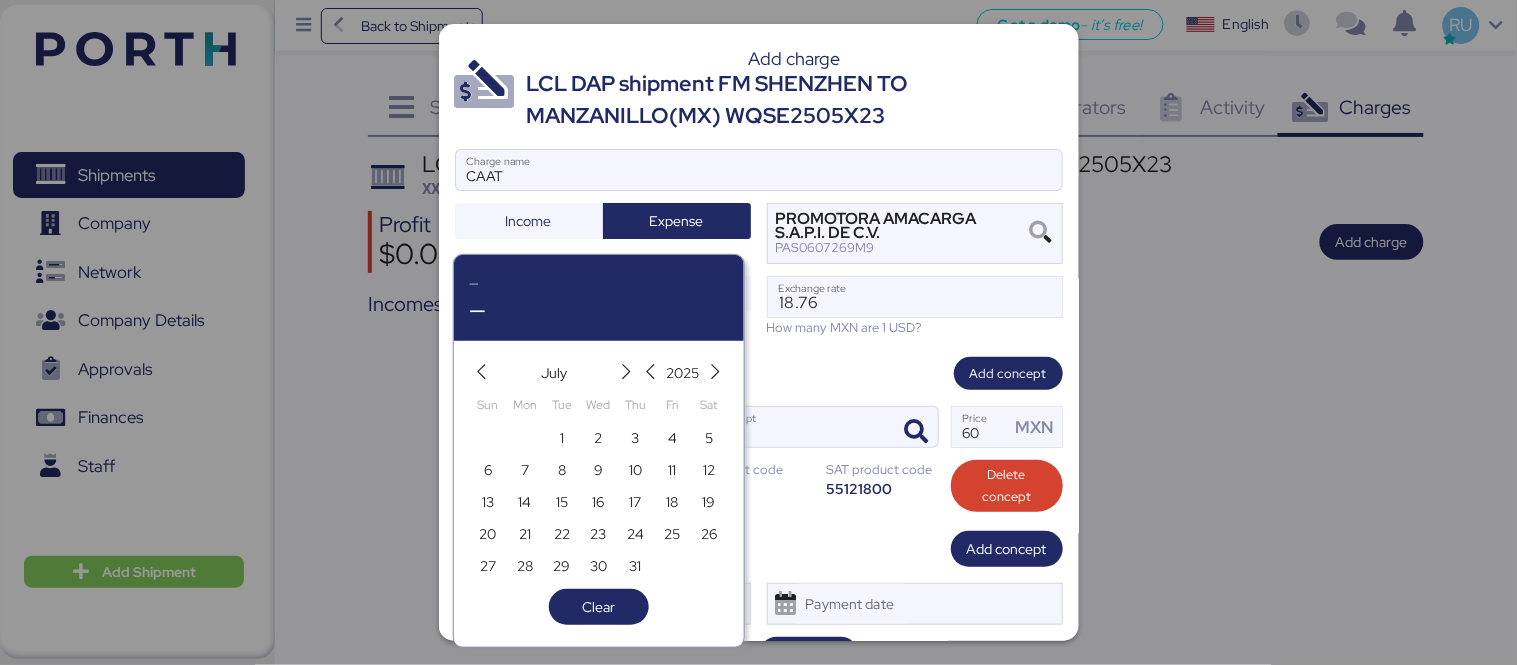 click on "31" at bounding box center [635, 565] 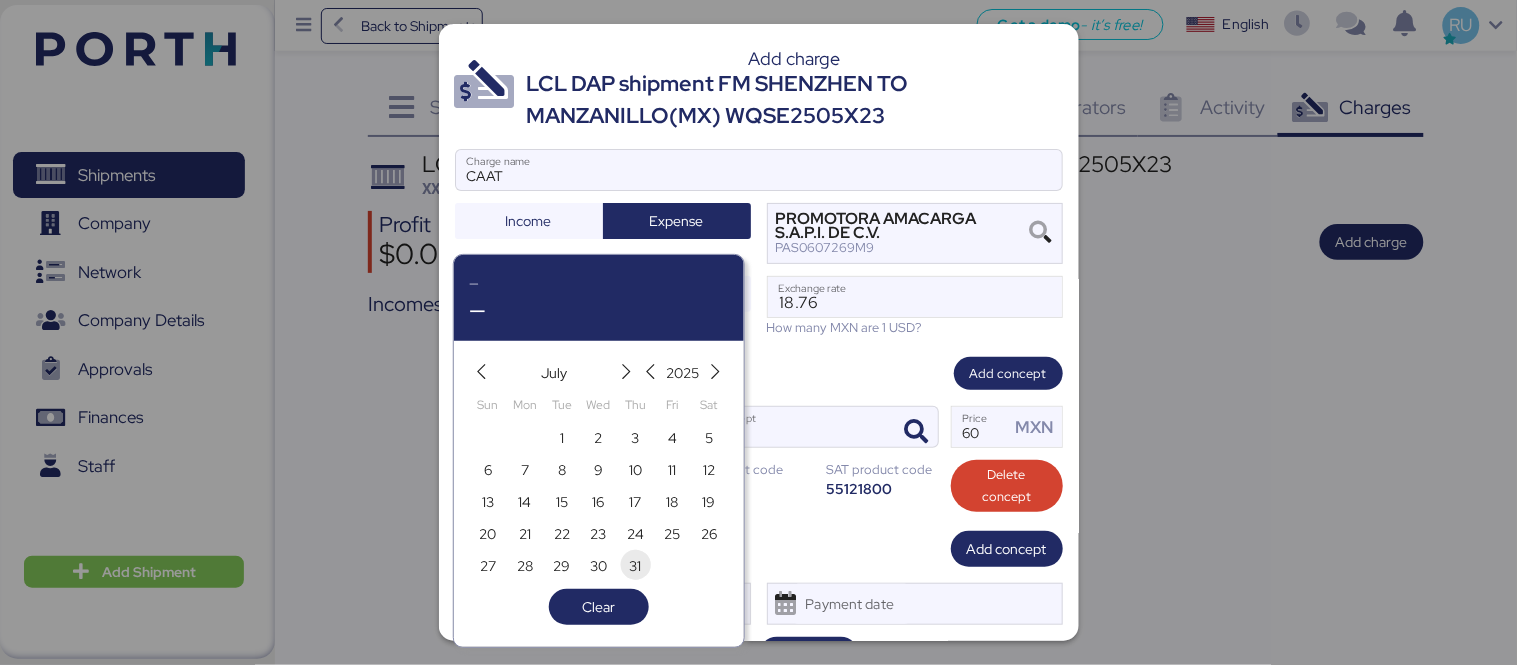 click on "31" at bounding box center [635, 566] 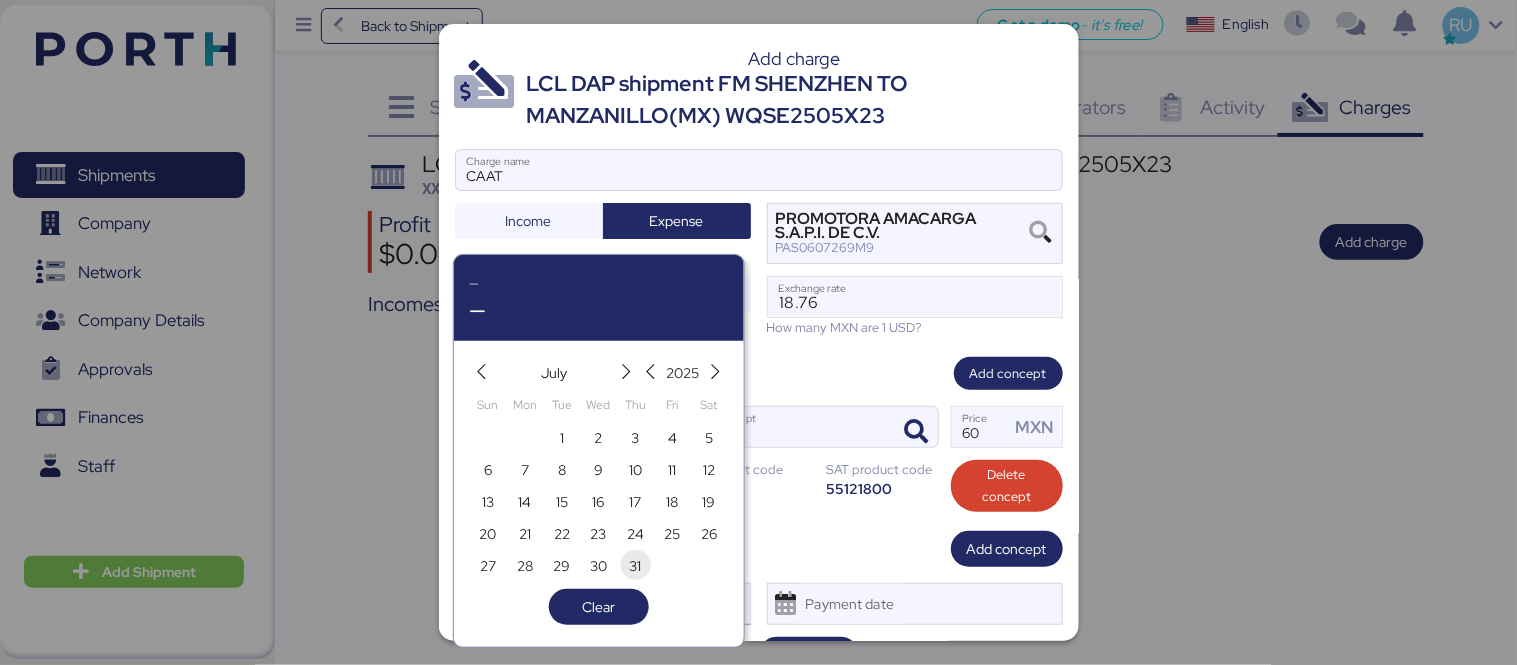 type on "[DATE]" 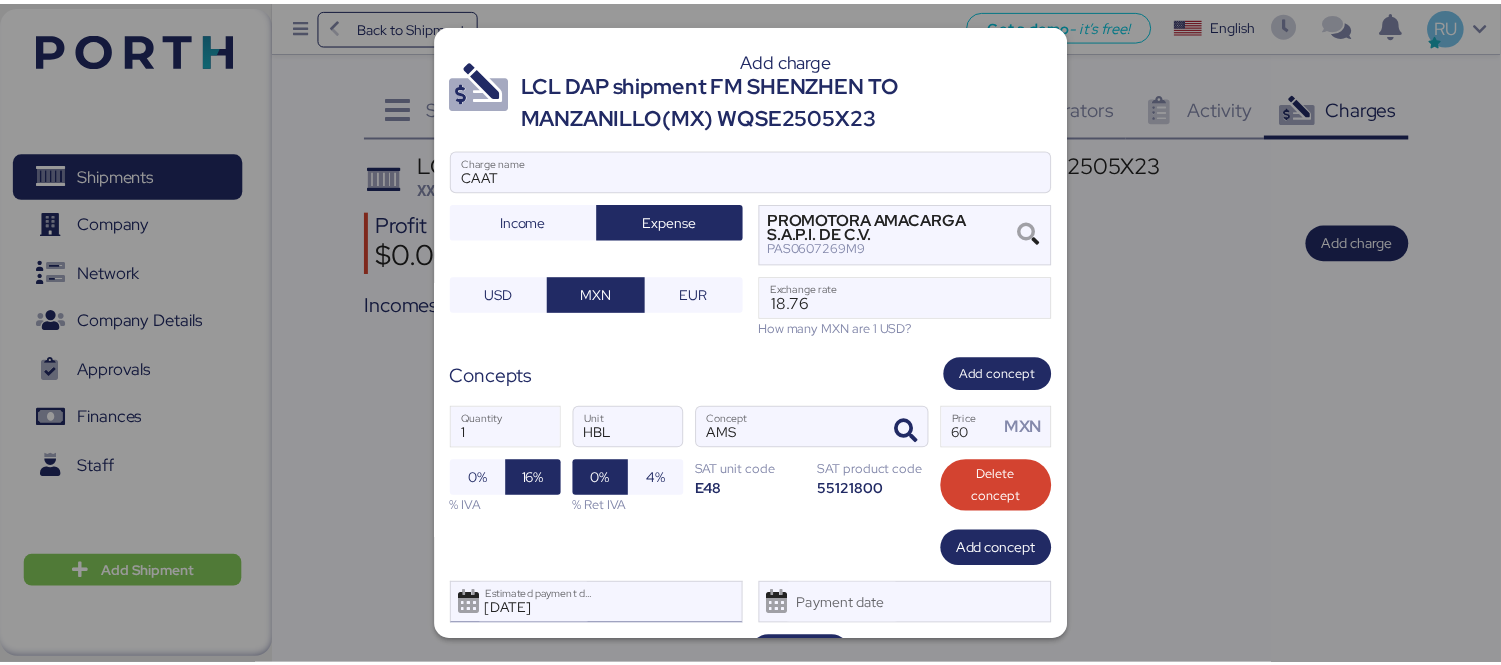 scroll, scrollTop: 48, scrollLeft: 0, axis: vertical 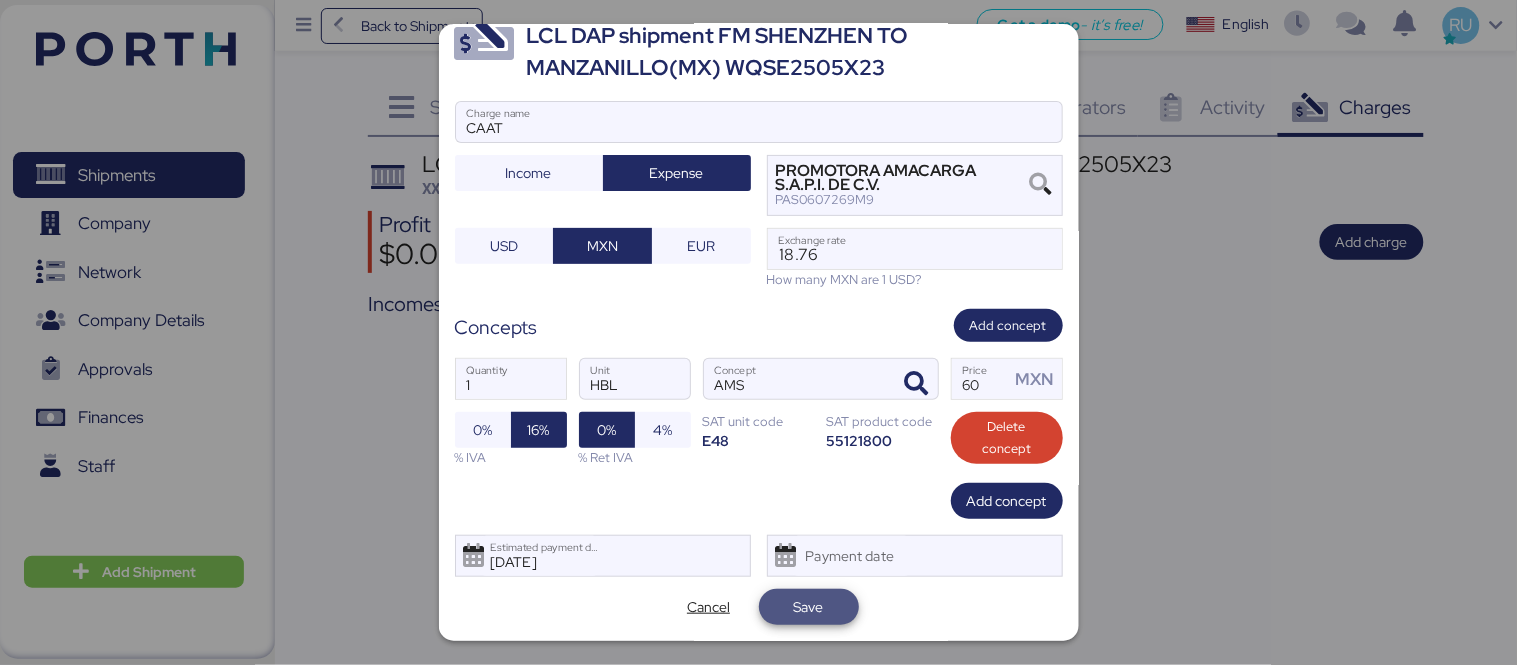 click on "Save" at bounding box center (809, 607) 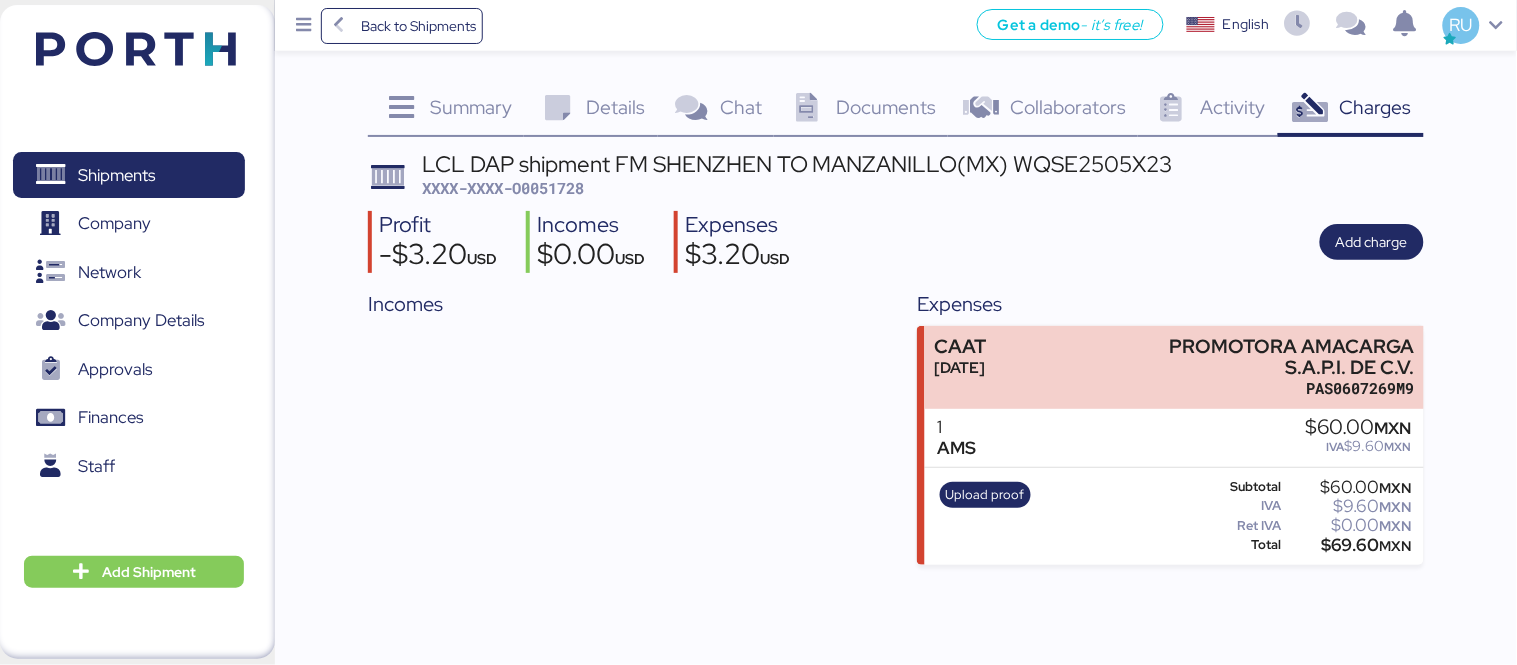 click at bounding box center [136, 49] 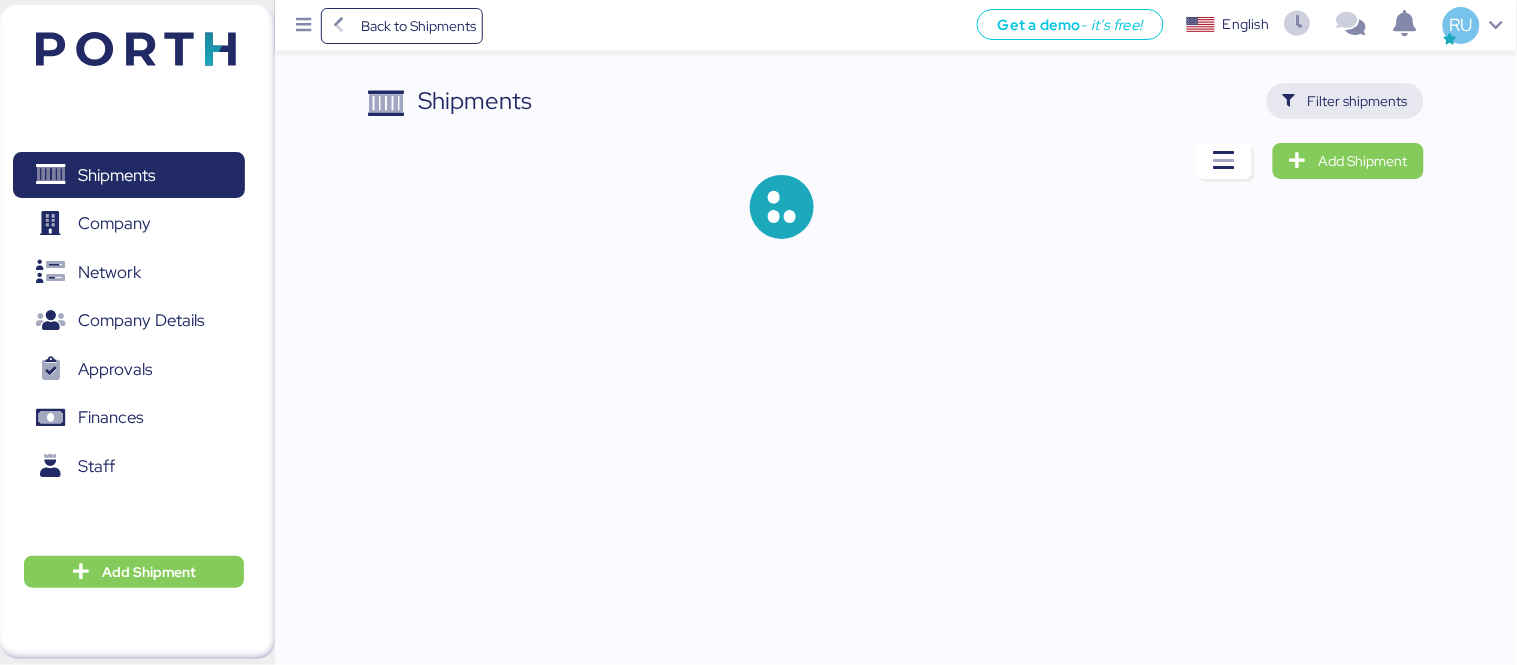 click on "Filter shipments" at bounding box center (1345, 101) 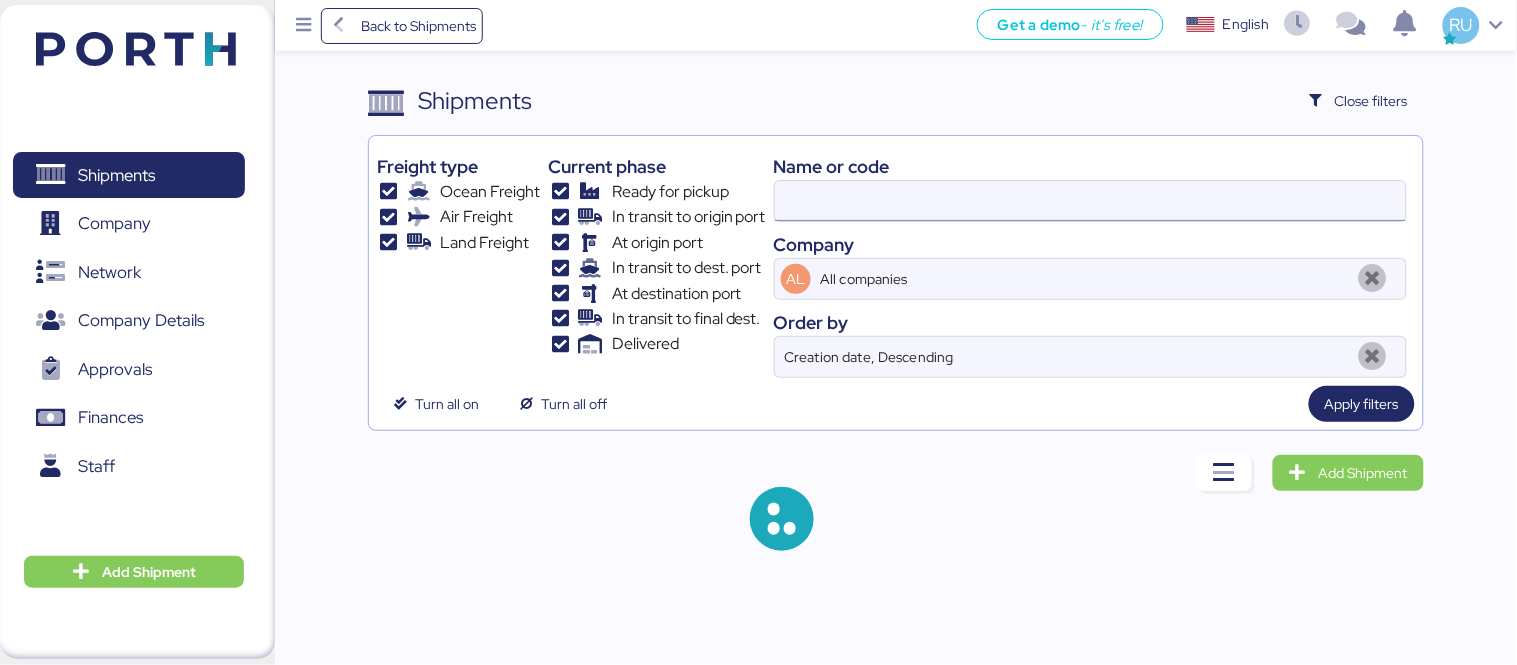 click at bounding box center [1090, 201] 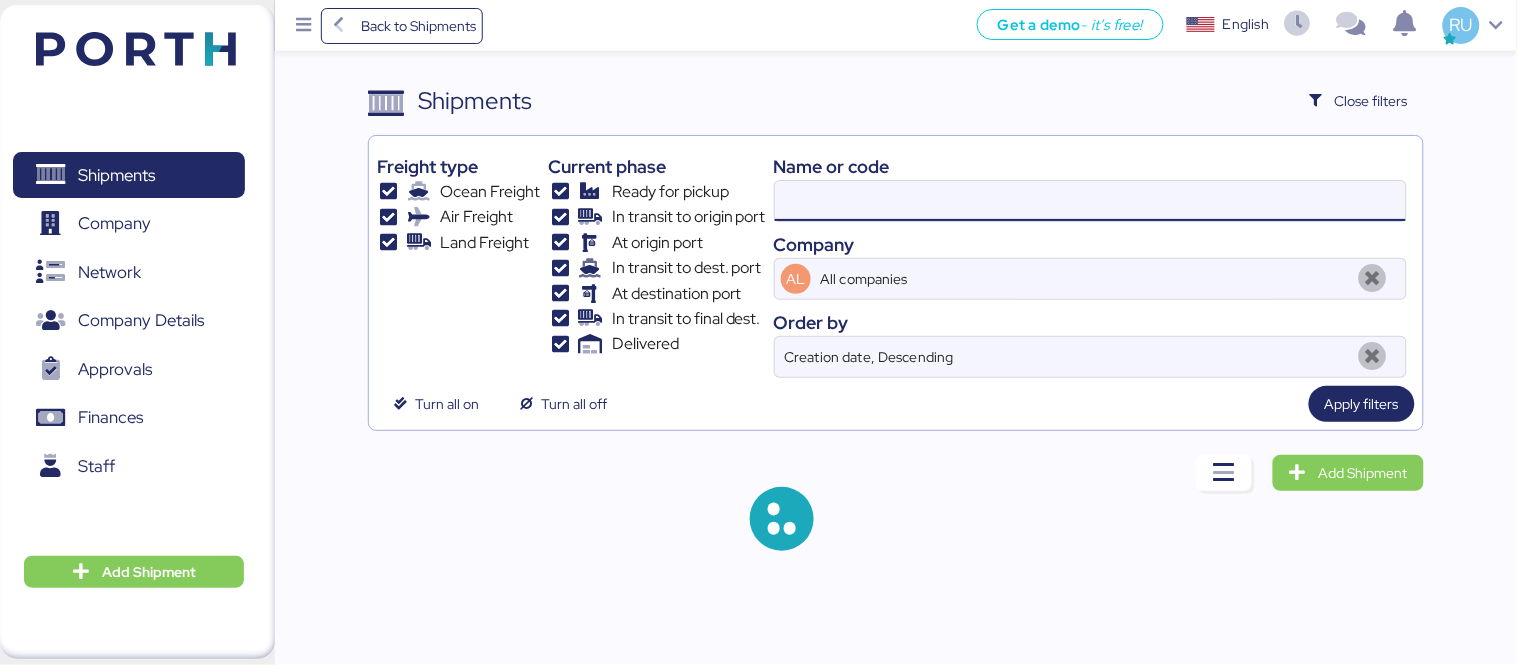 paste on "WQSE2505X24" 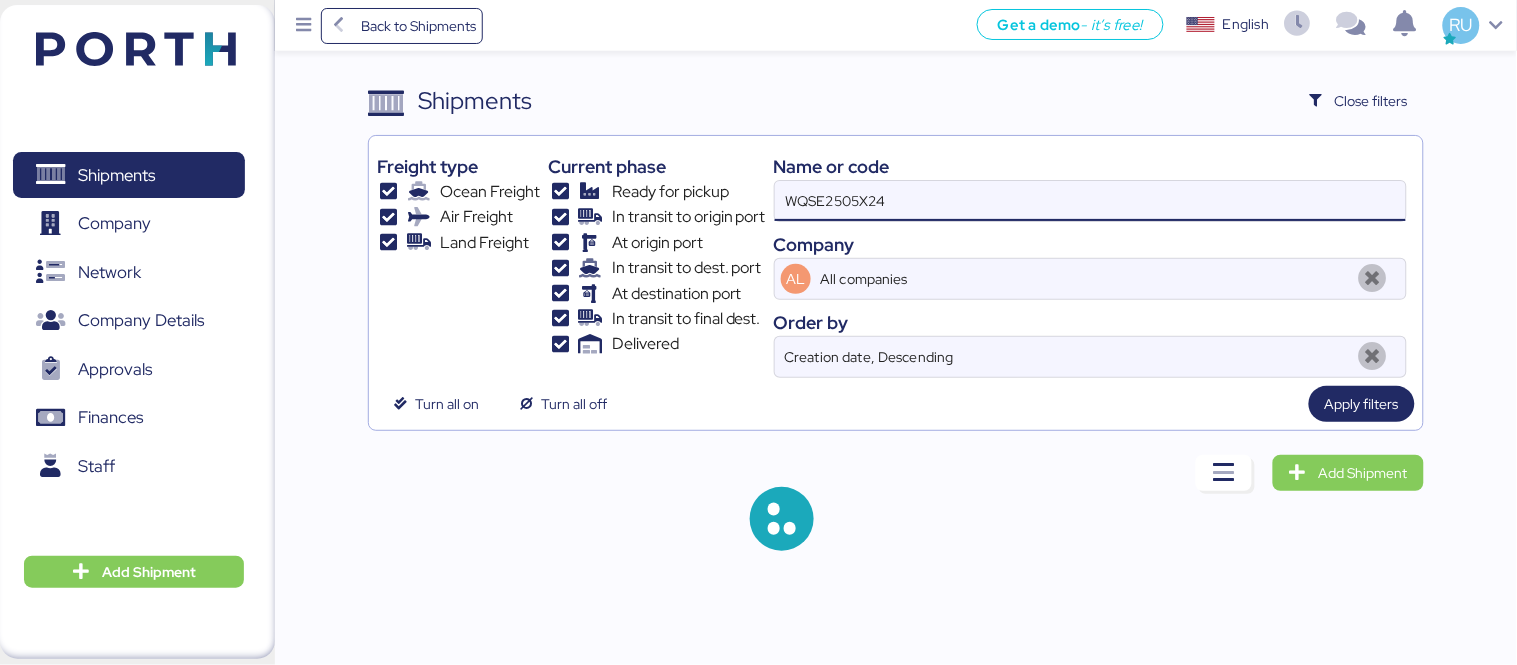 type on "WQSE2505X24" 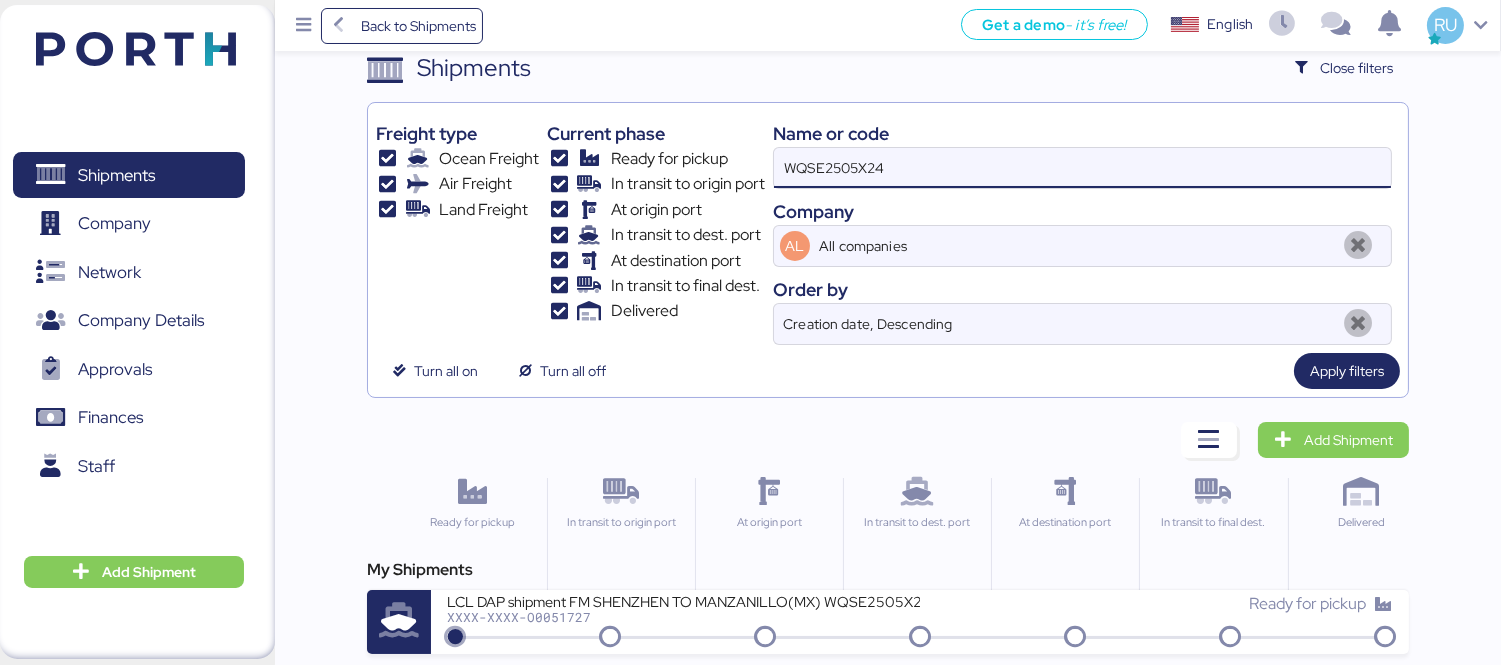 scroll, scrollTop: 35, scrollLeft: 0, axis: vertical 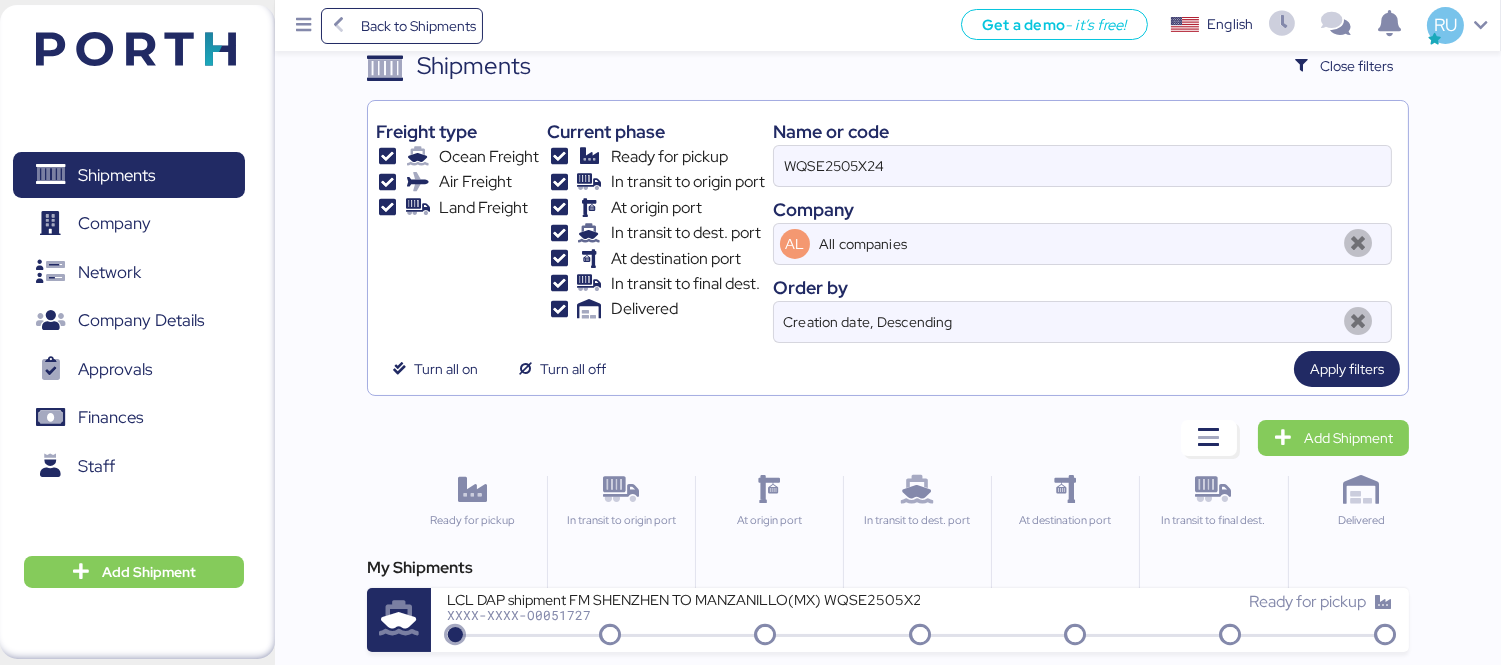 click on "Ready for pickup" at bounding box center [1156, 611] 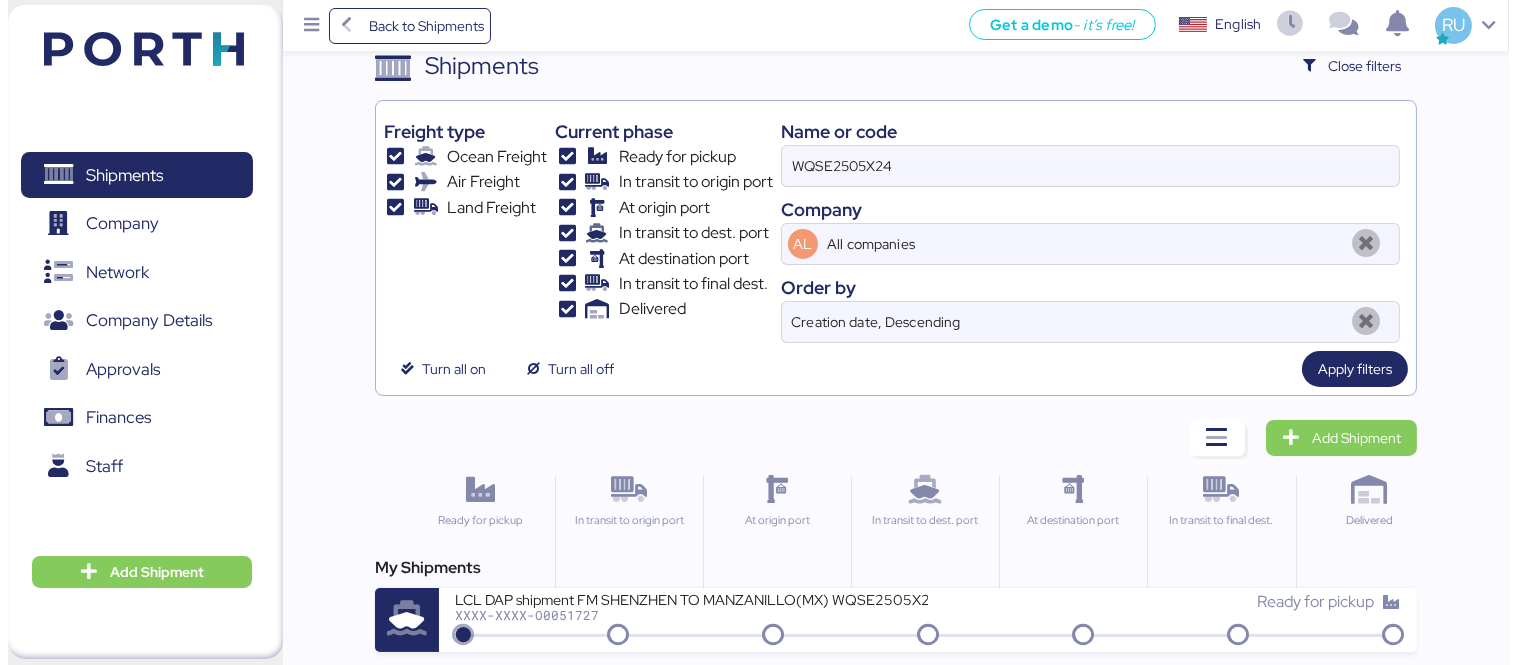 scroll, scrollTop: 0, scrollLeft: 0, axis: both 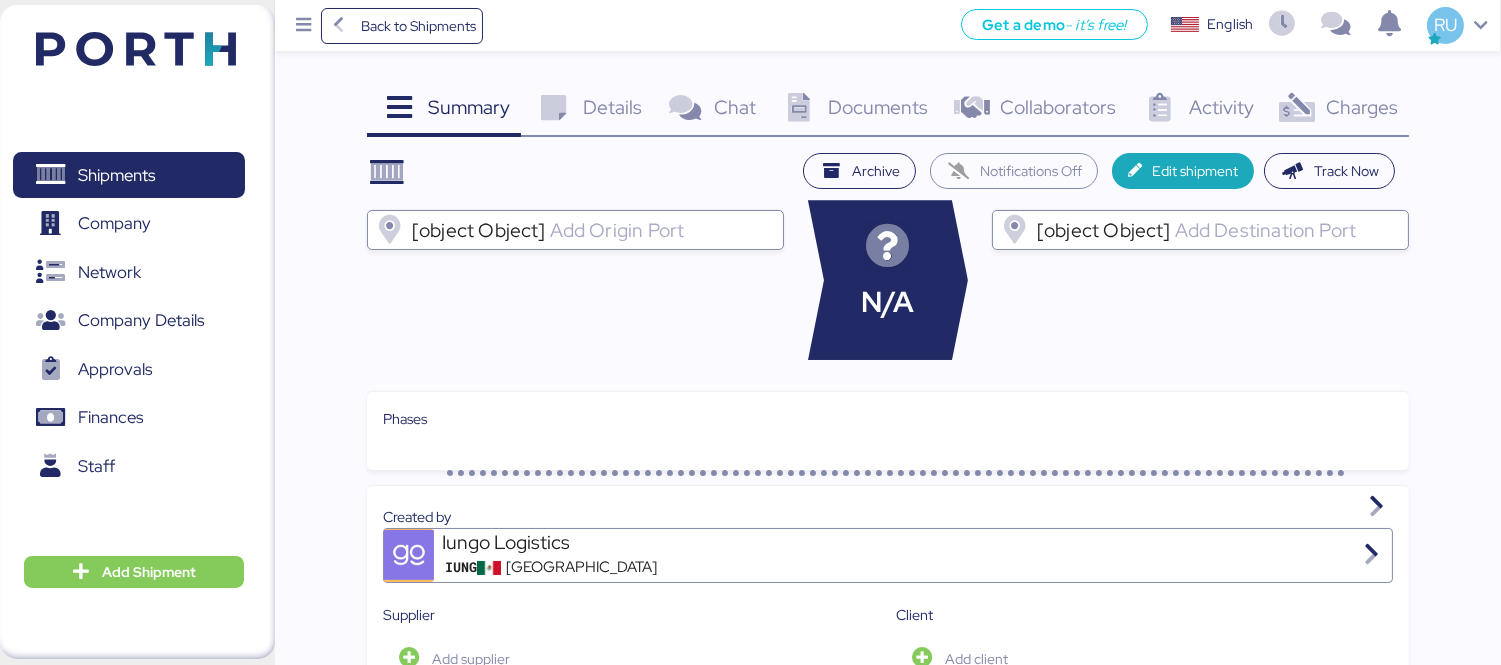 click on "Charges 0" at bounding box center [1337, 110] 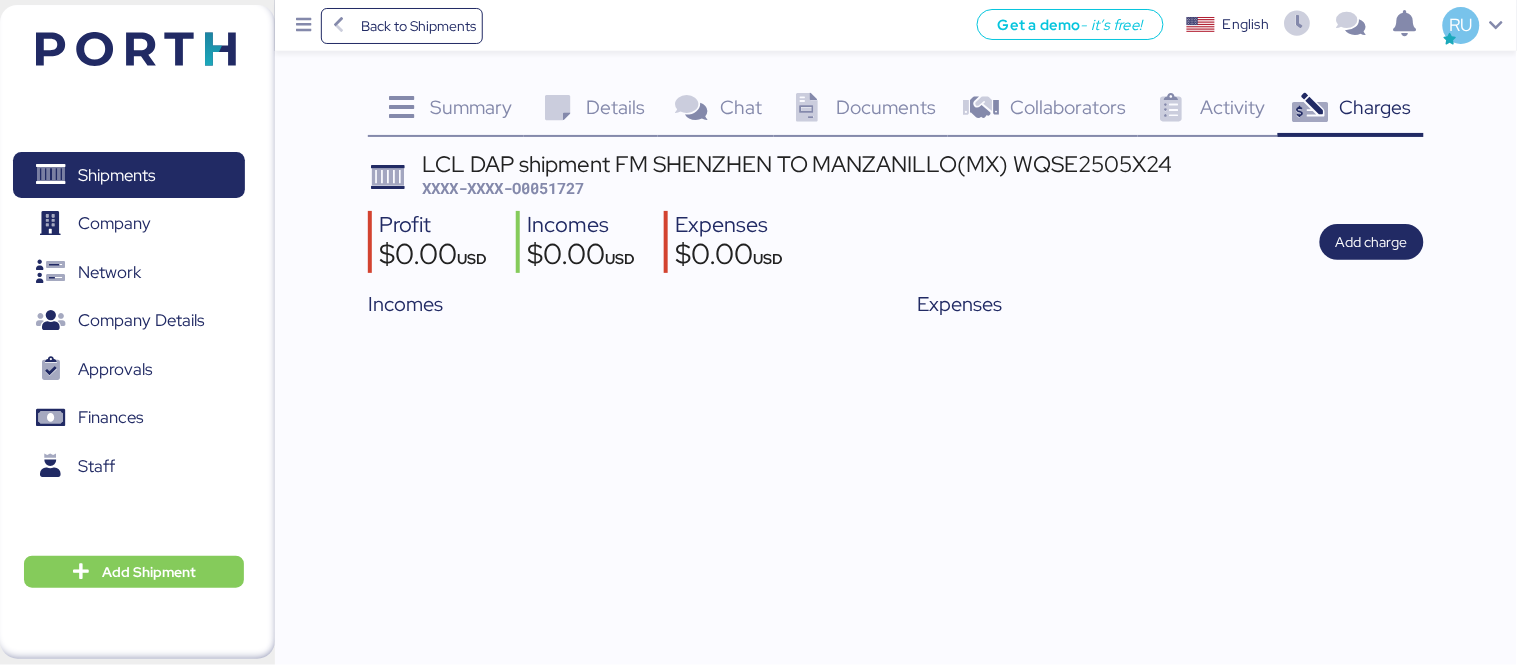 click on "Profit $0.00  USD Incomes $0.00  USD Expenses $0.00  USD Add charge" at bounding box center [896, 242] 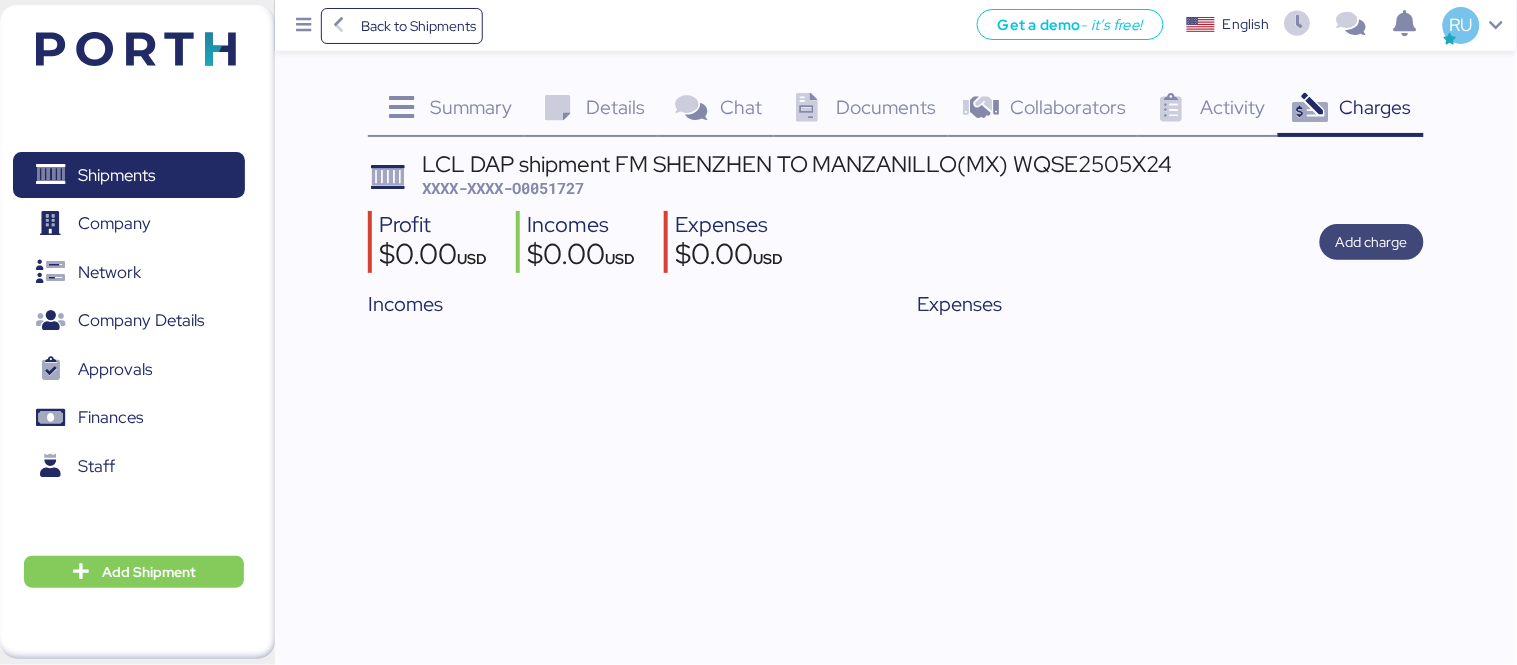 click on "Add charge" at bounding box center [1372, 242] 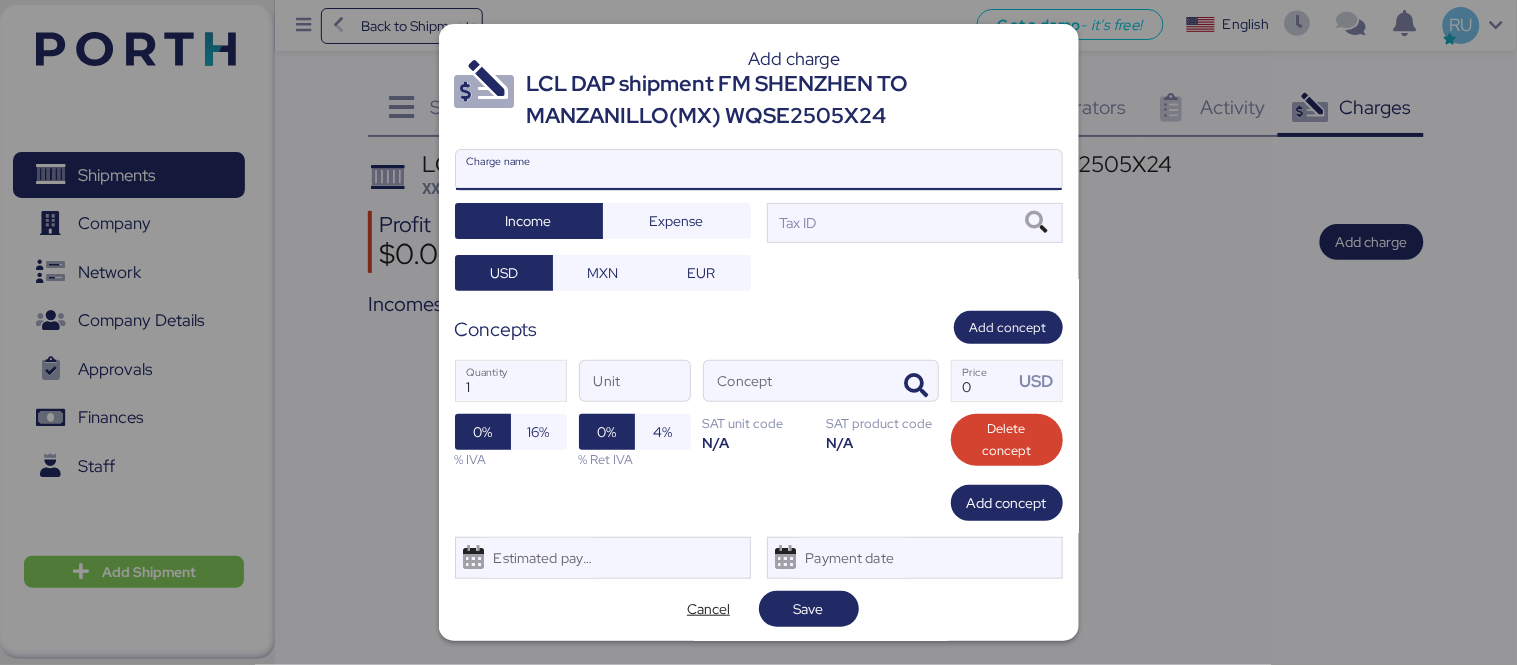click on "Charge name" at bounding box center (759, 170) 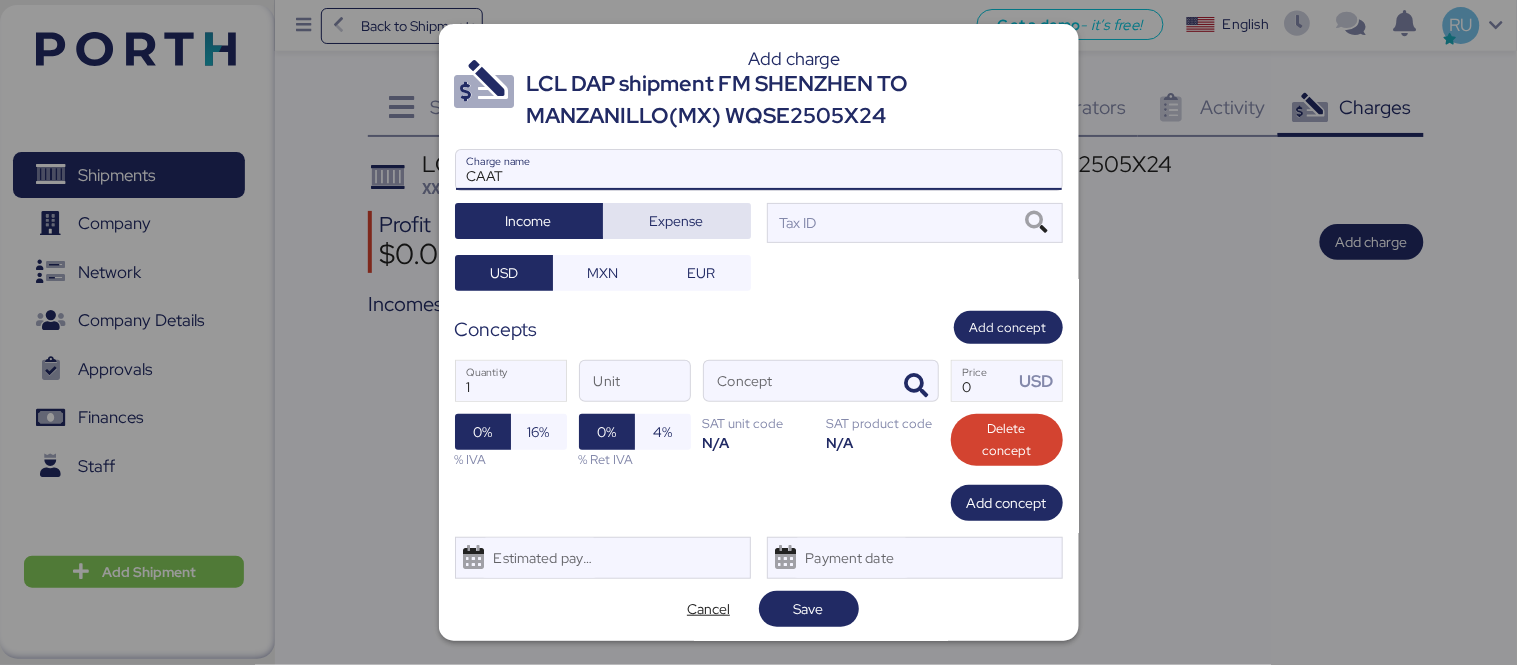 type on "CAAT" 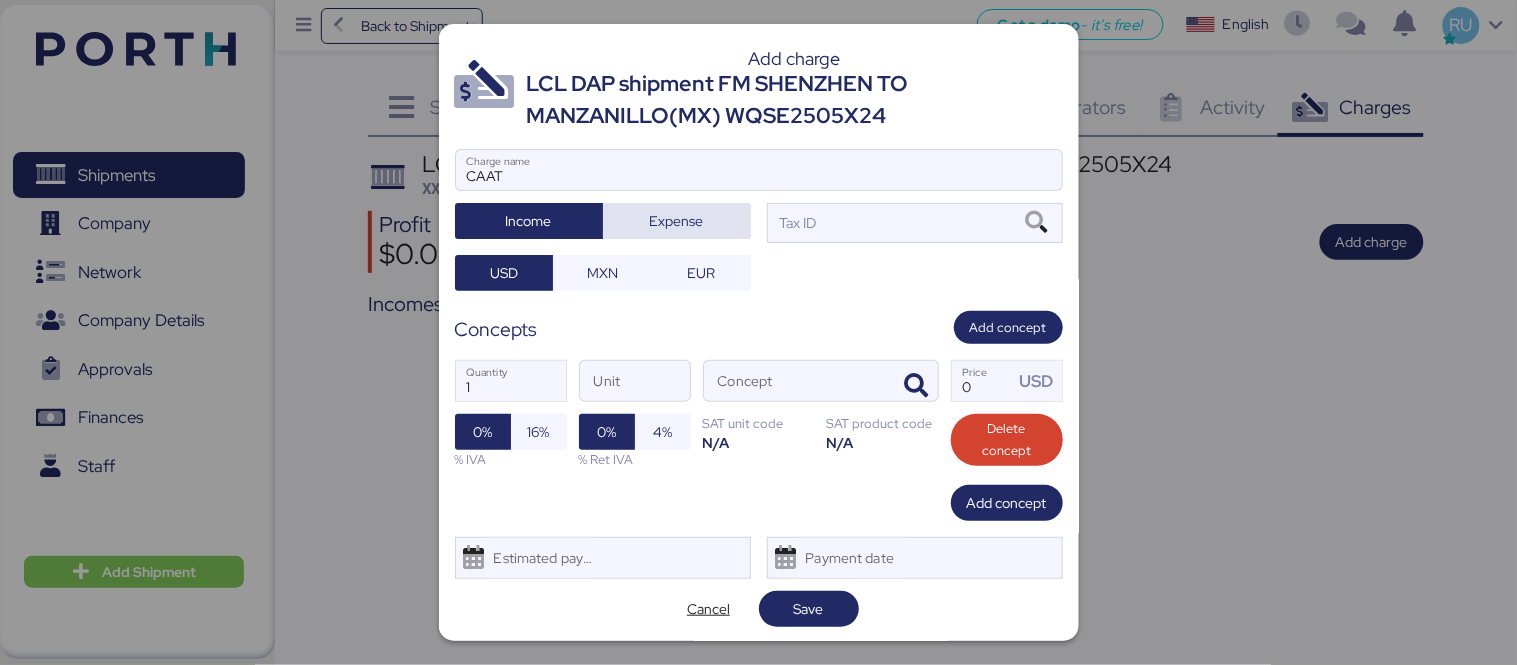 click on "Expense" at bounding box center (677, 221) 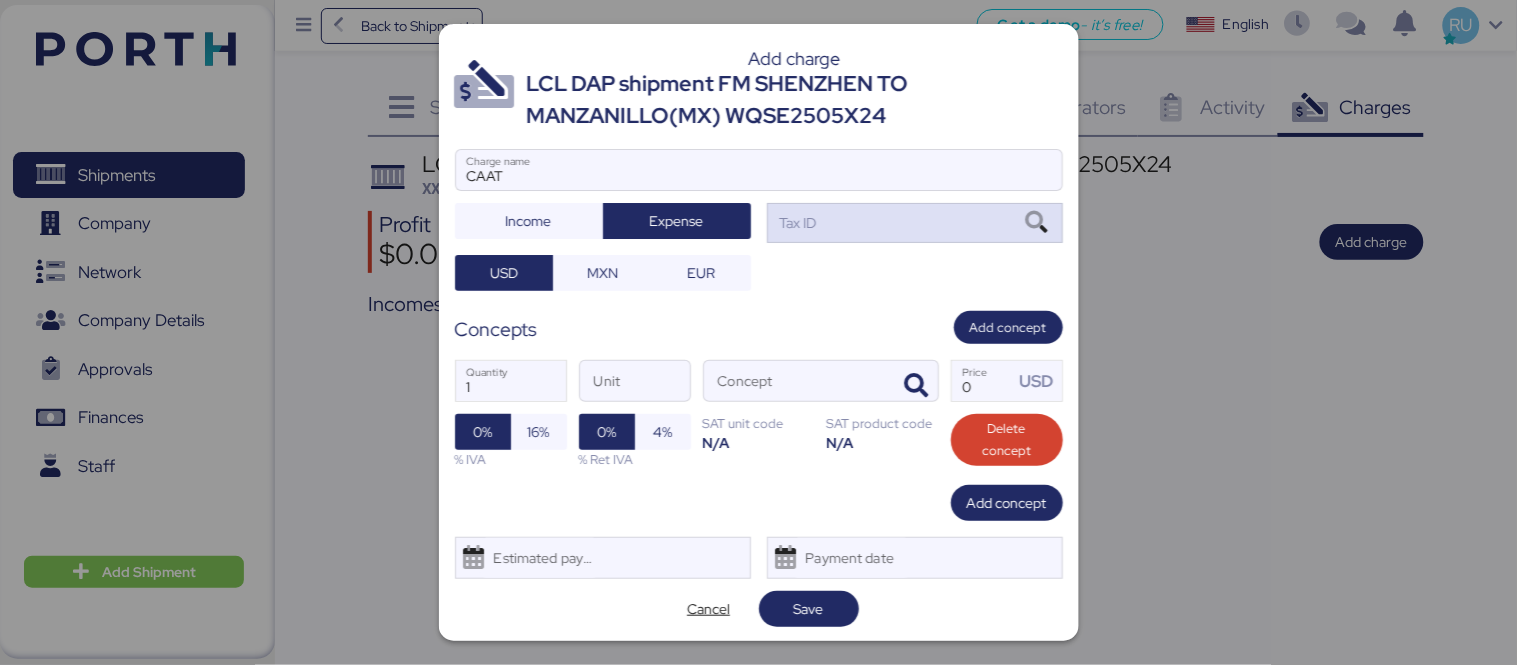 click on "Tax ID" at bounding box center (915, 223) 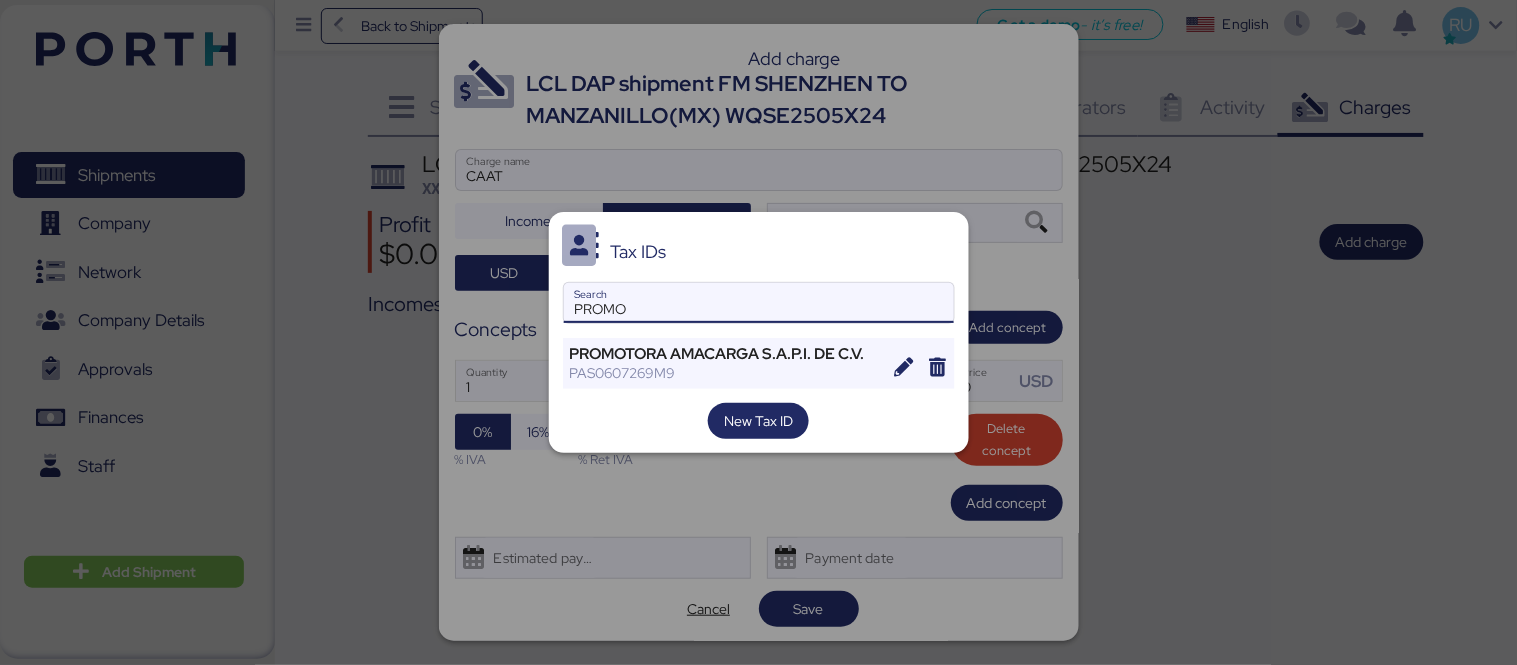 drag, startPoint x: 791, startPoint y: 316, endPoint x: 802, endPoint y: 322, distance: 12.529964 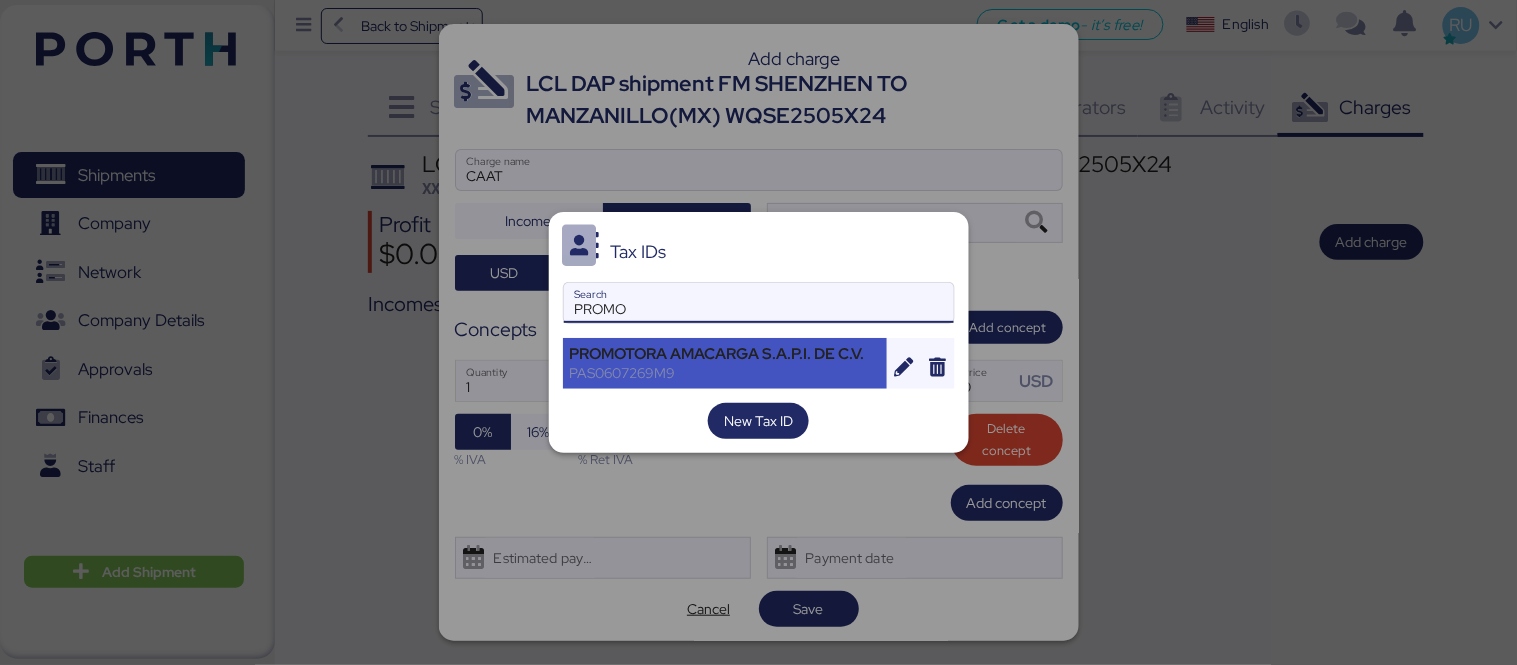 type on "PROMO" 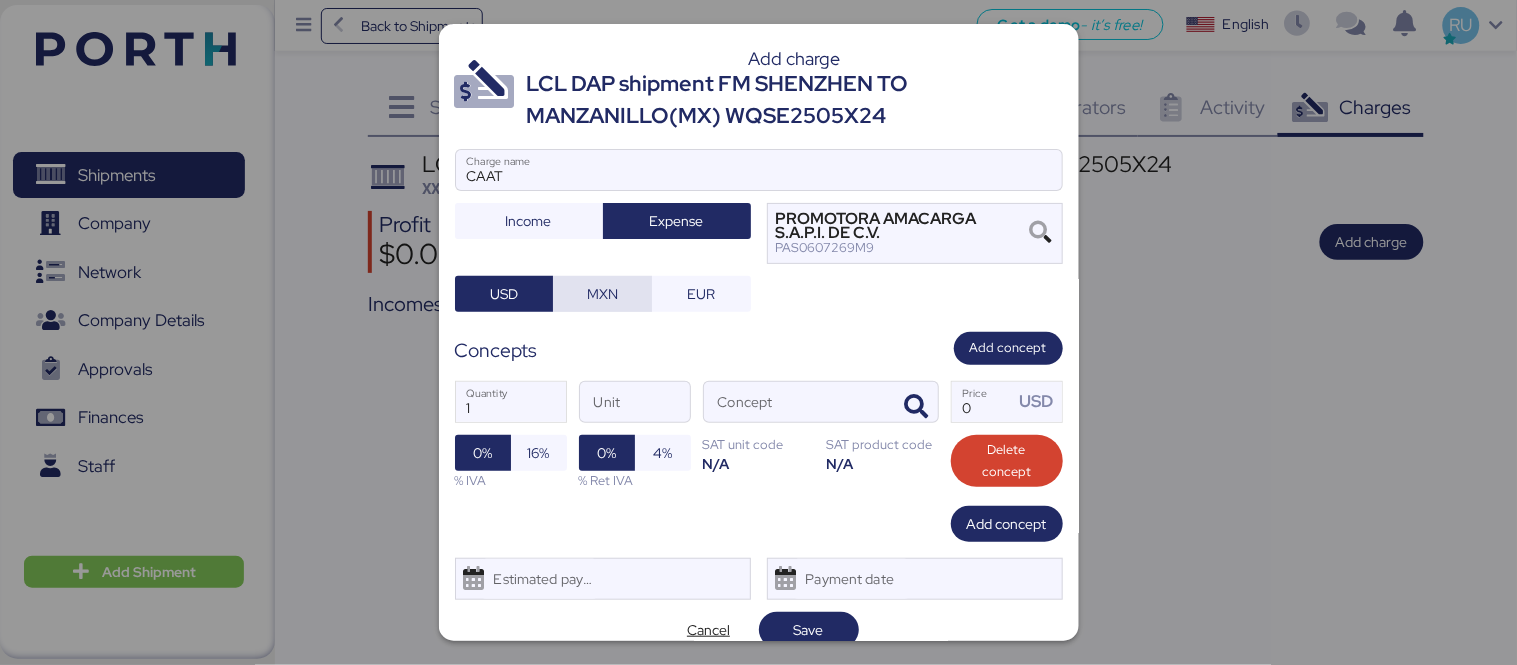 click on "MXN" at bounding box center [602, 294] 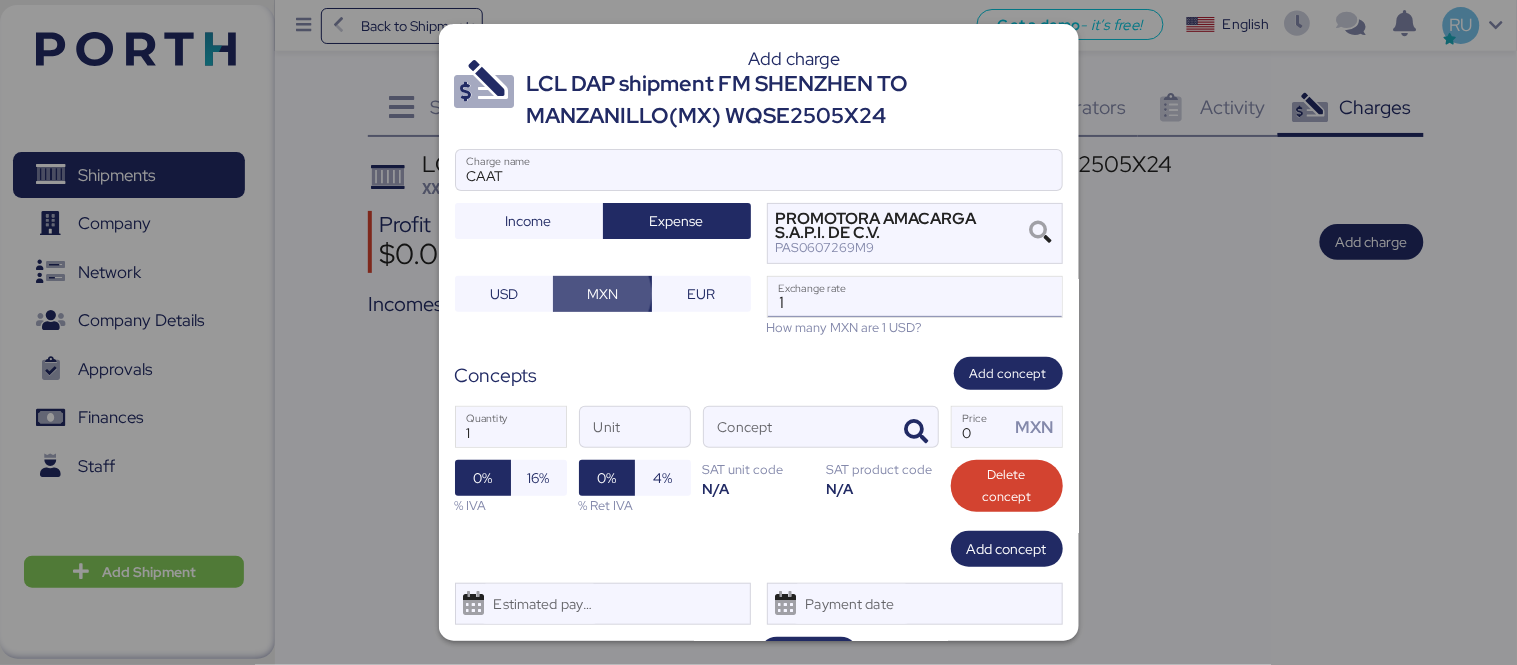 click on "1" at bounding box center [915, 297] 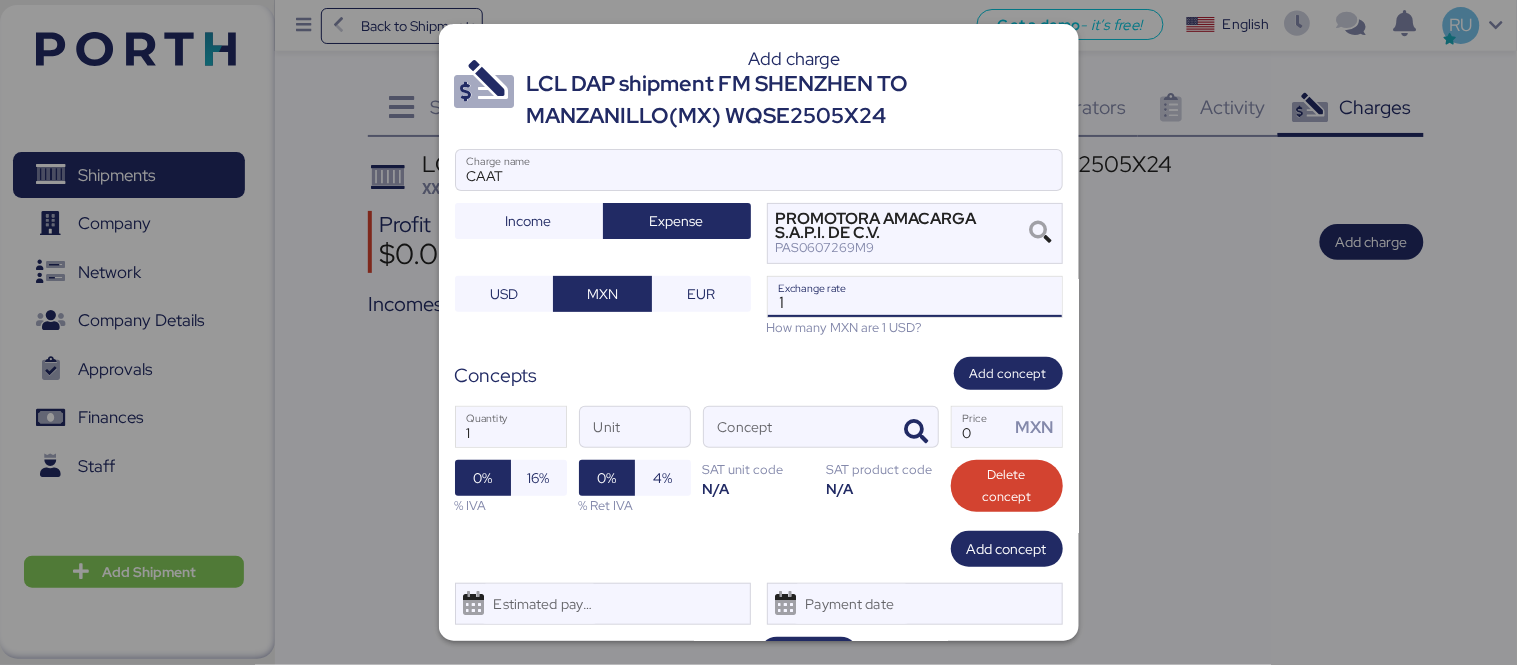 click on "1" at bounding box center (915, 297) 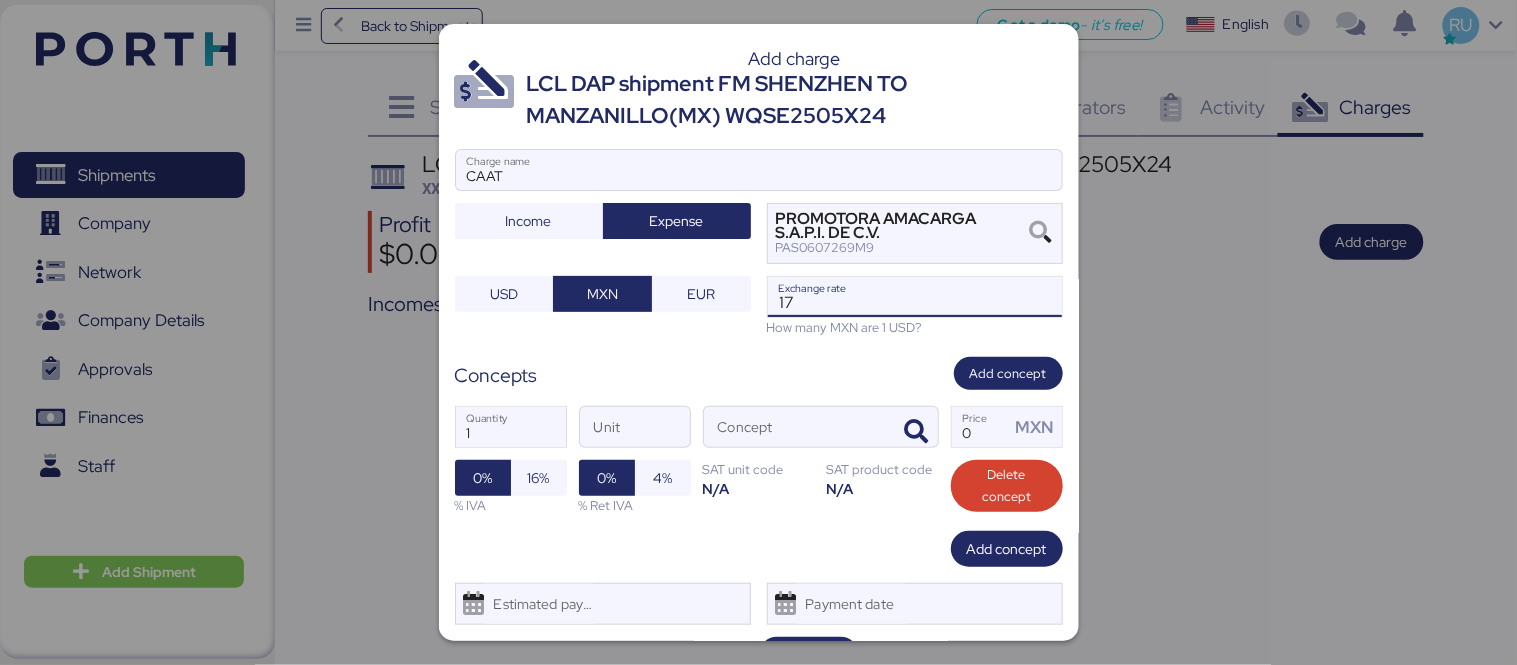 type on "1" 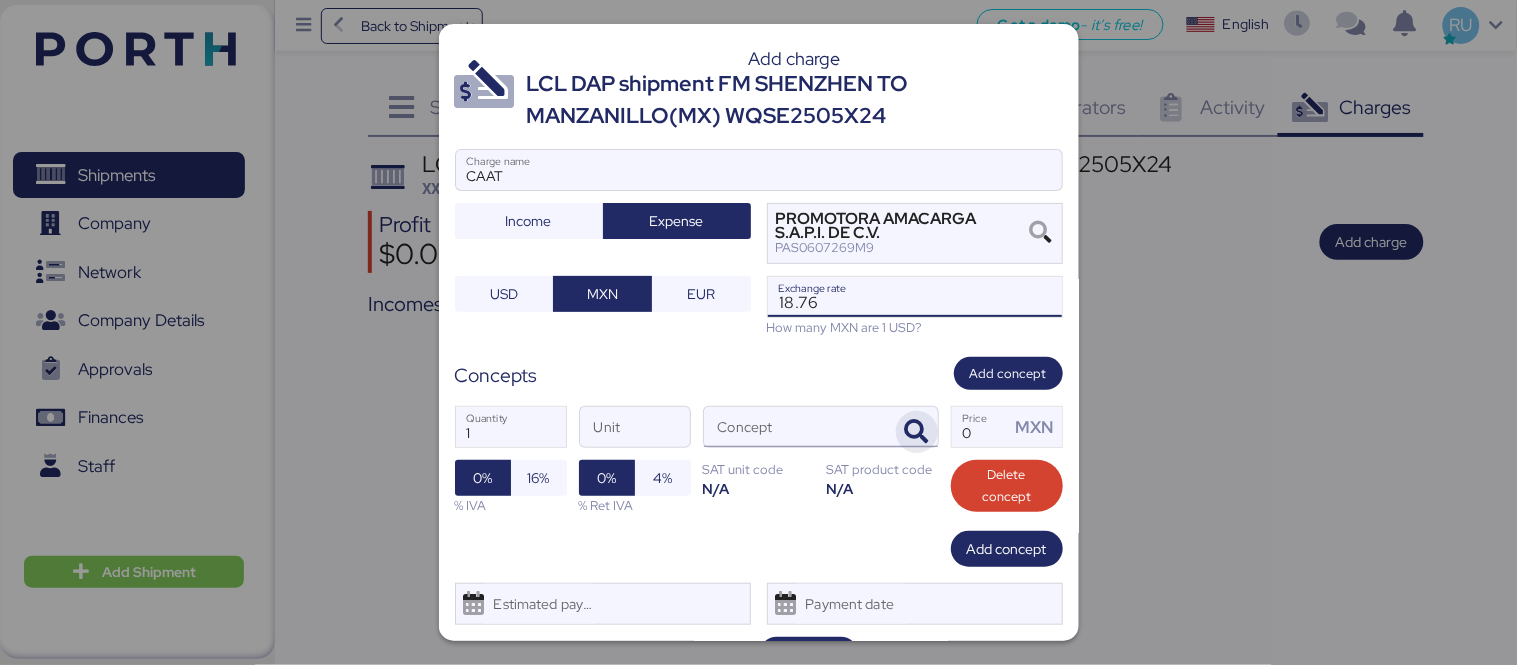 type on "18.76" 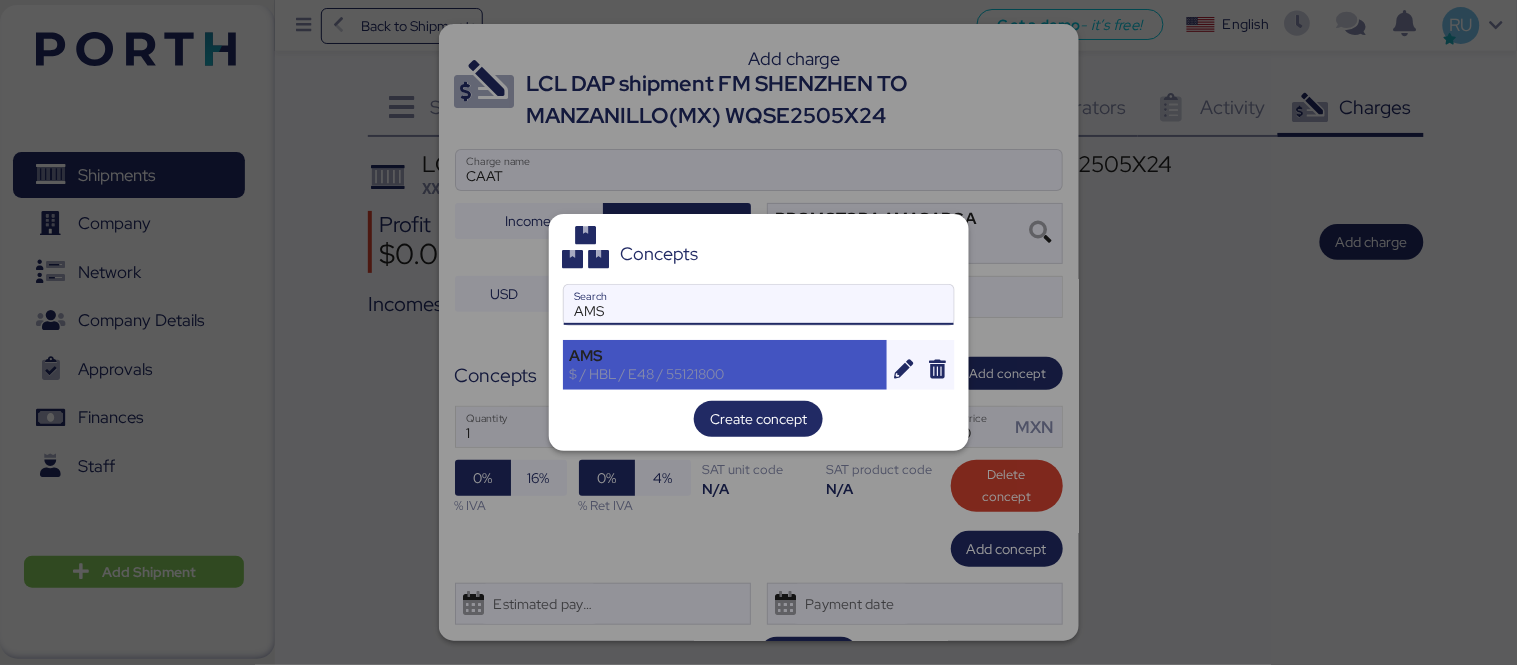 type on "AMS" 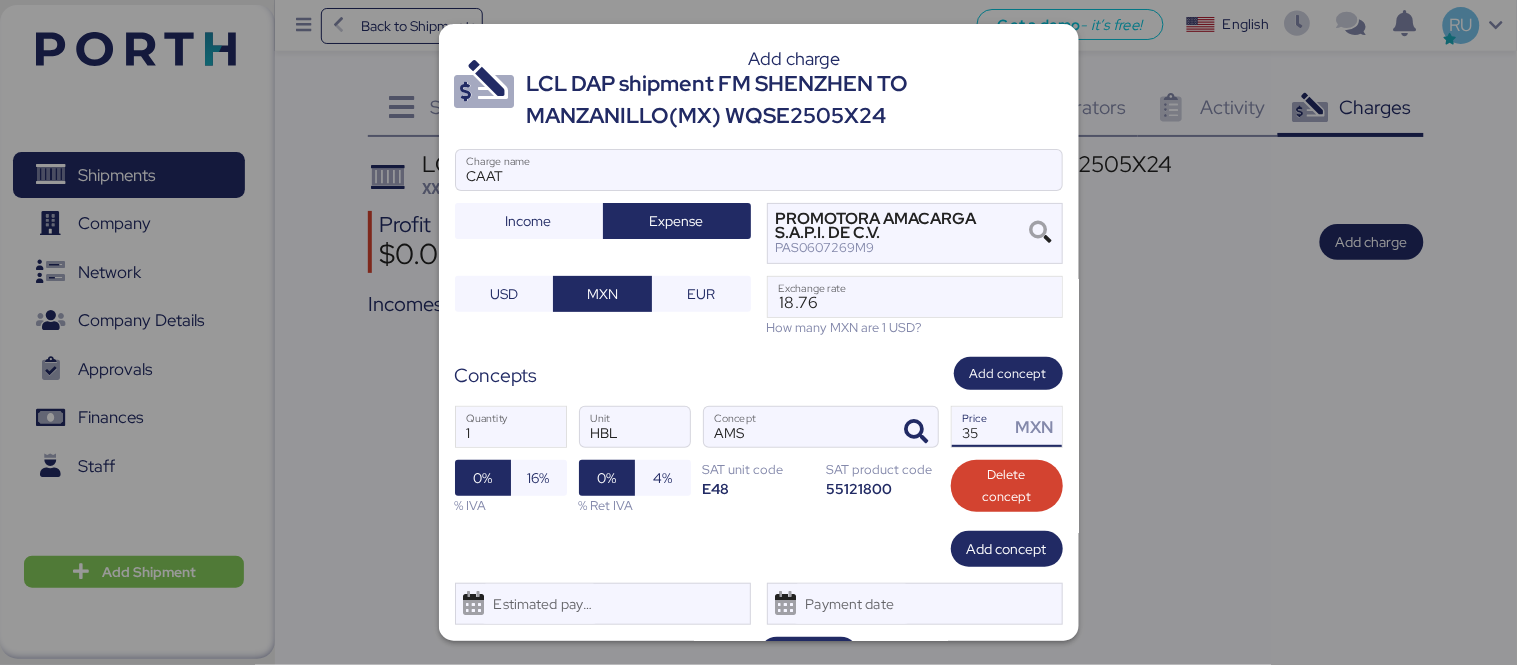 click on "35" at bounding box center (981, 427) 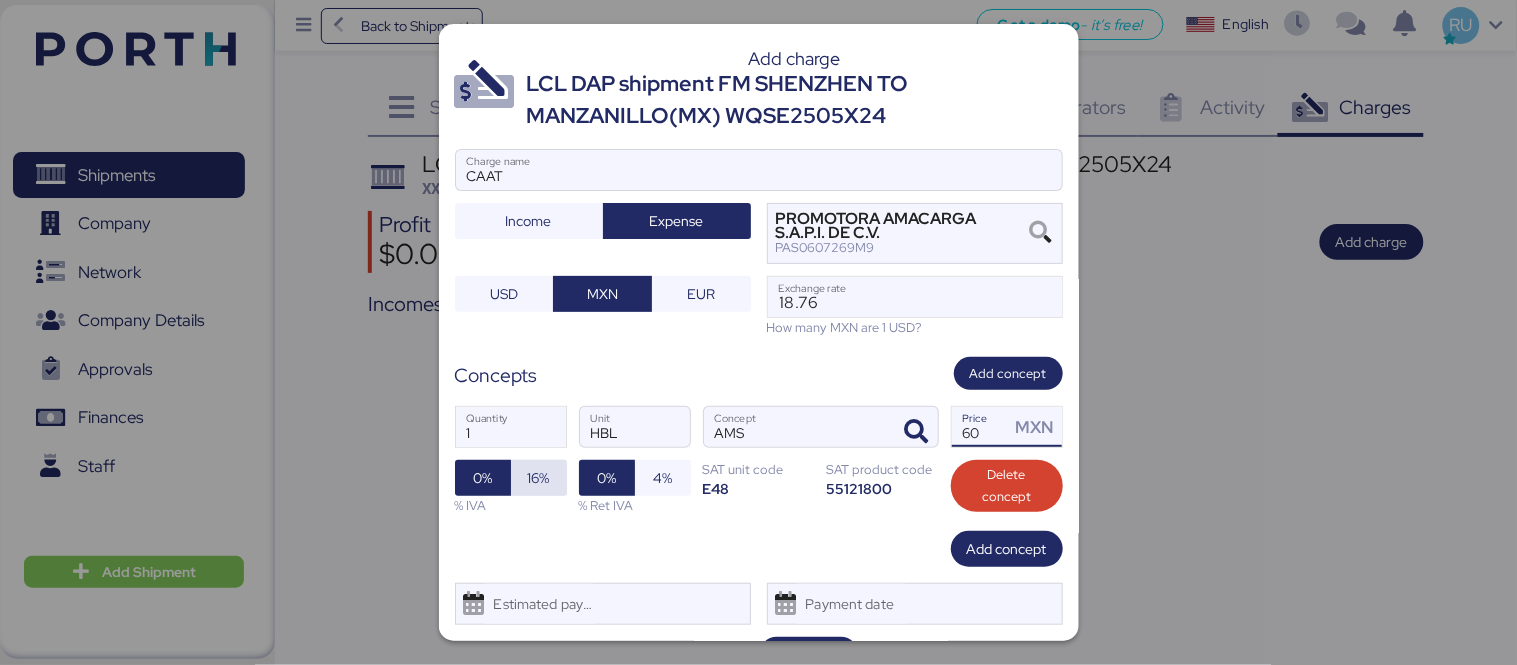 type on "60" 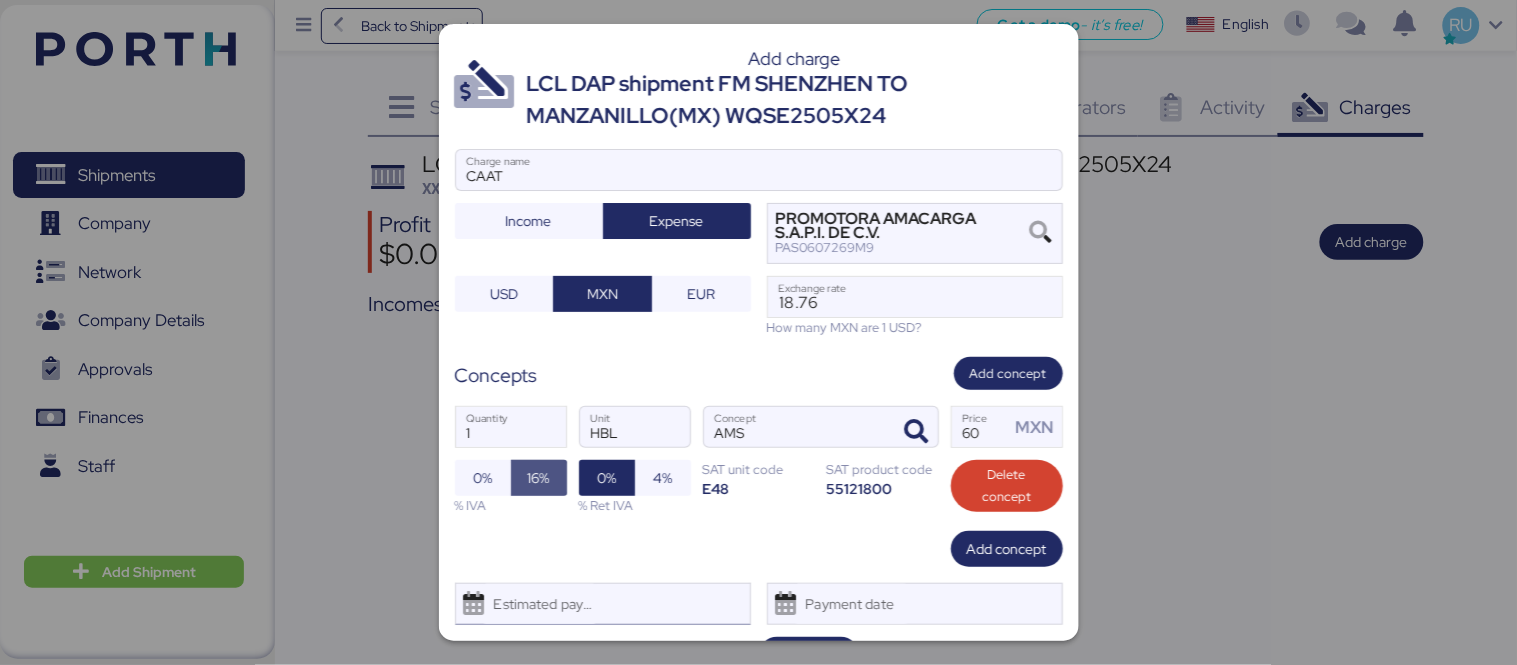 click on "Estimated payment date" at bounding box center (603, 604) 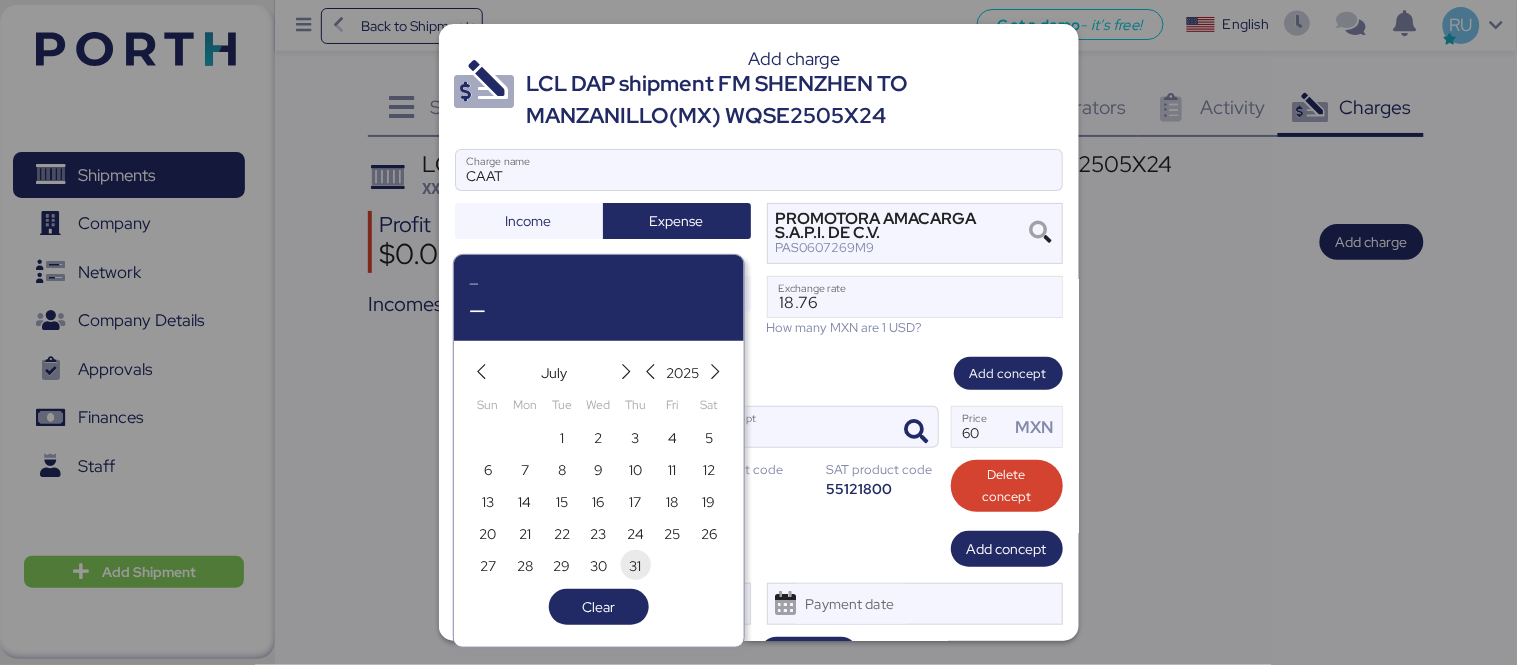 click on "31" at bounding box center [636, 566] 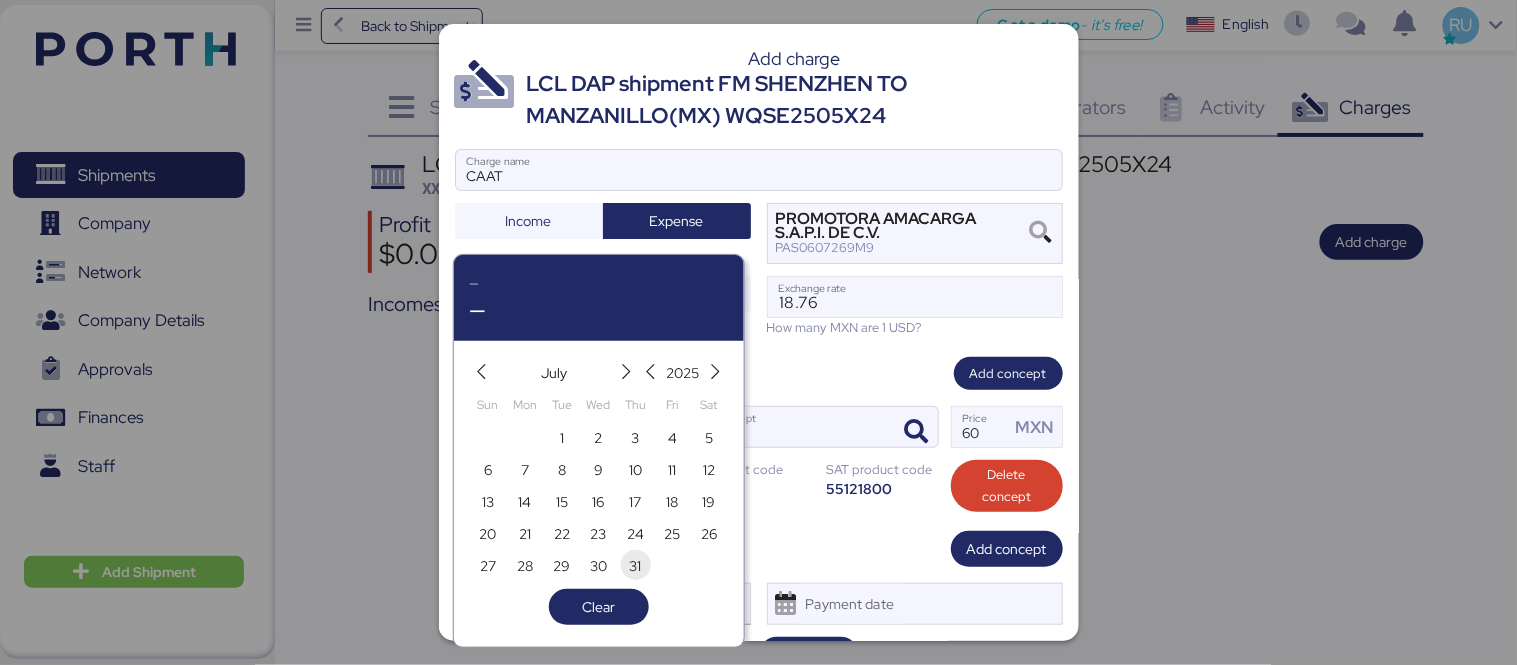 type on "[DATE]" 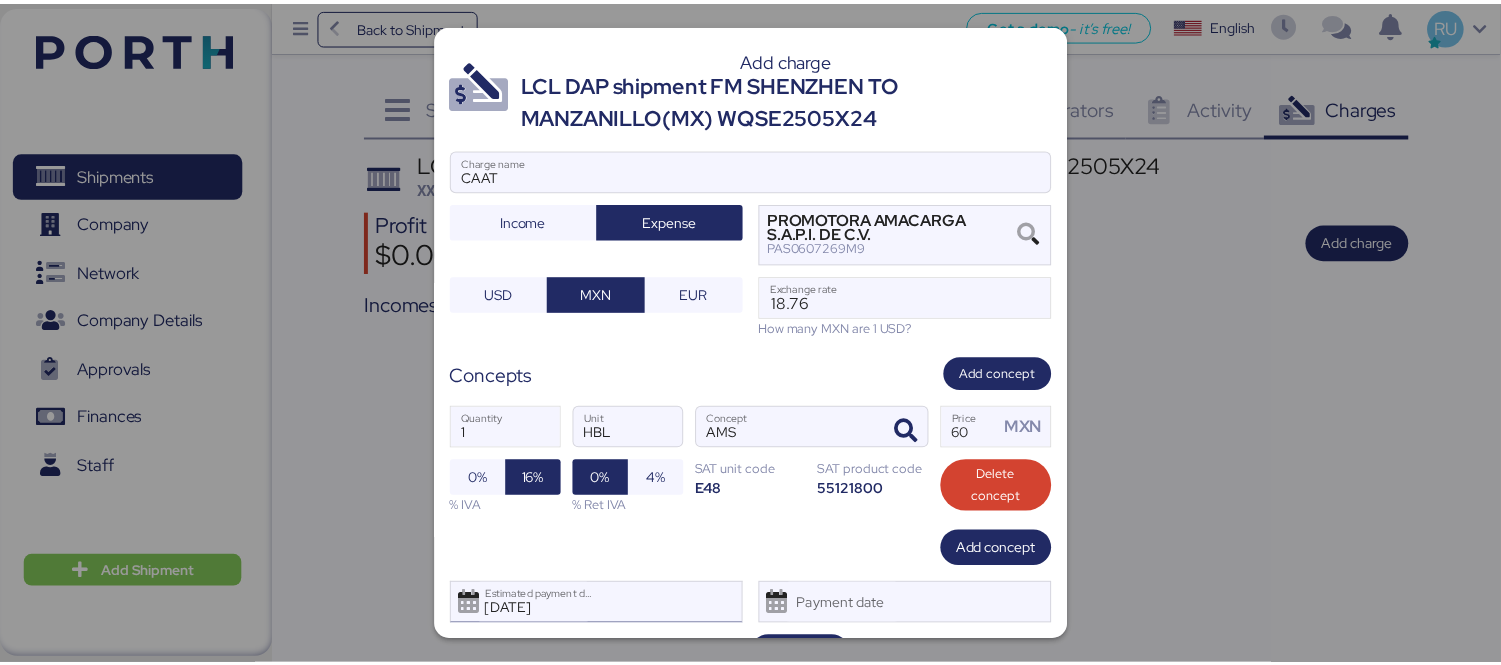 scroll, scrollTop: 48, scrollLeft: 0, axis: vertical 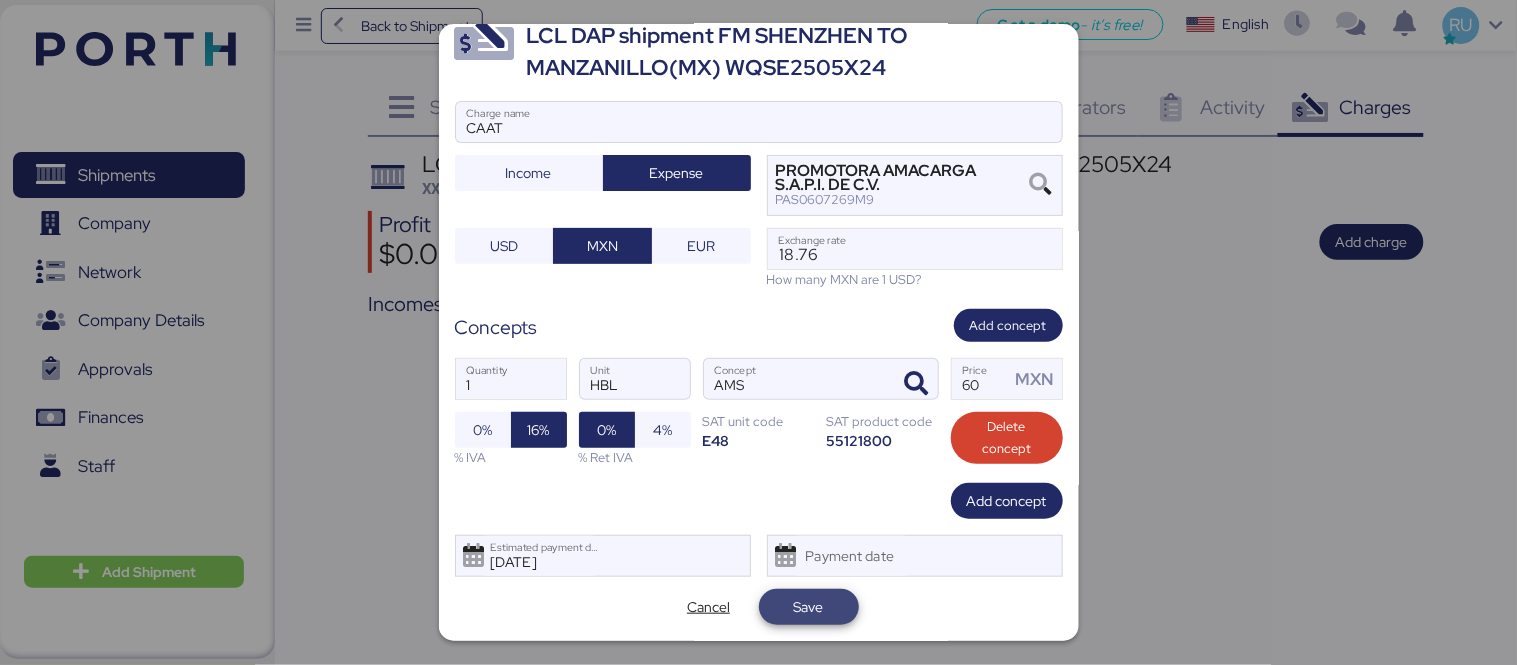 click on "Save" at bounding box center (809, 607) 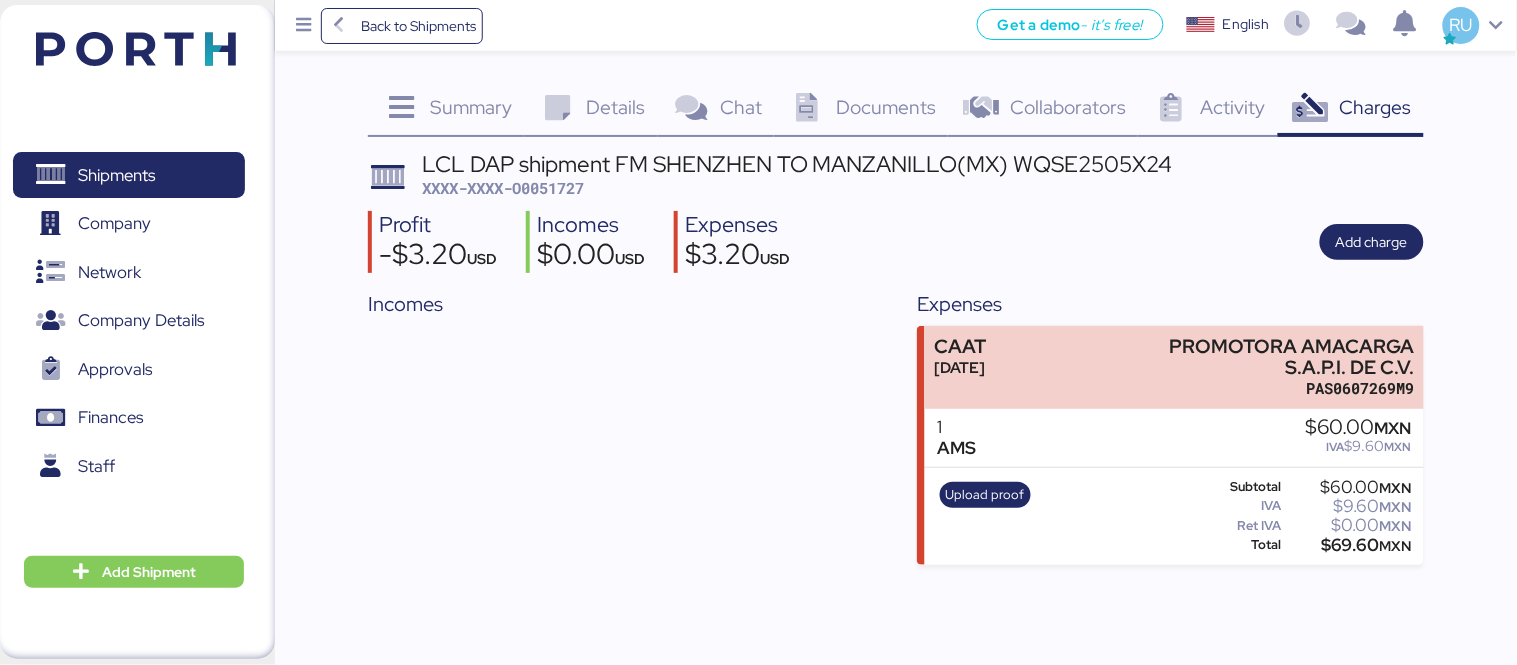 click at bounding box center [136, 49] 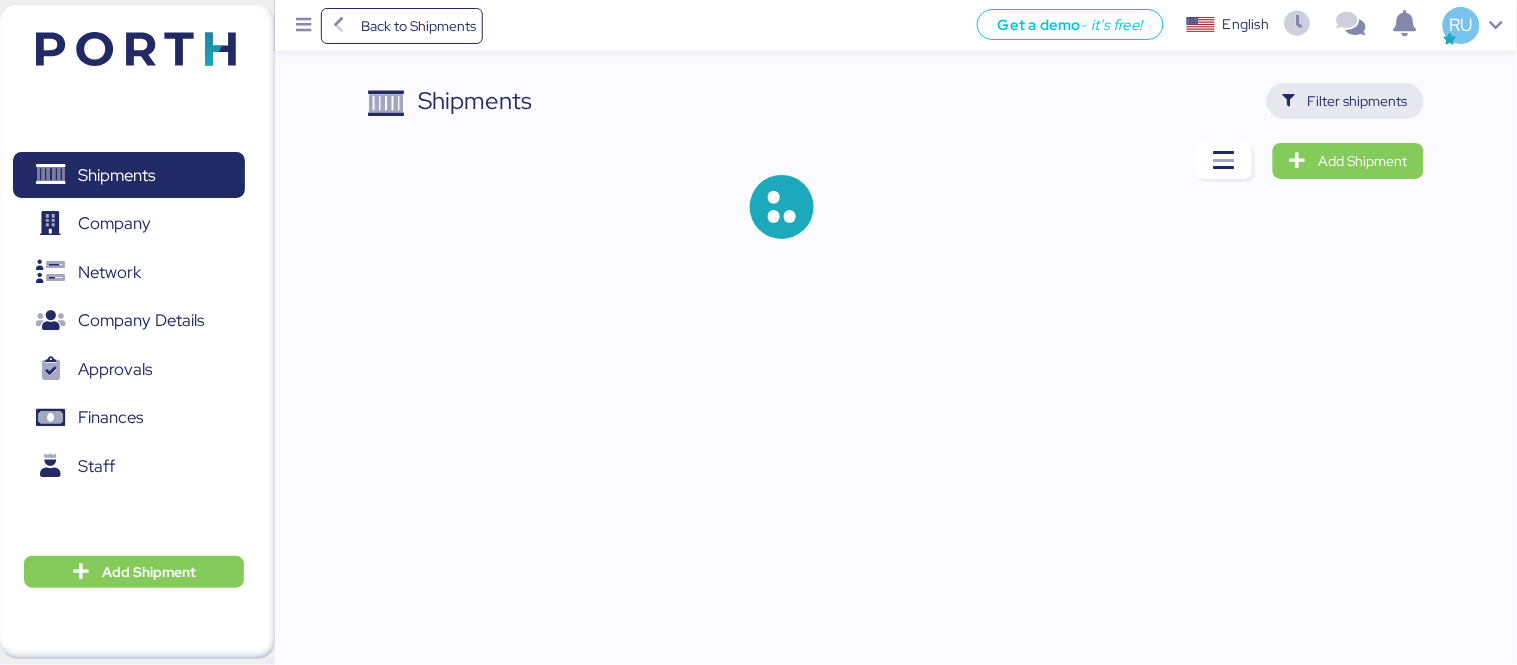 click on "Filter shipments" at bounding box center [1358, 101] 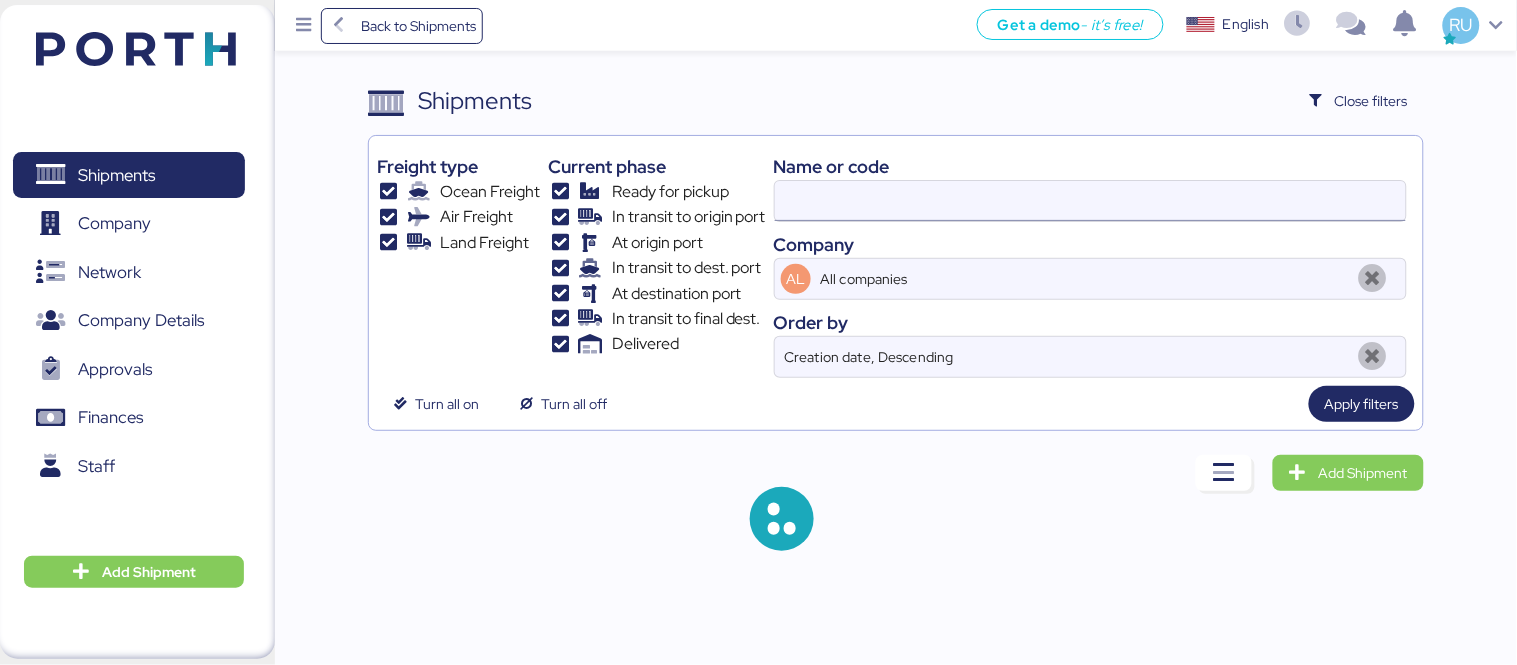 click at bounding box center (1090, 201) 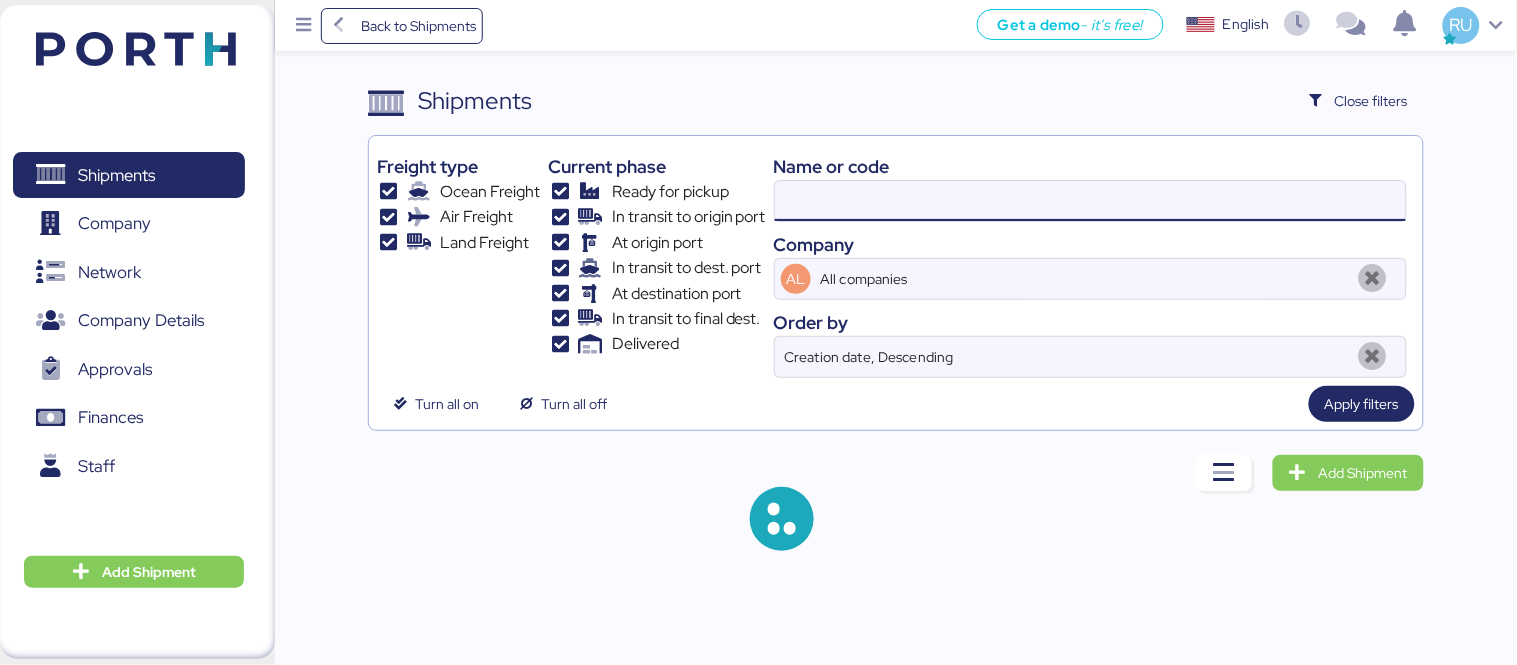 paste on "WQSE2505X25" 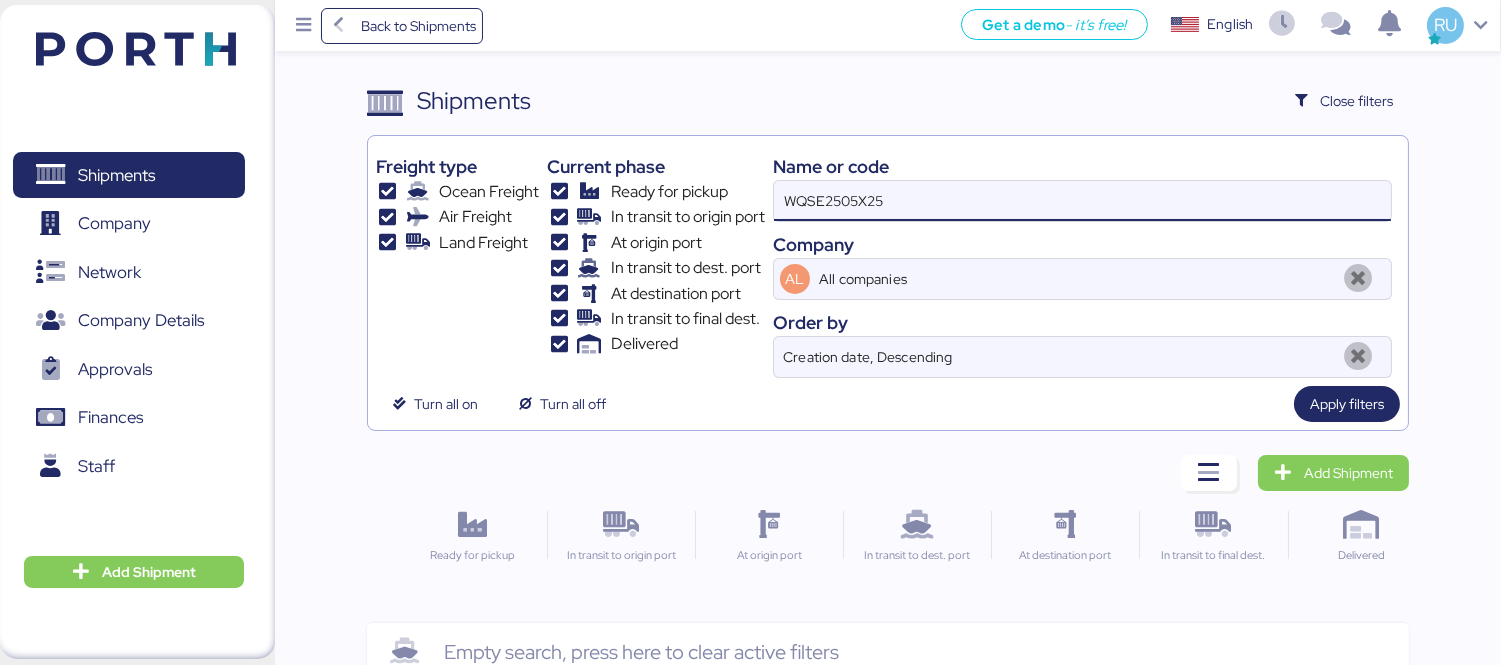 scroll, scrollTop: 47, scrollLeft: 0, axis: vertical 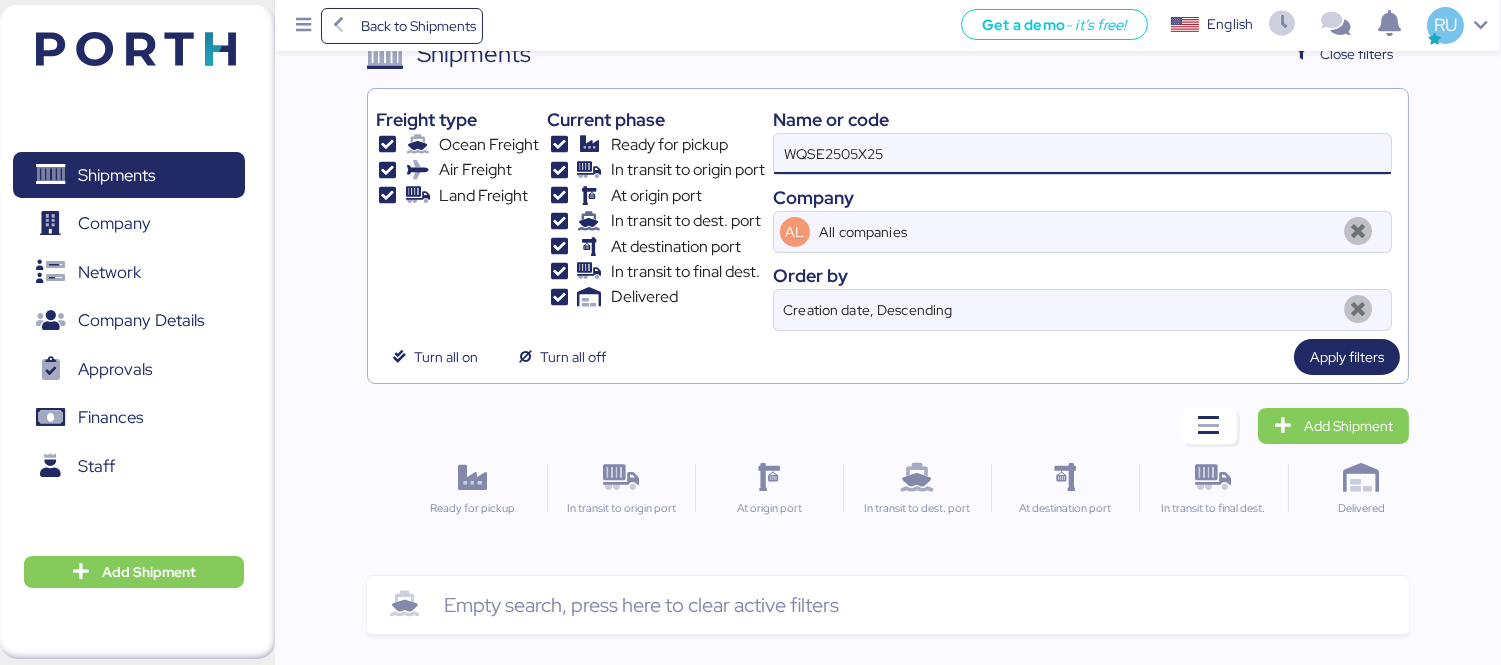 type on "WQSE2505X25" 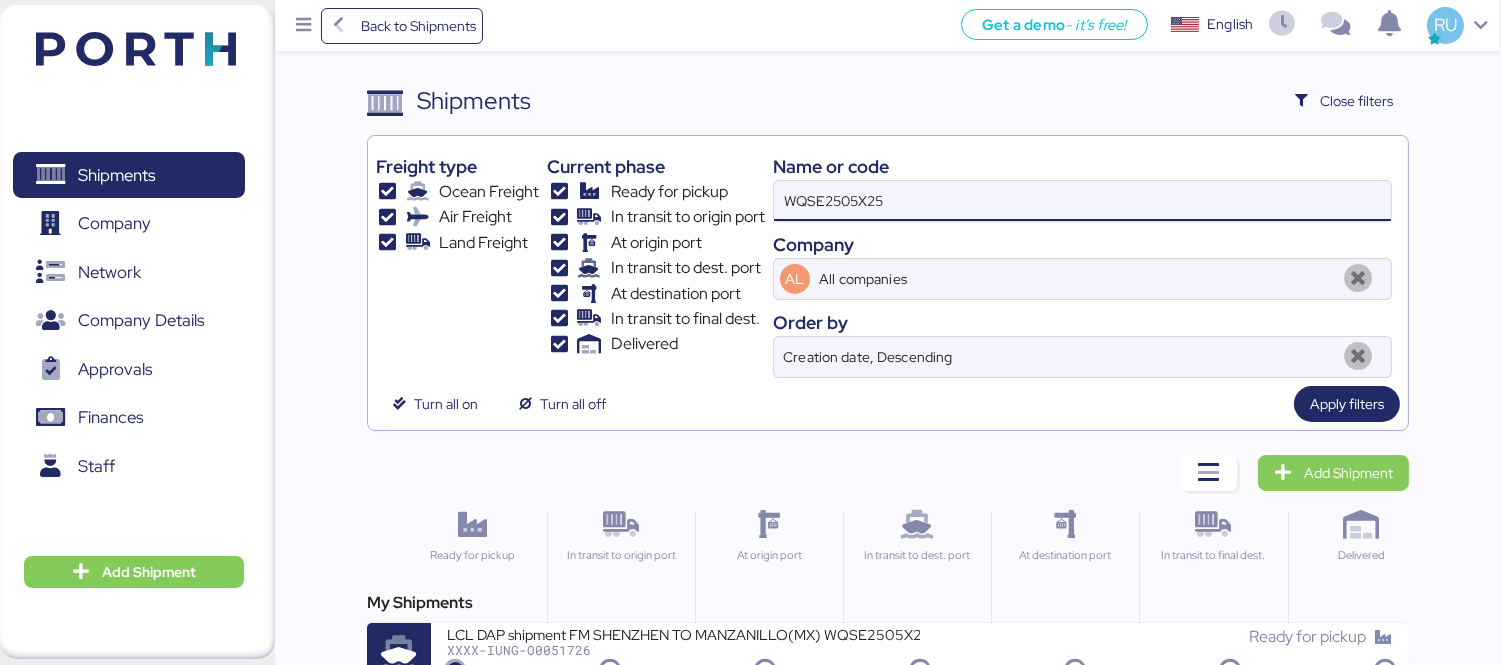 scroll, scrollTop: 37, scrollLeft: 0, axis: vertical 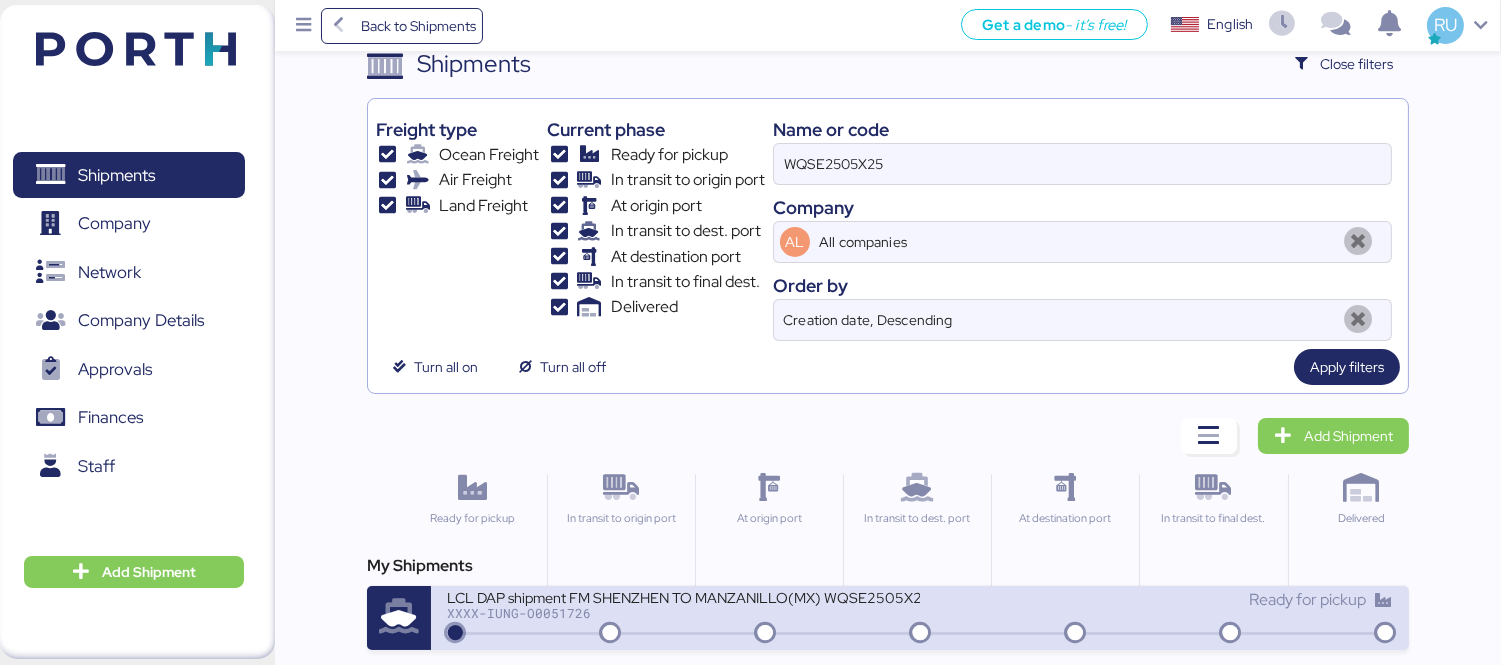 click on "Ready for pickup" at bounding box center (1156, 600) 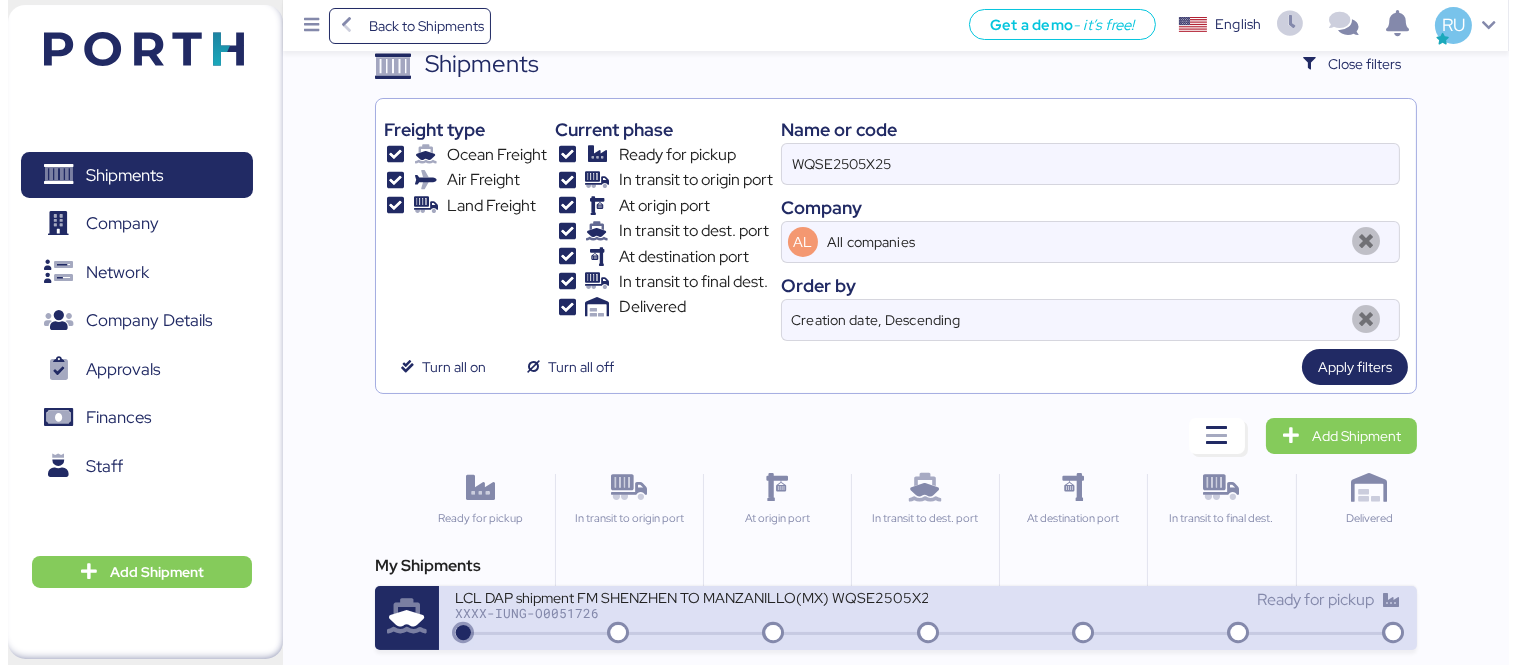 scroll, scrollTop: 0, scrollLeft: 0, axis: both 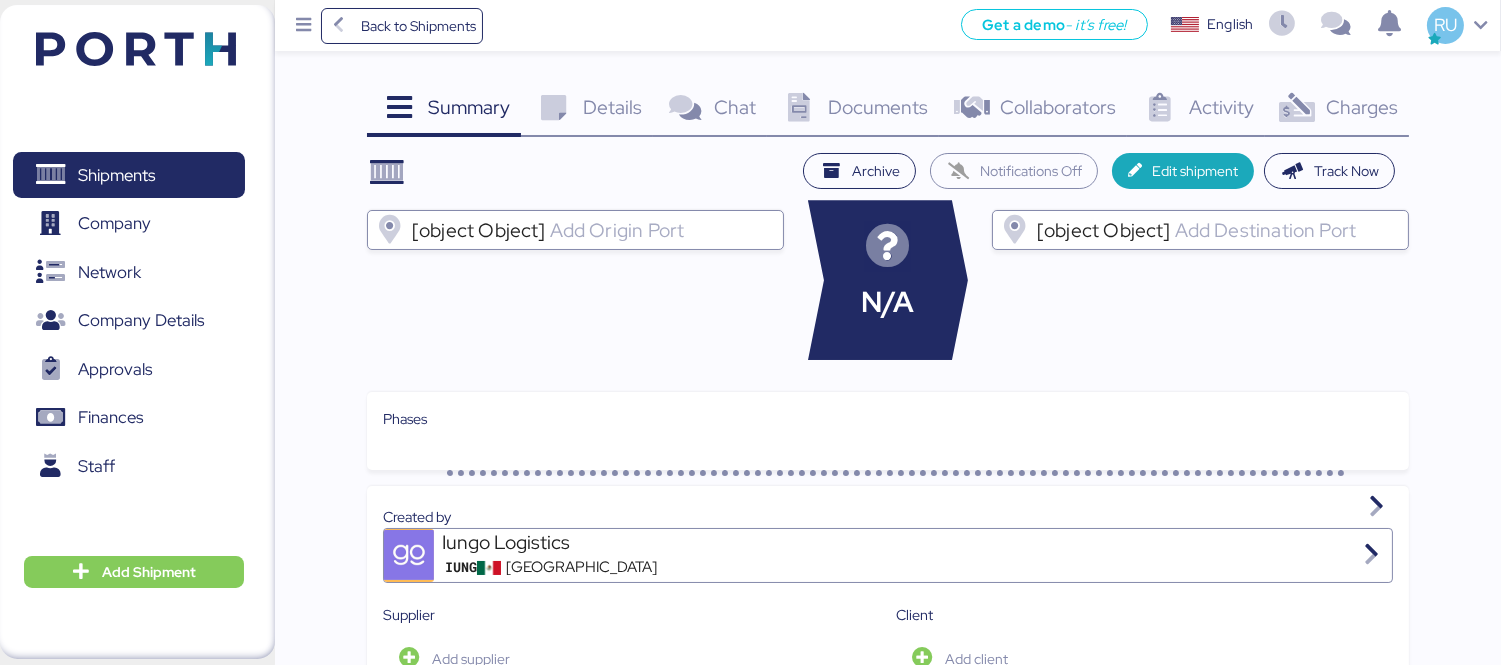 click on "Charges" at bounding box center [1362, 107] 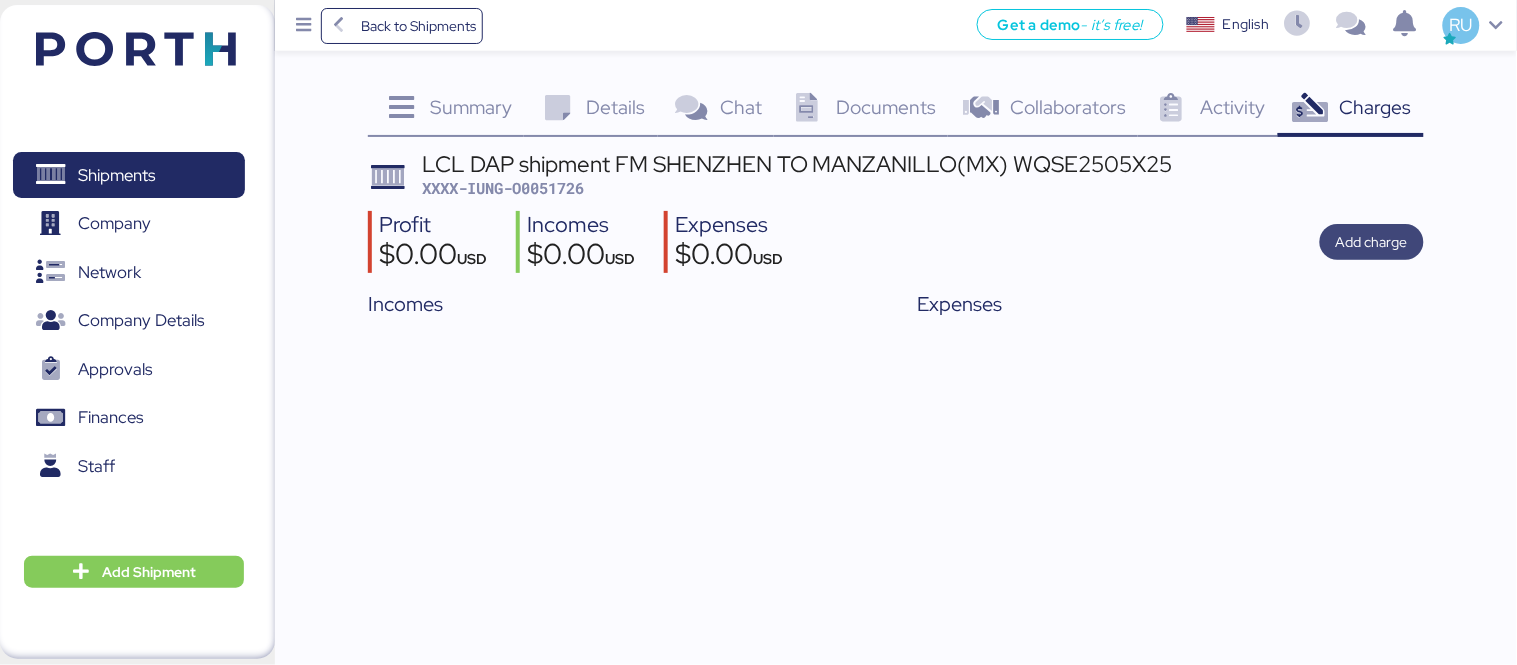 click on "Add charge" at bounding box center (1372, 242) 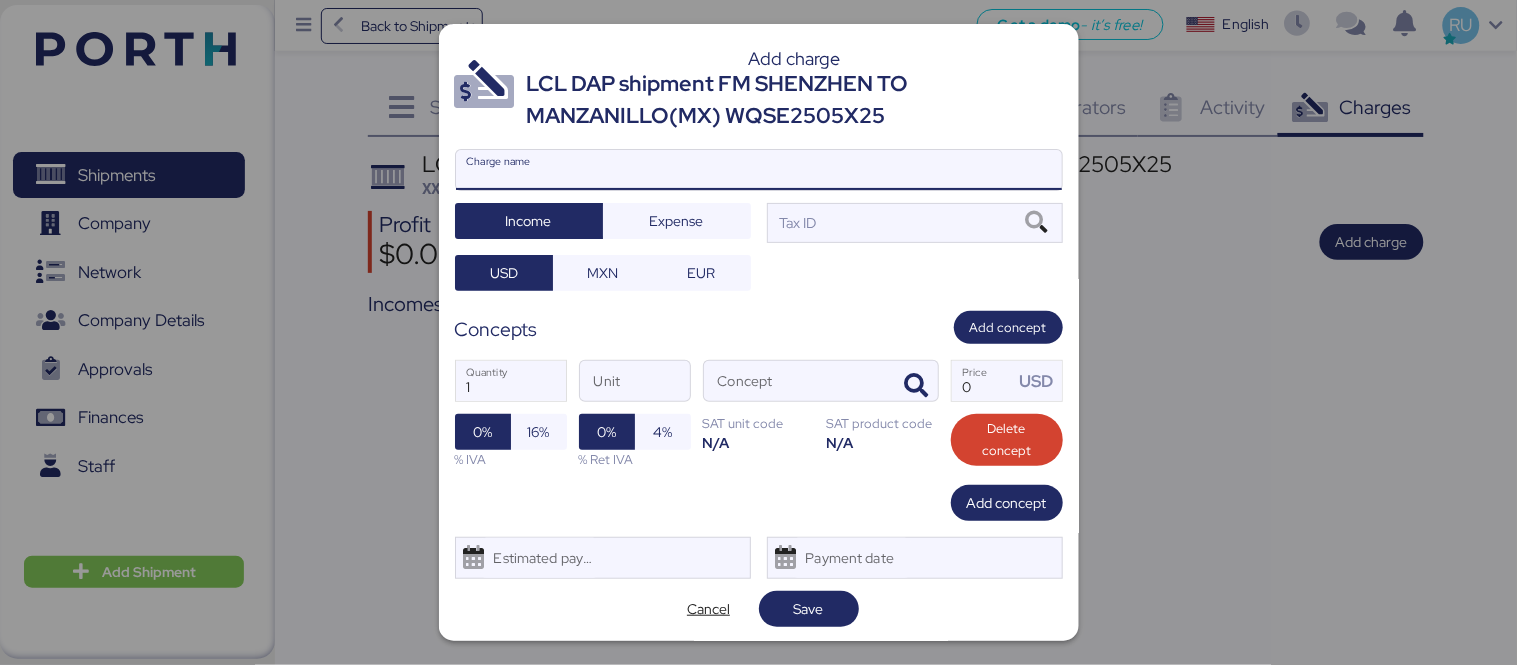 click on "Charge name" at bounding box center [759, 170] 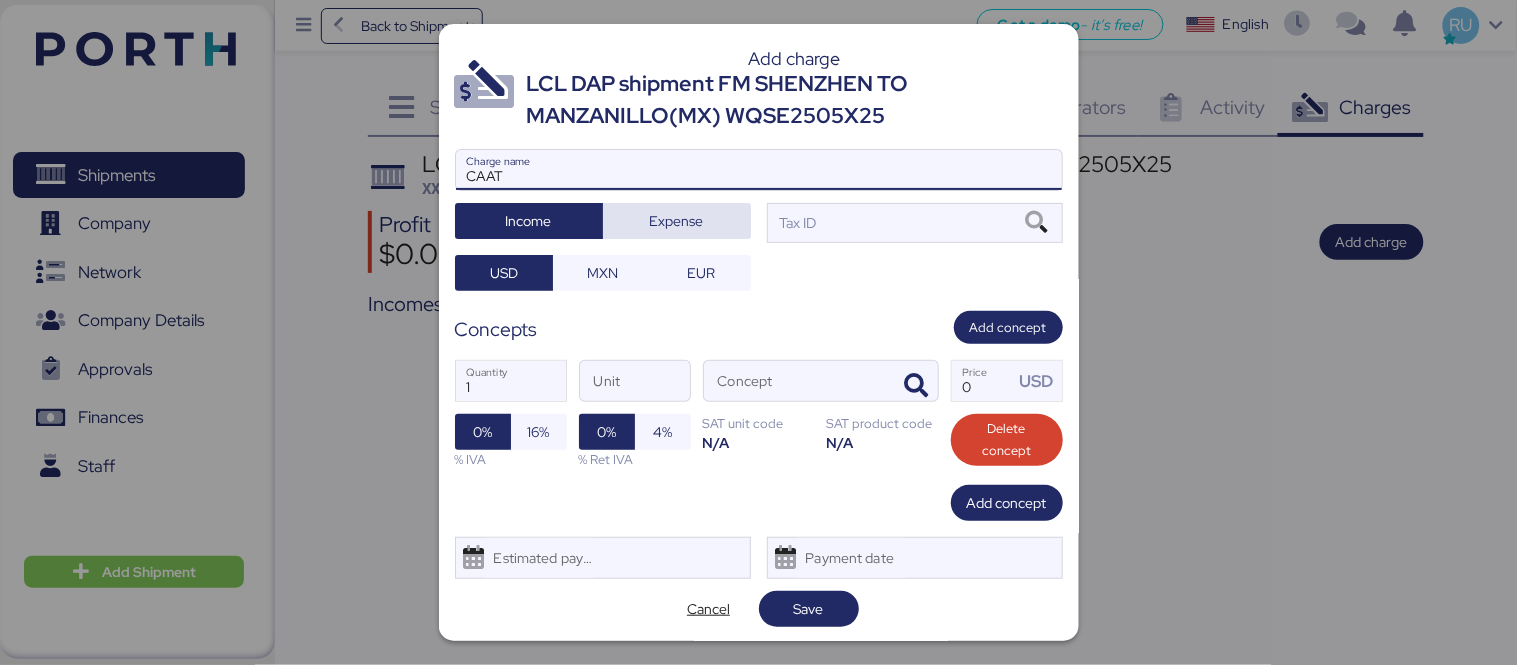 type on "CAAT" 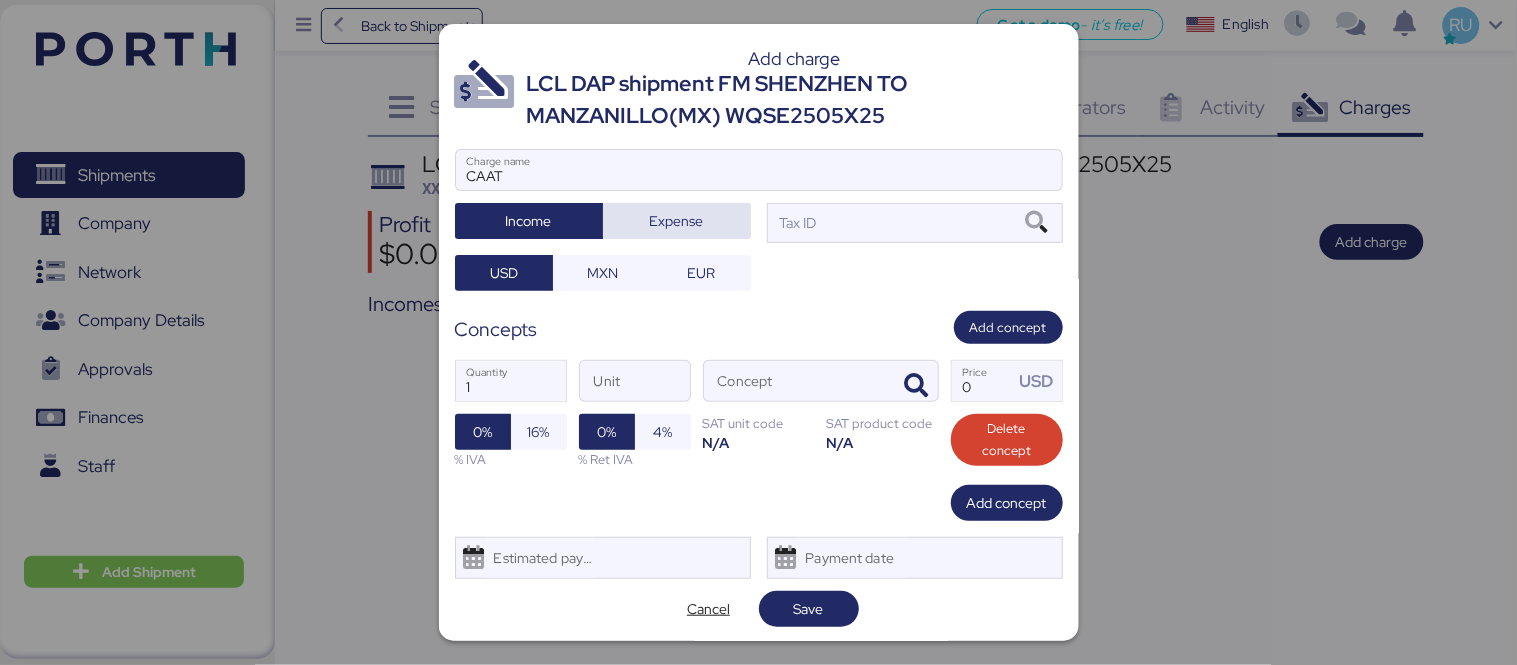 click on "Expense" at bounding box center (677, 221) 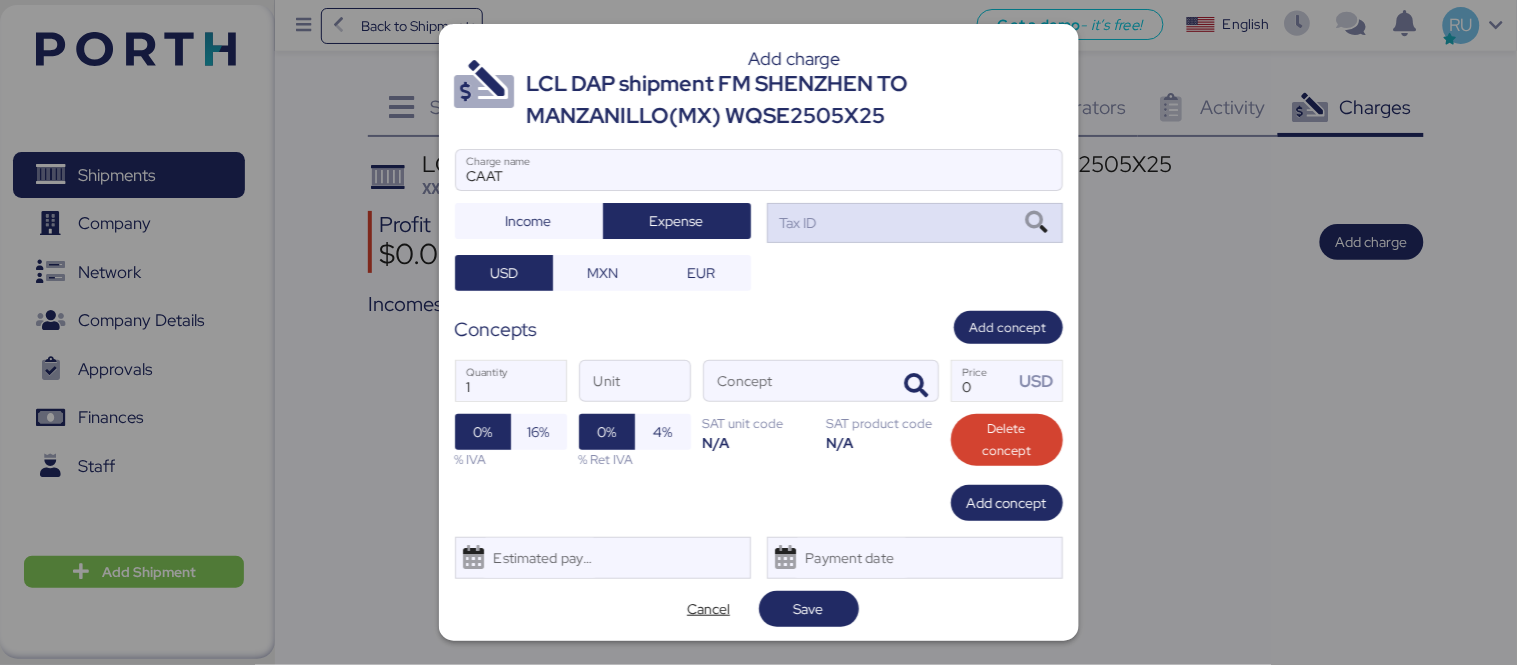 click on "Tax ID" at bounding box center (915, 223) 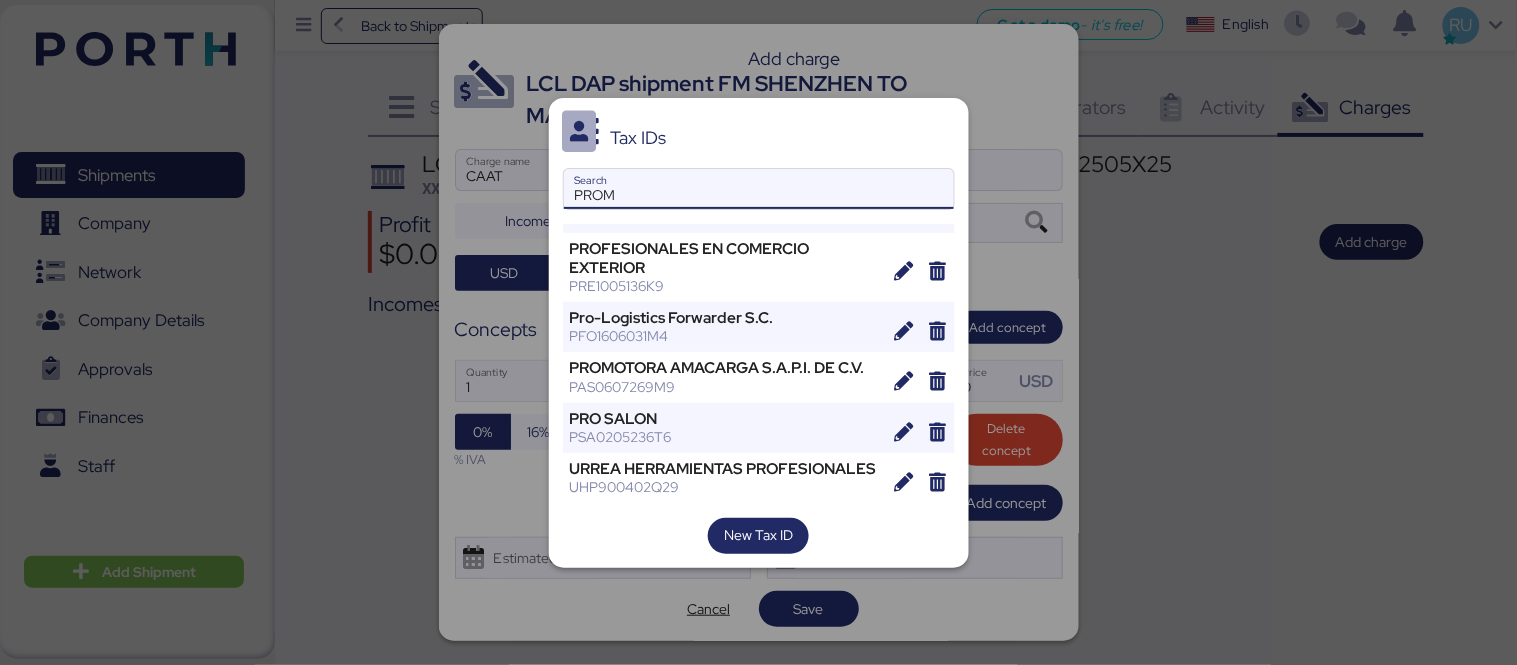 scroll, scrollTop: 0, scrollLeft: 0, axis: both 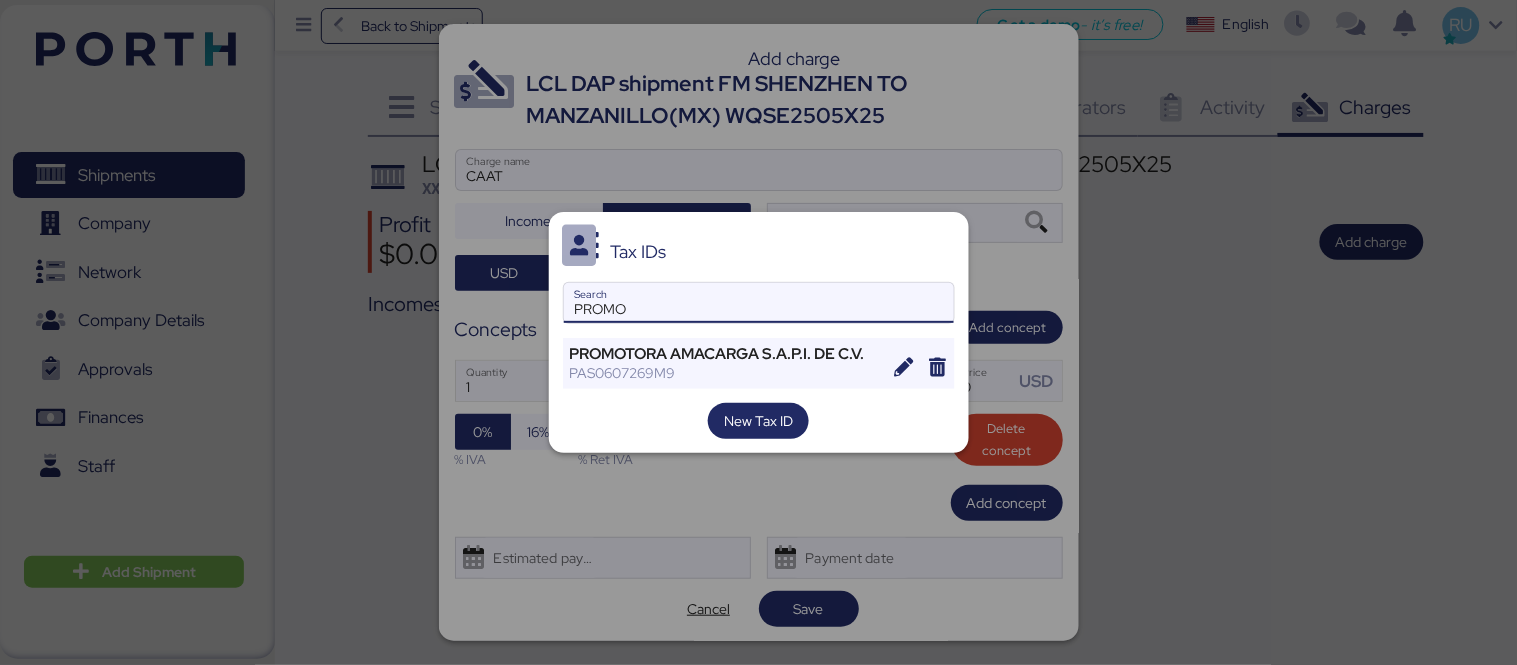type on "PROMO" 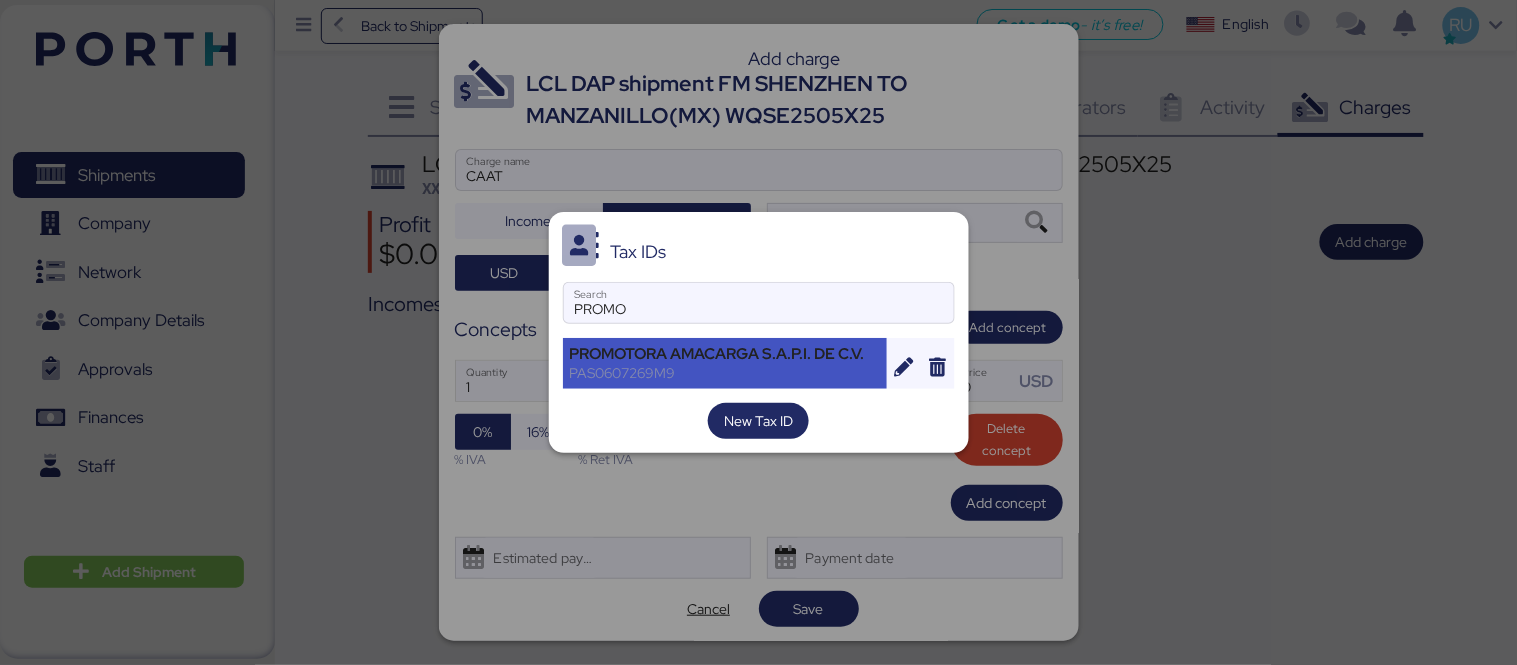 click on "PROMOTORA AMACARGA S.A.P.I. DE C.V." at bounding box center (725, 354) 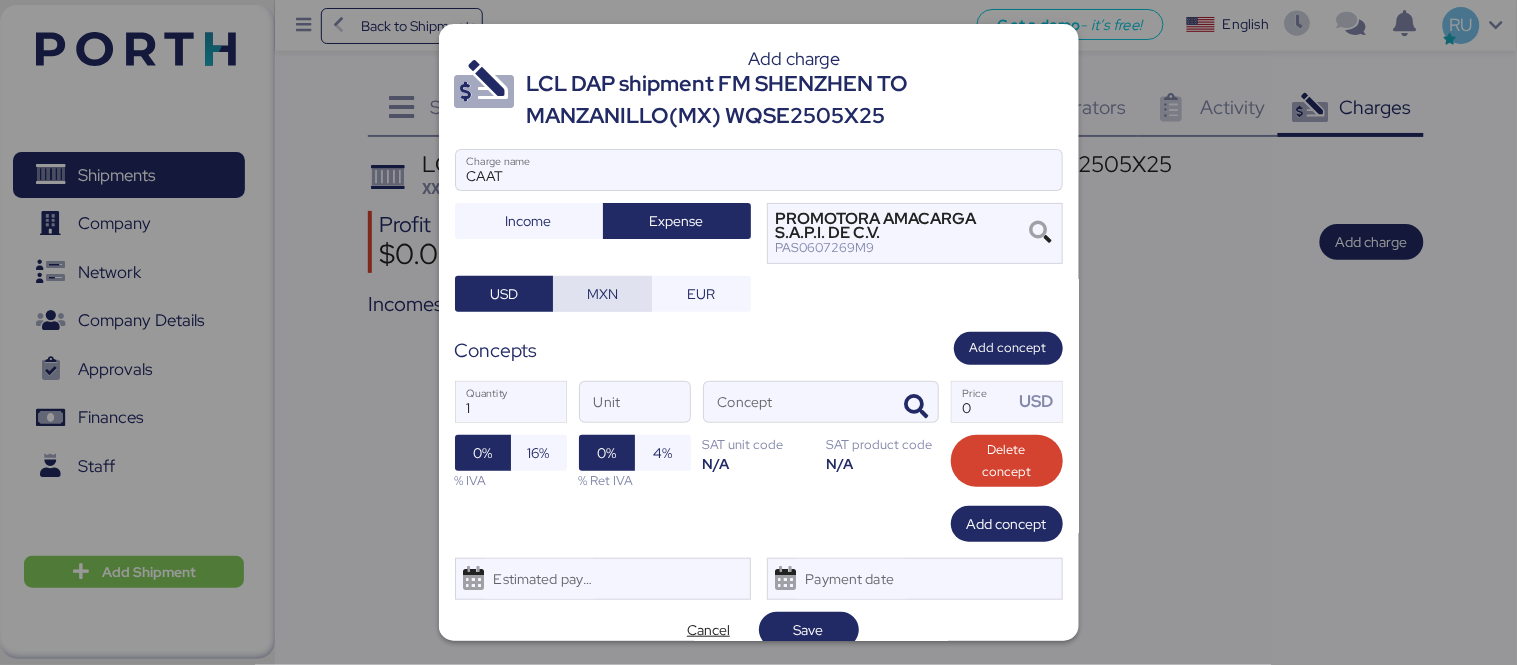 click on "MXN" at bounding box center [602, 294] 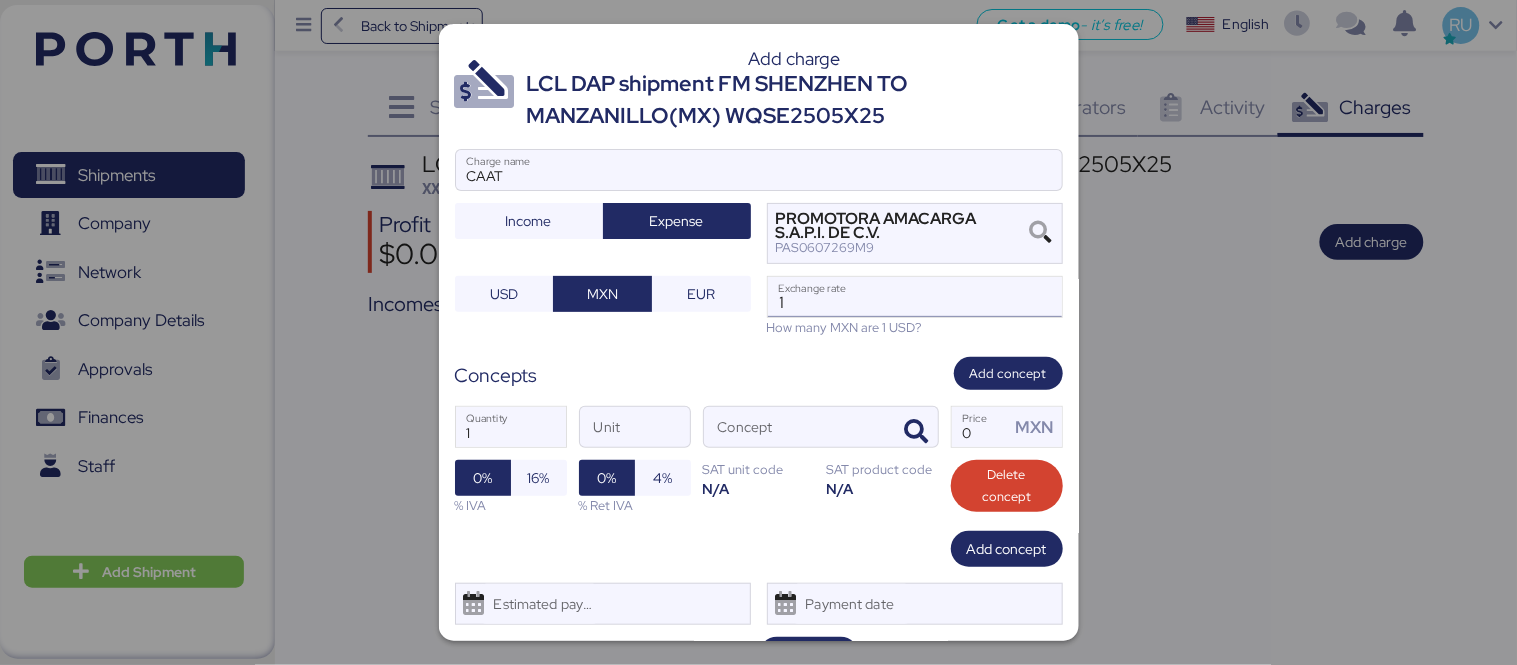 click on "1" at bounding box center [915, 297] 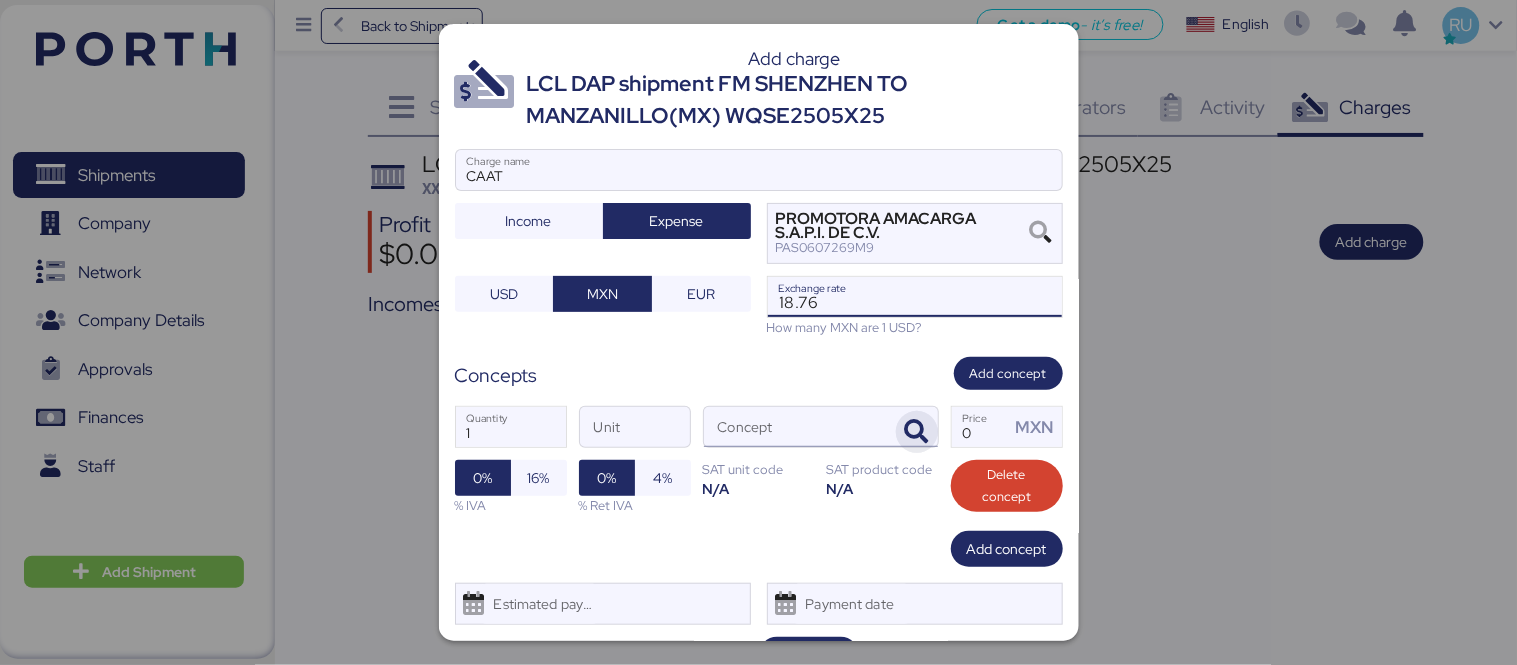 type on "18.76" 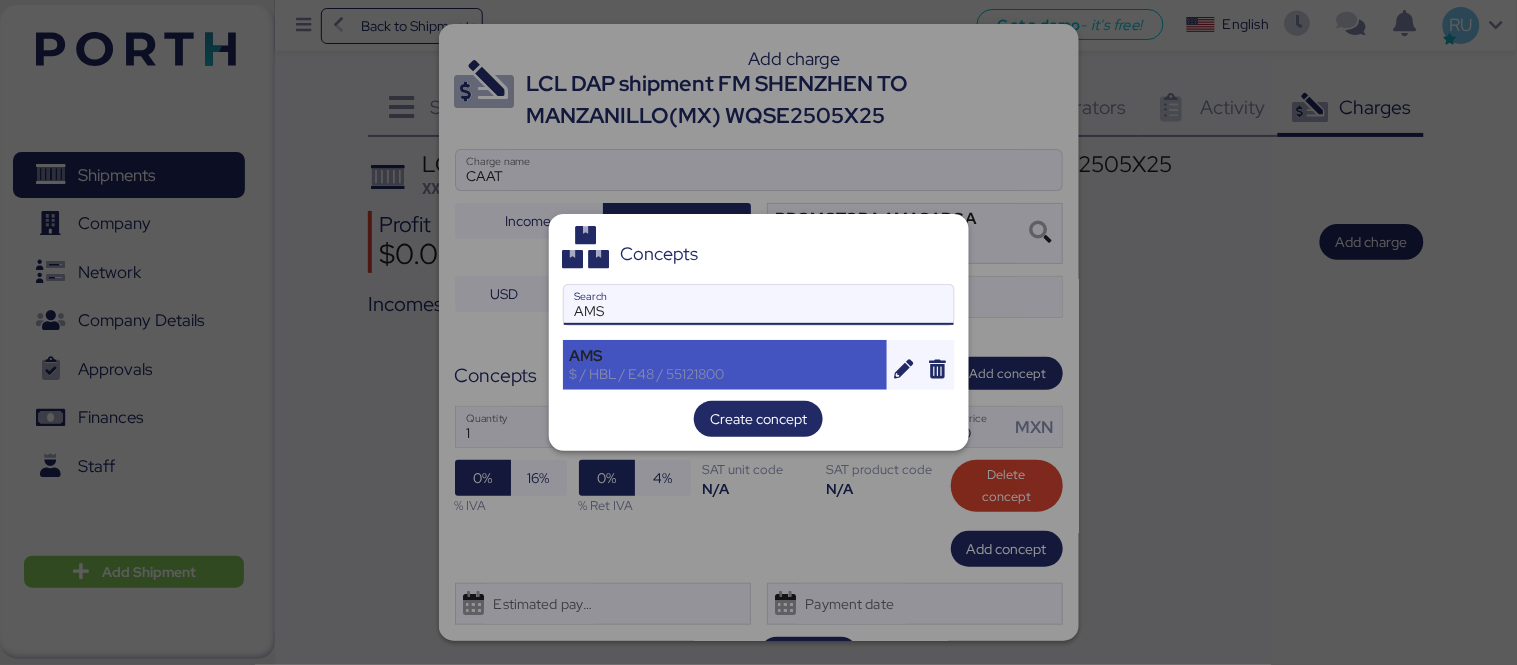 type on "AMS" 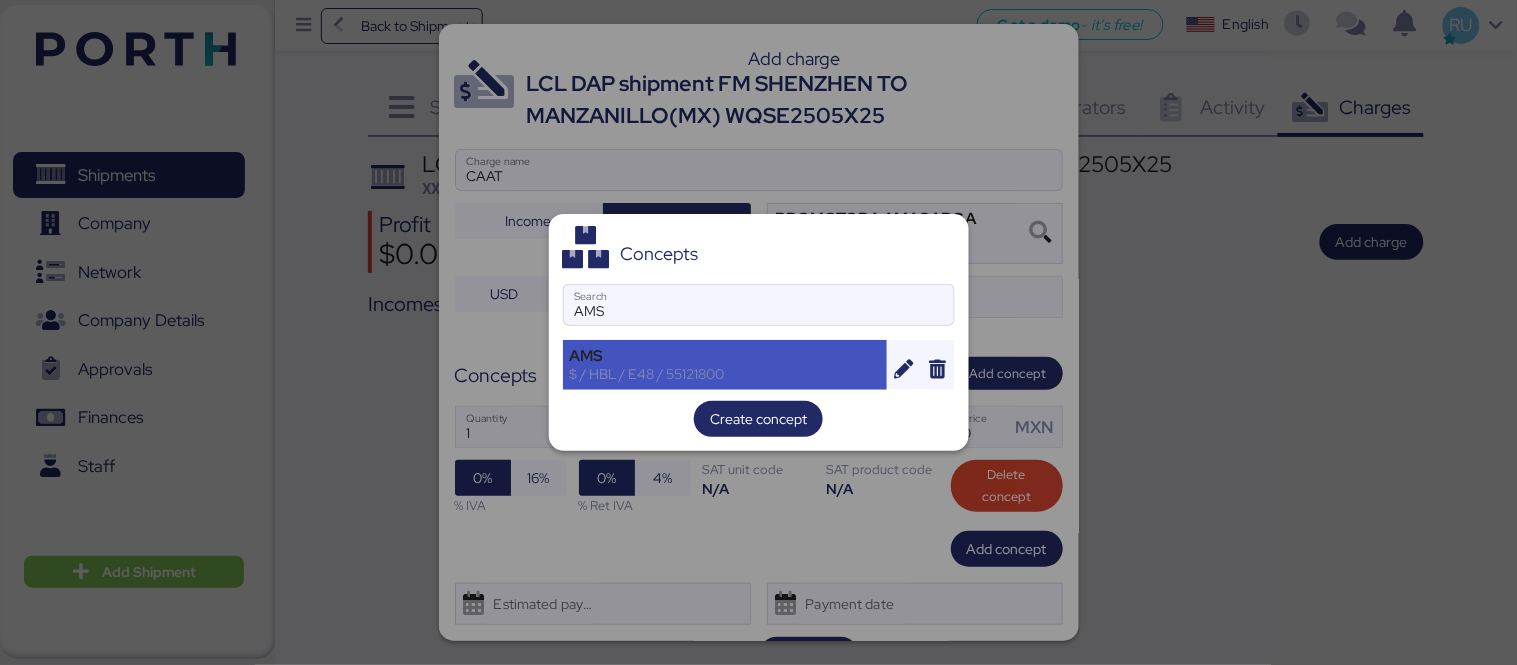 click on "$ / HBL /
E48 / 55121800" at bounding box center [725, 374] 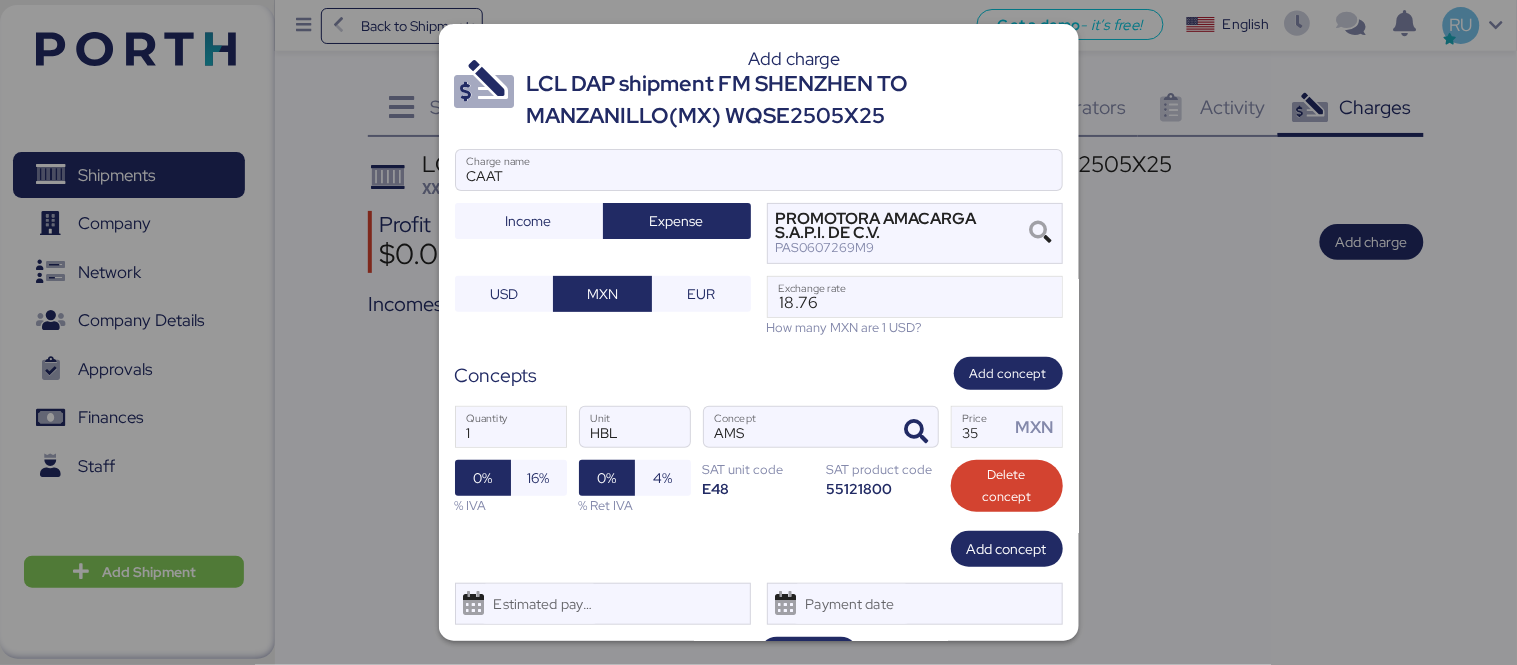 click on "1 Quantity HBL Unit AMS Concept   35 Price MXN 0% 16% % IVA 0% 4% % Ret IVA SAT unit code E48 SAT product code 55121800 Delete concept" at bounding box center [759, 460] 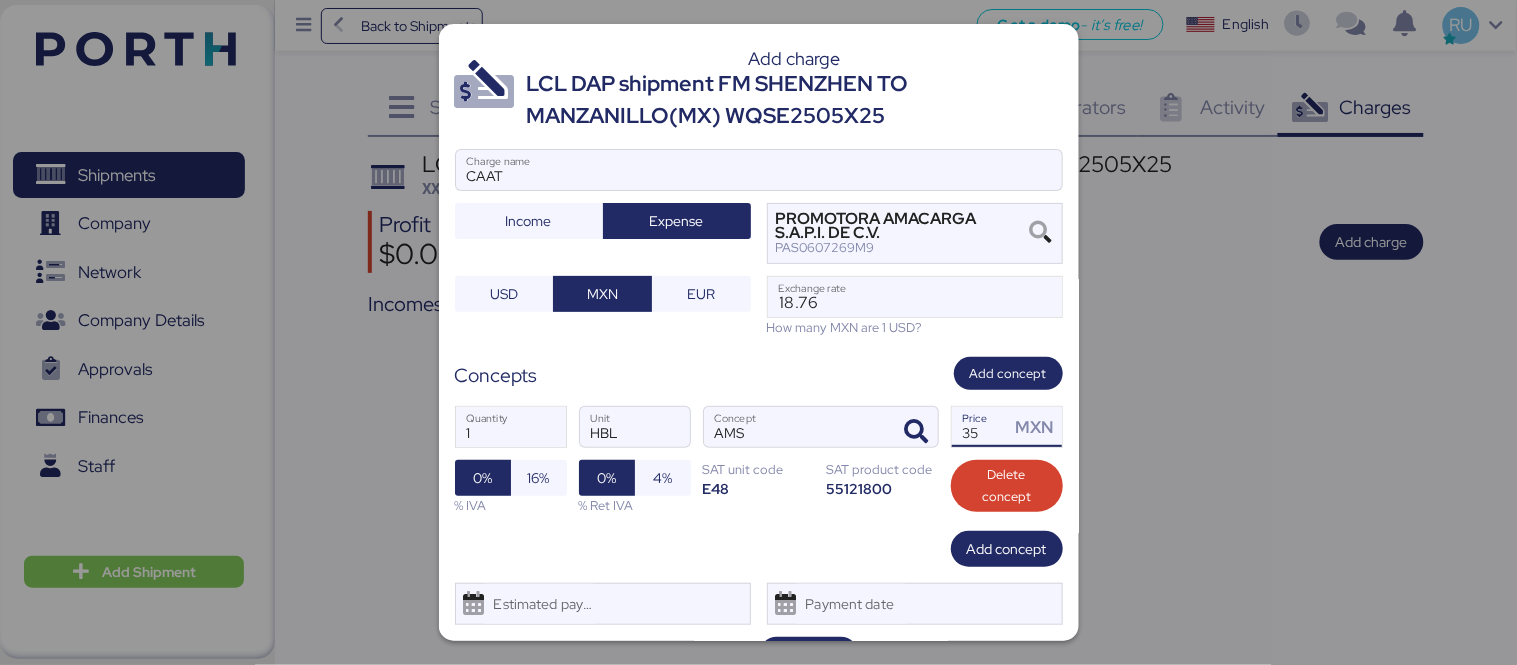 click on "35" at bounding box center [981, 427] 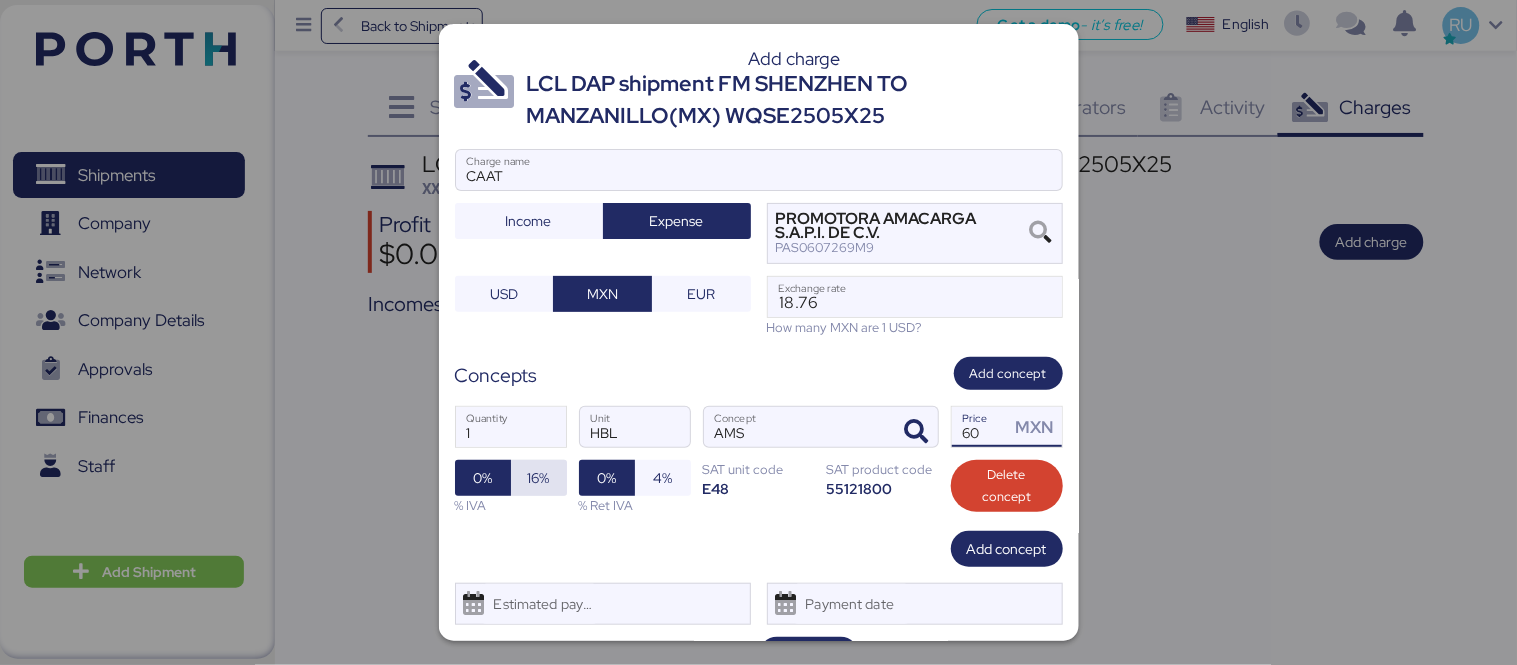 type on "60" 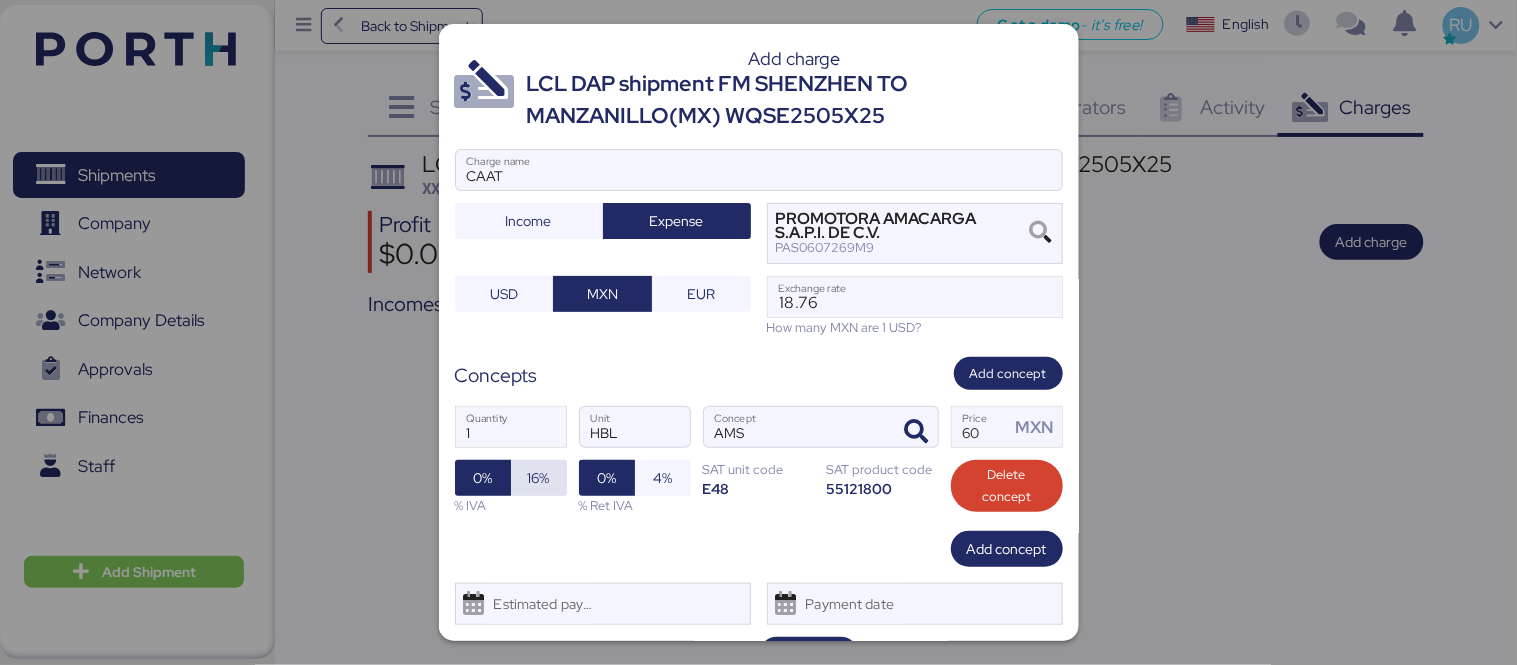 click on "16%" at bounding box center [539, 478] 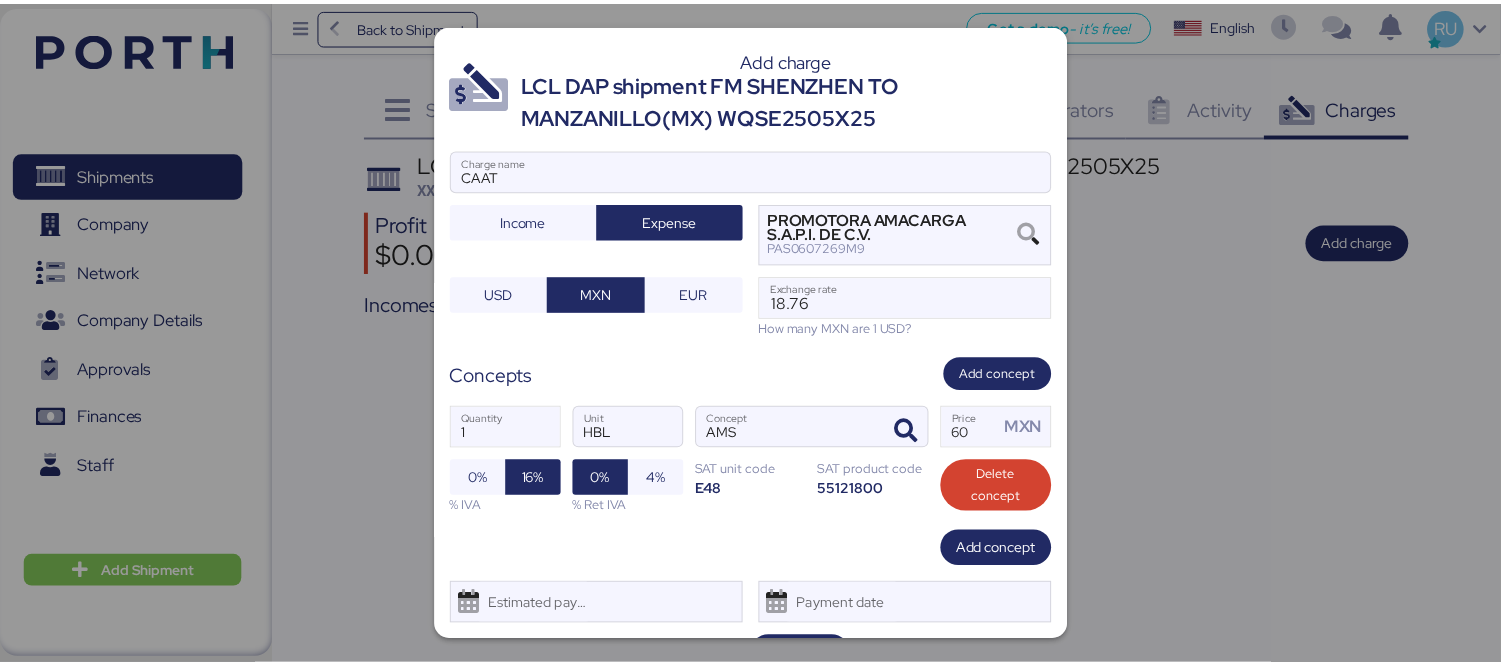 scroll, scrollTop: 48, scrollLeft: 0, axis: vertical 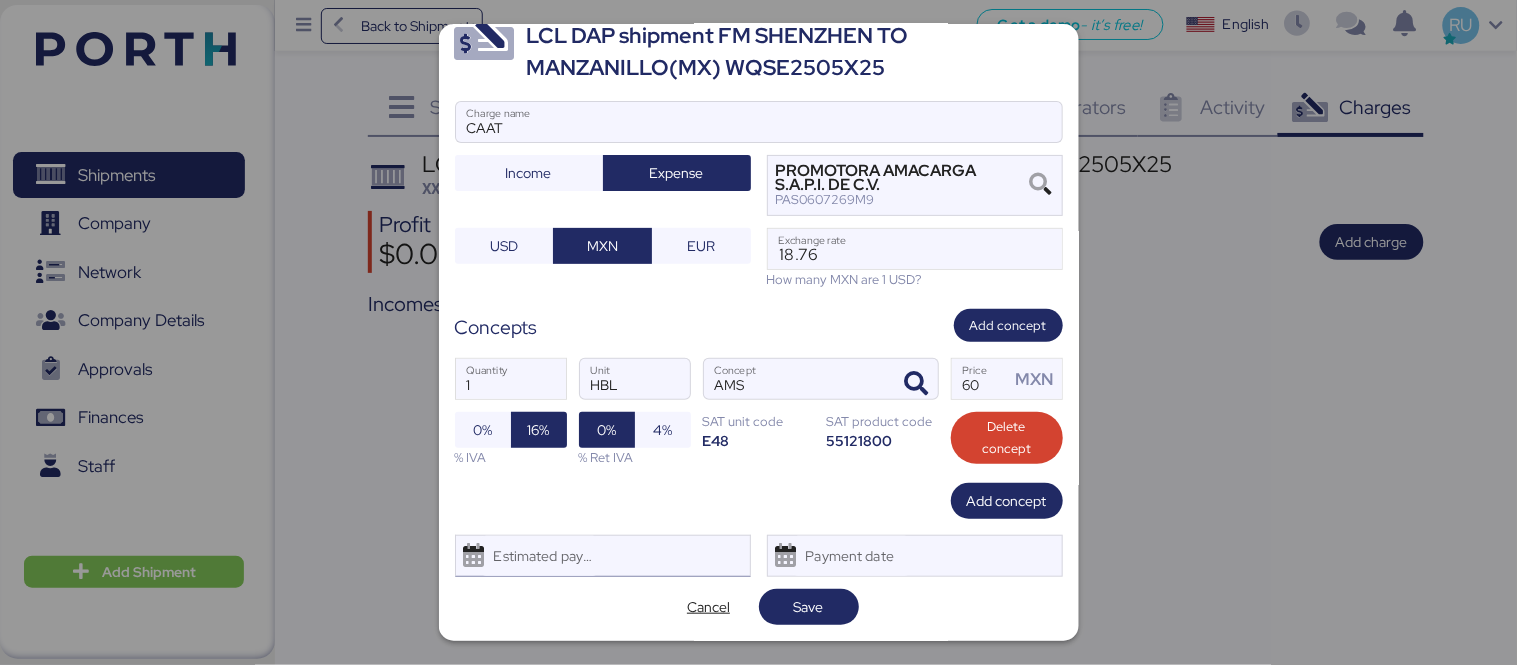 click on "Estimated payment date" at bounding box center (603, 556) 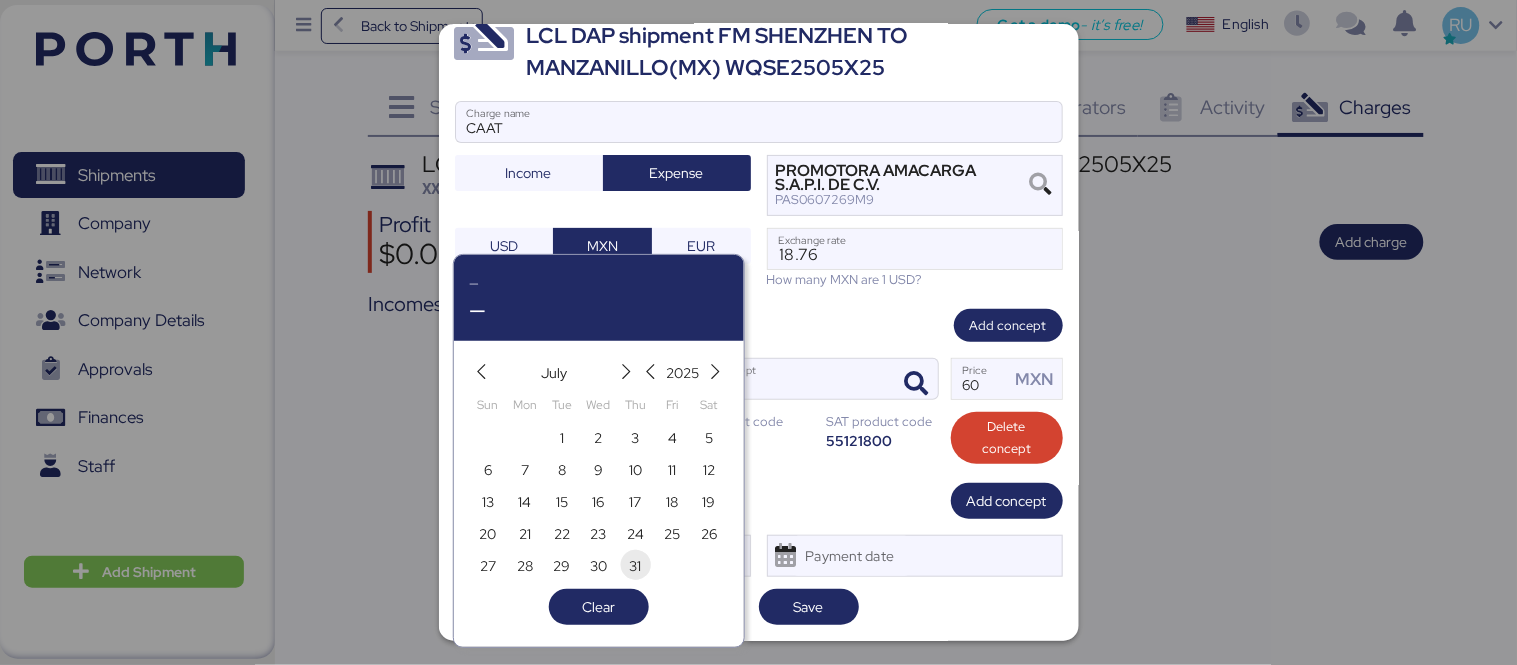 click on "31" at bounding box center (635, 566) 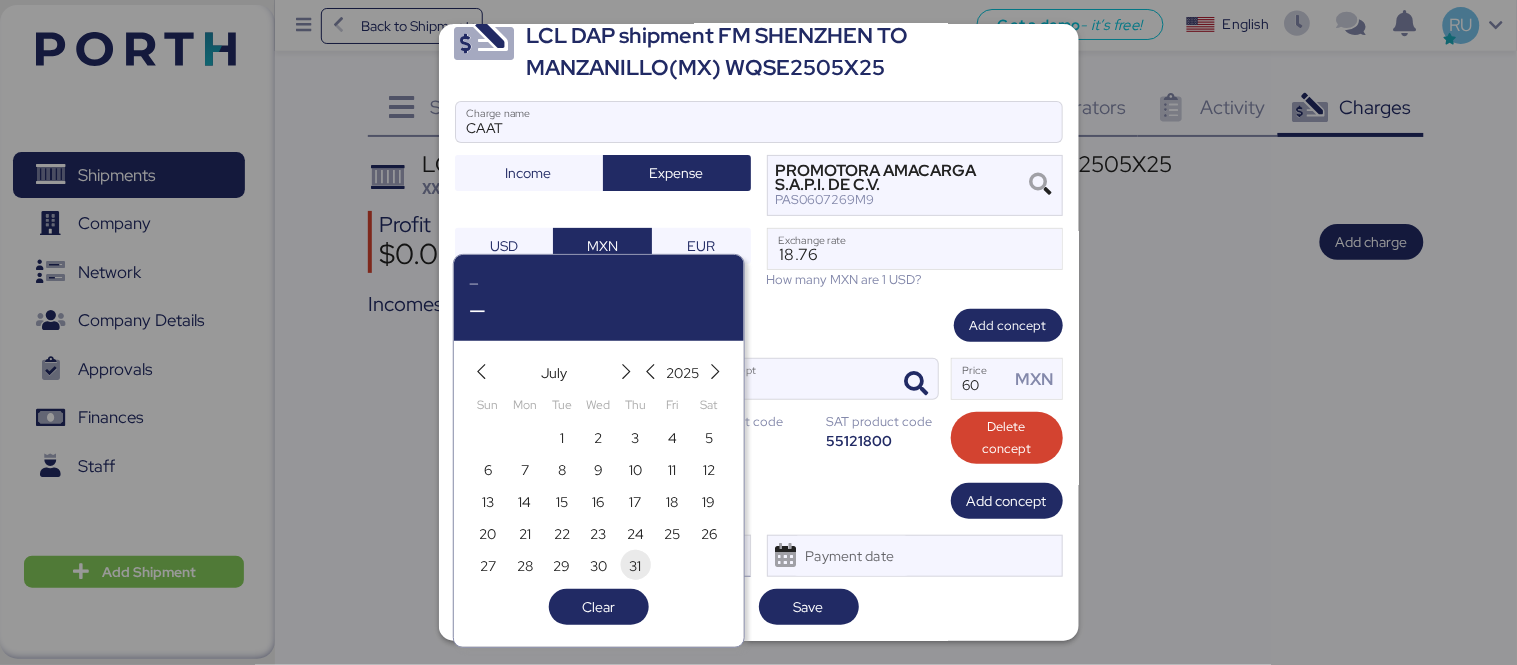 type on "[DATE]" 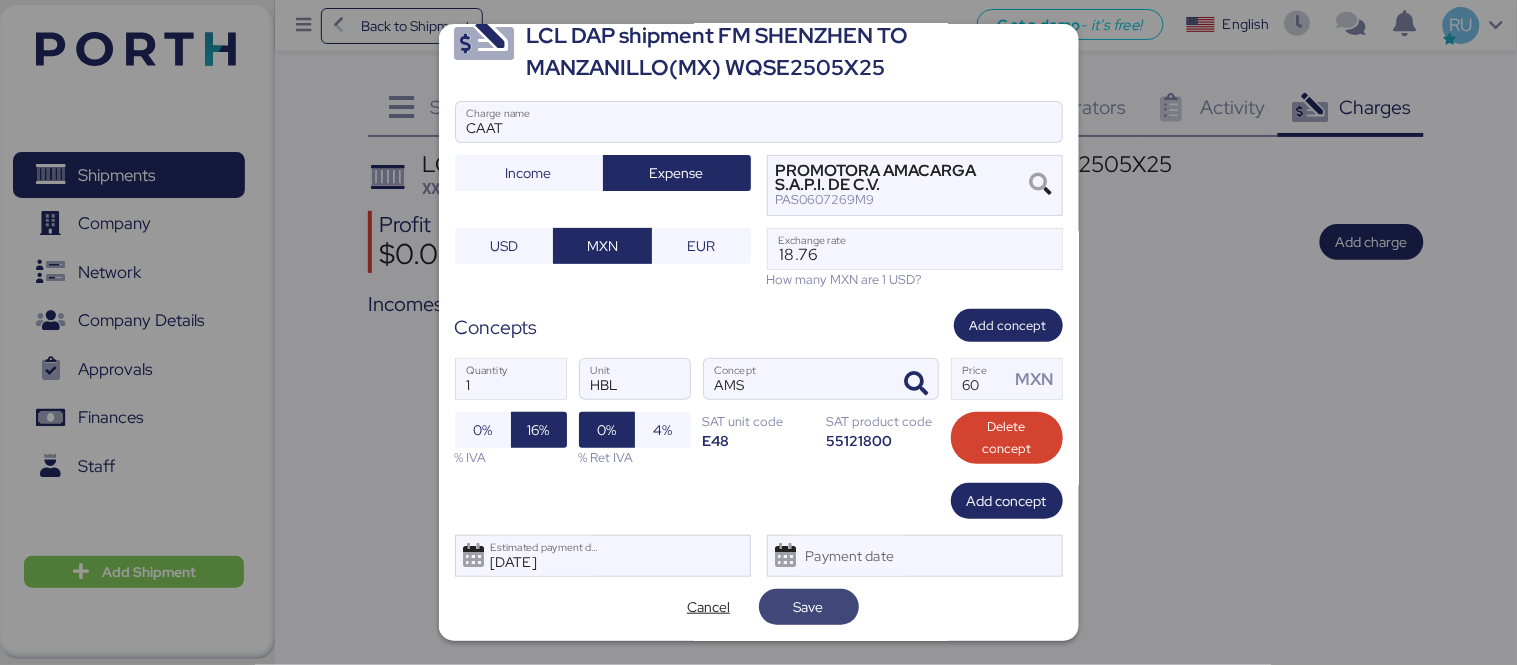 click on "Save" at bounding box center [809, 607] 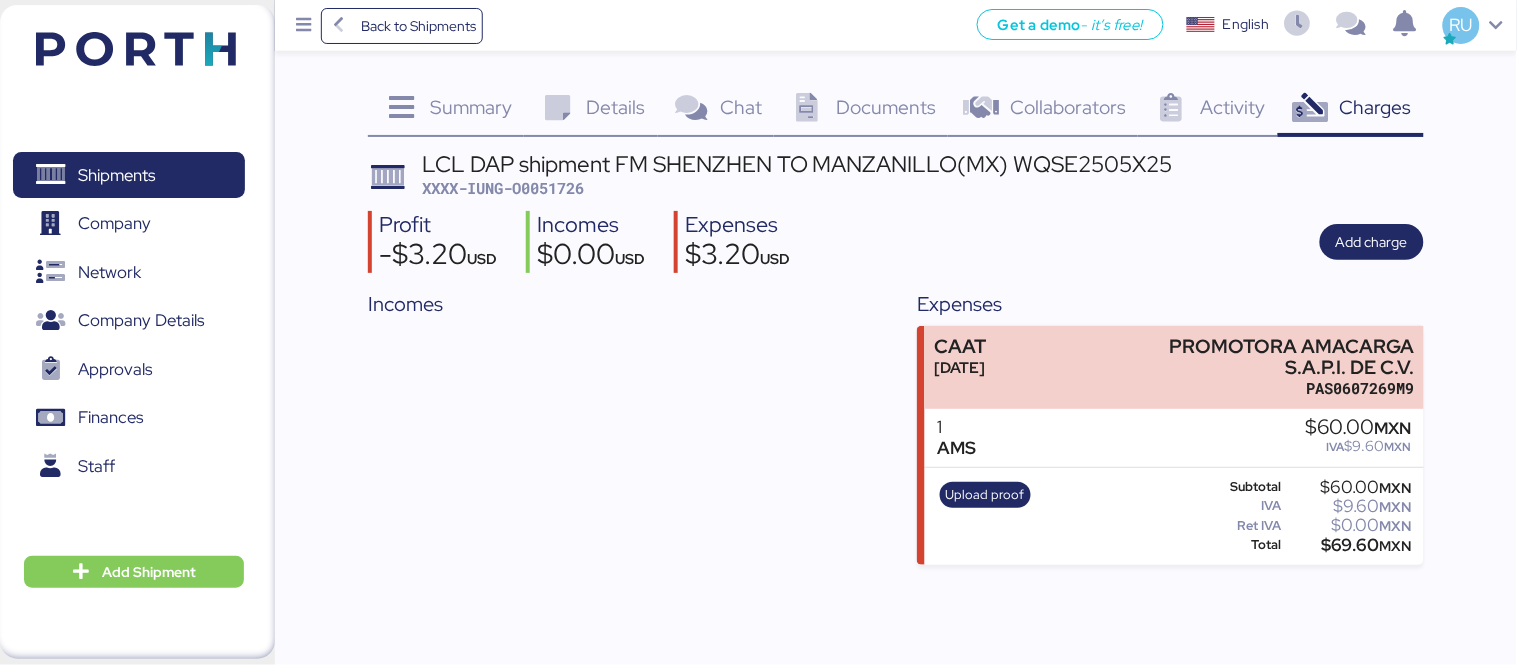 click on "LCL DAP shipment FM SHENZHEN TO MANZANILLO(MX) WQSE2505X25 XXXX-IUNG-O0051726" at bounding box center (896, 176) 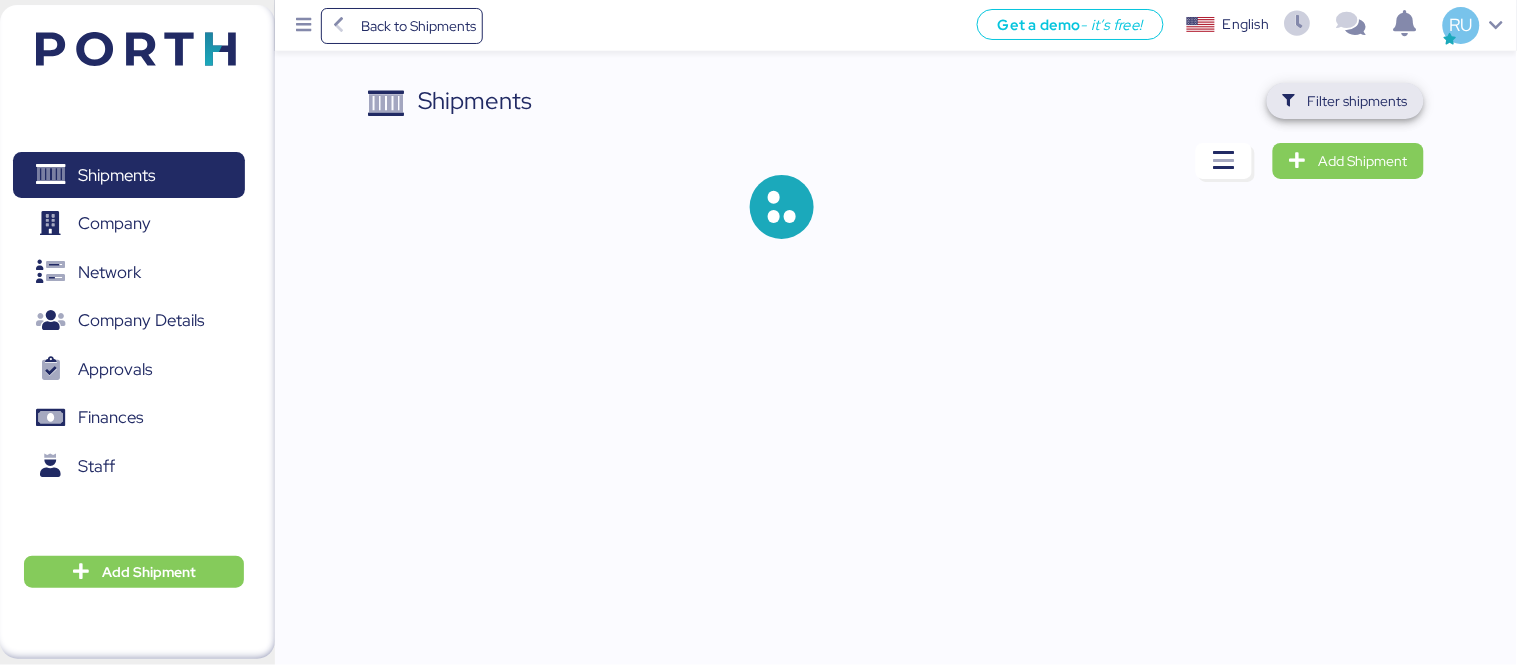 click on "Filter shipments" at bounding box center [1358, 101] 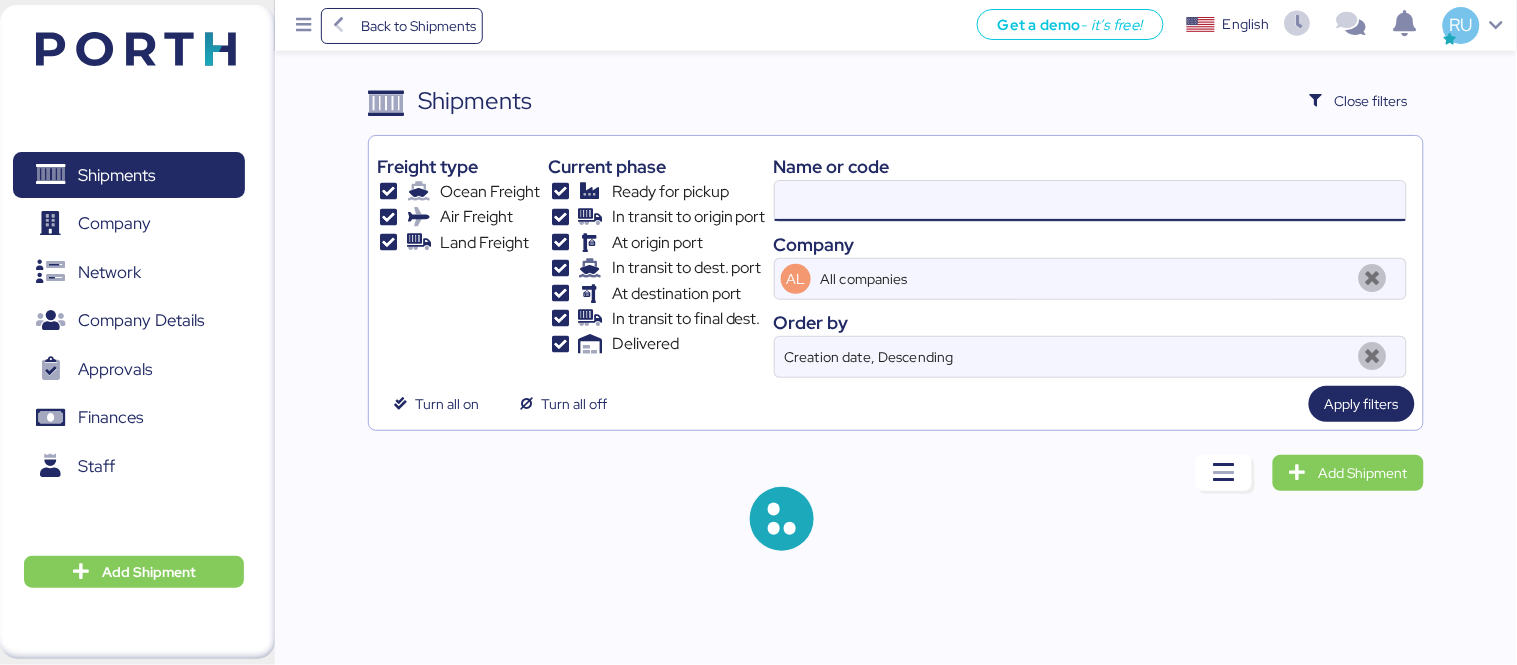 click at bounding box center (1090, 201) 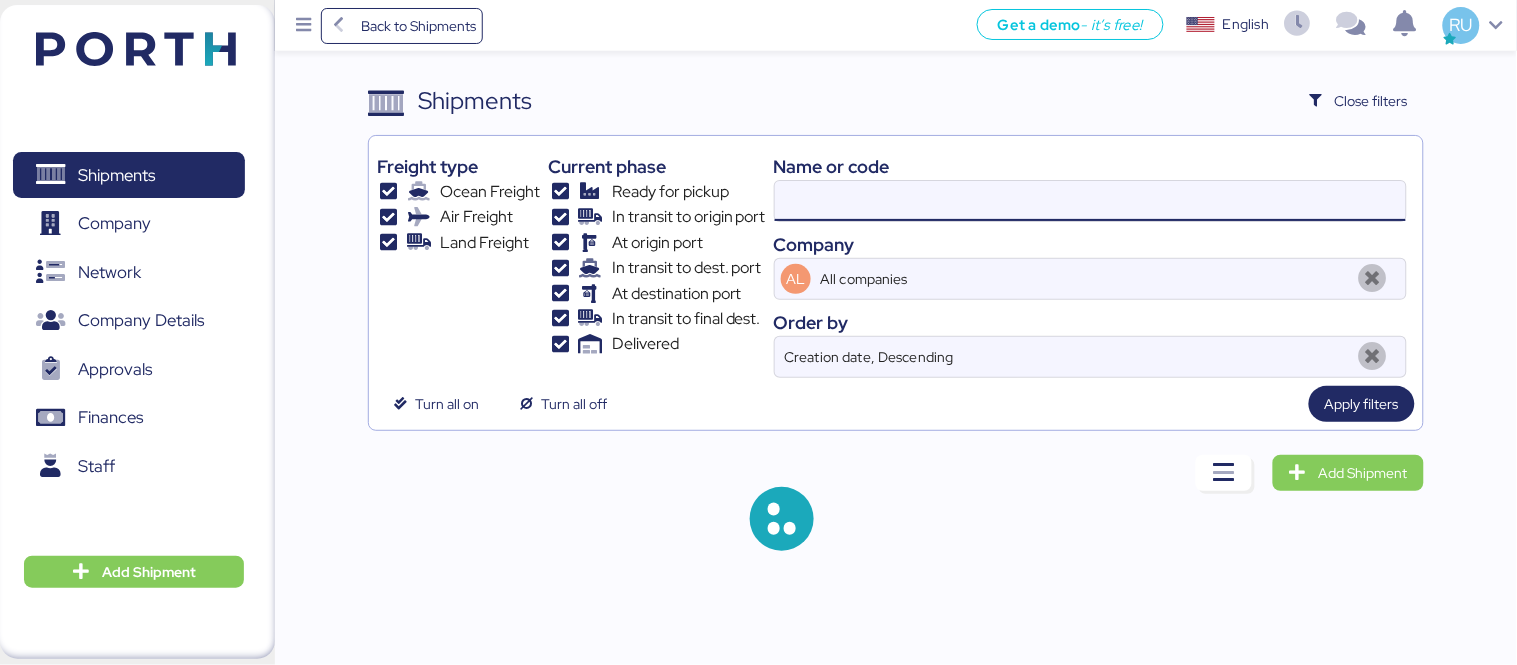 paste on "WQSE2505X21" 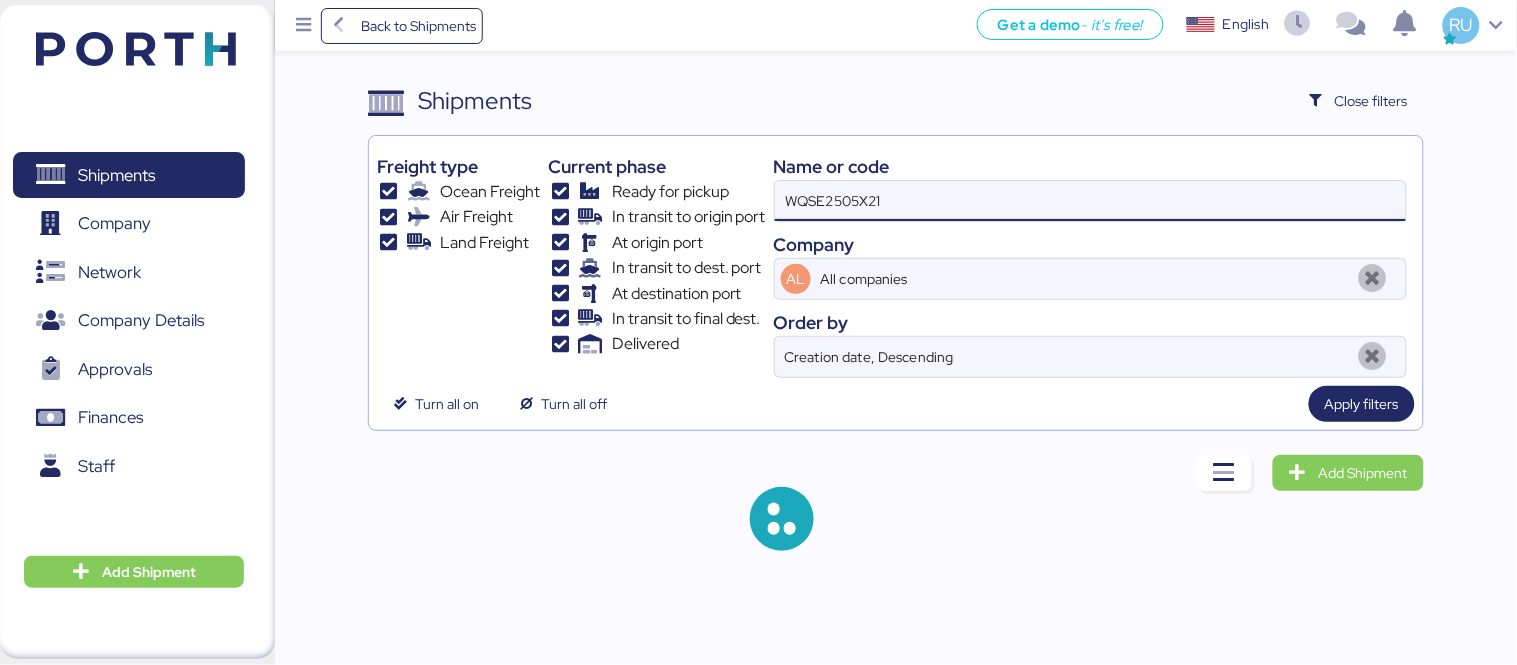 type on "WQSE2505X21" 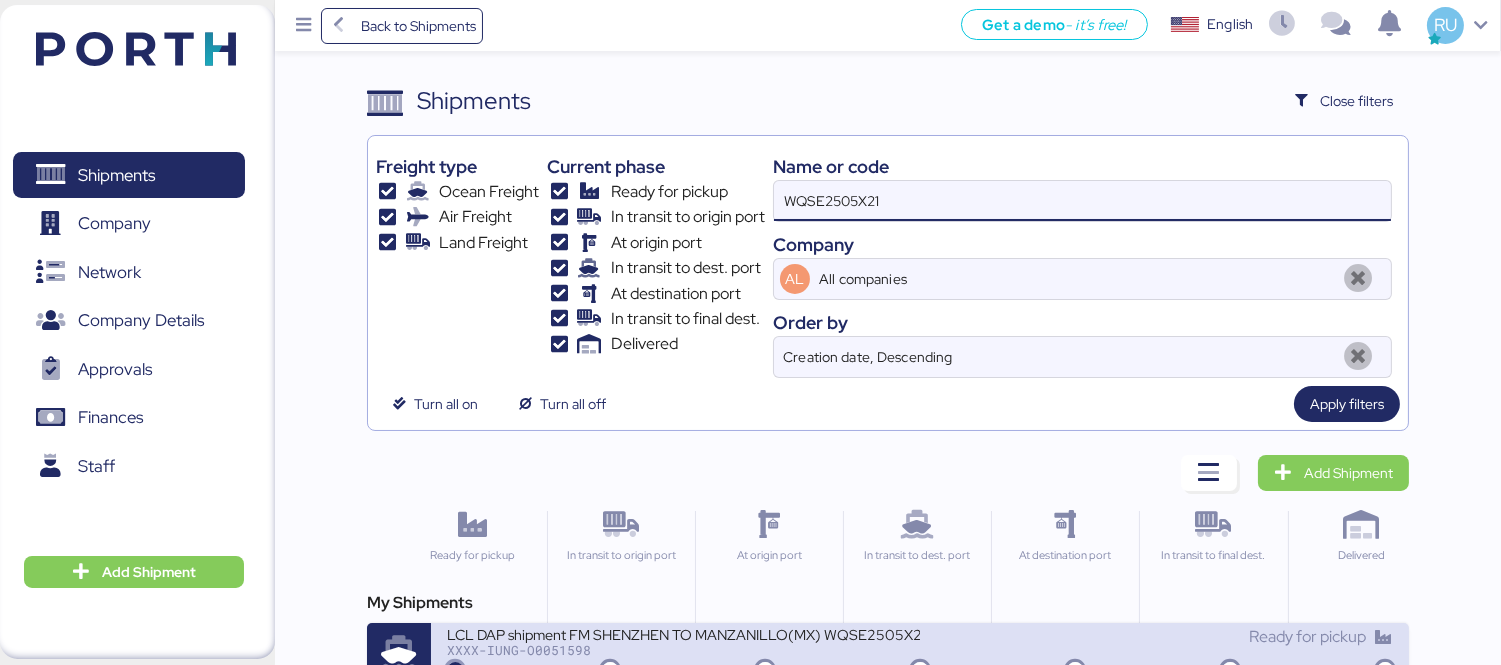 click on "LCL DAP shipment FM SHENZHEN TO MANZANILLO(MX) WQSE2505X21" at bounding box center (683, 633) 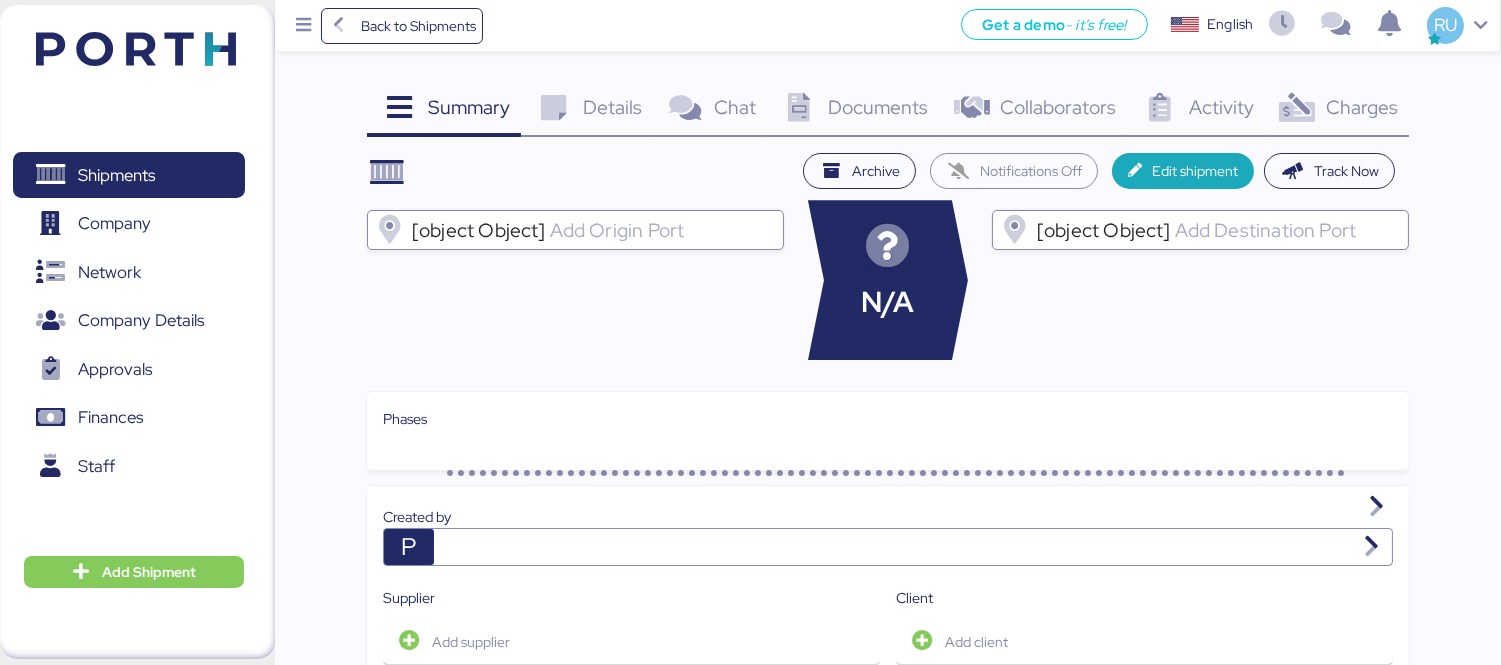 click on "Charges" at bounding box center (1362, 107) 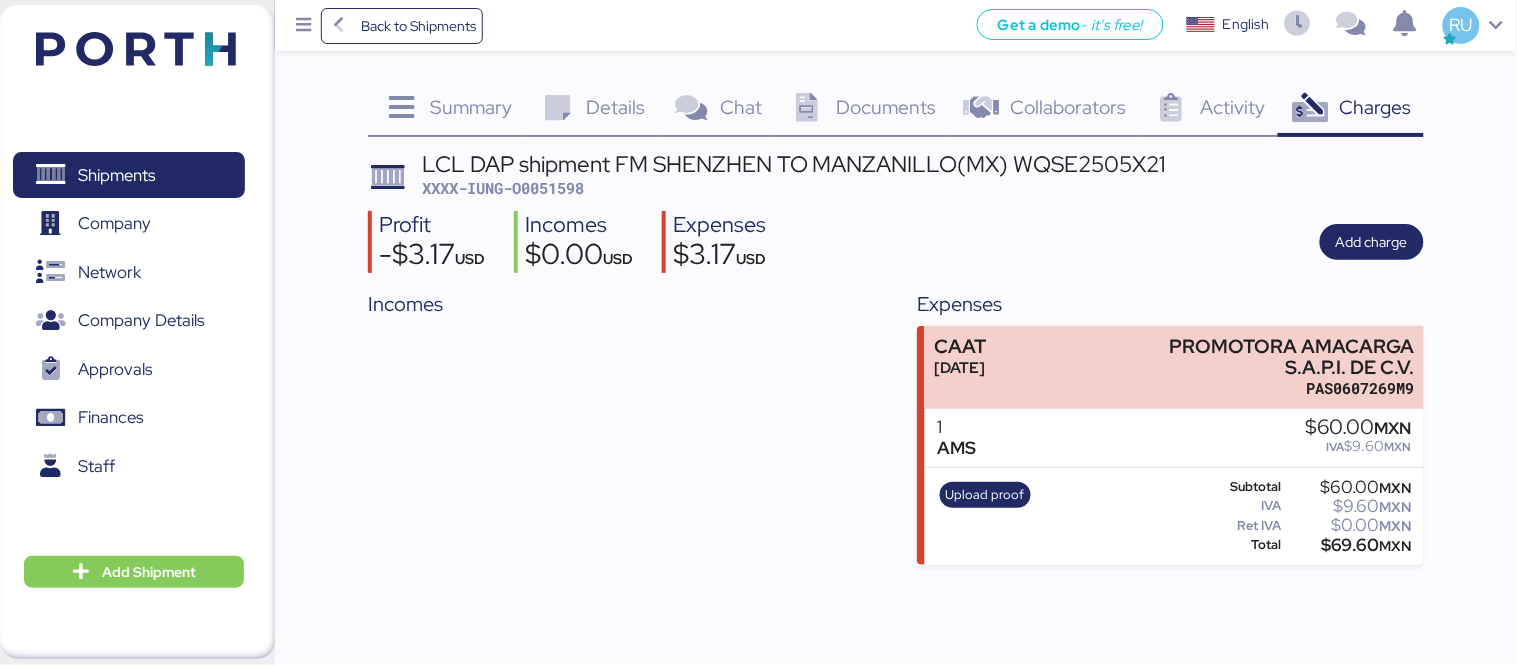 click on "Shipments 0   Company 0   Network 0   Company Details 0   Approvals 0   Finances 0   Staff 0   Add Shipment" at bounding box center (137, 332) 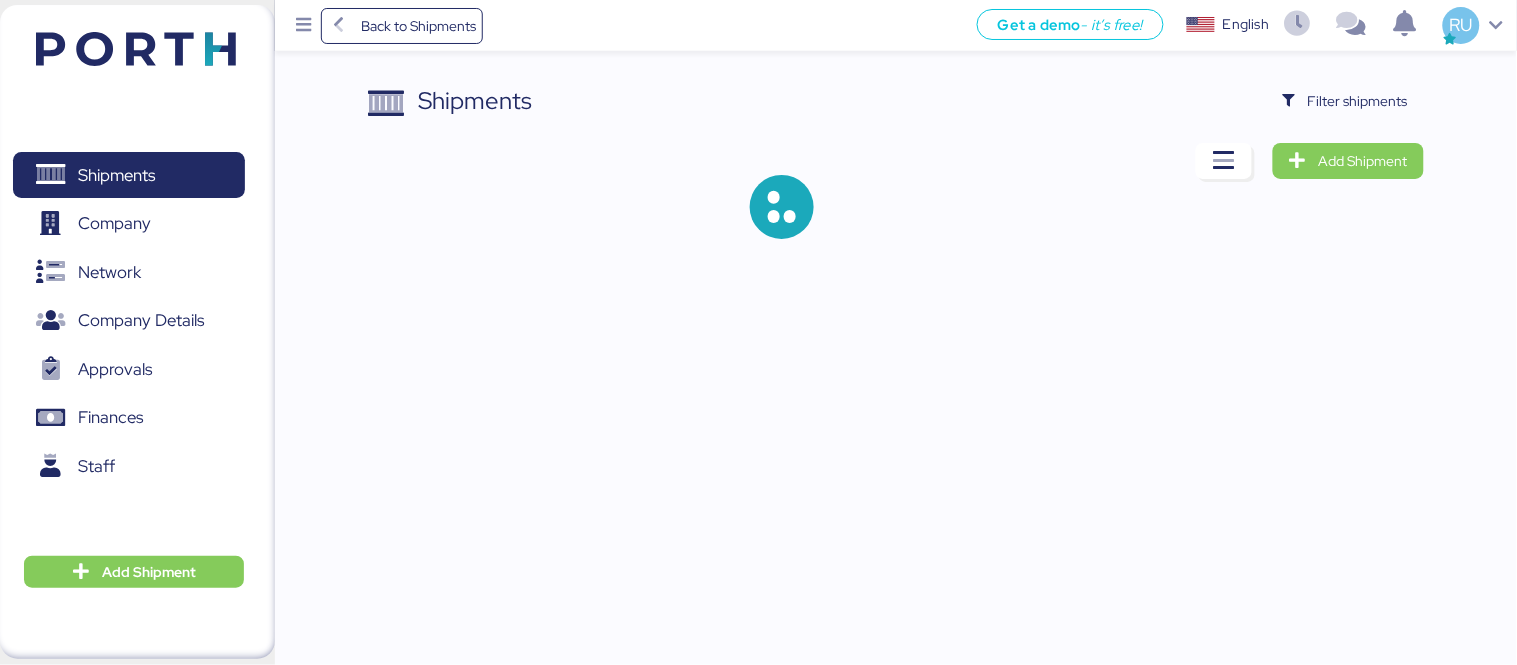 click on "Shipments   Filter shipments     Add Shipment" at bounding box center [896, 177] 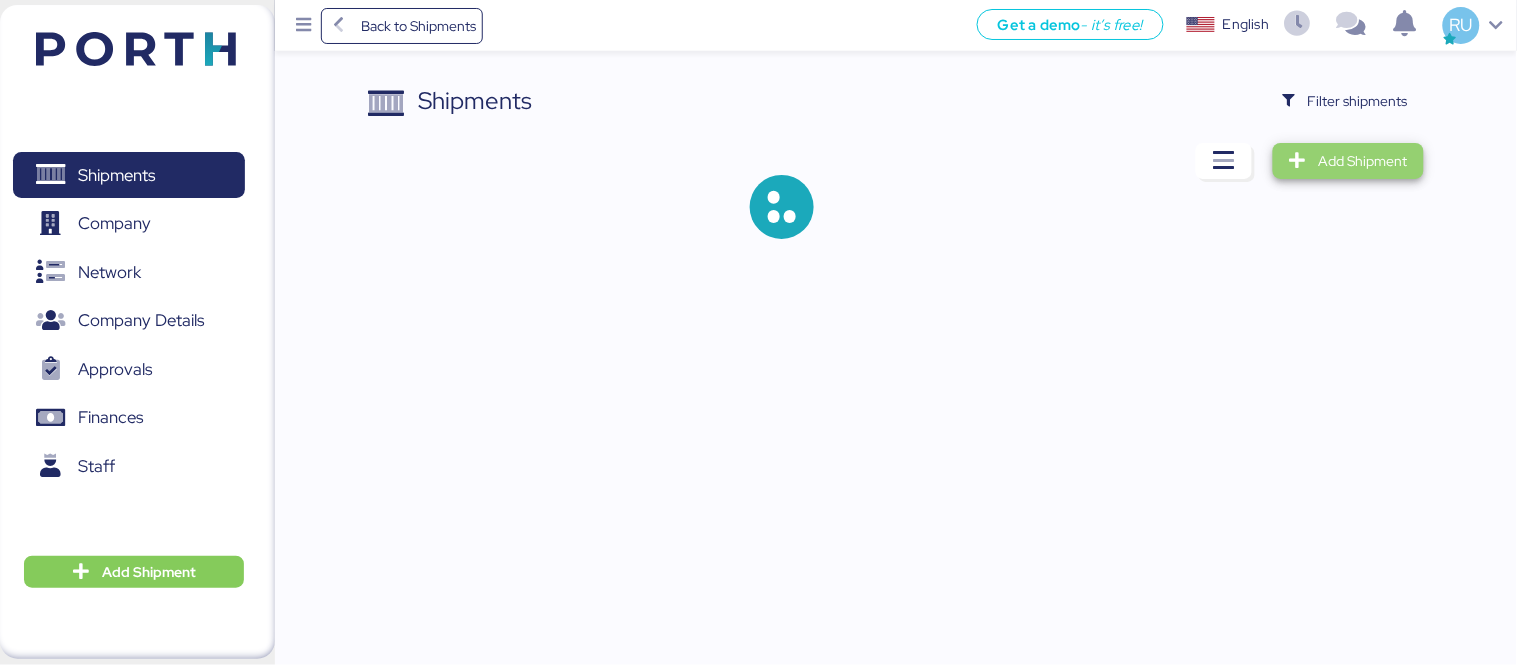 click on "Add Shipment" at bounding box center [1363, 161] 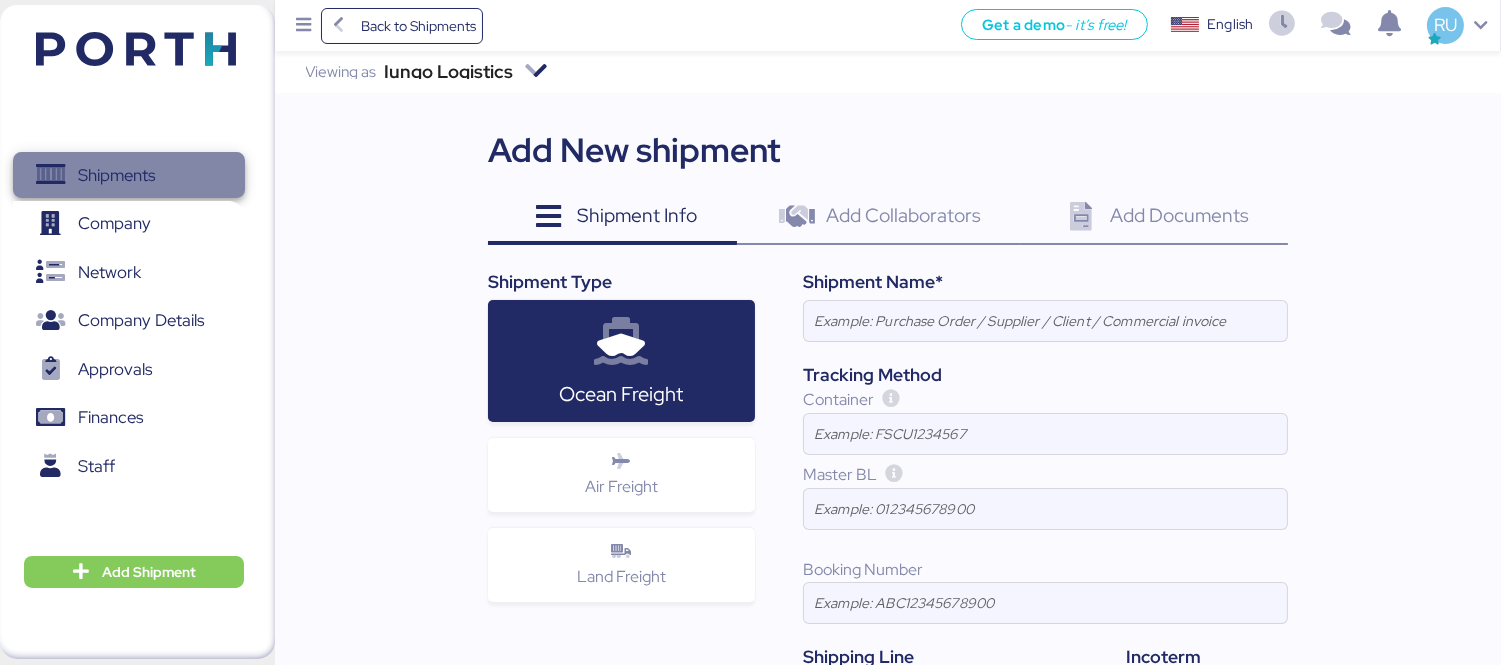 click on "Shipments" at bounding box center [116, 175] 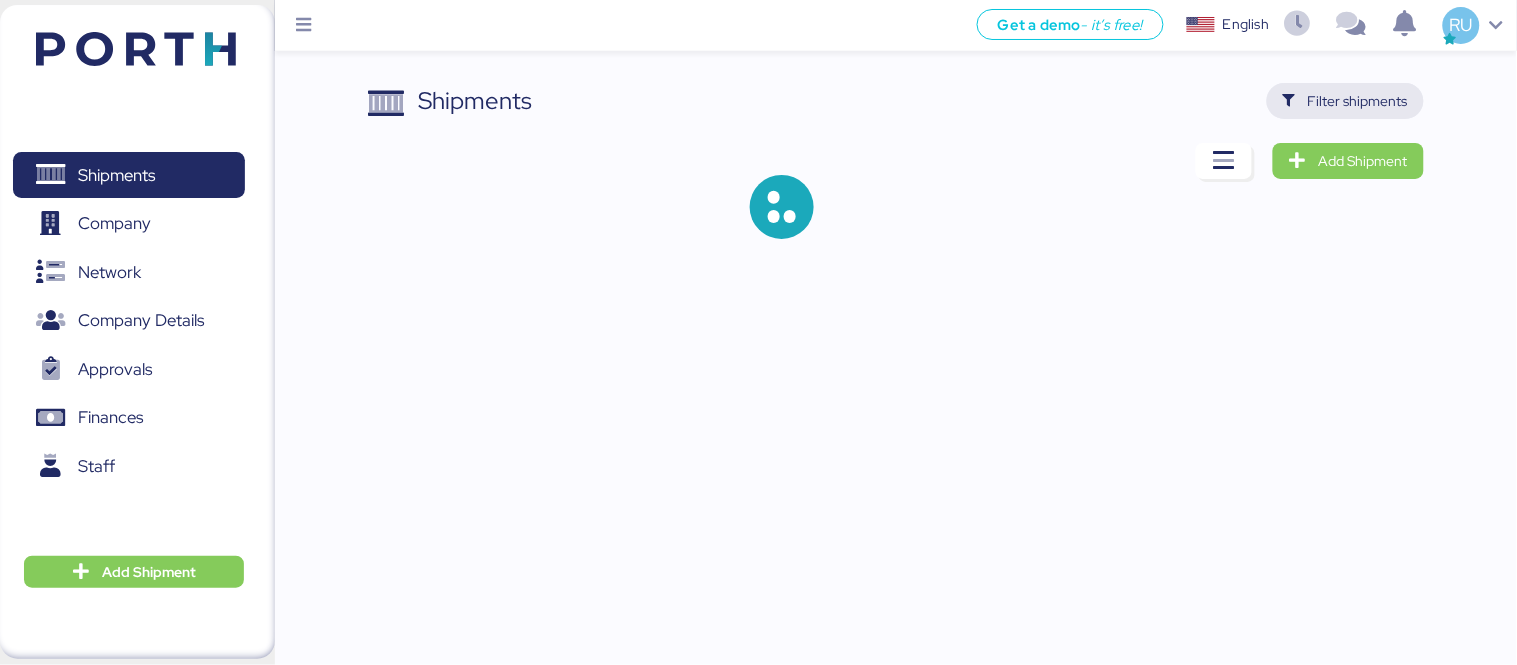 click on "Filter shipments" at bounding box center (1358, 101) 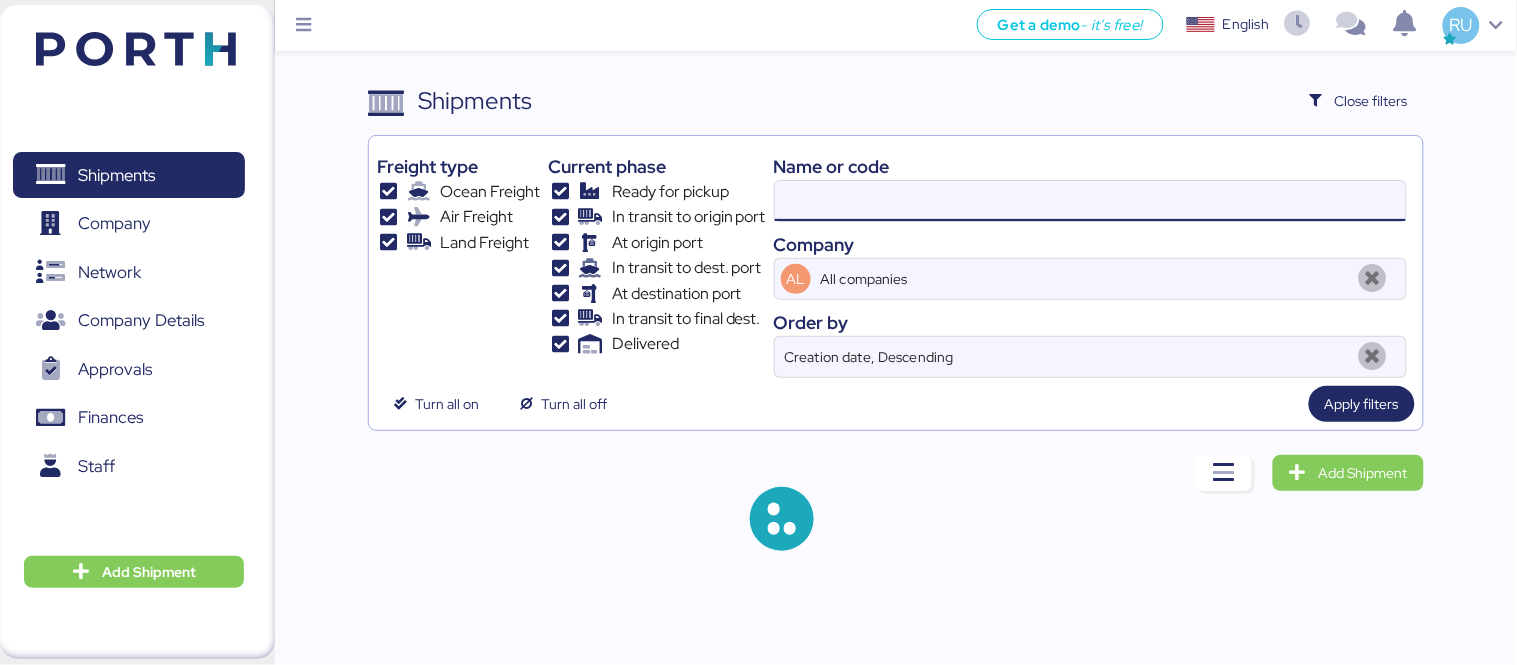 click at bounding box center (1090, 201) 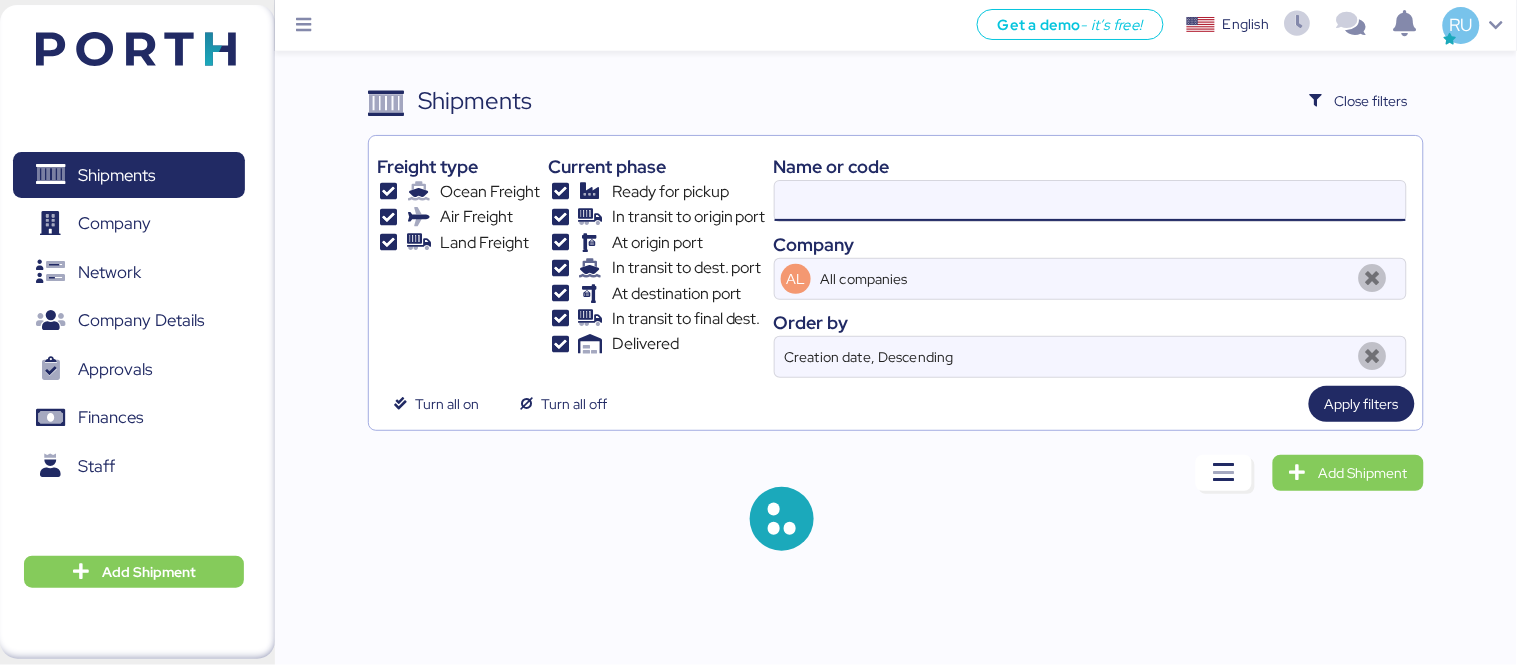paste on "SZMZL25059608" 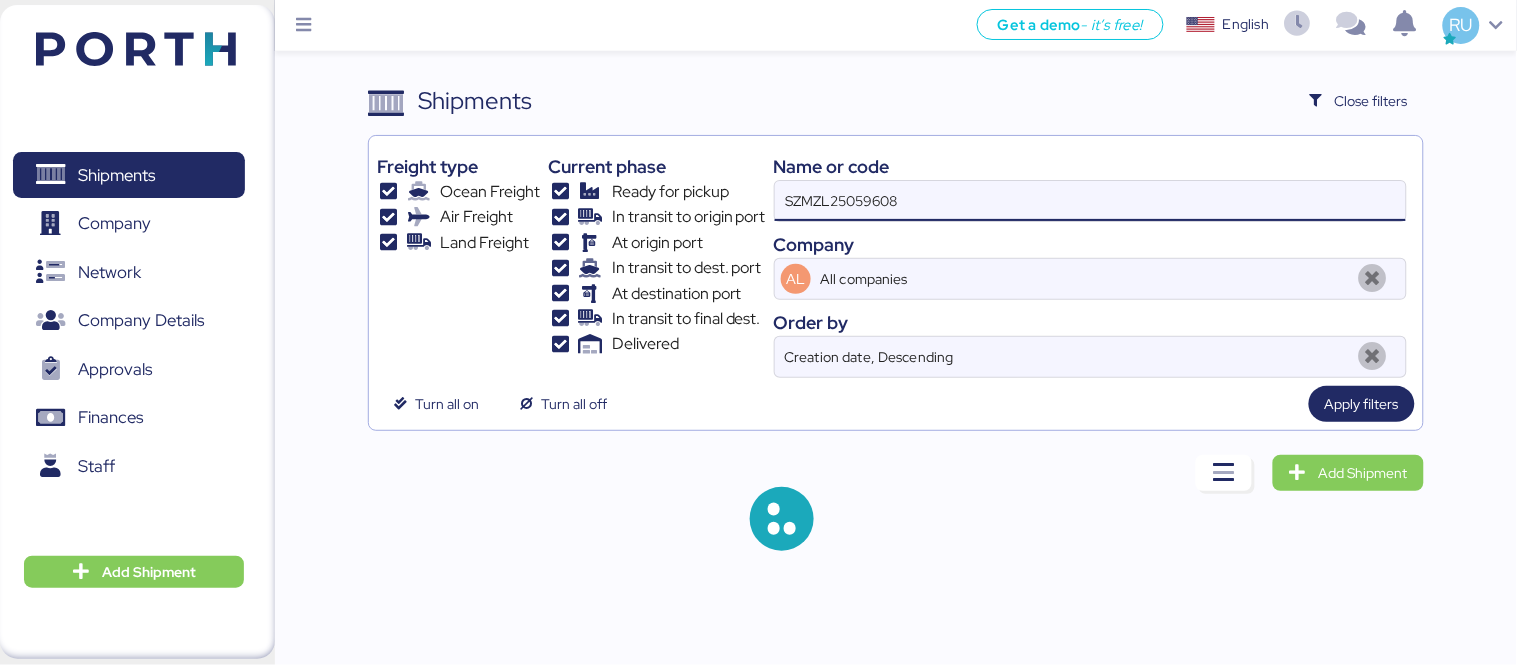 type on "SZMZL25059608" 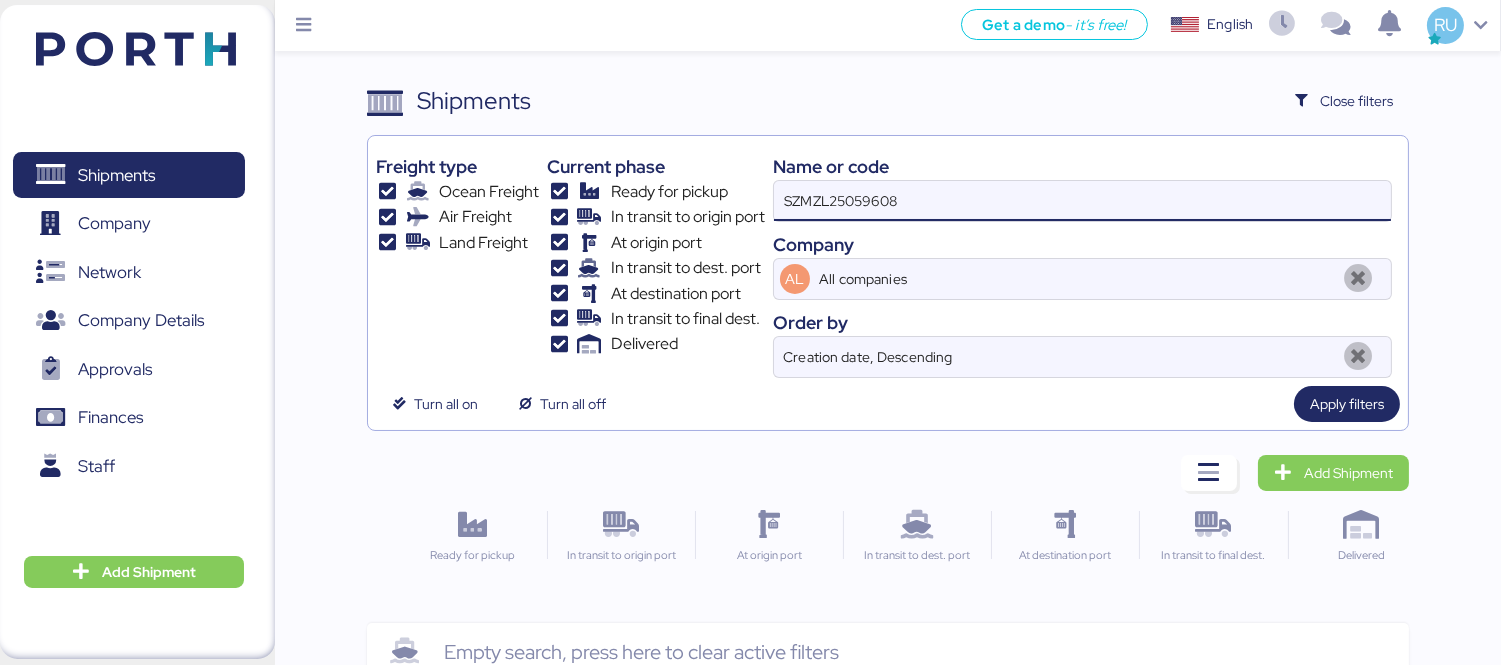 scroll, scrollTop: 47, scrollLeft: 0, axis: vertical 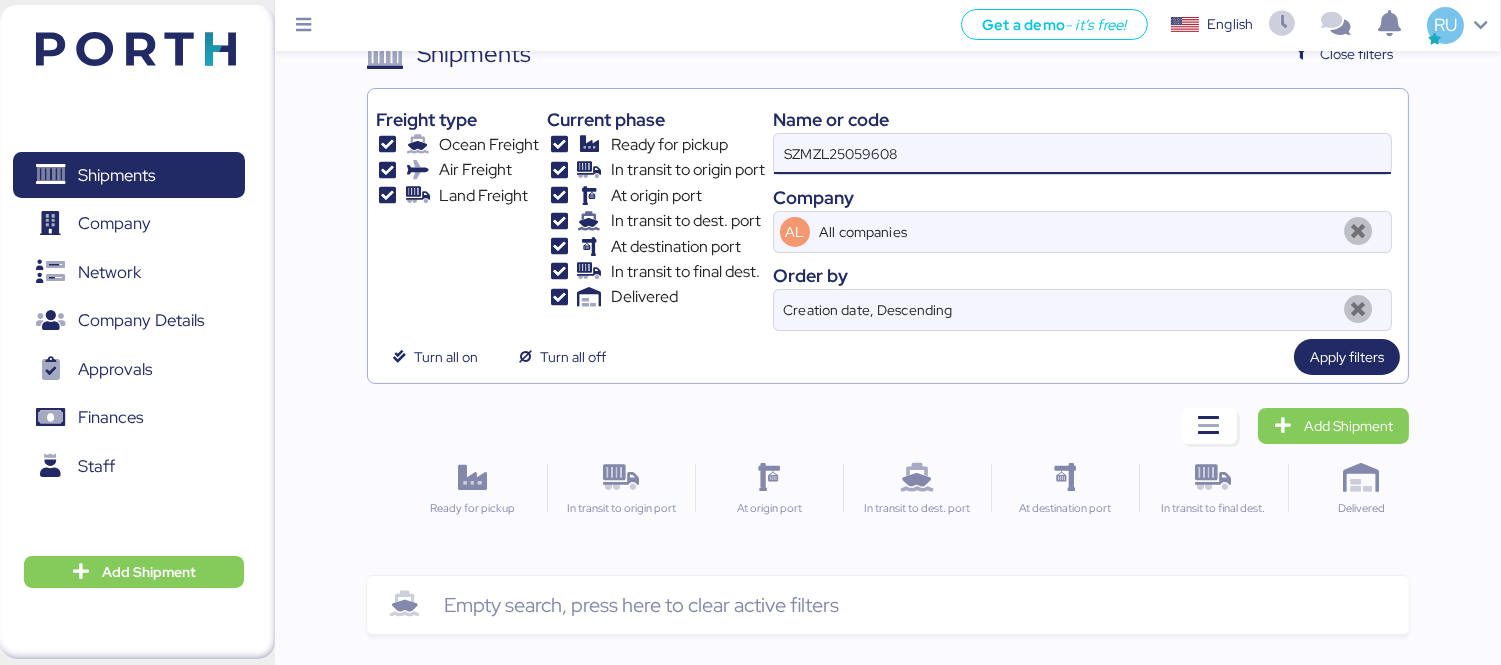 click on "SZMZL25059608" at bounding box center [1082, 154] 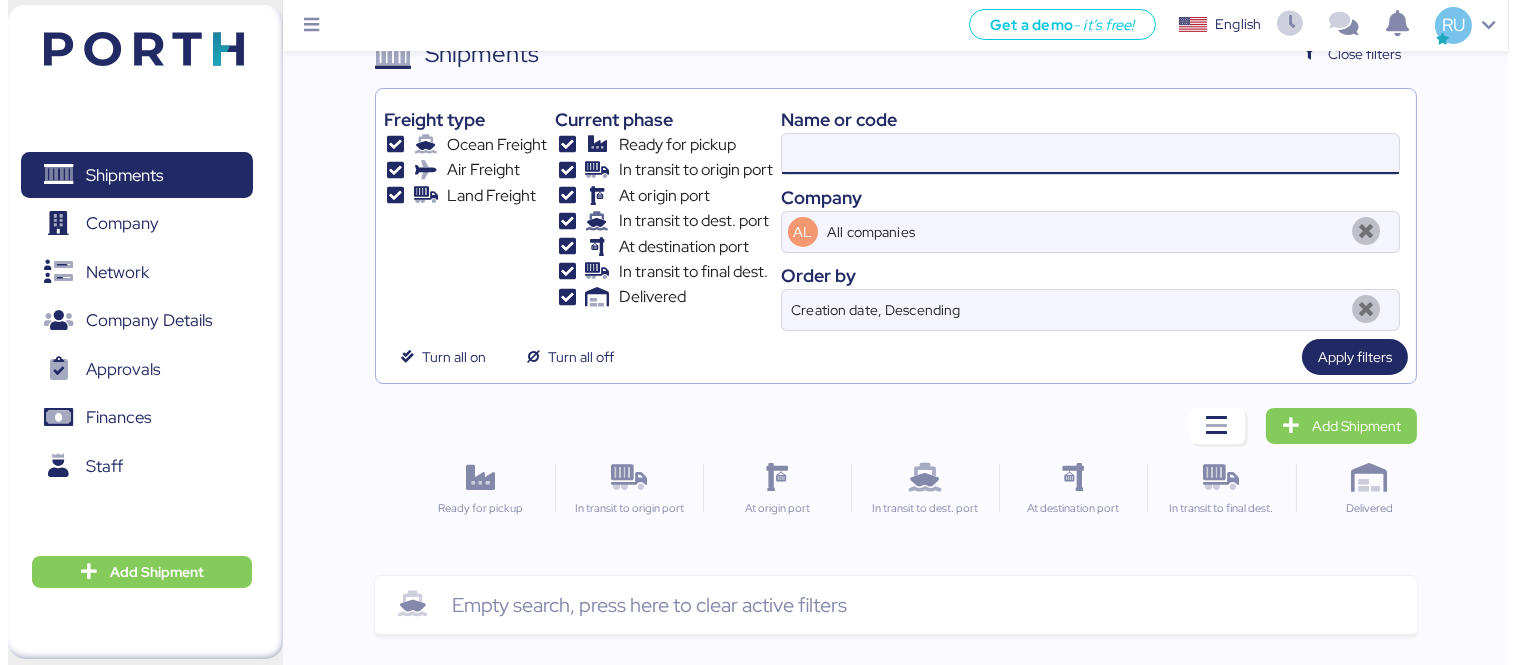 scroll, scrollTop: 0, scrollLeft: 0, axis: both 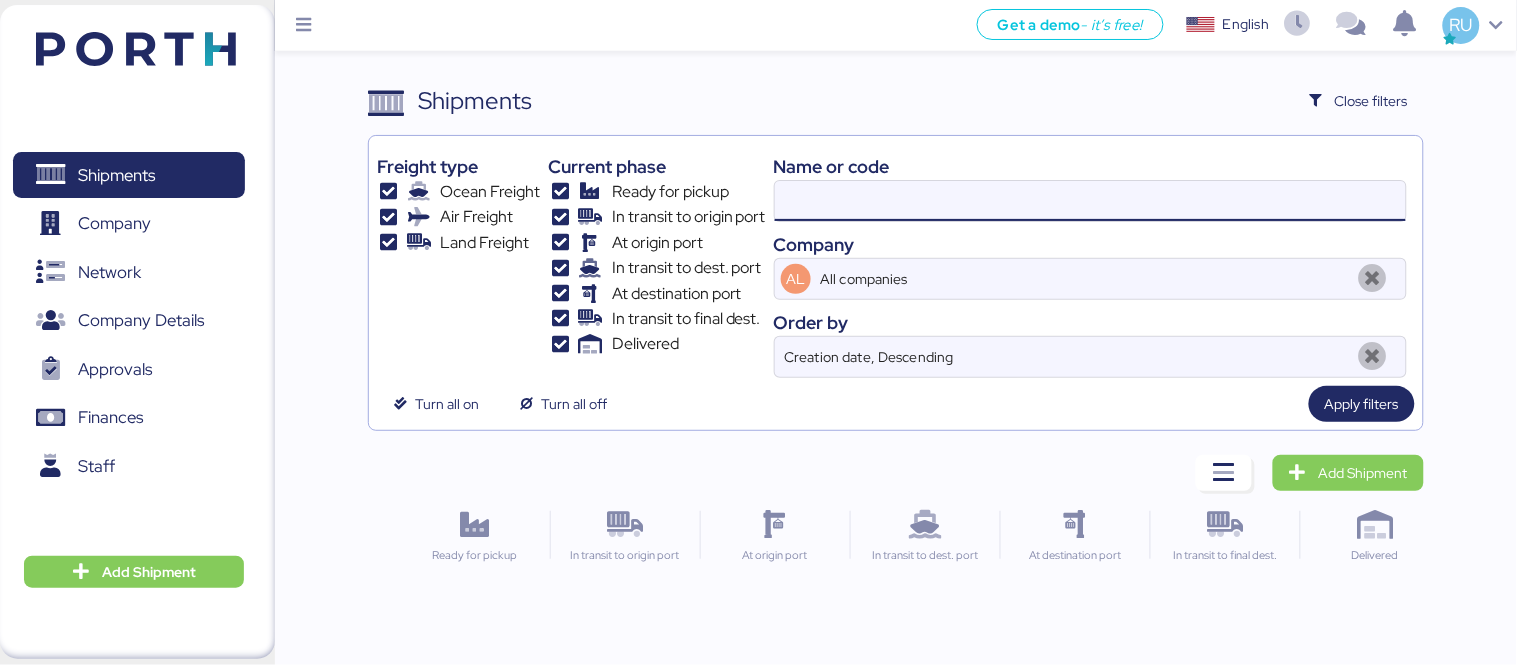 paste on "O0051599" 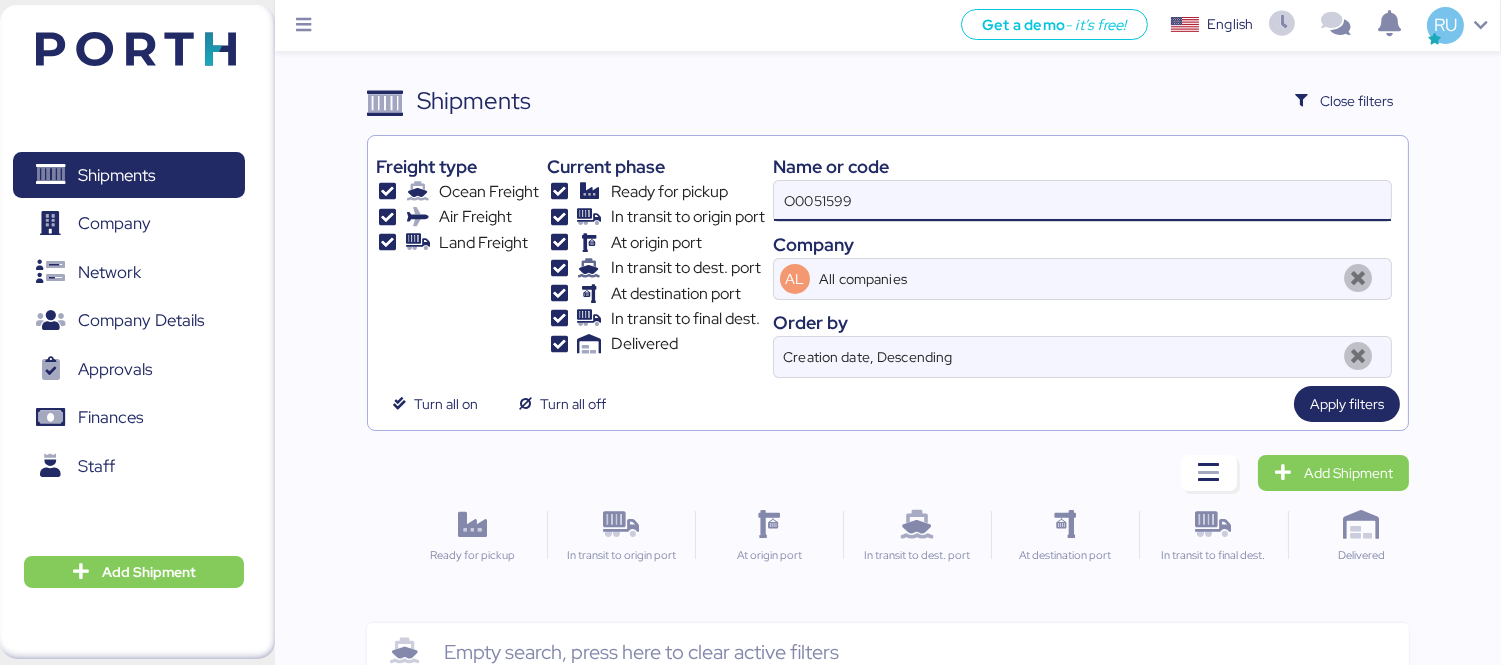 type on "O0051599" 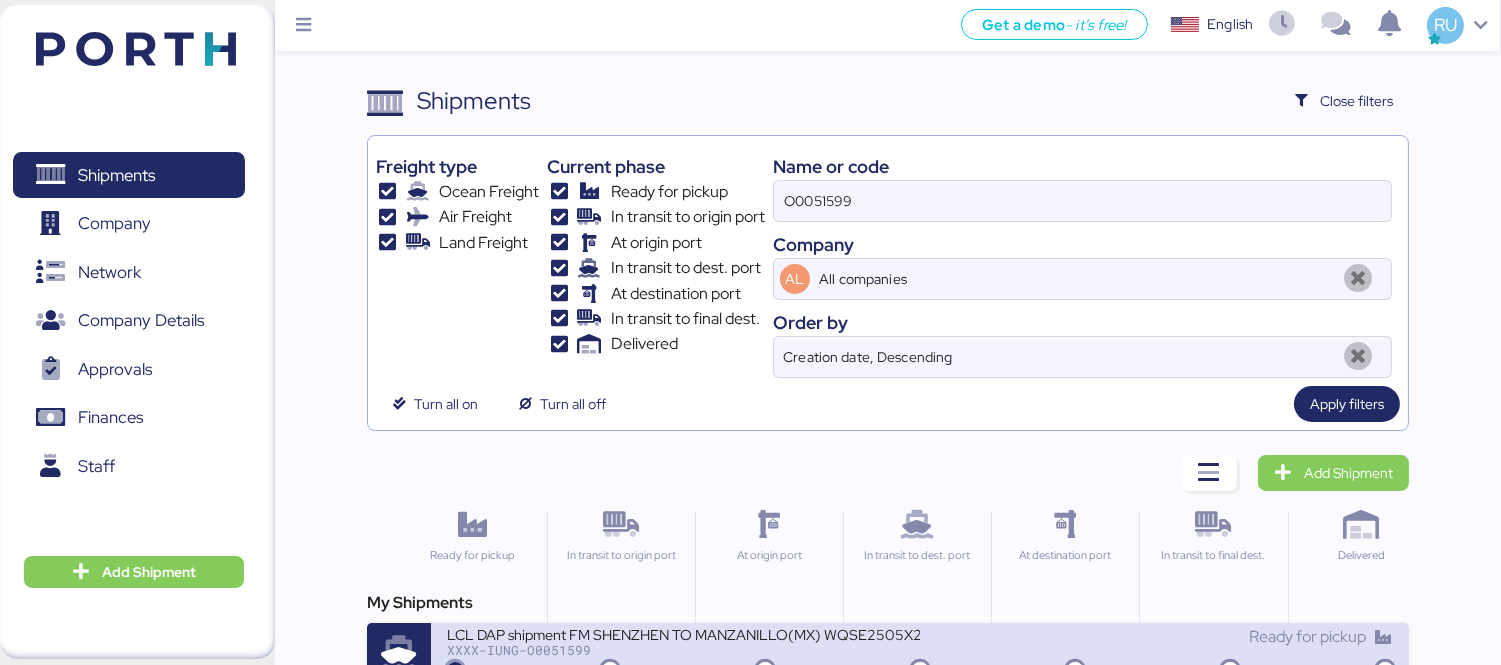 click on "LCL DAP shipment FM SHENZHEN TO MANZANILLO(MX) WQSE2505X20" at bounding box center (683, 633) 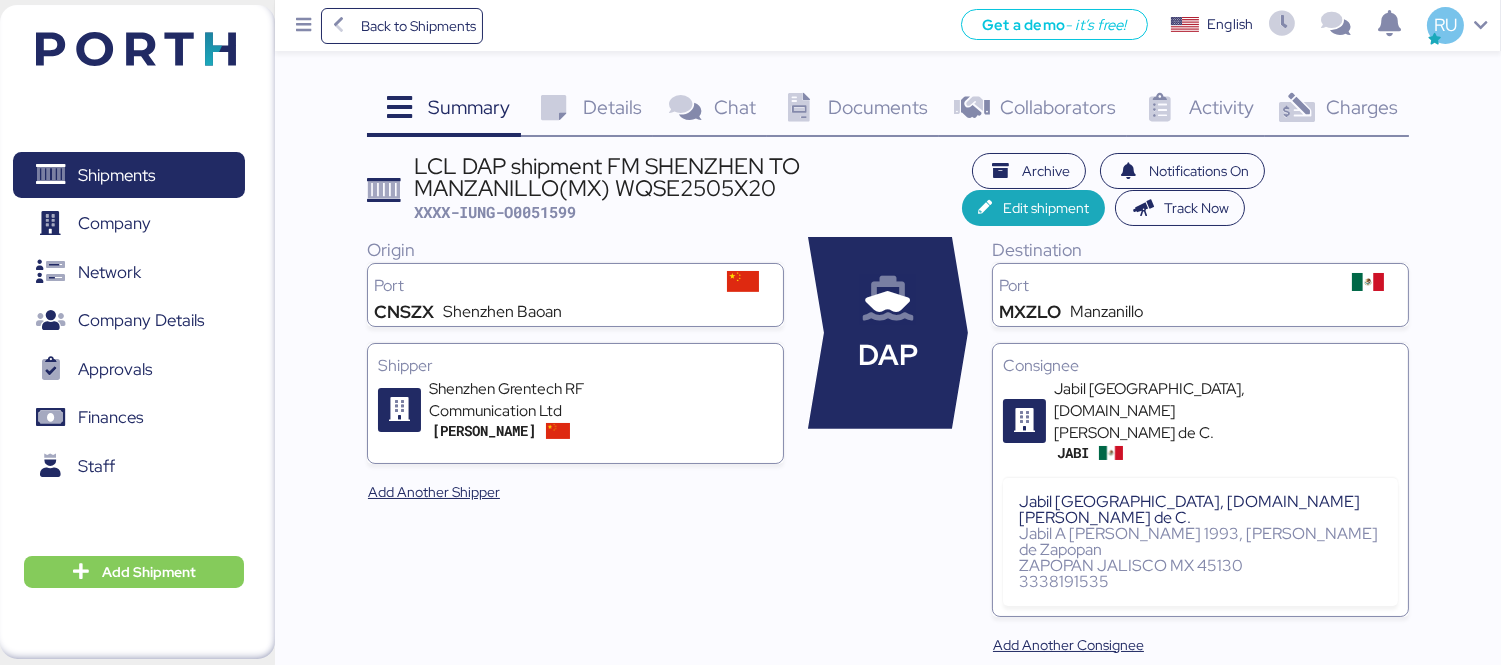 click on "Charges 0" at bounding box center (1337, 110) 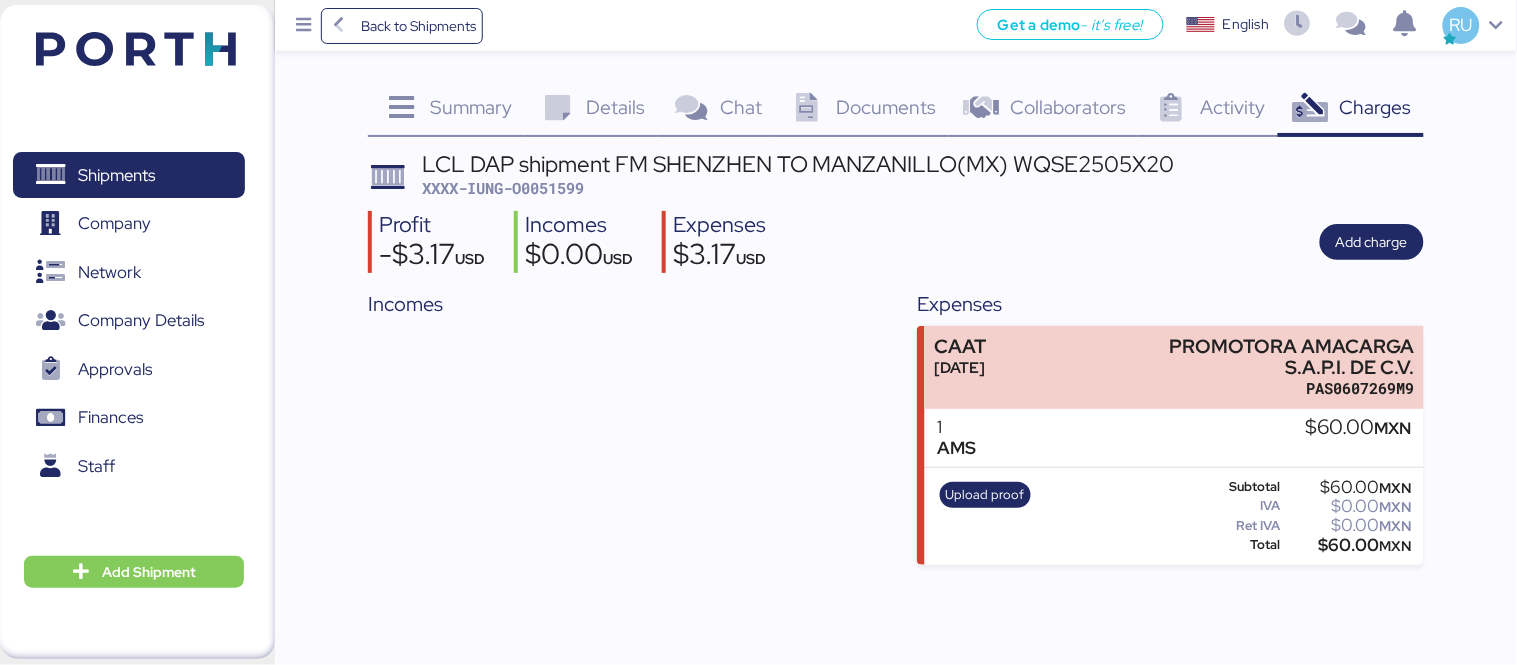 click on "Documents" at bounding box center (886, 107) 